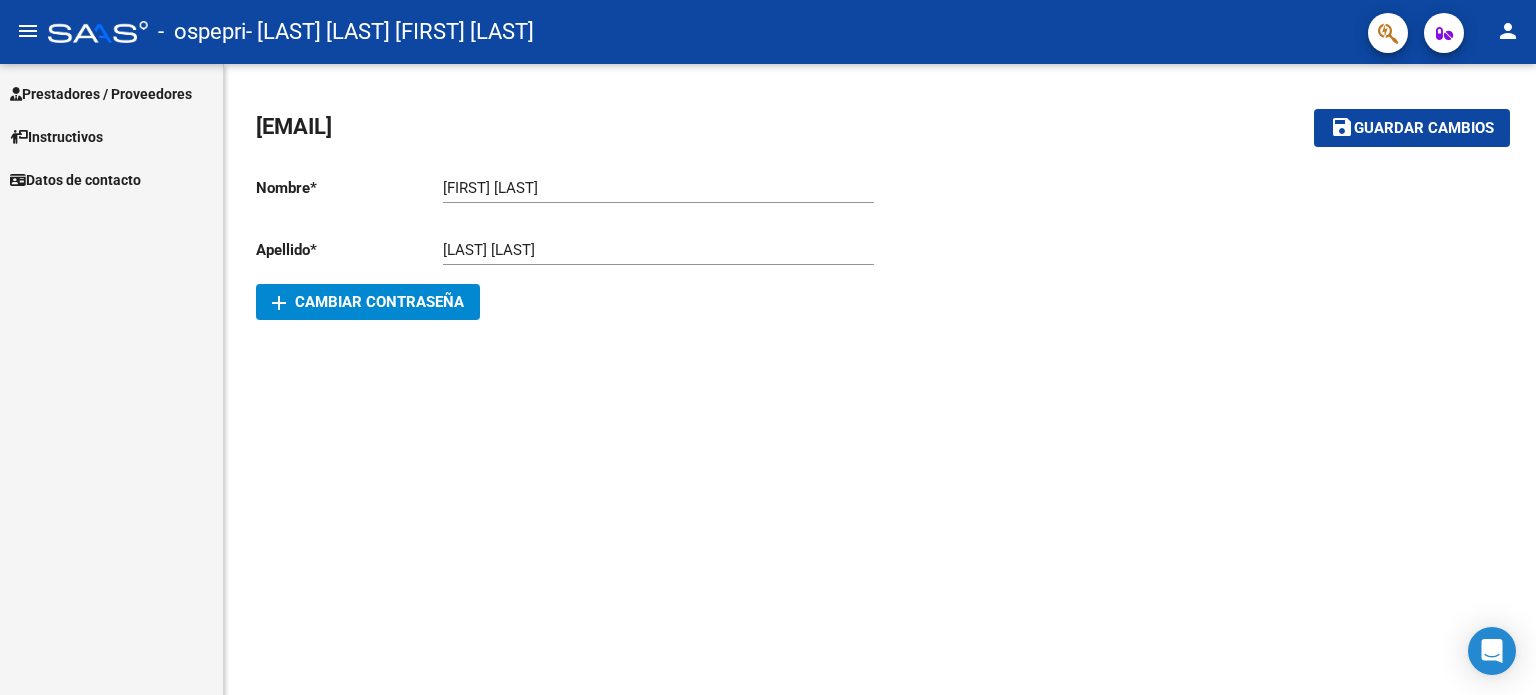 scroll, scrollTop: 0, scrollLeft: 0, axis: both 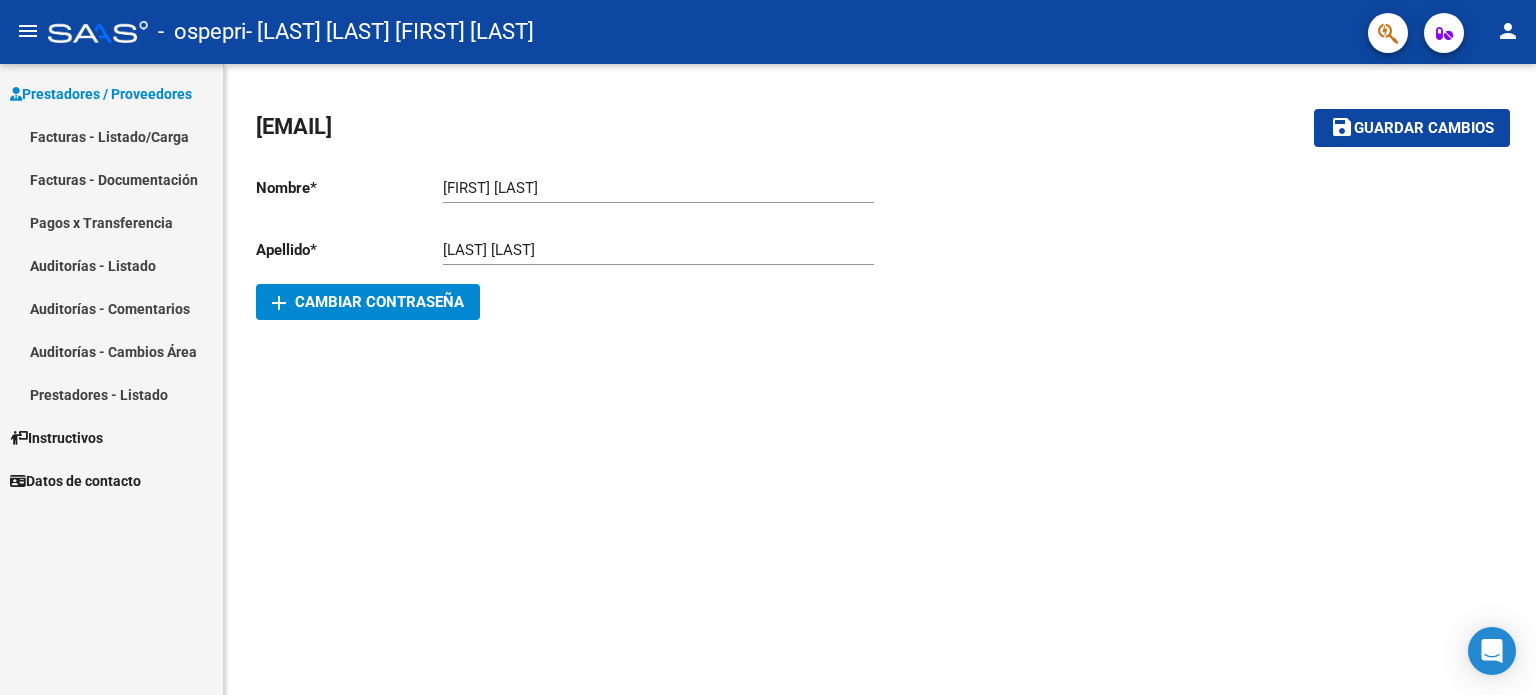 click on "Facturas - Listado/Carga" at bounding box center [111, 136] 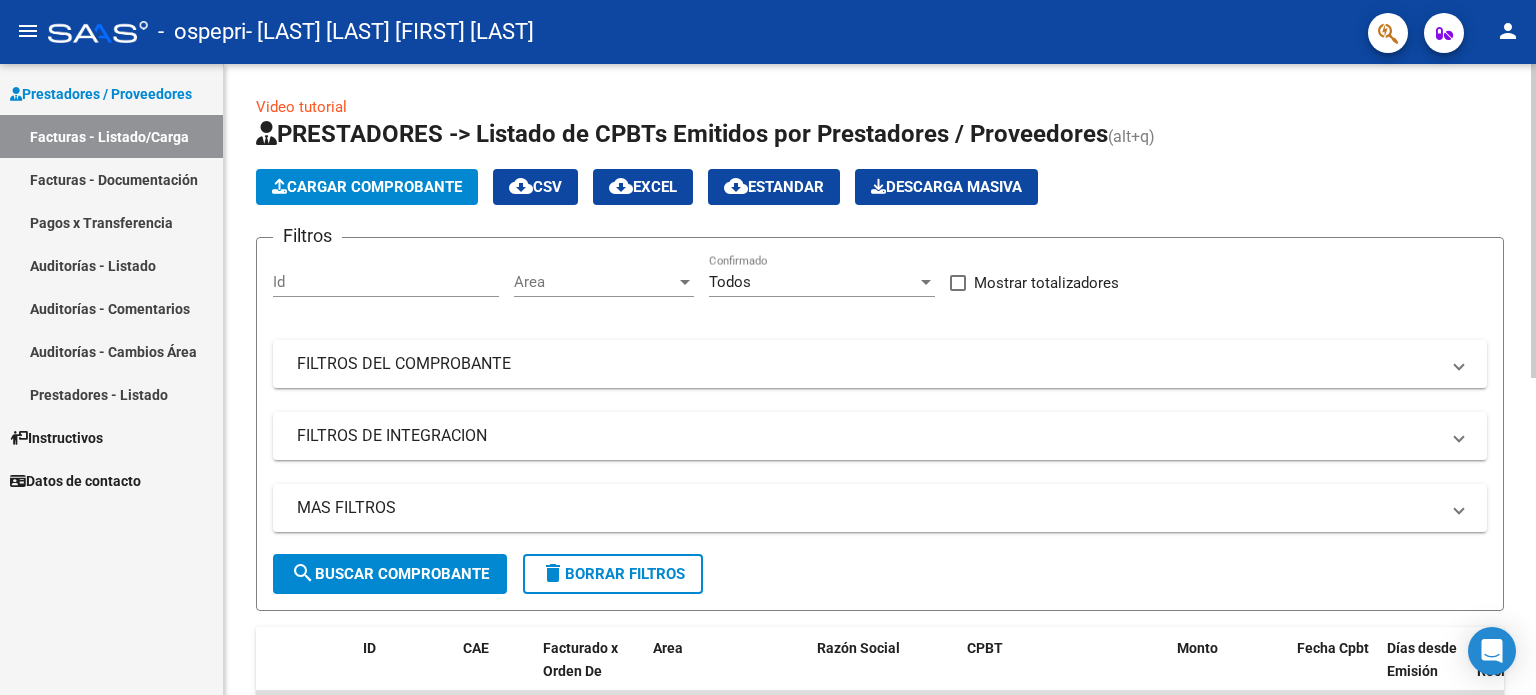 click on "Cargar Comprobante" 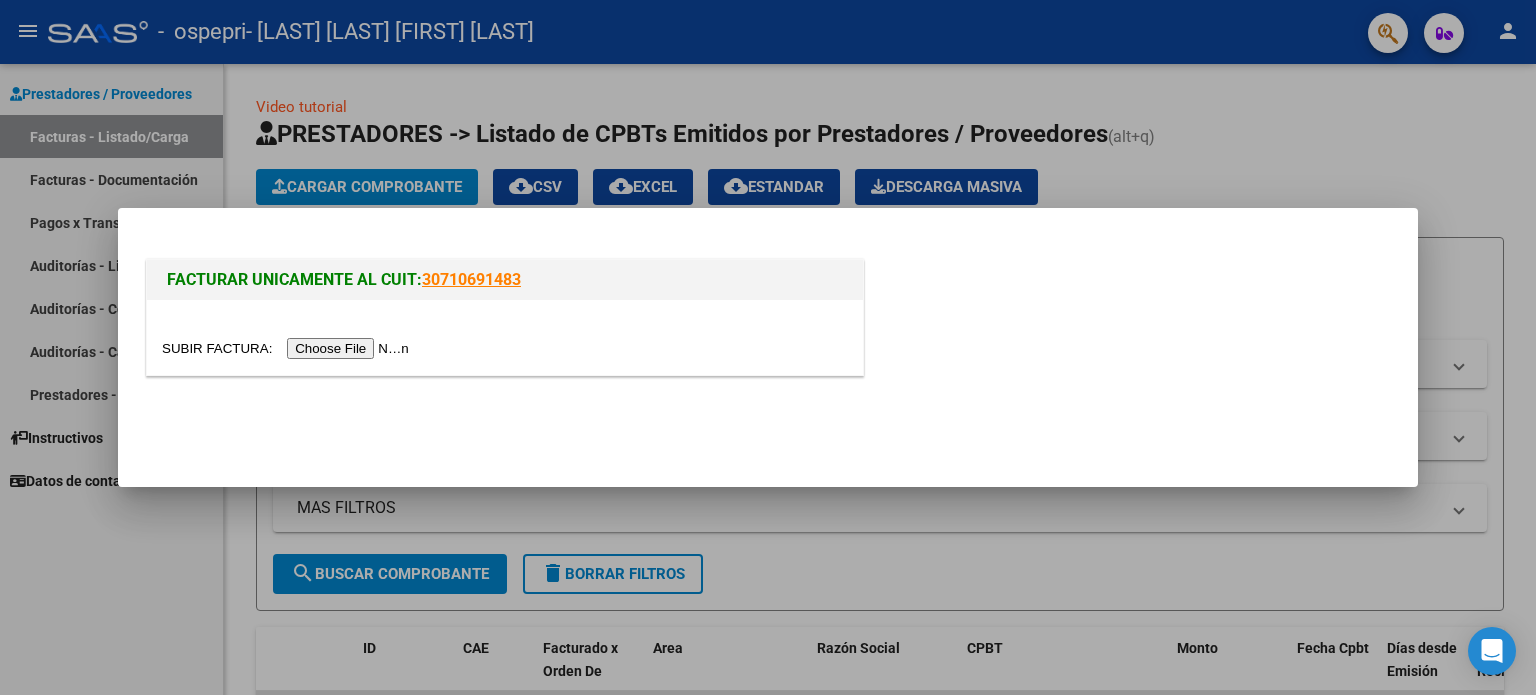 click at bounding box center (288, 348) 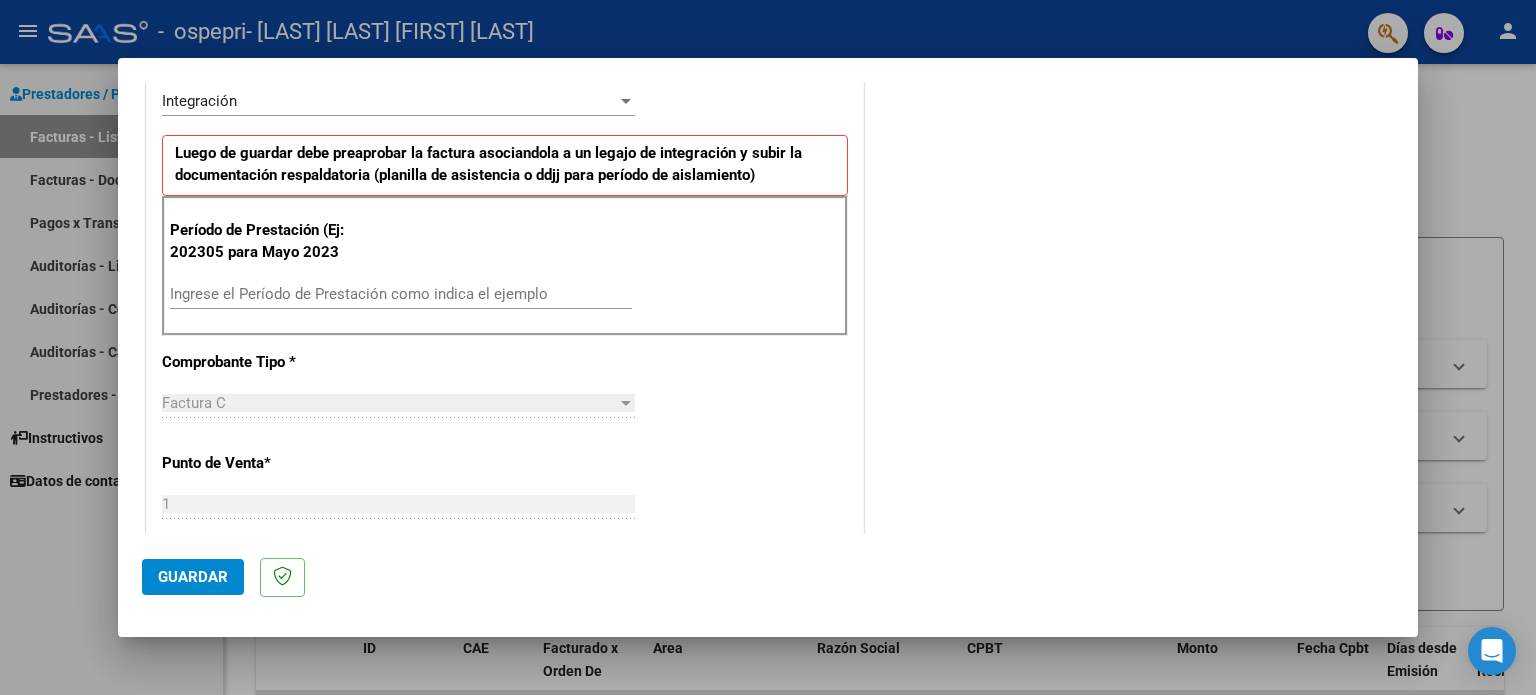 scroll, scrollTop: 500, scrollLeft: 0, axis: vertical 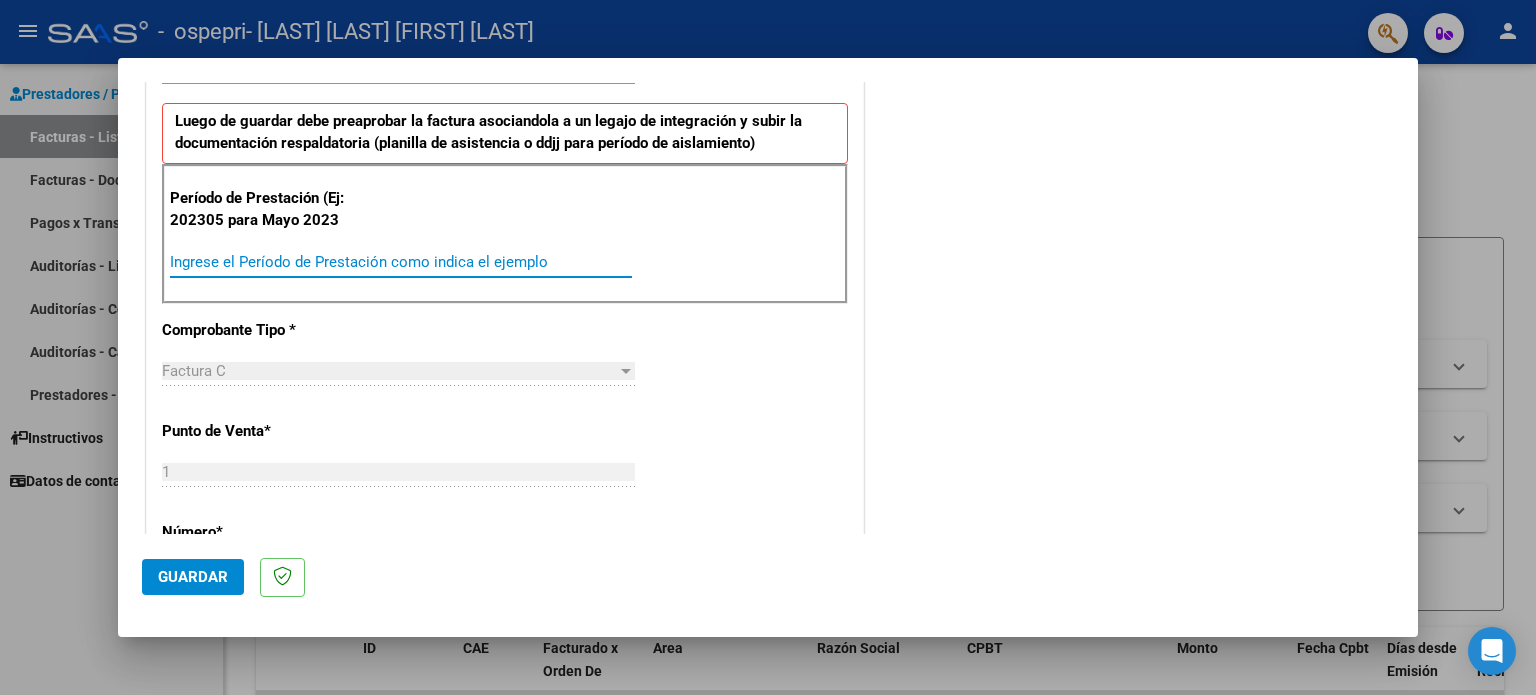 click on "Ingrese el Período de Prestación como indica el ejemplo" at bounding box center [401, 262] 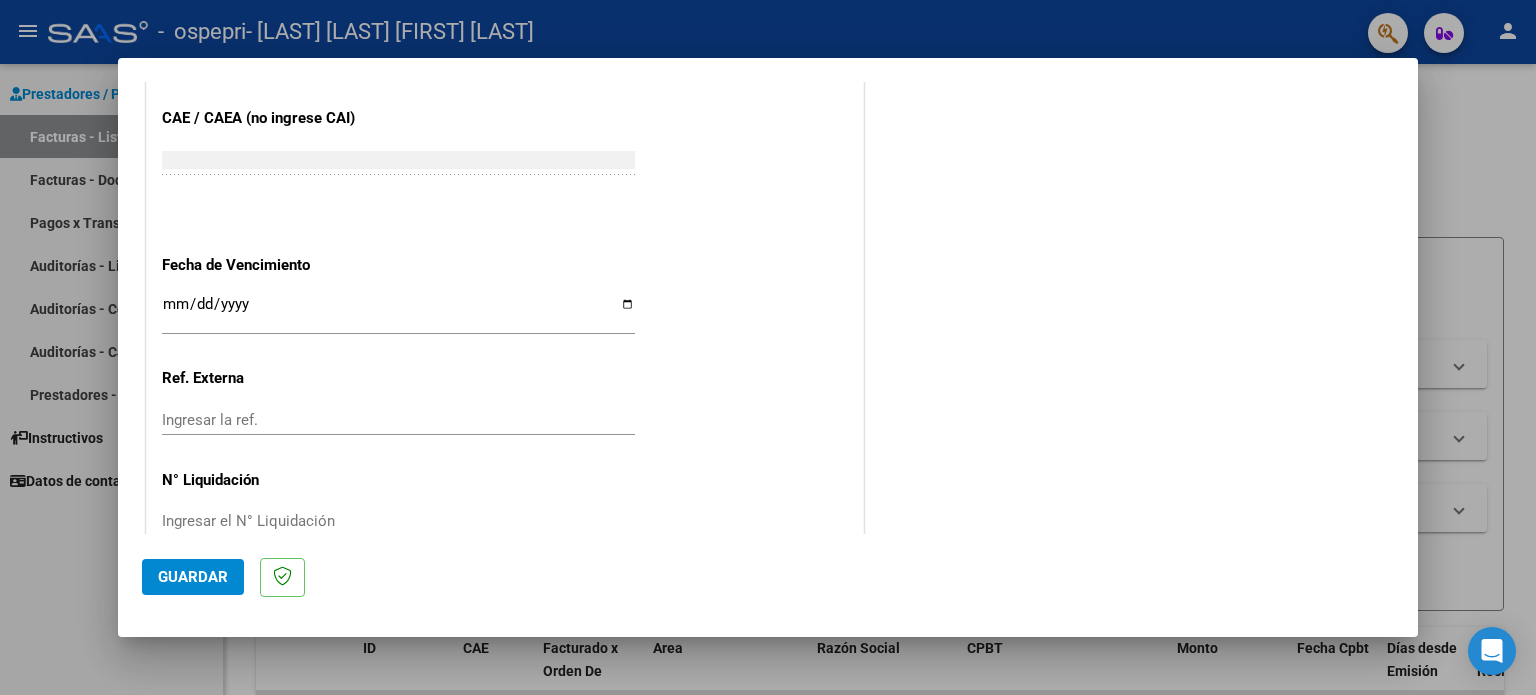 scroll, scrollTop: 1268, scrollLeft: 0, axis: vertical 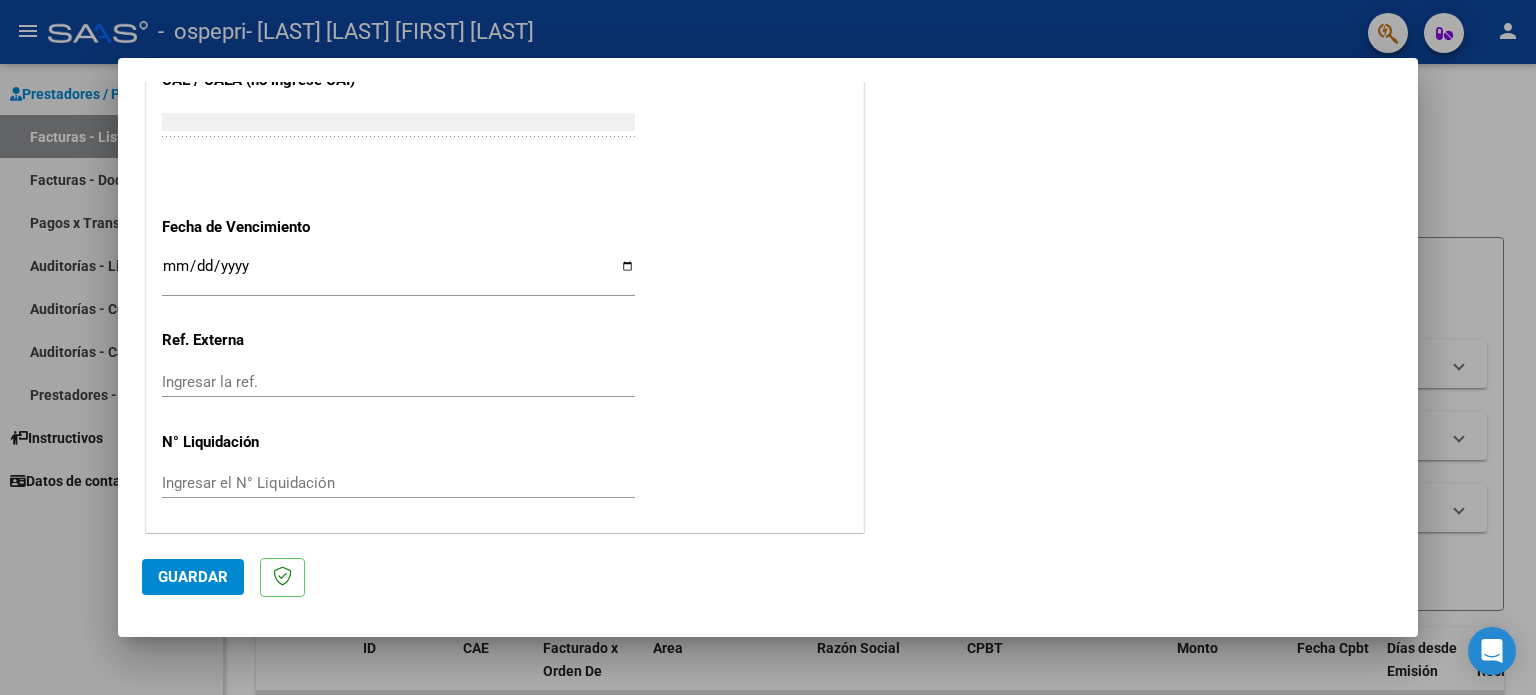 type on "202507" 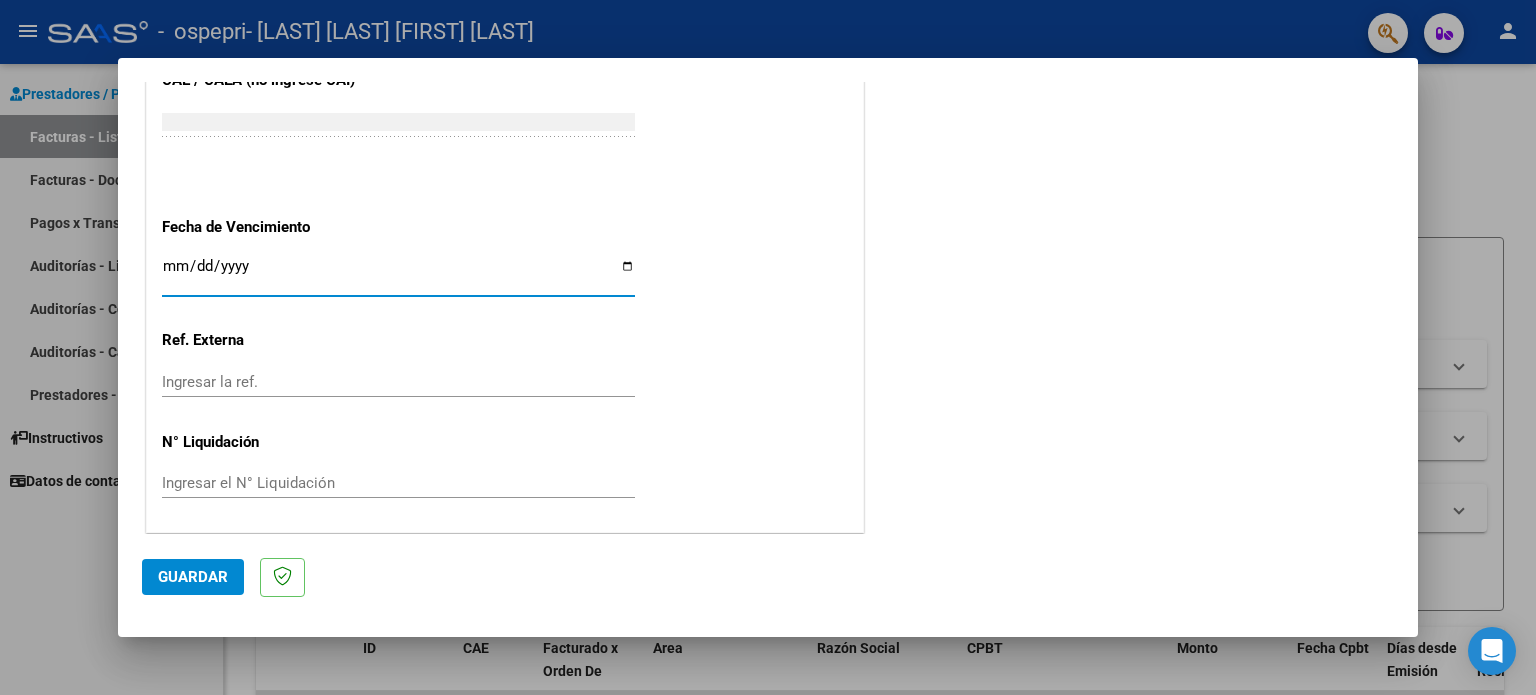 type on "2025-08-12" 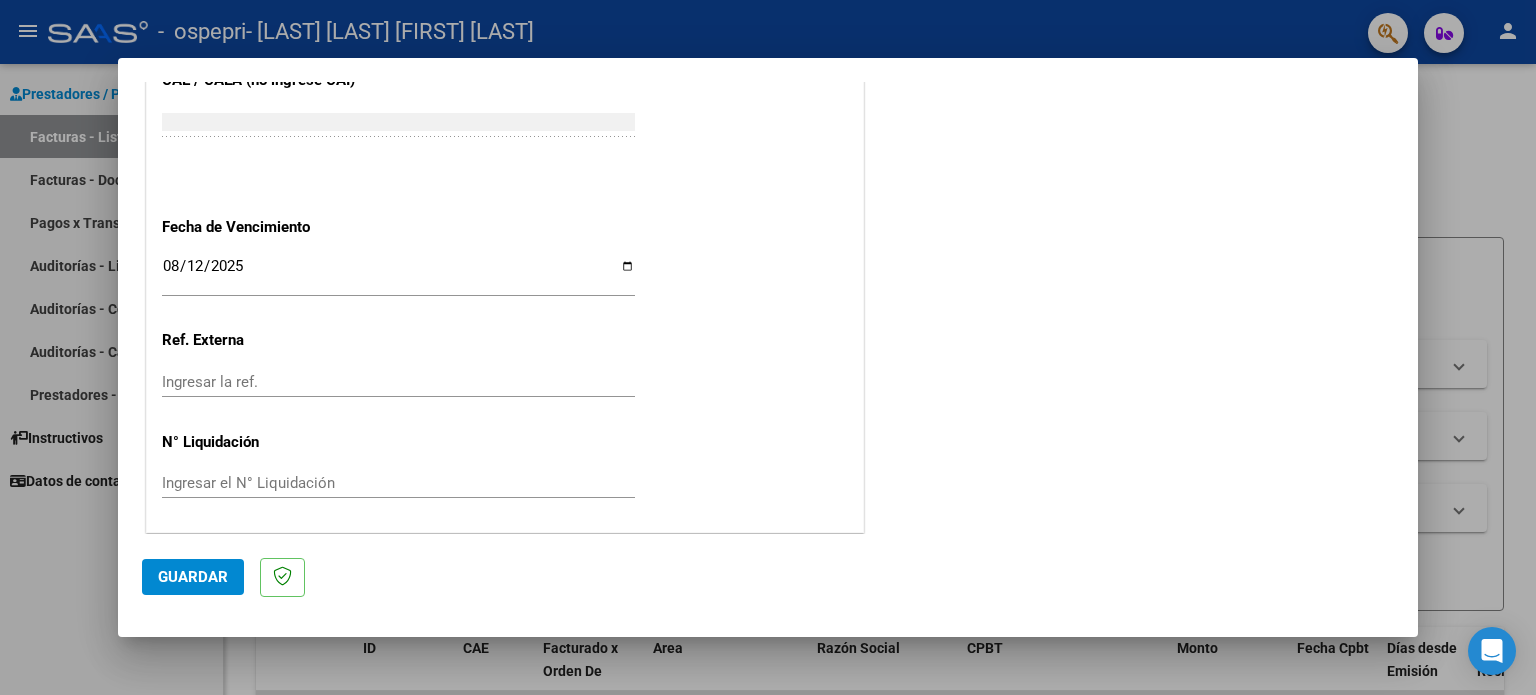 click on "COMENTARIOS Comentarios del Prestador / Gerenciador:" at bounding box center (1131, -313) 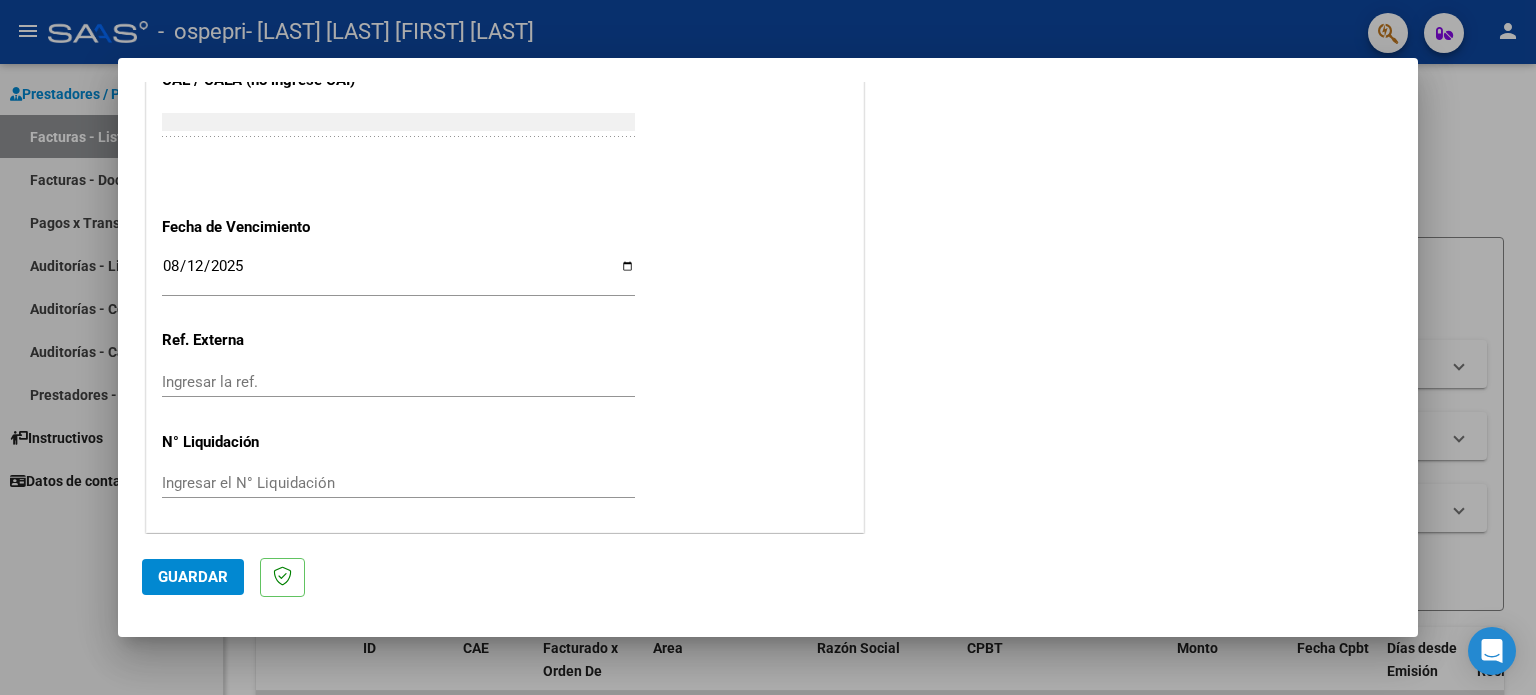 click on "Ingresar la ref." at bounding box center (398, 382) 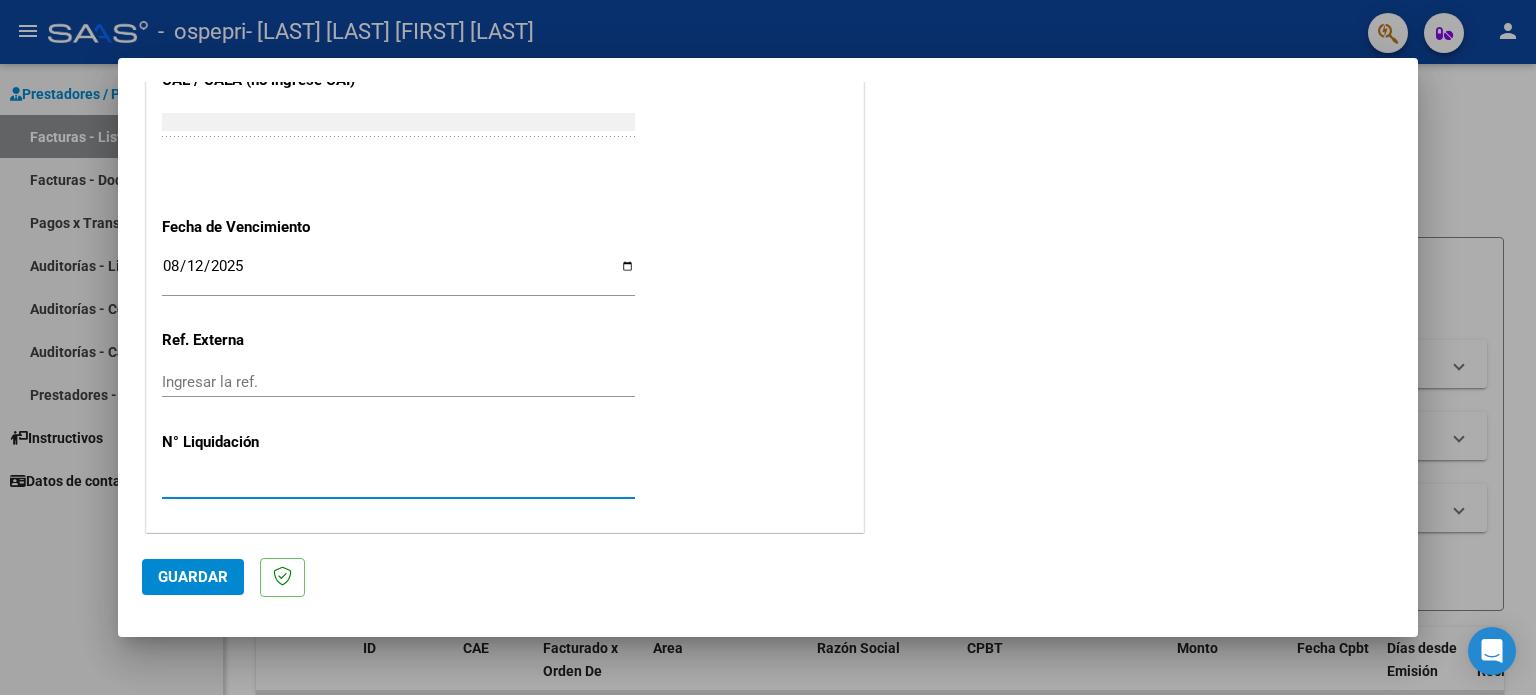 type on "[NUMBER]" 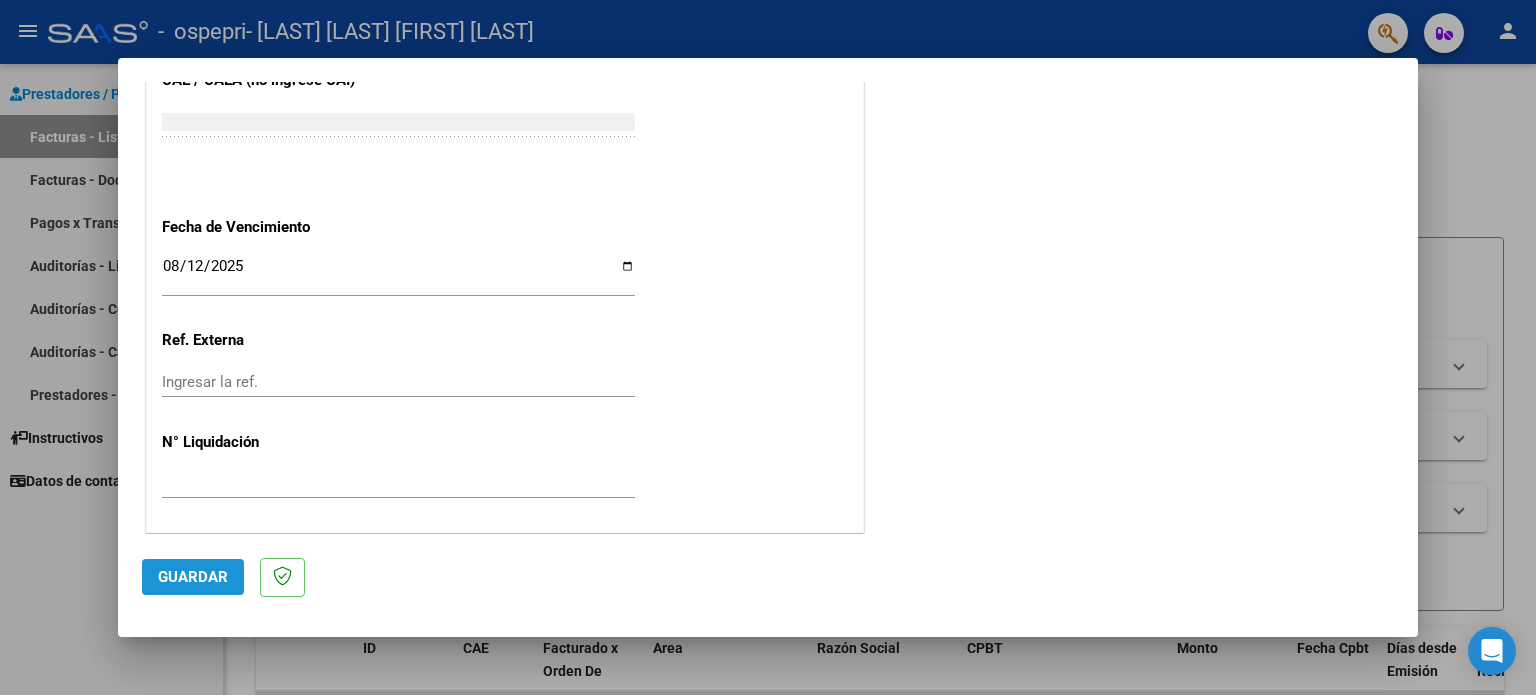 click on "Guardar" 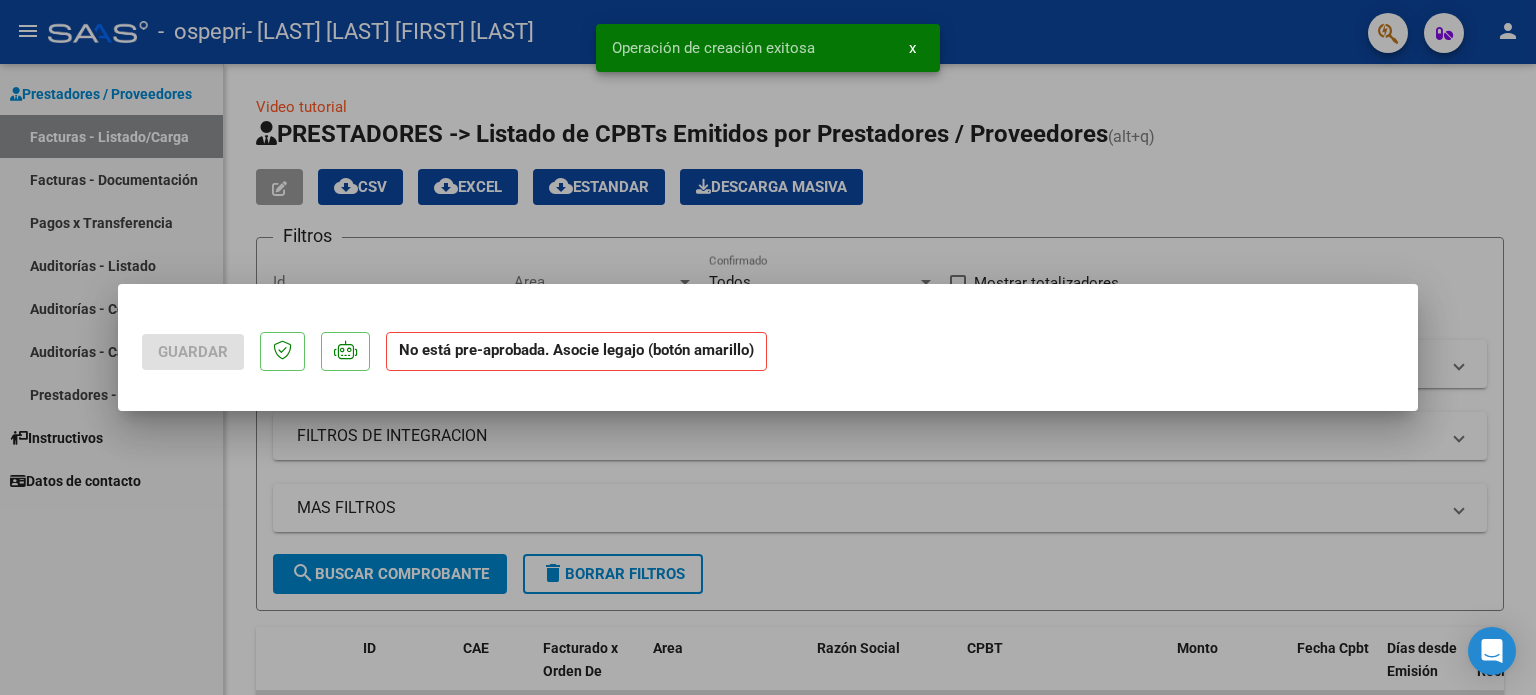 scroll, scrollTop: 0, scrollLeft: 0, axis: both 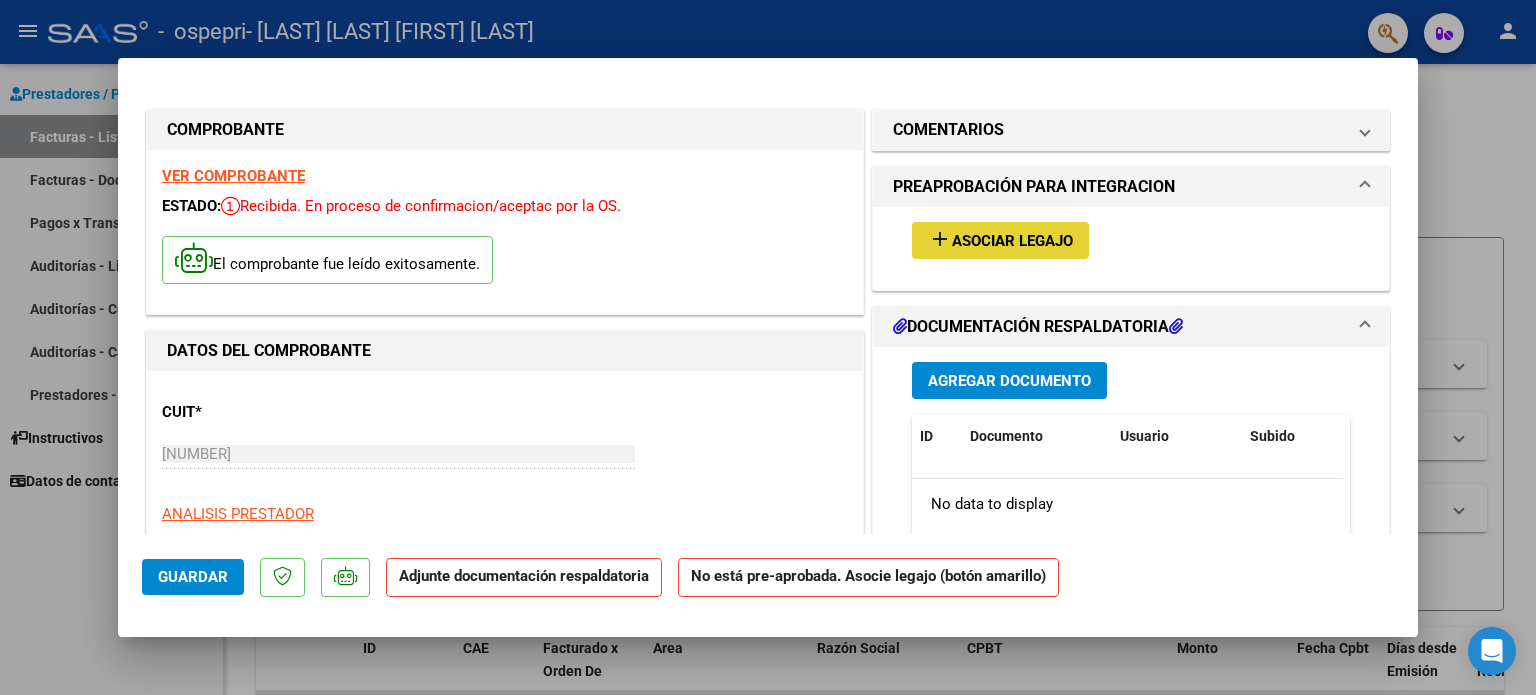 click on "Asociar Legajo" at bounding box center [1012, 241] 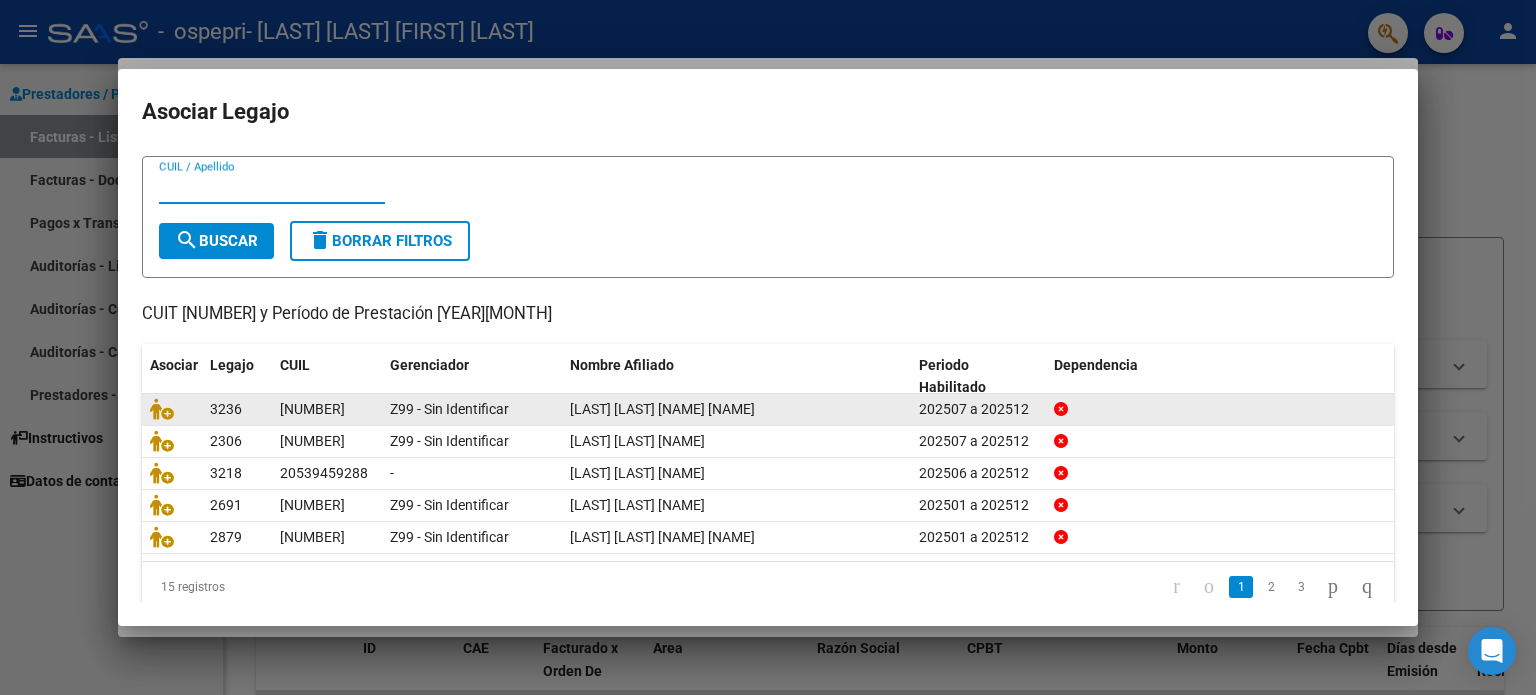scroll, scrollTop: 67, scrollLeft: 0, axis: vertical 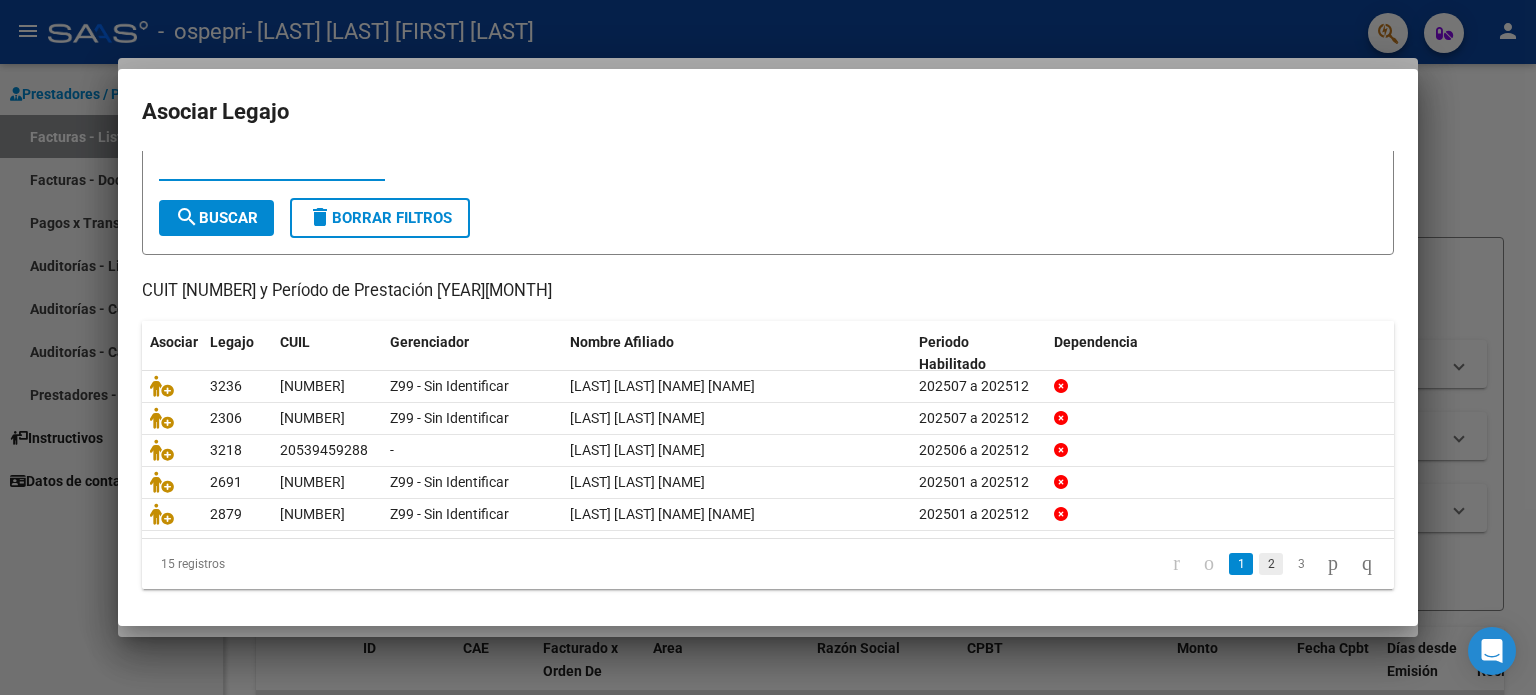 click on "2" 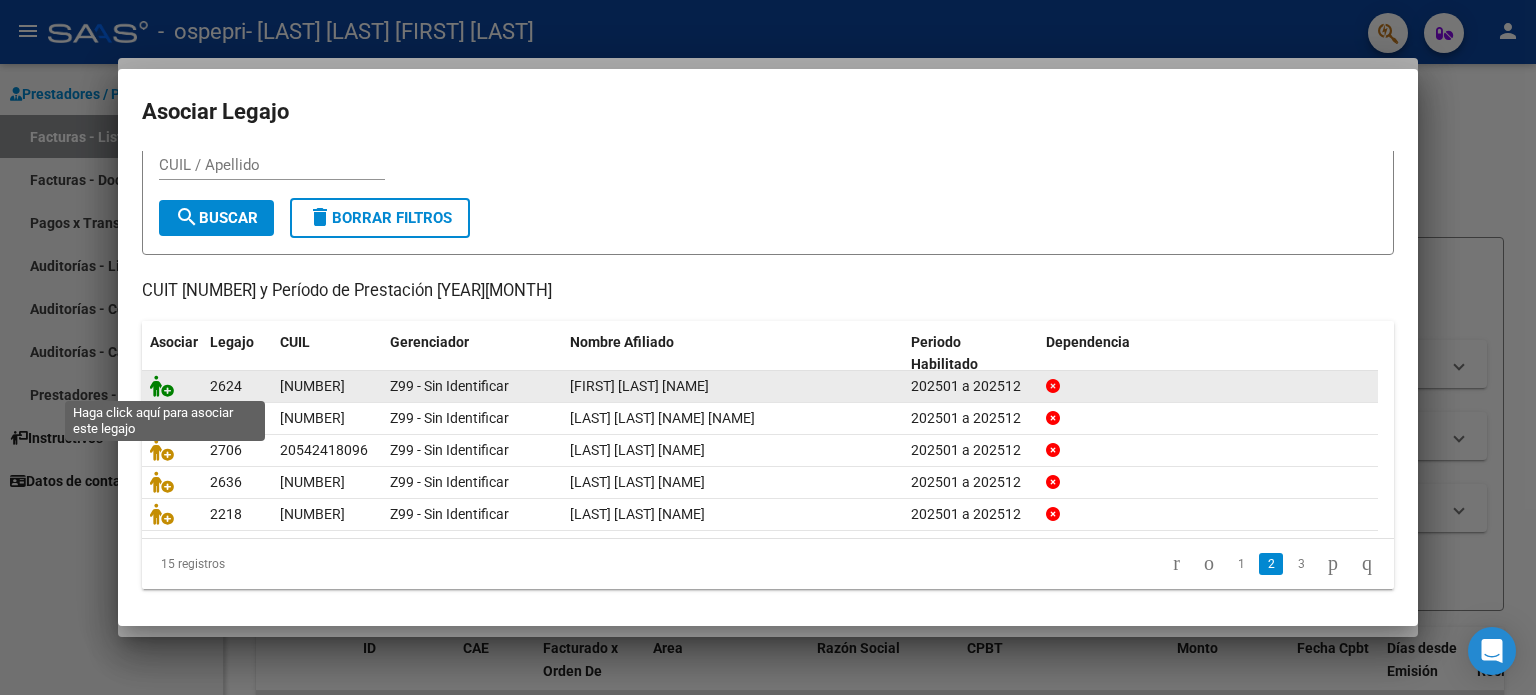click 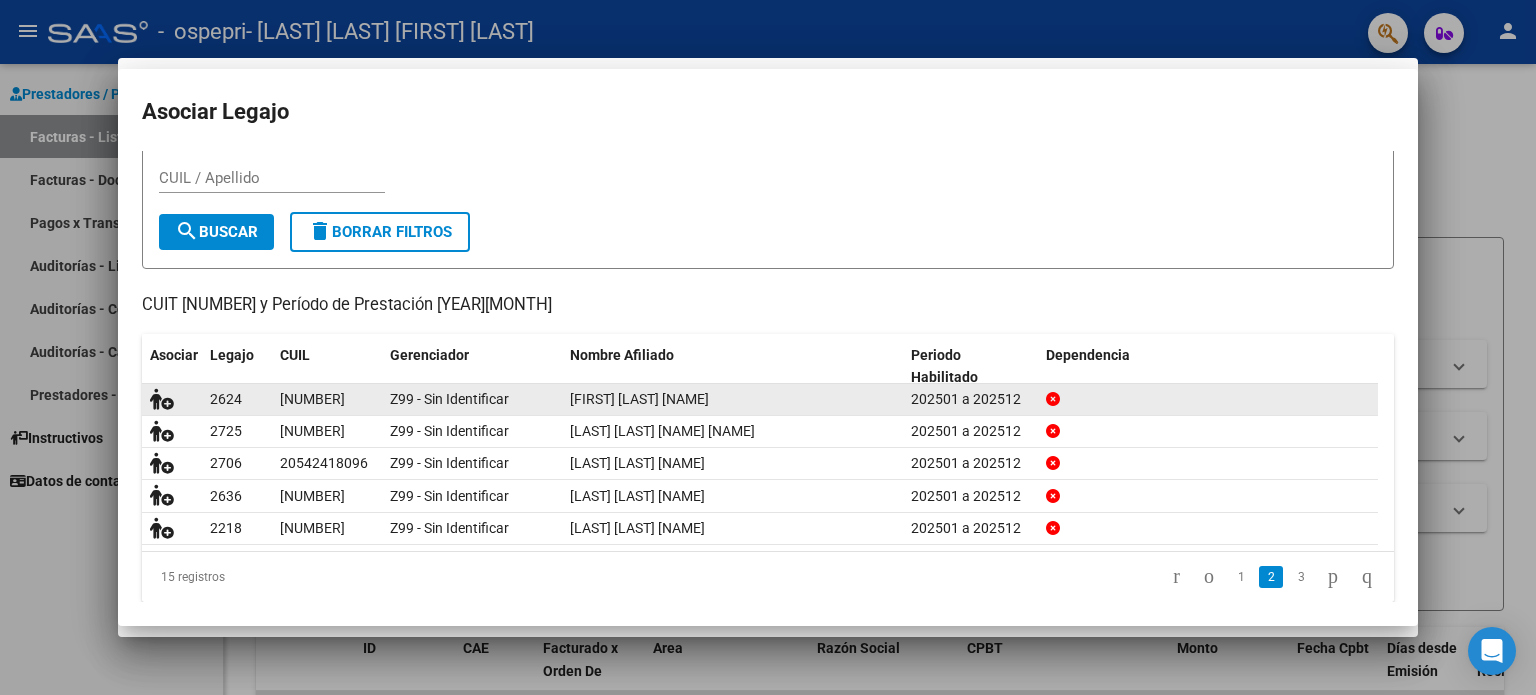 scroll, scrollTop: 0, scrollLeft: 0, axis: both 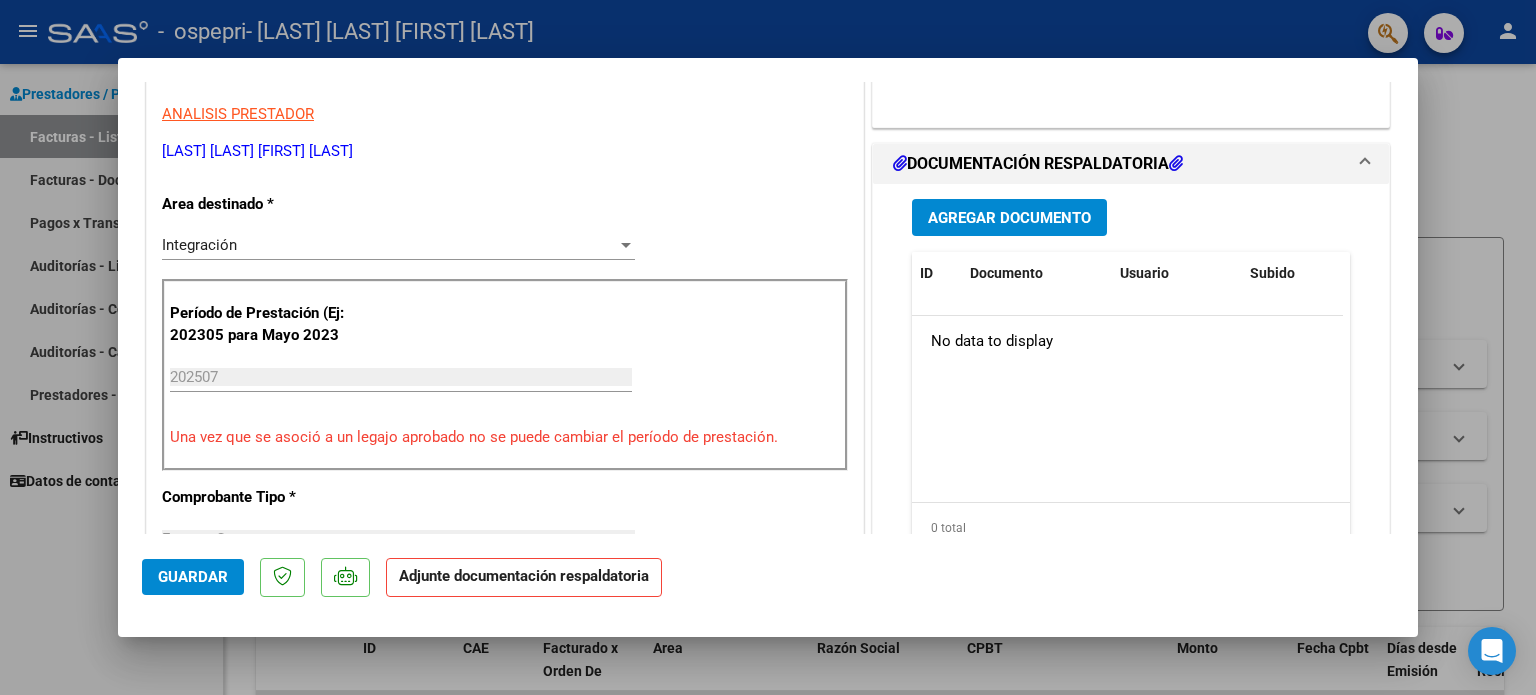 click on "Agregar Documento" at bounding box center [1009, 218] 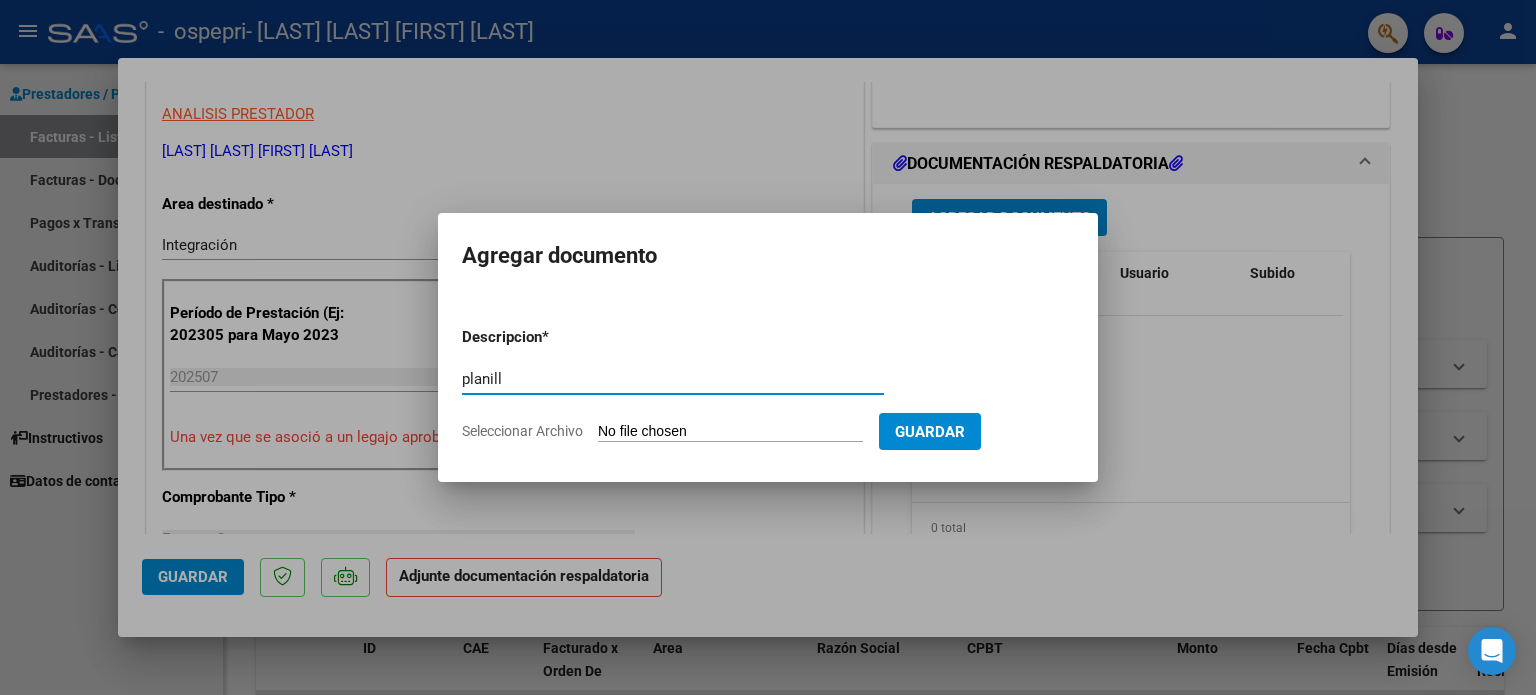 type on "planill" 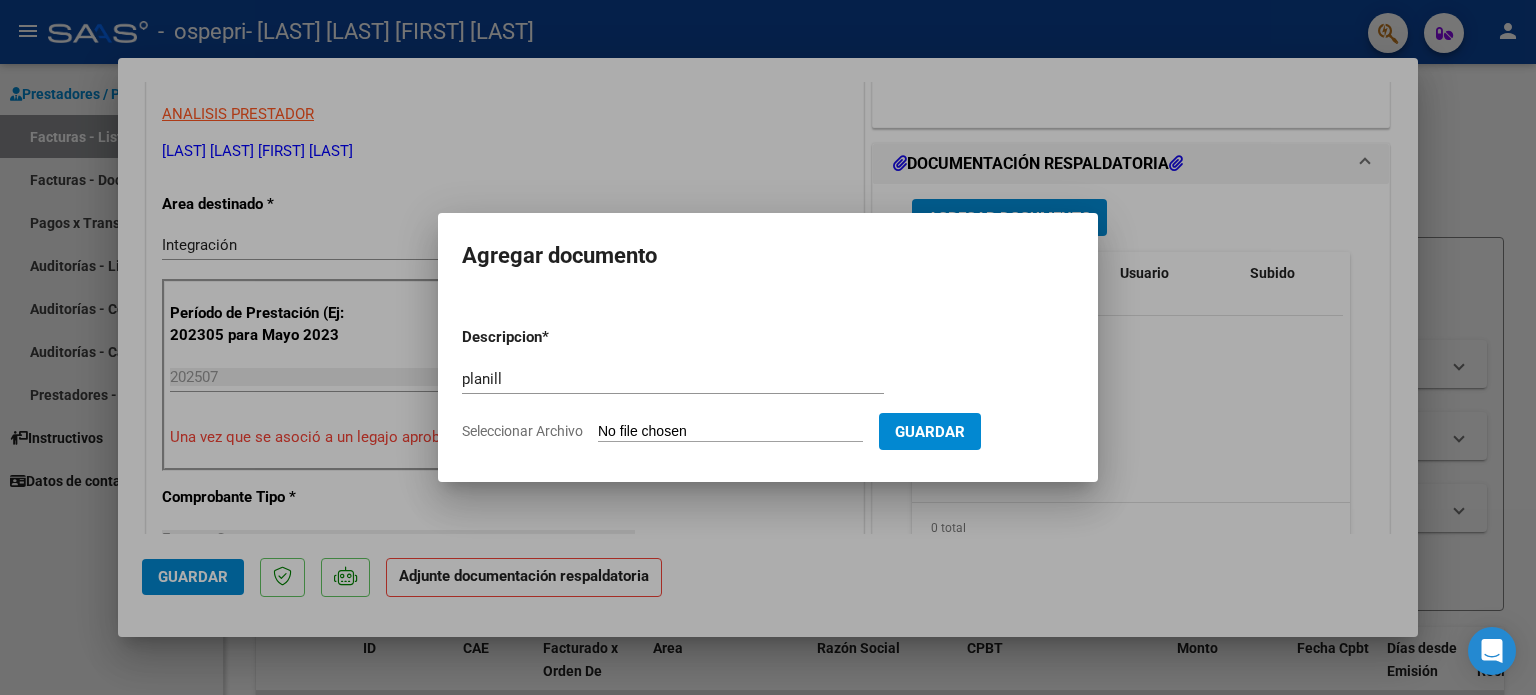click on "Seleccionar Archivo" 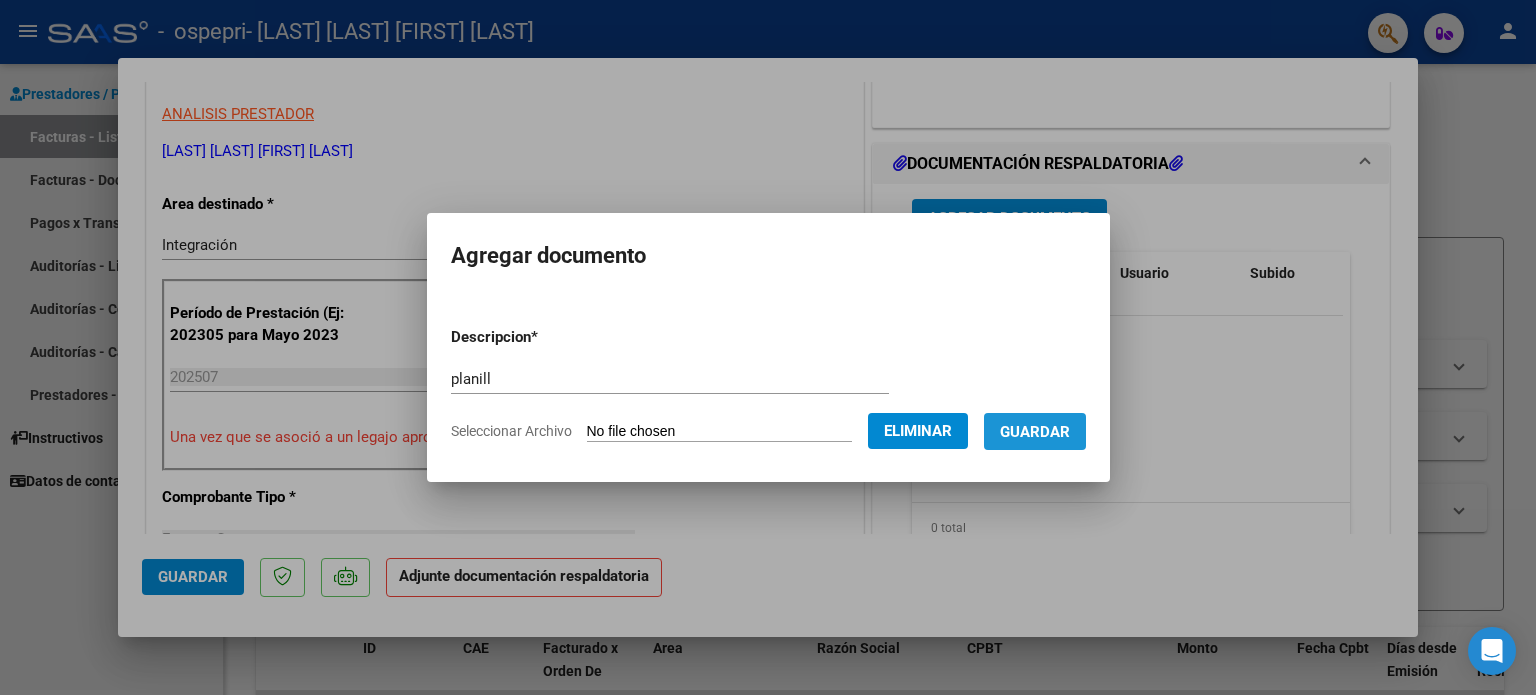 click on "Guardar" at bounding box center (1035, 432) 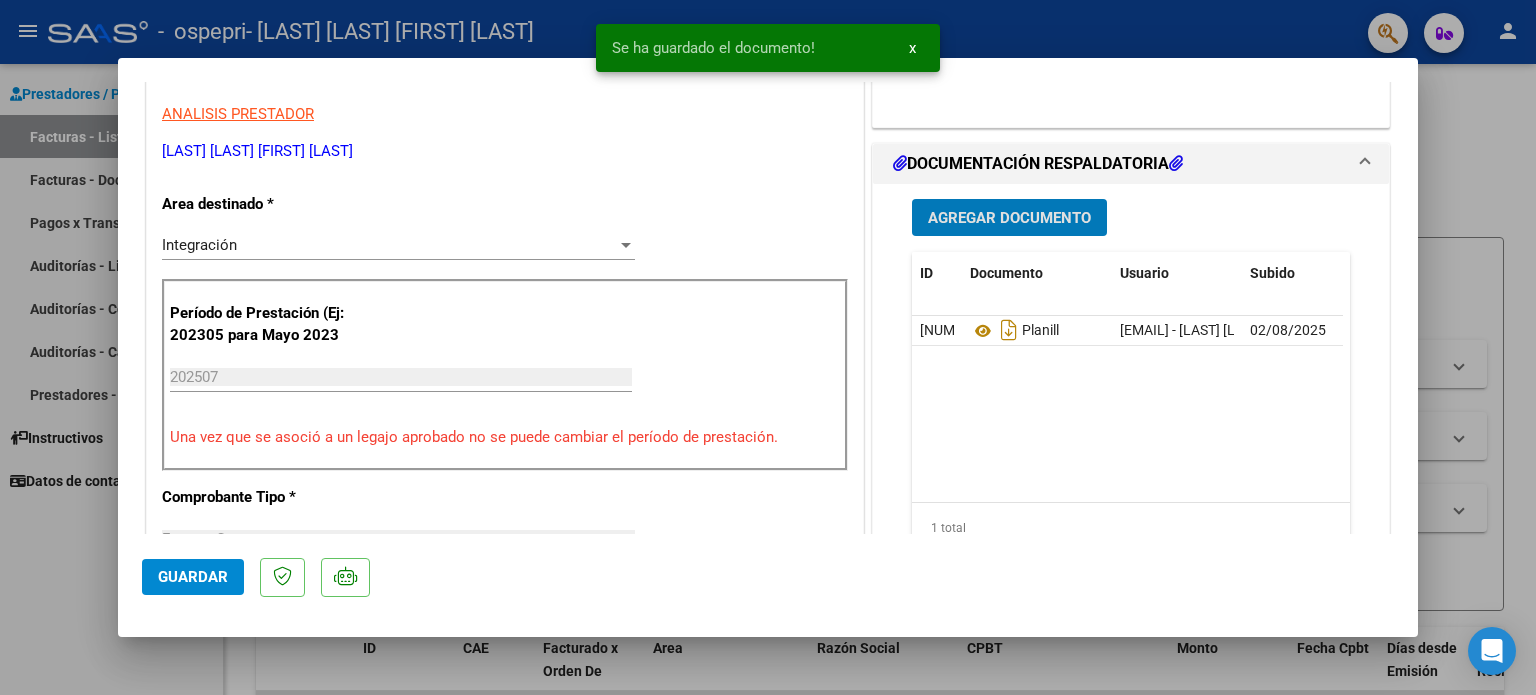 click on "Agregar Documento" at bounding box center [1009, 218] 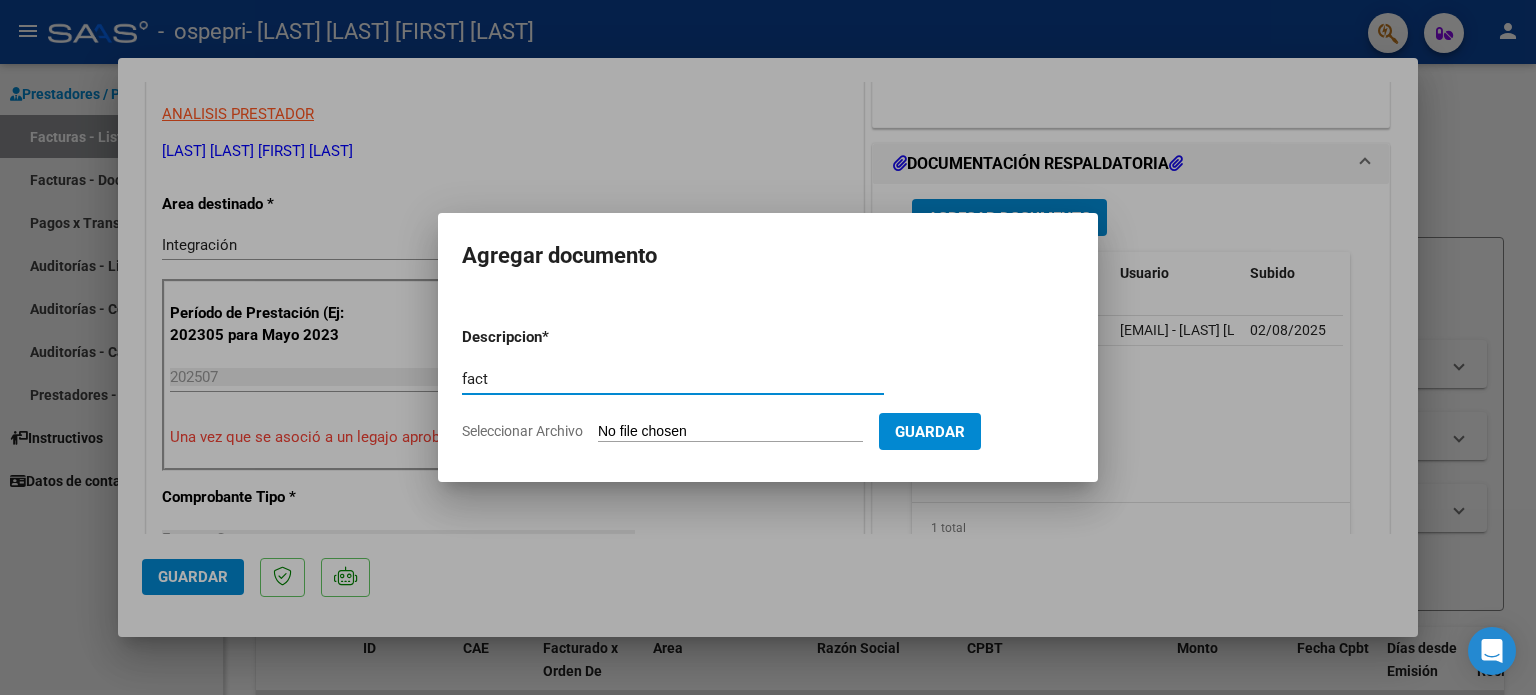 type on "fact" 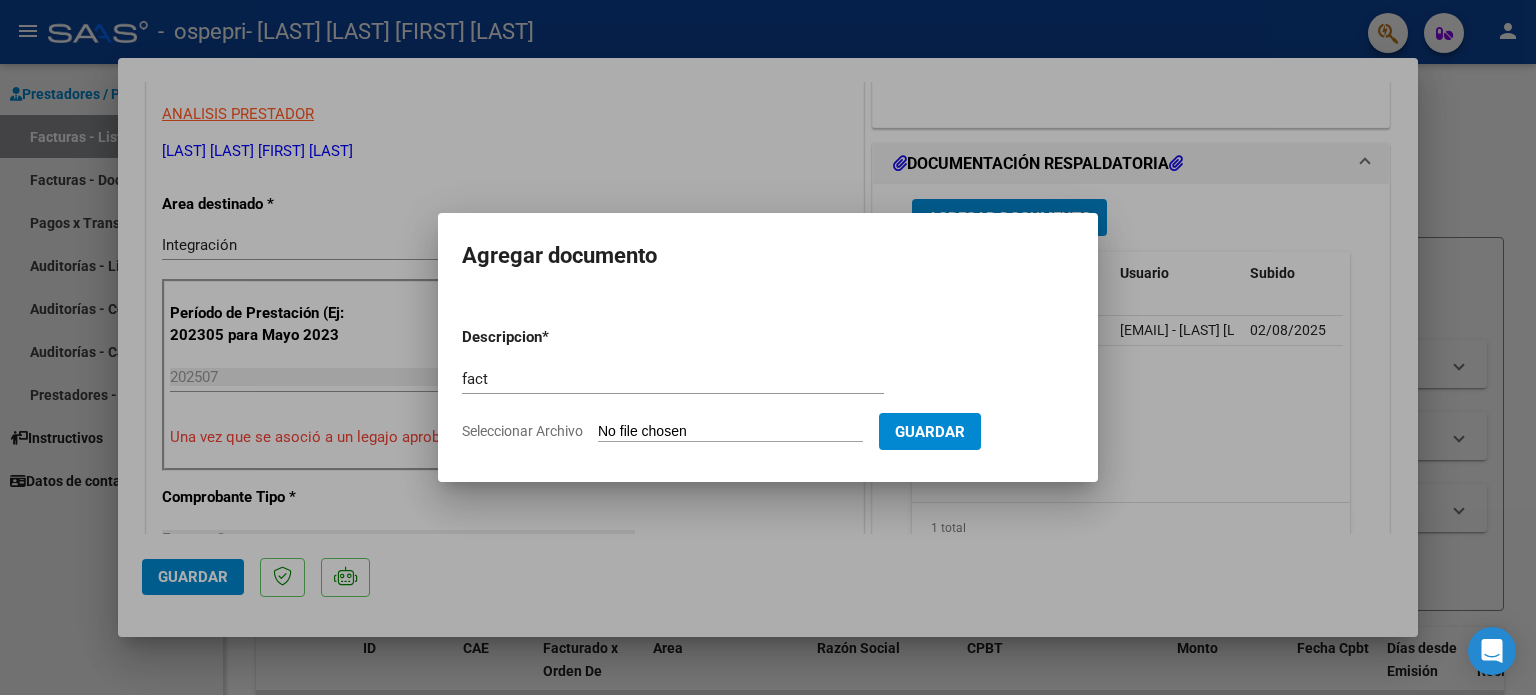 type on "C:\fakepath\27416110749_011_00001_00000749.pdf" 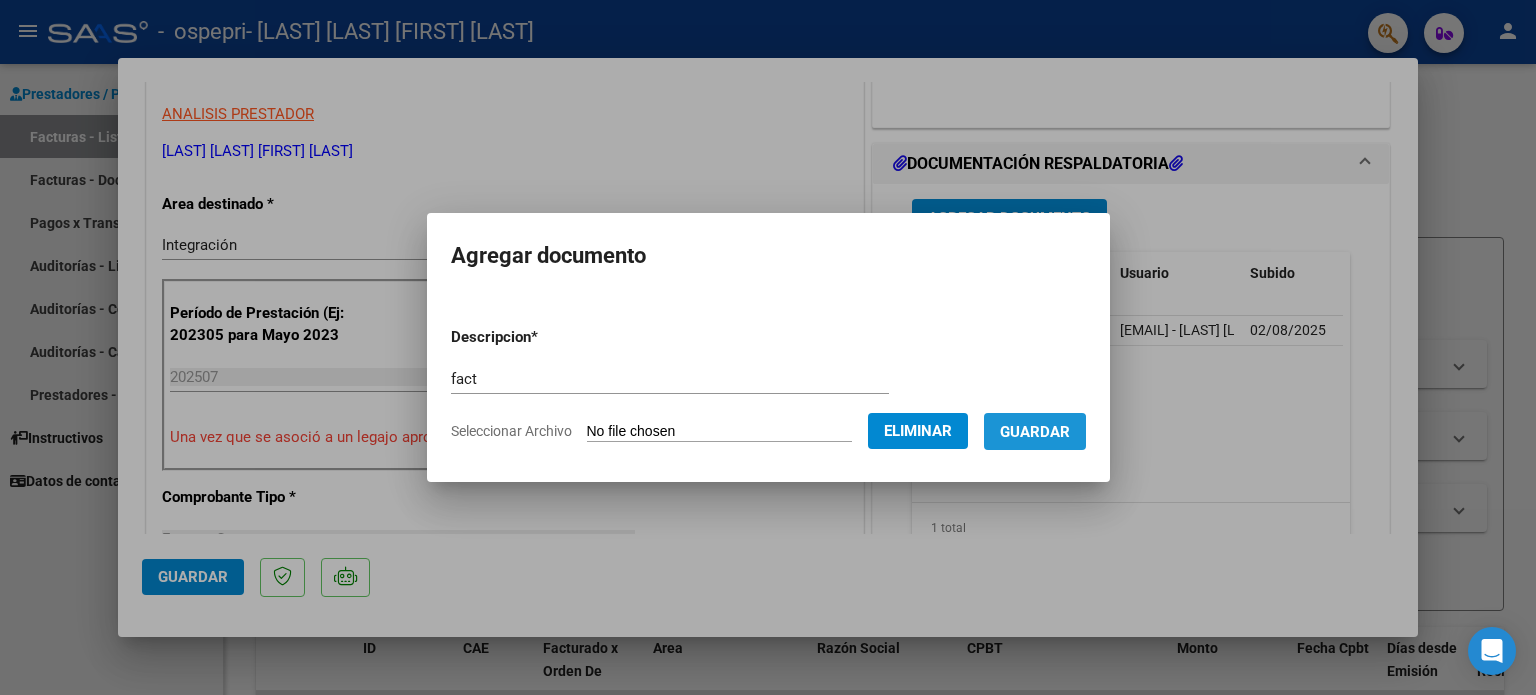 click on "Guardar" at bounding box center [1035, 432] 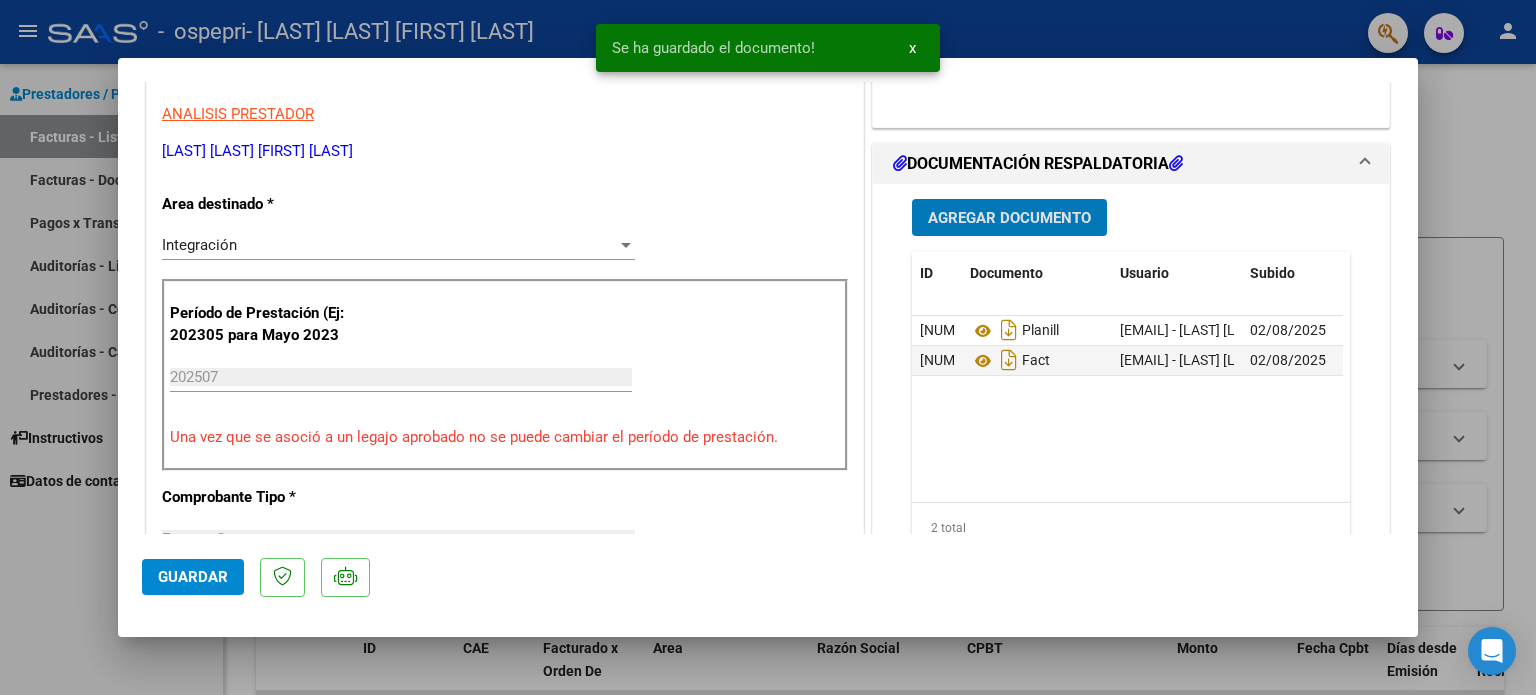 click on "Guardar" 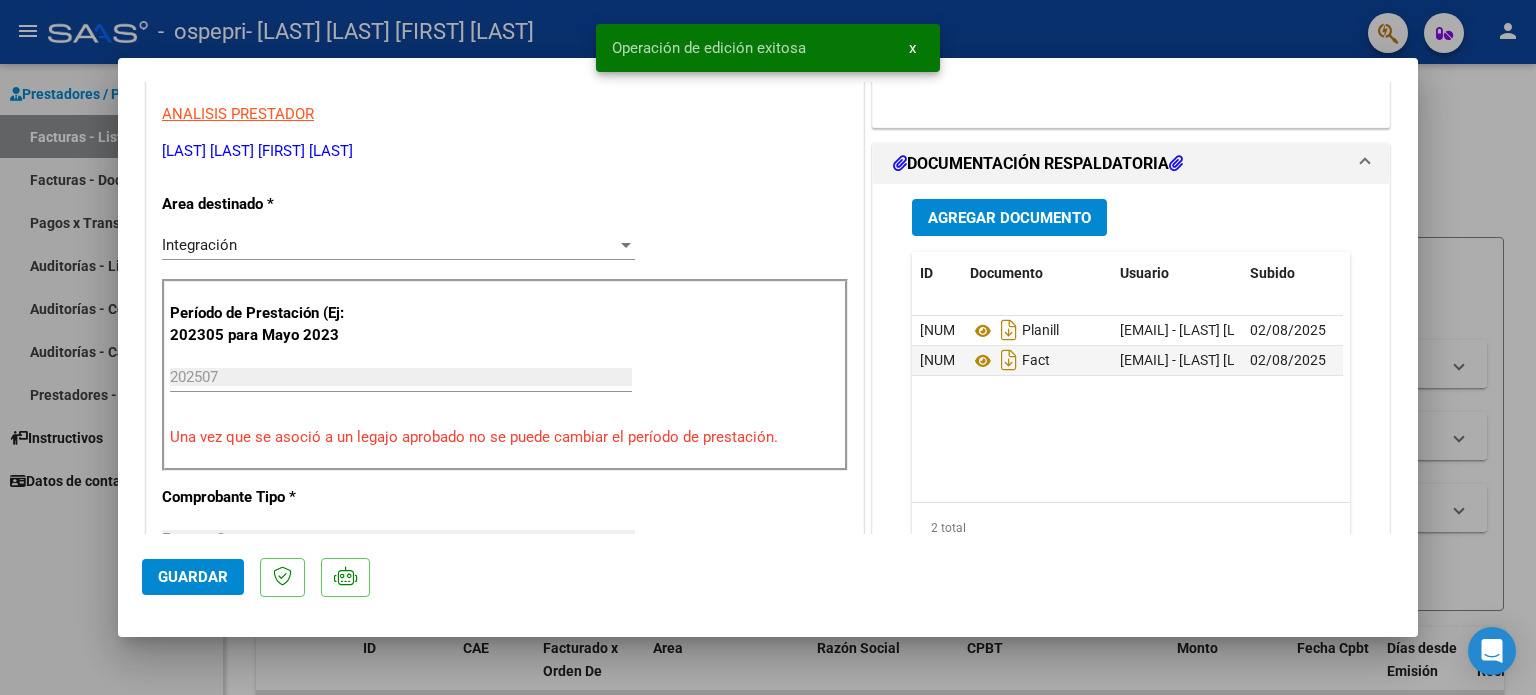 click at bounding box center (768, 347) 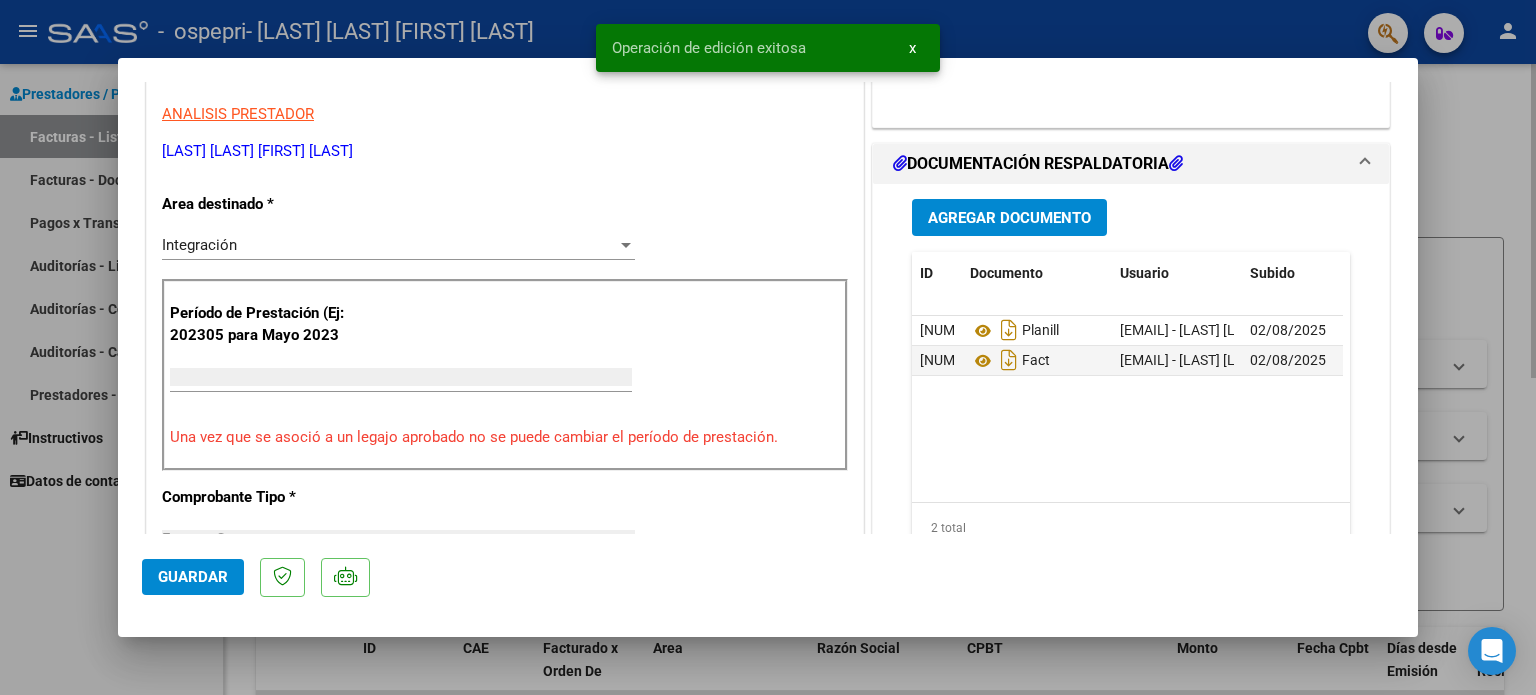 scroll, scrollTop: 0, scrollLeft: 0, axis: both 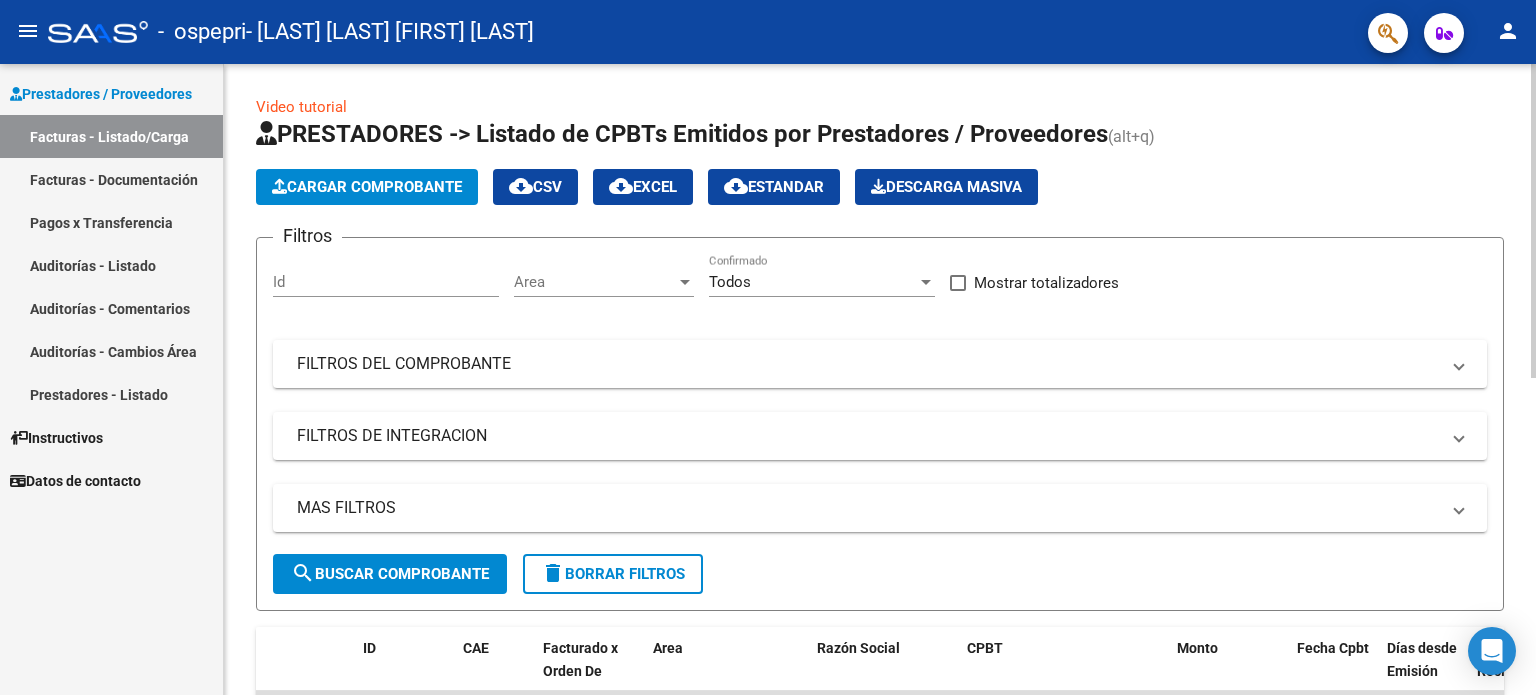 click on "Cargar Comprobante" 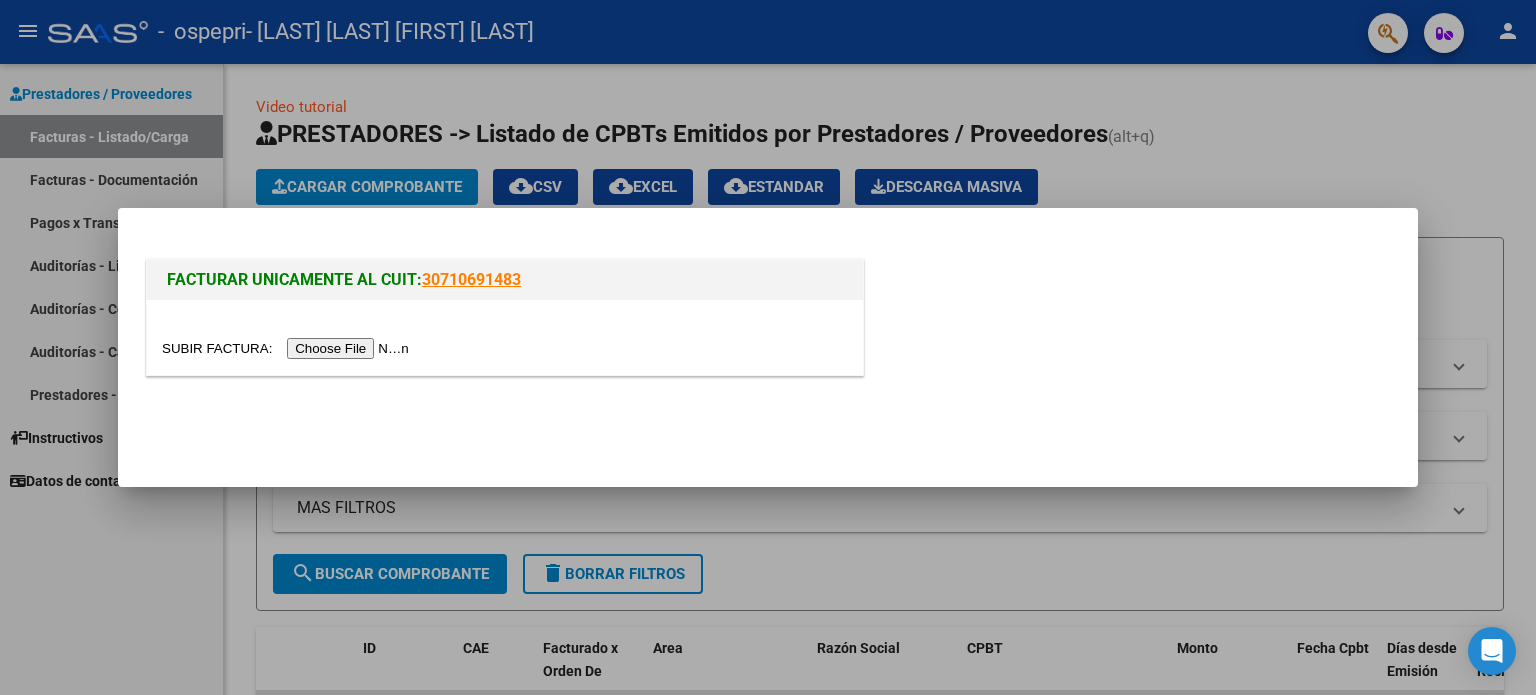 click at bounding box center [288, 348] 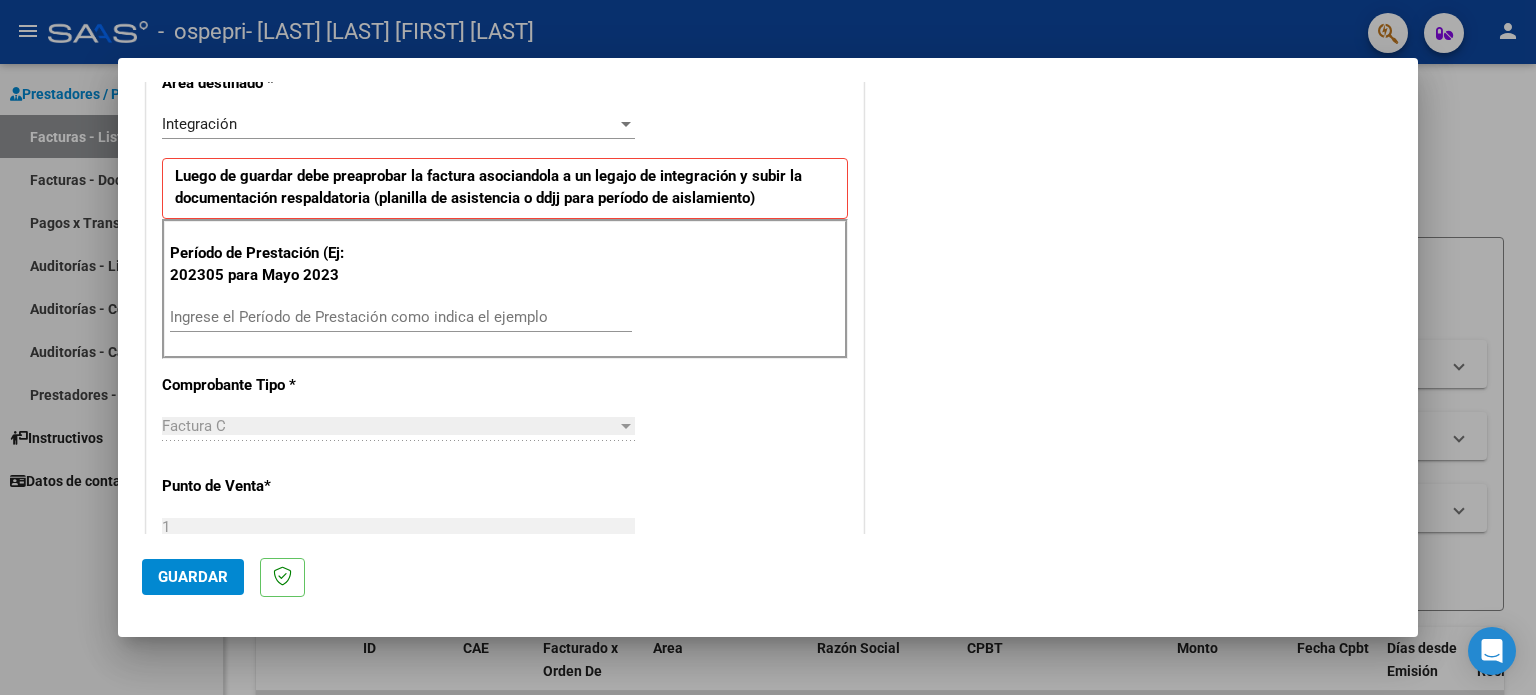 scroll, scrollTop: 500, scrollLeft: 0, axis: vertical 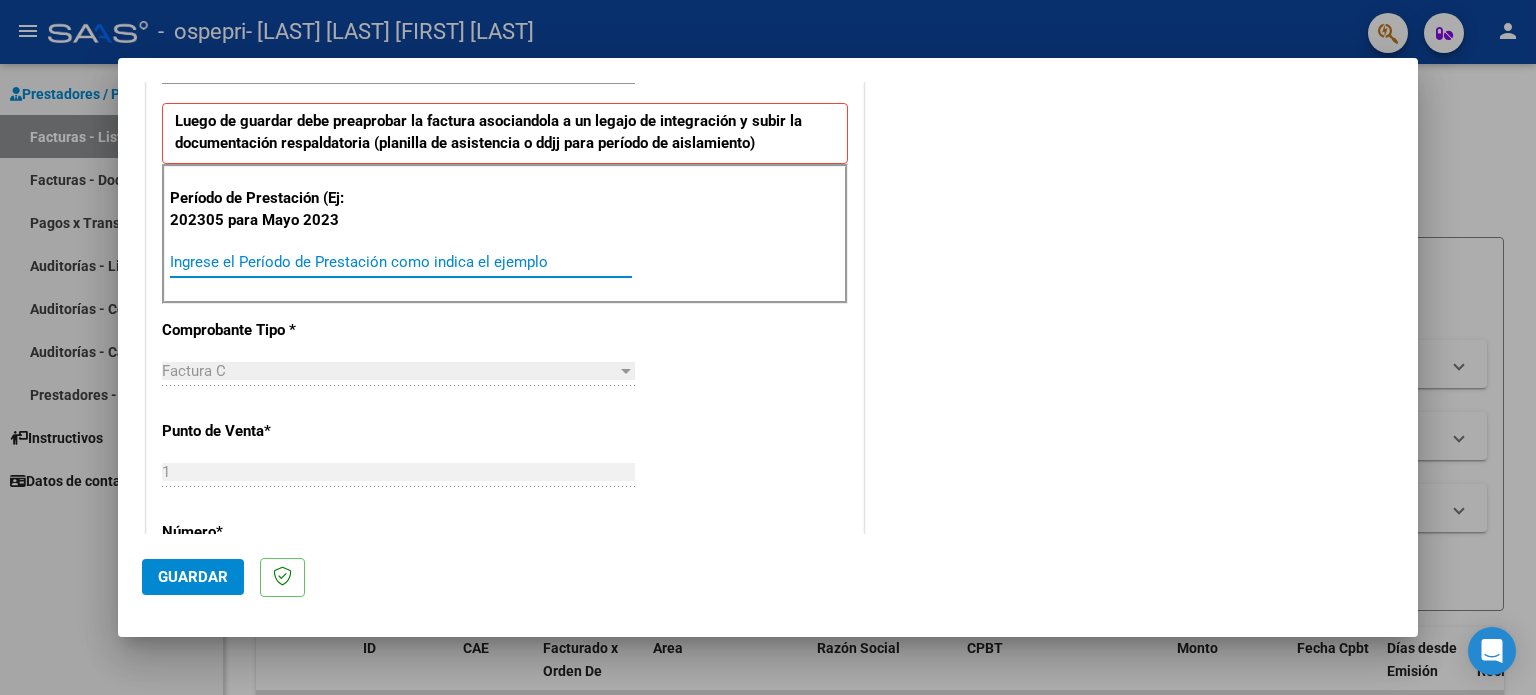 click on "Ingrese el Período de Prestación como indica el ejemplo" at bounding box center [401, 262] 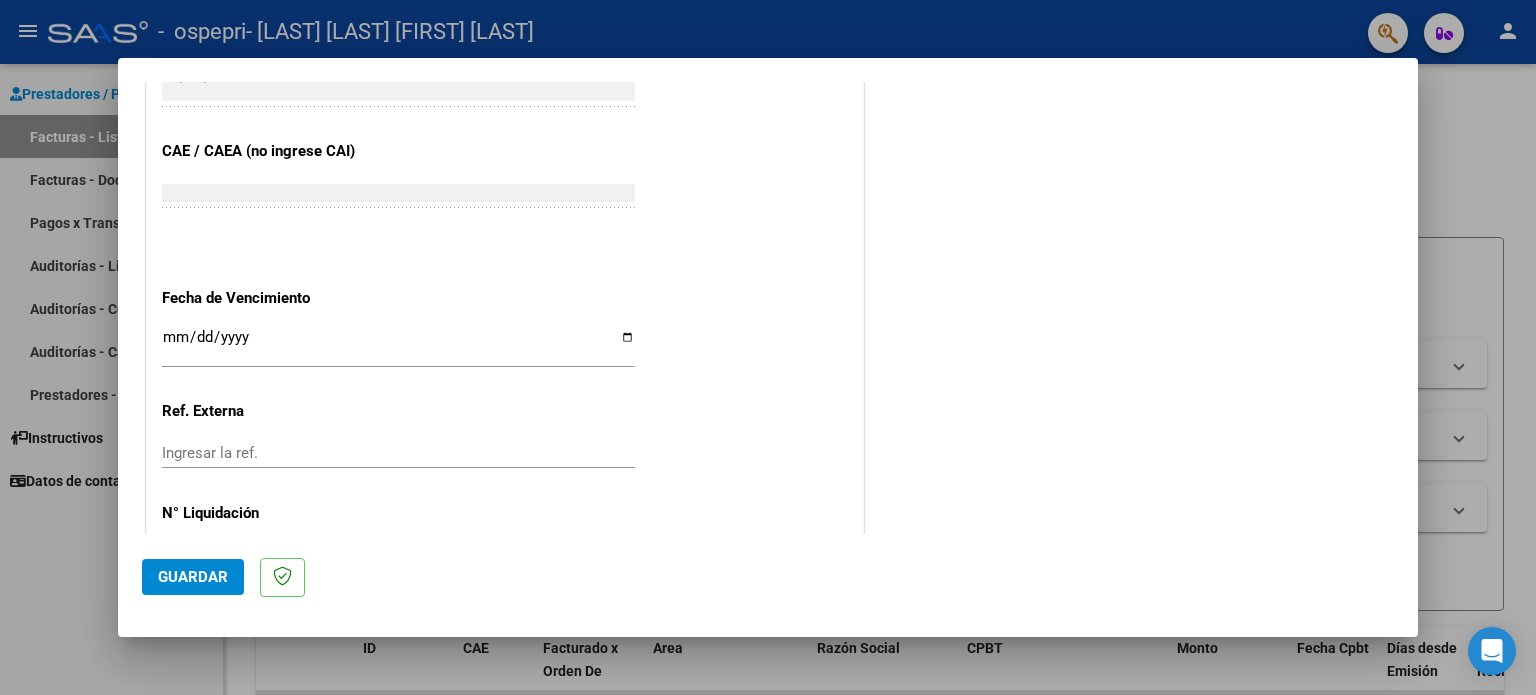 scroll, scrollTop: 1200, scrollLeft: 0, axis: vertical 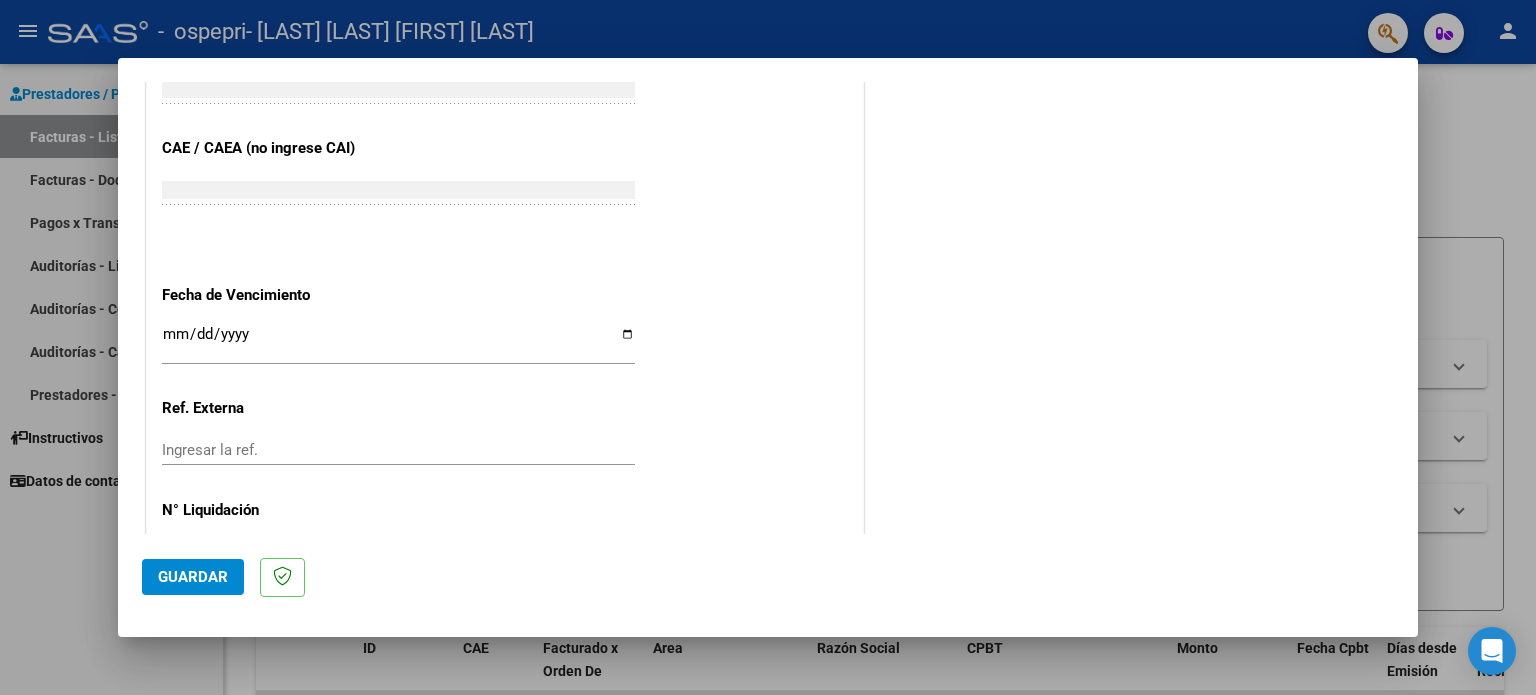 type on "202507" 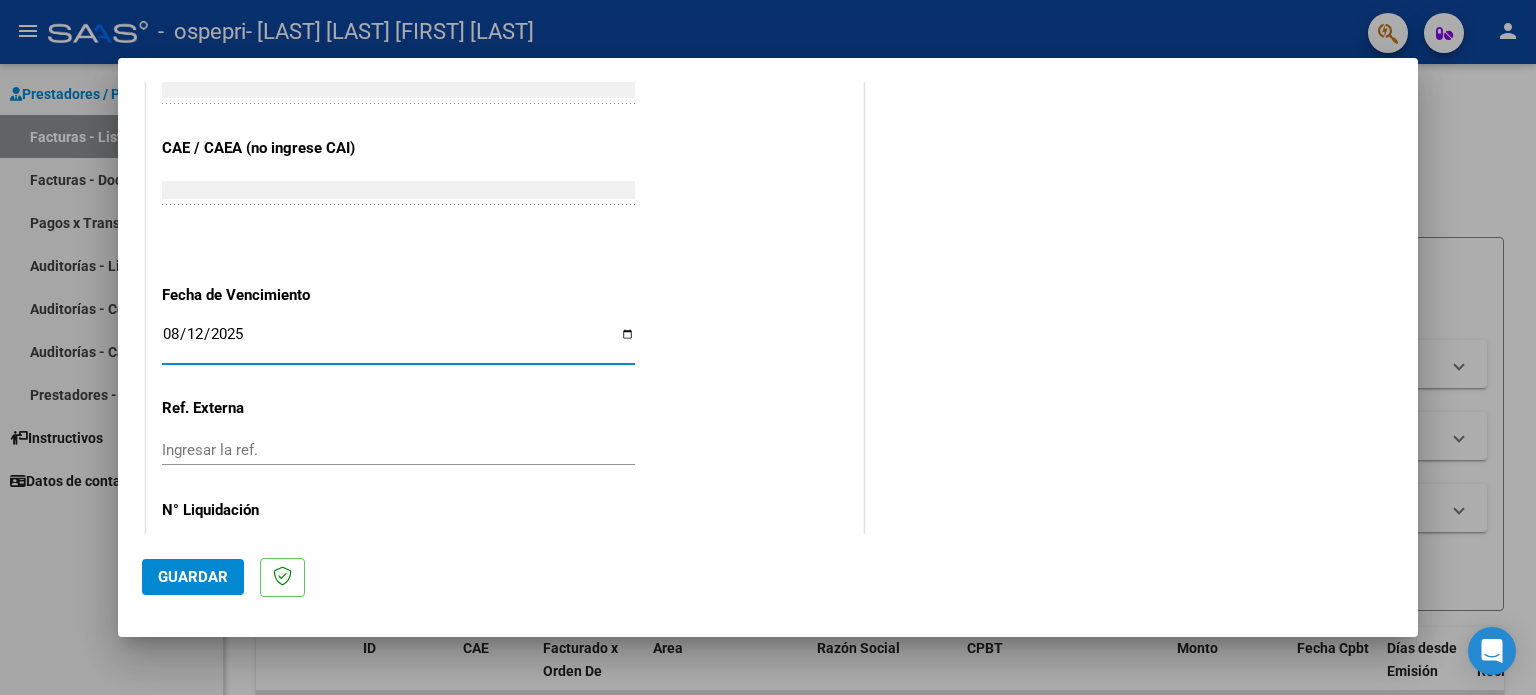 type on "2025-08-12" 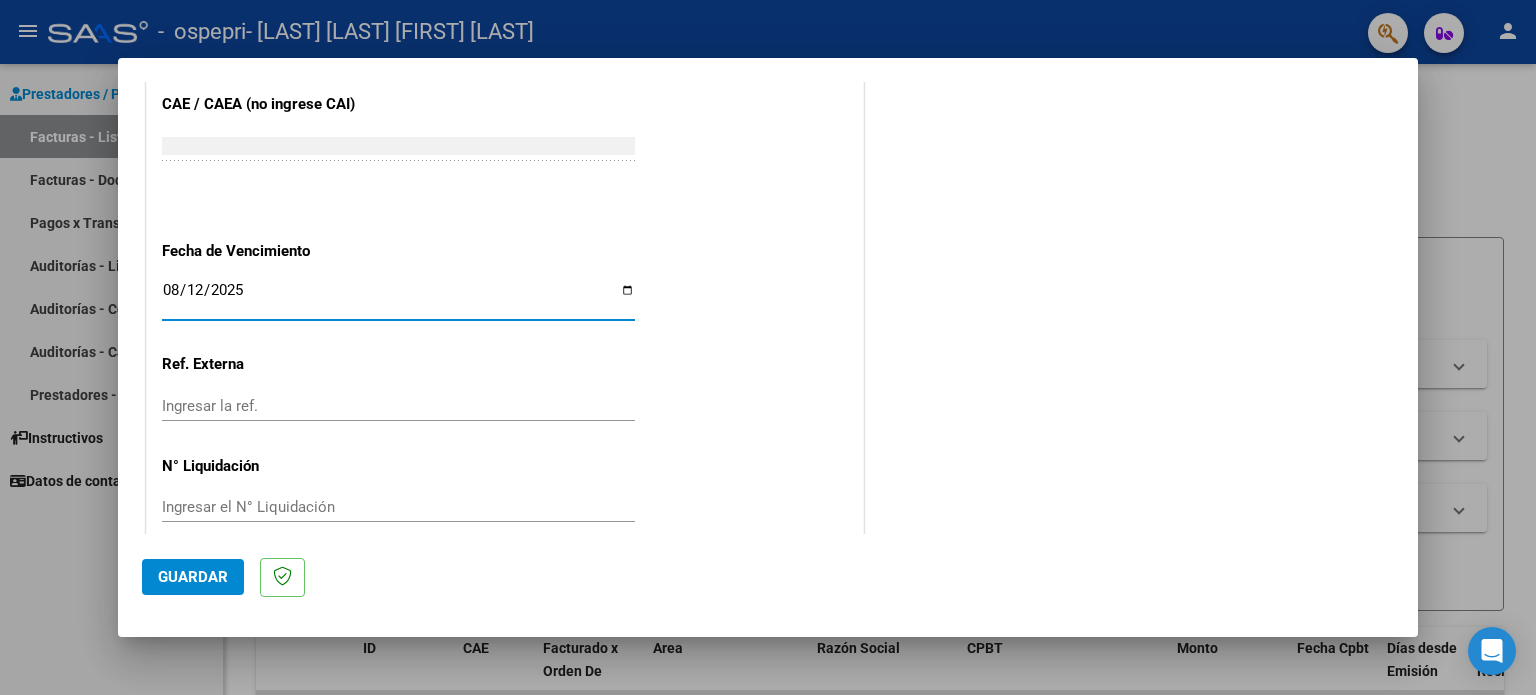 scroll, scrollTop: 1268, scrollLeft: 0, axis: vertical 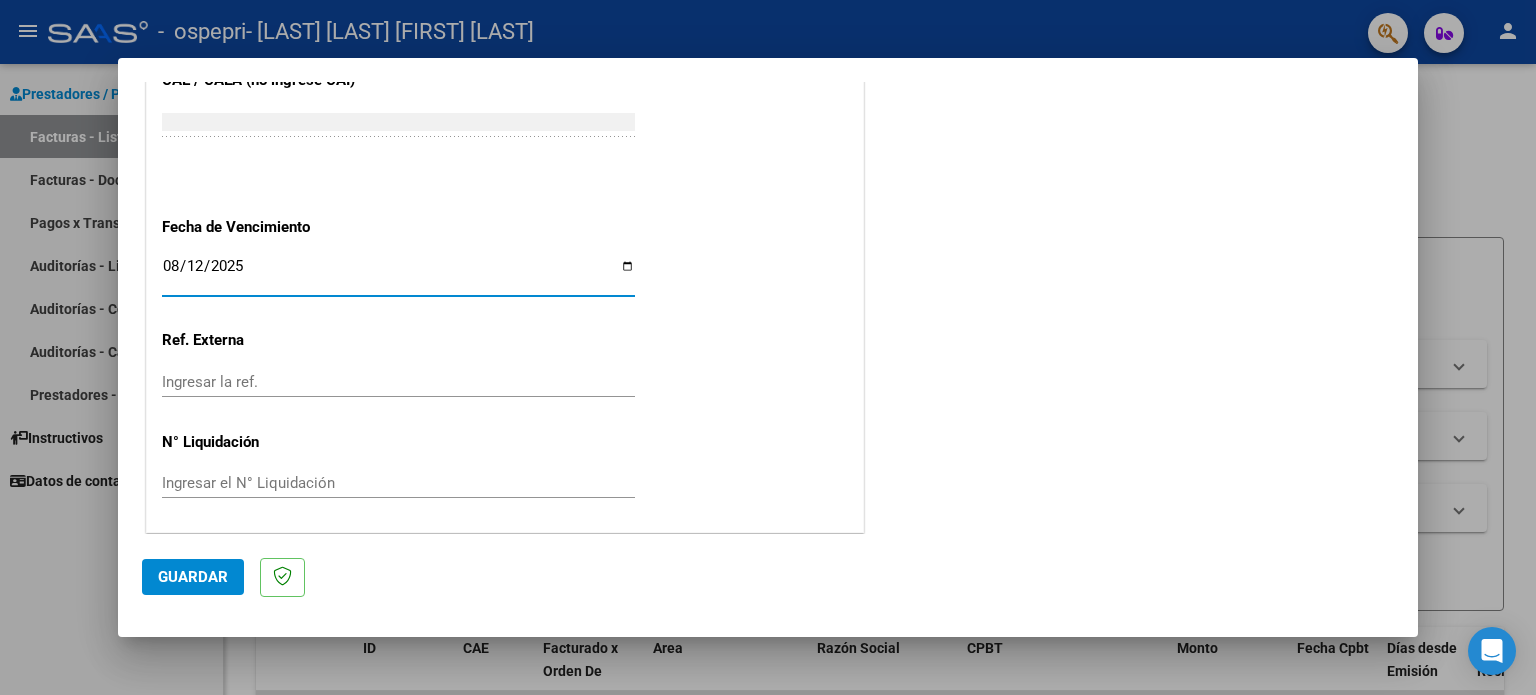 click on "Ingresar el N° Liquidación" at bounding box center (398, 483) 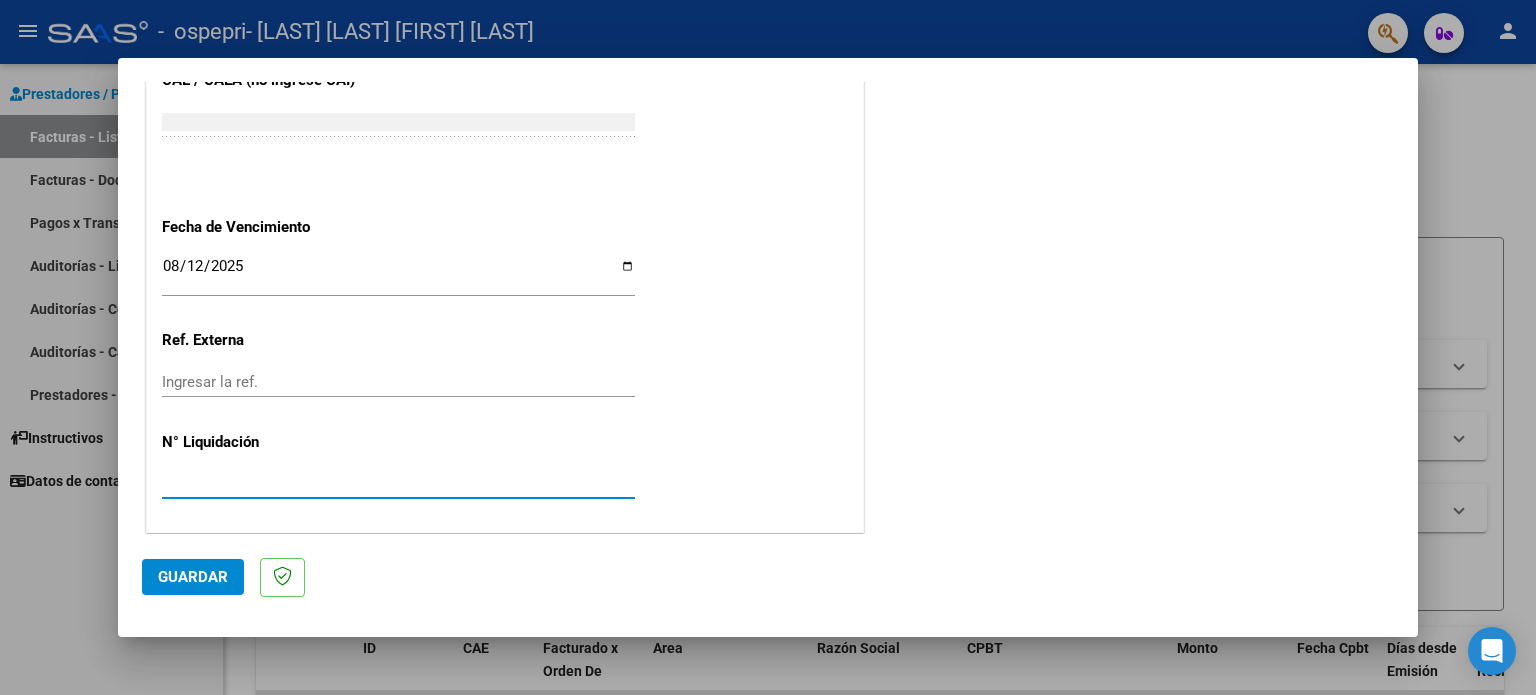type on "[NUMBER]" 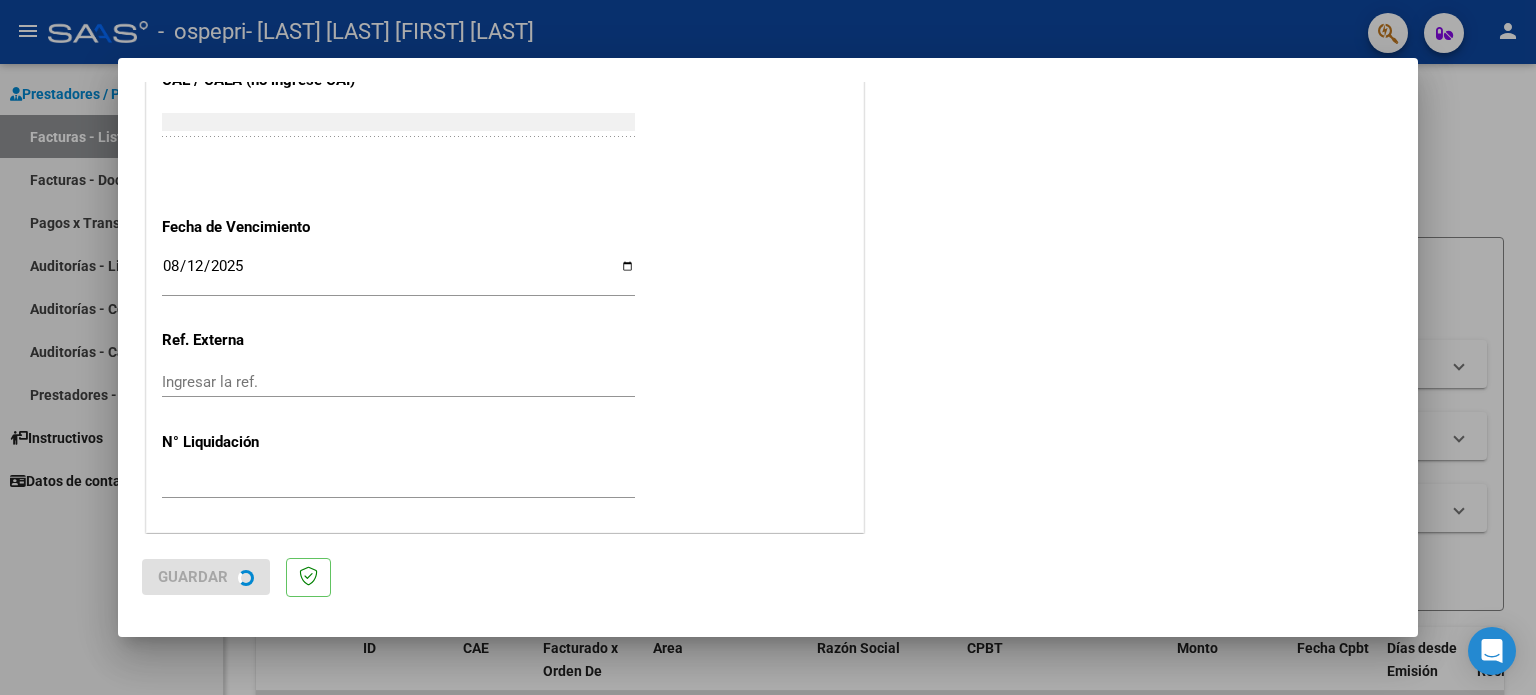 scroll, scrollTop: 0, scrollLeft: 0, axis: both 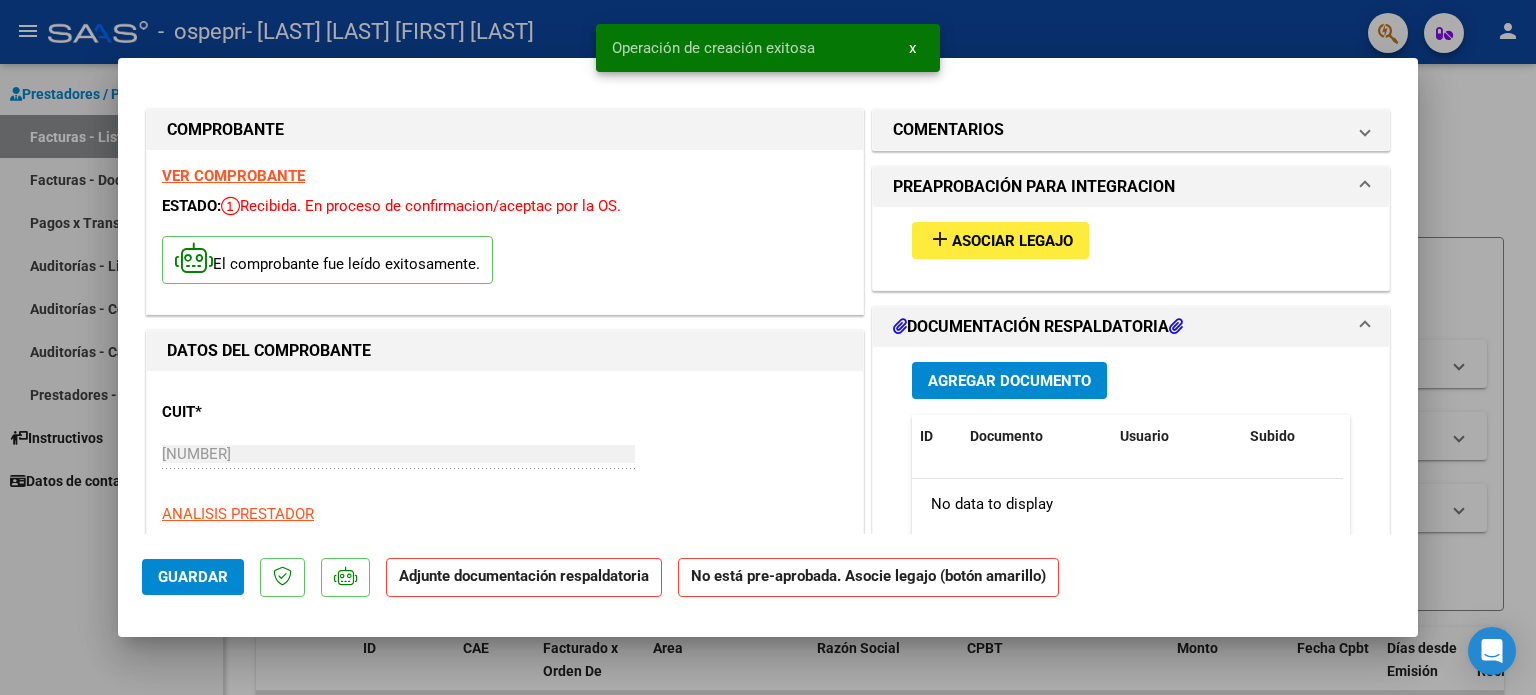 click on "Asociar Legajo" at bounding box center [1012, 241] 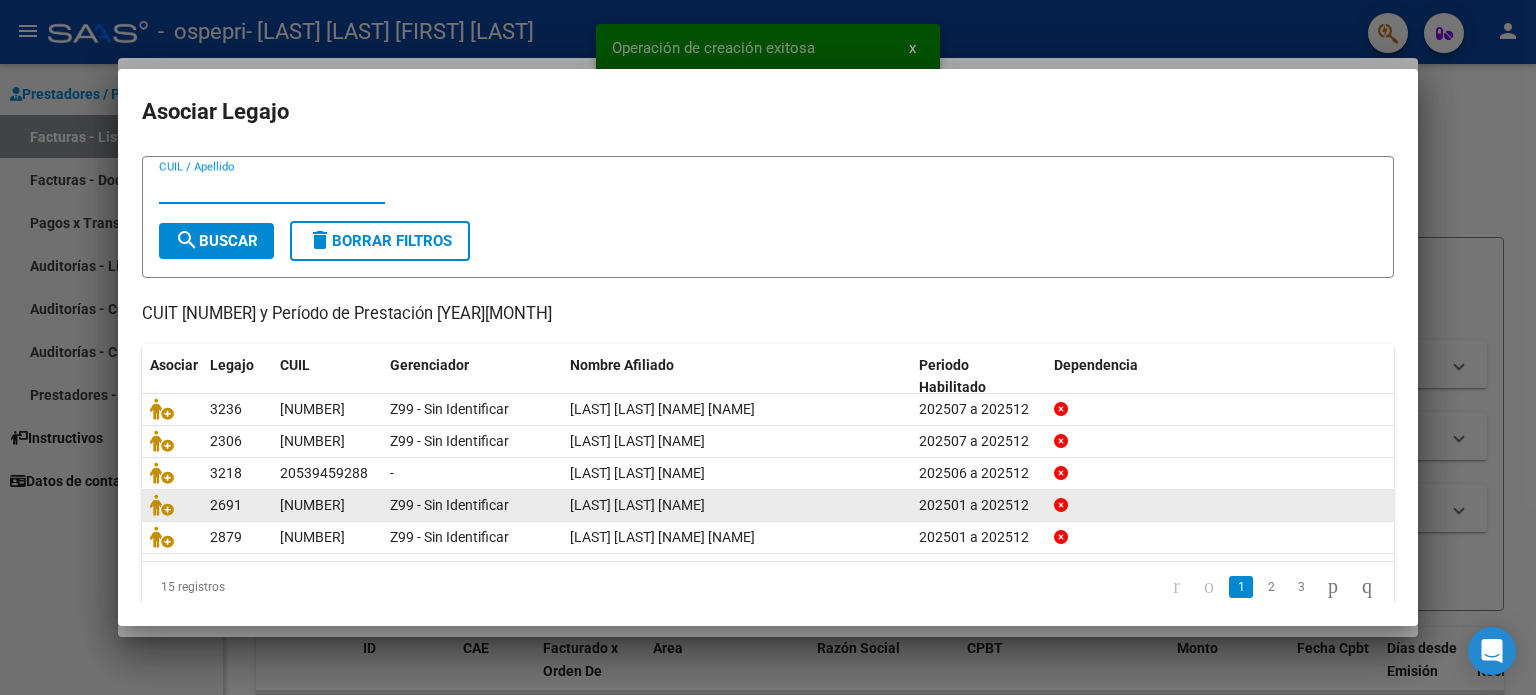 scroll, scrollTop: 67, scrollLeft: 0, axis: vertical 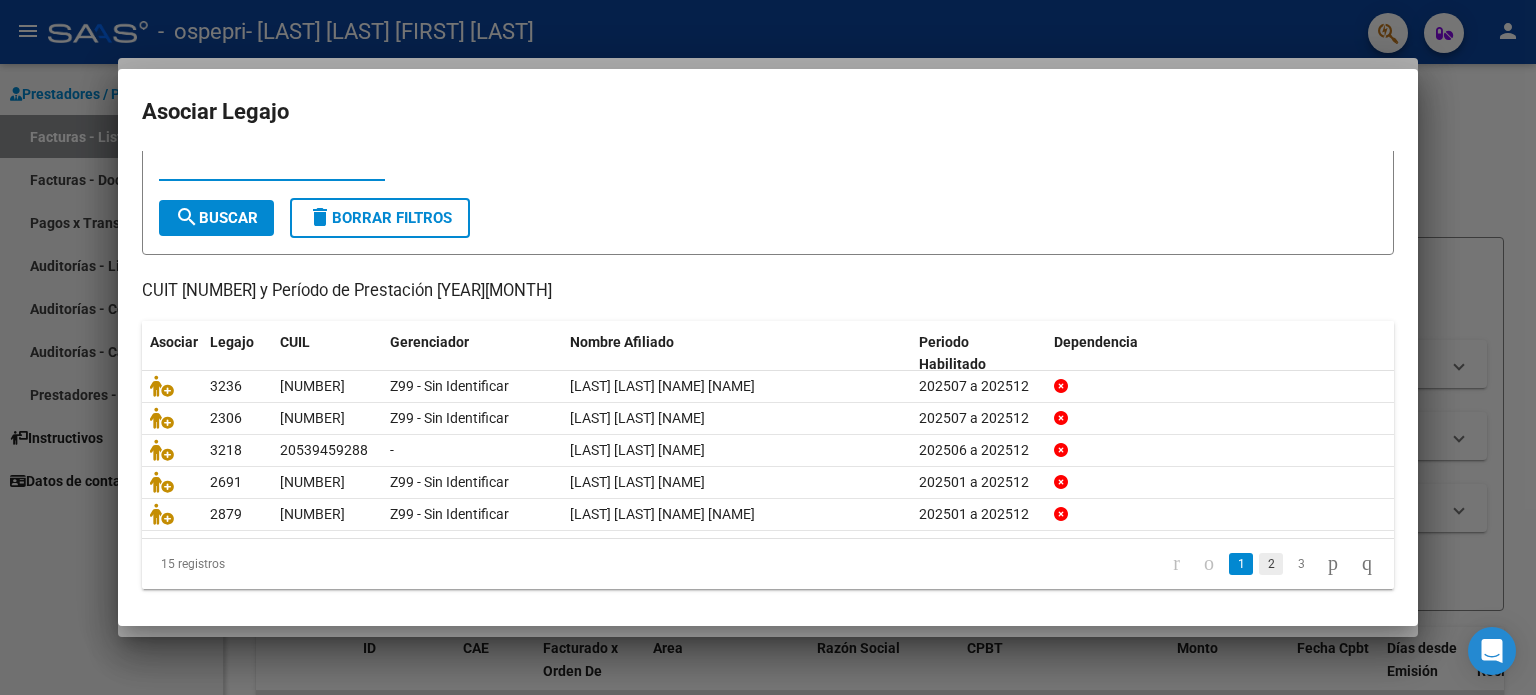 click on "2" 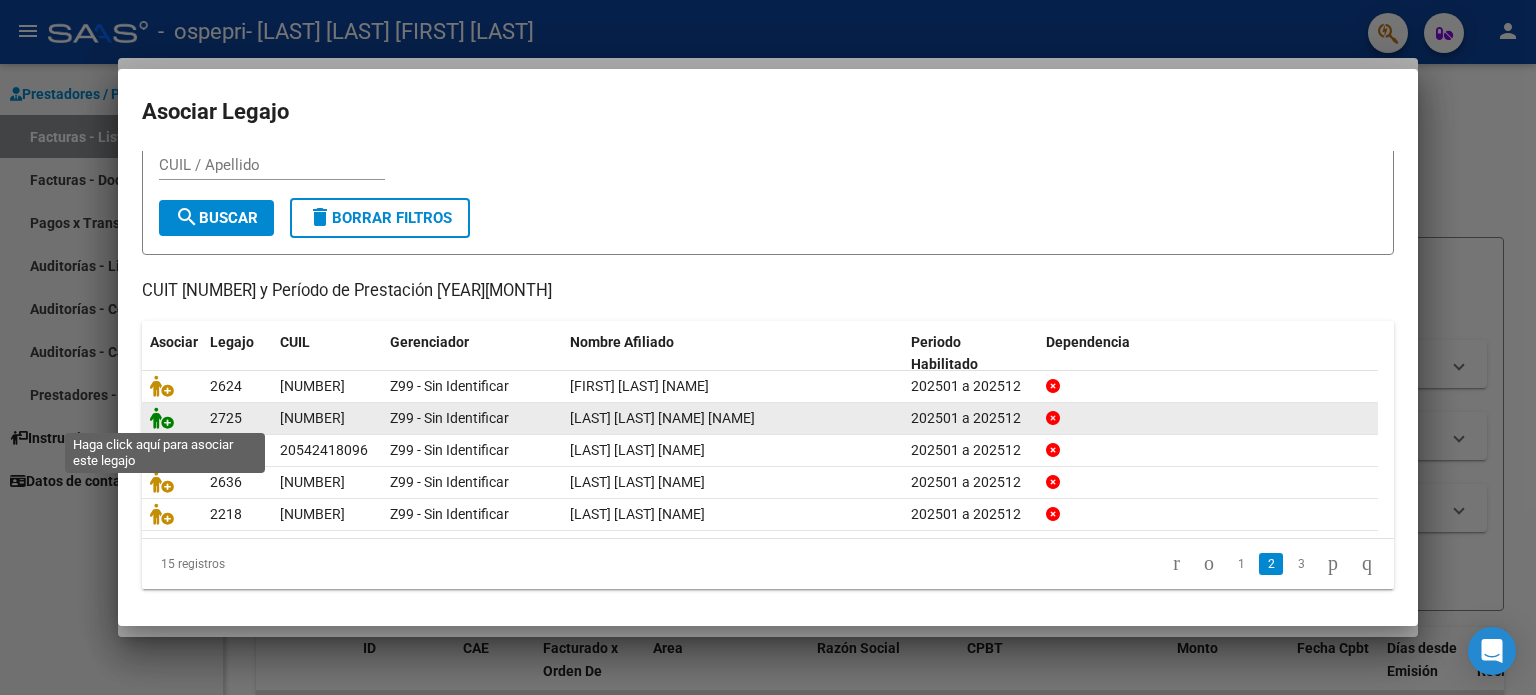click 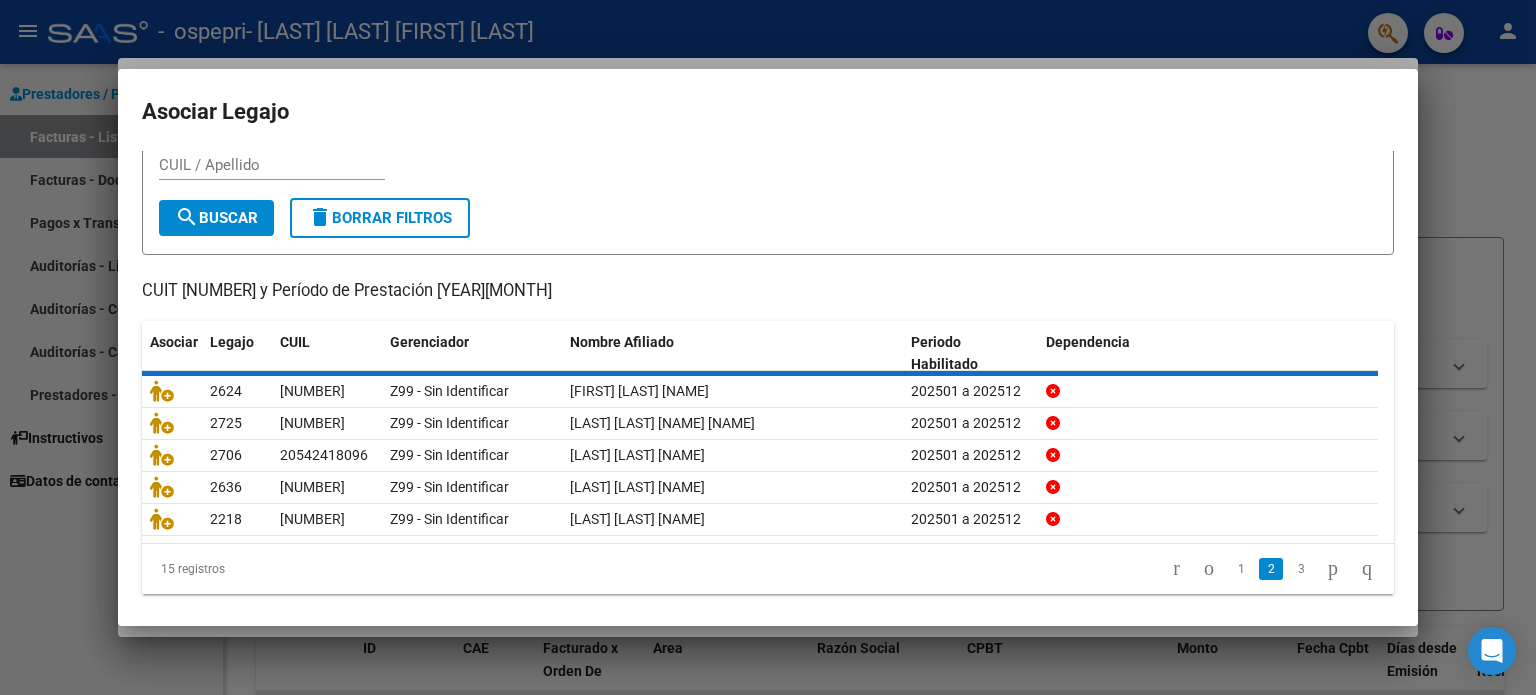 scroll, scrollTop: 0, scrollLeft: 0, axis: both 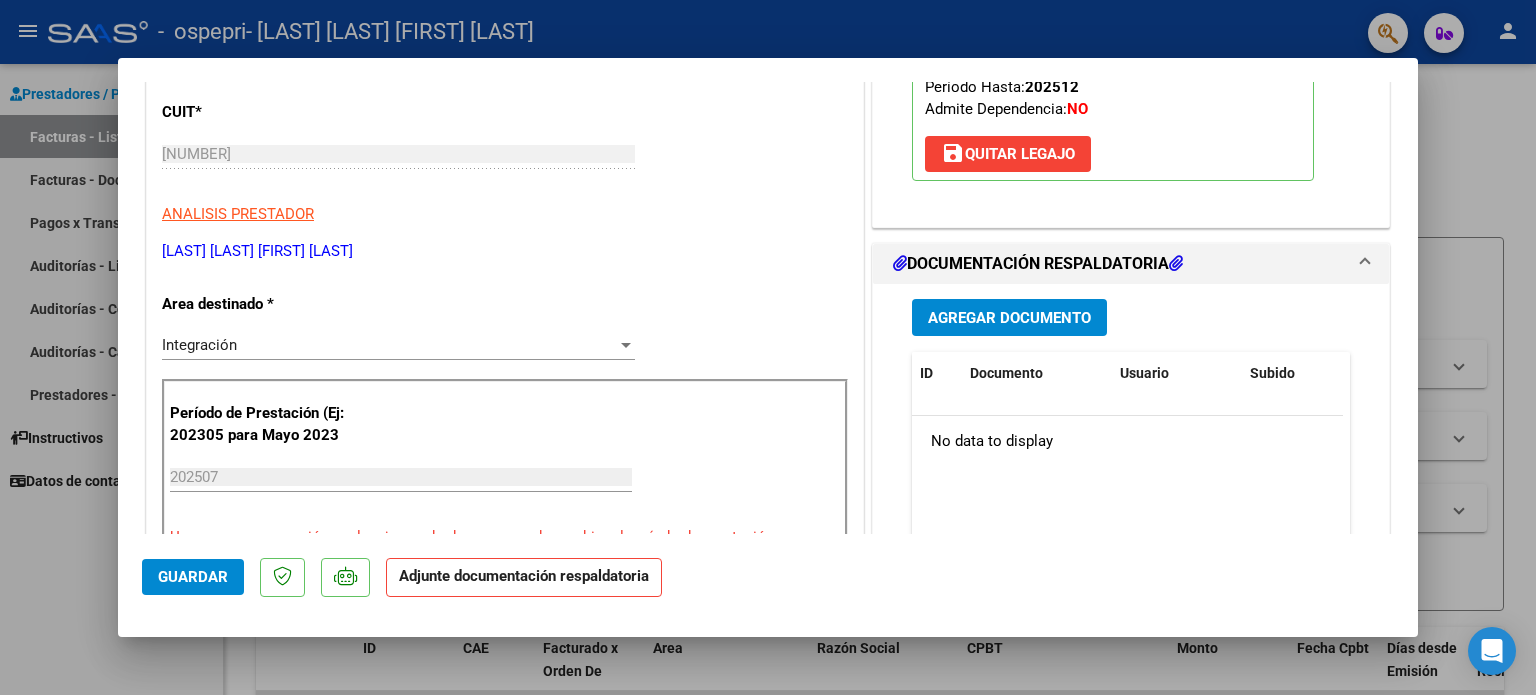 click on "Agregar Documento" at bounding box center (1009, 318) 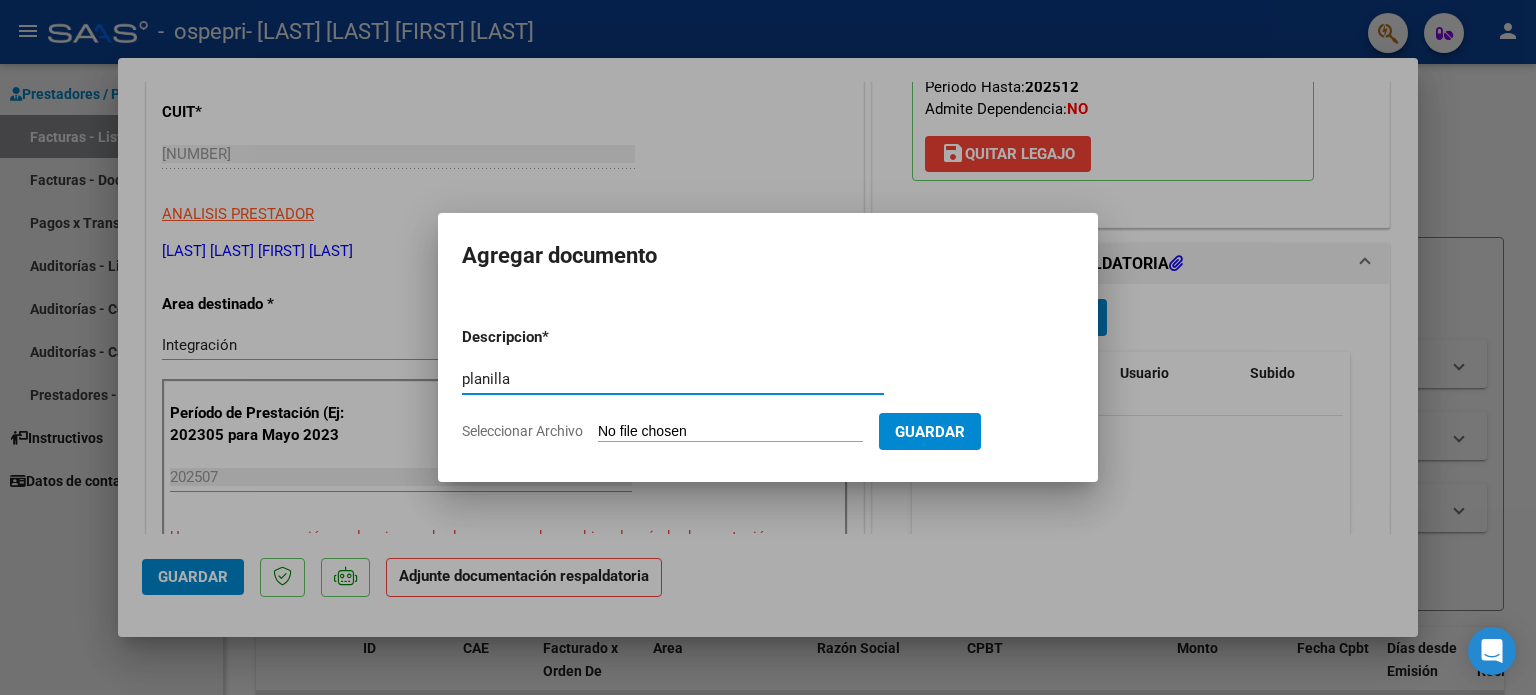 type on "planilla" 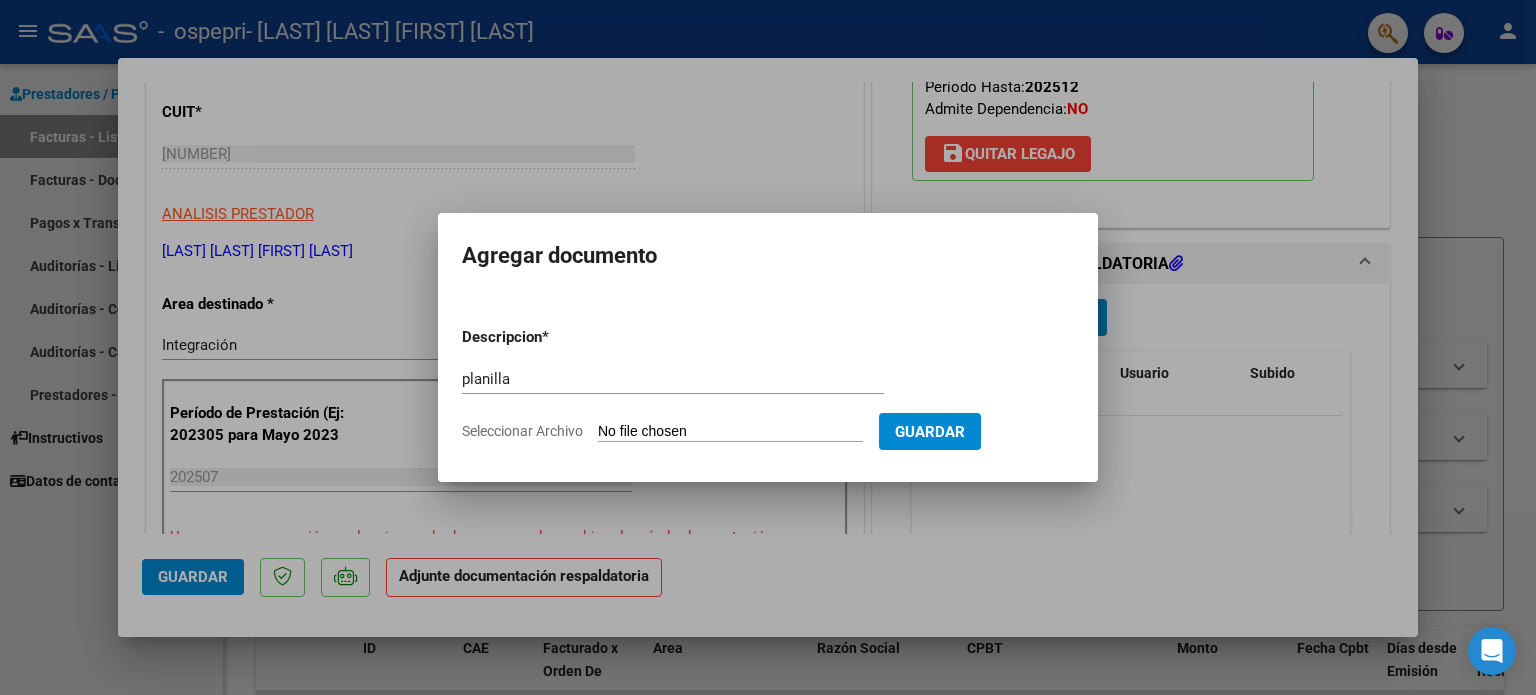 click on "Seleccionar Archivo" at bounding box center (730, 432) 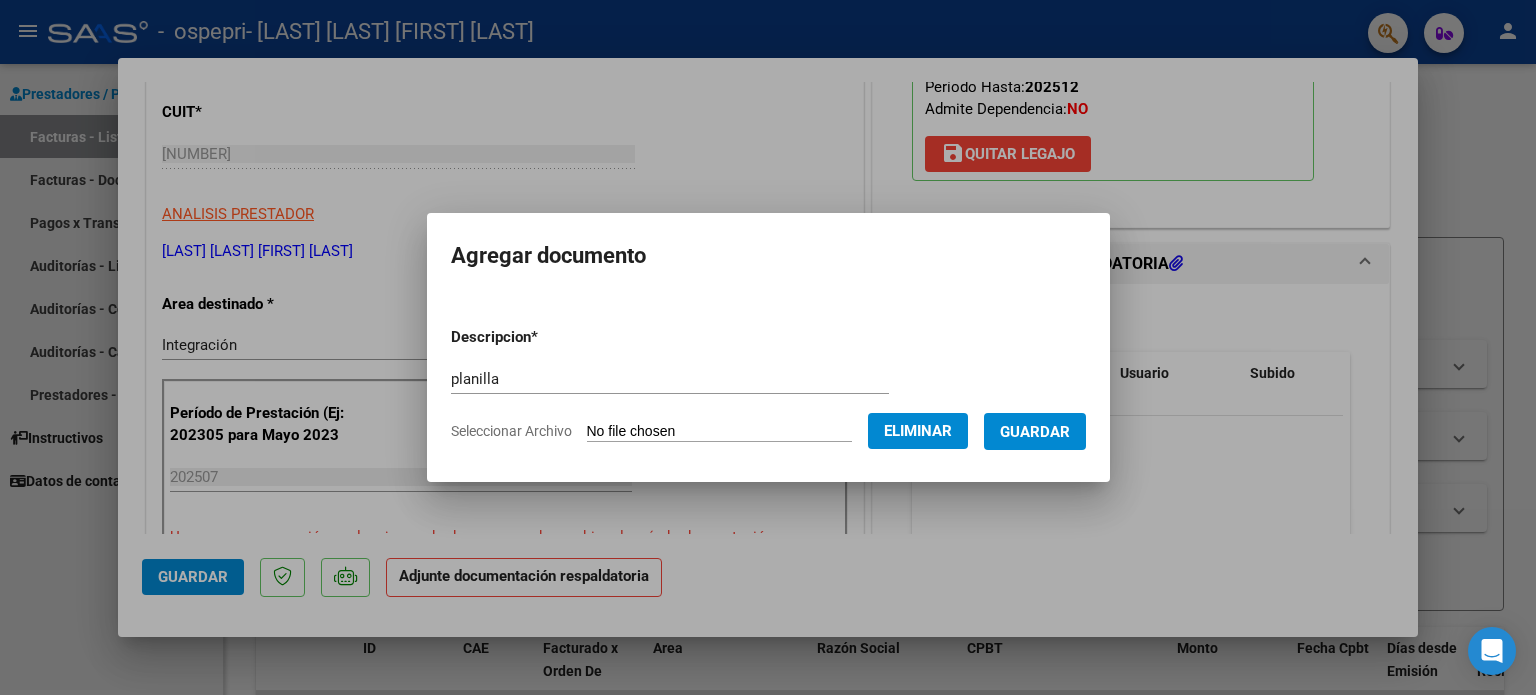 click on "Guardar" at bounding box center [1035, 432] 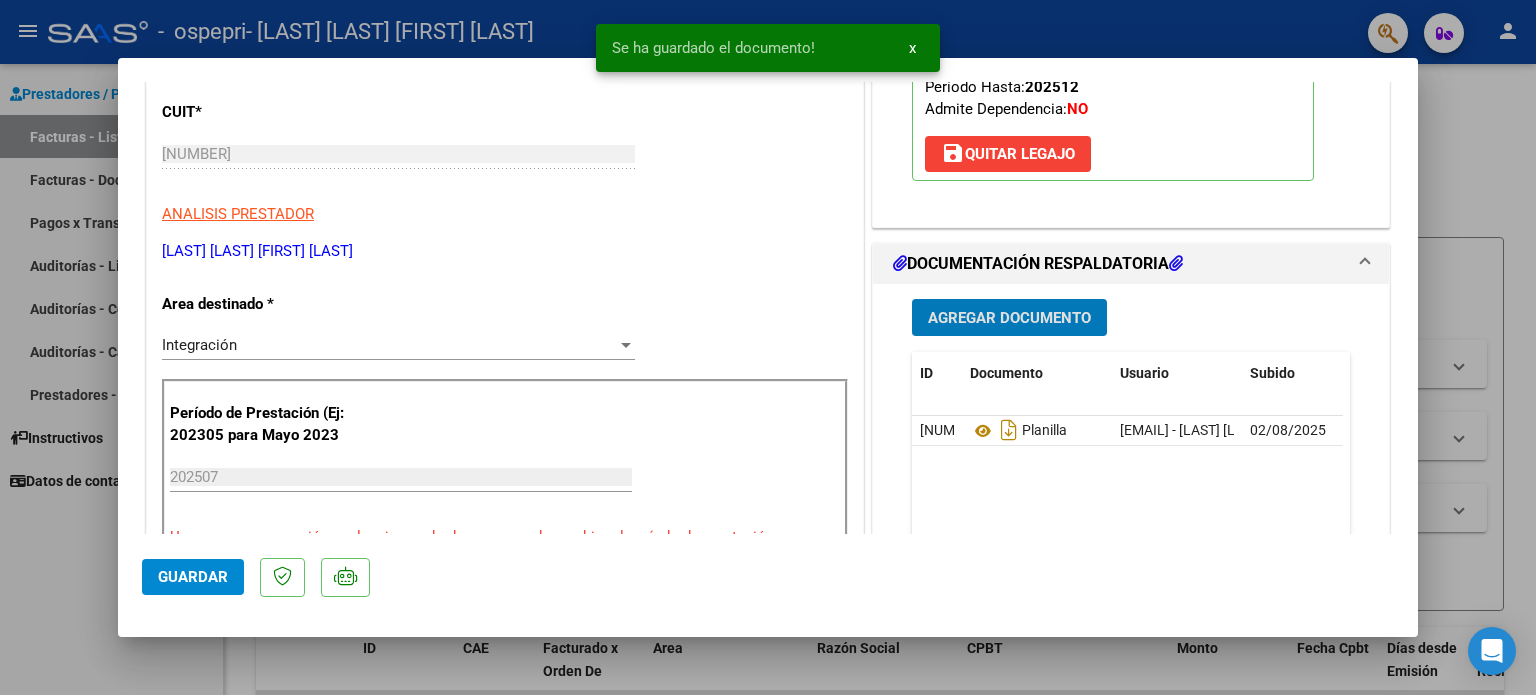 click on "Agregar Documento" at bounding box center (1009, 317) 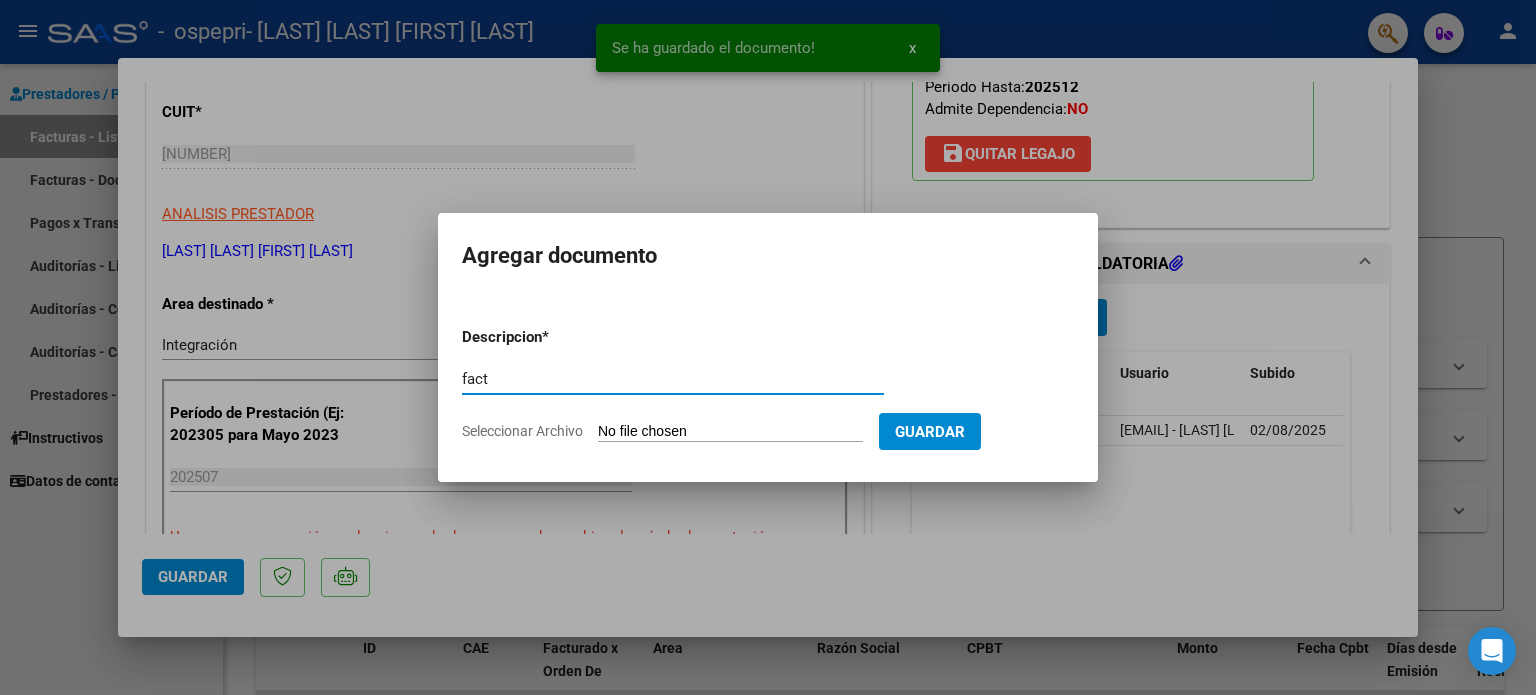type on "fact" 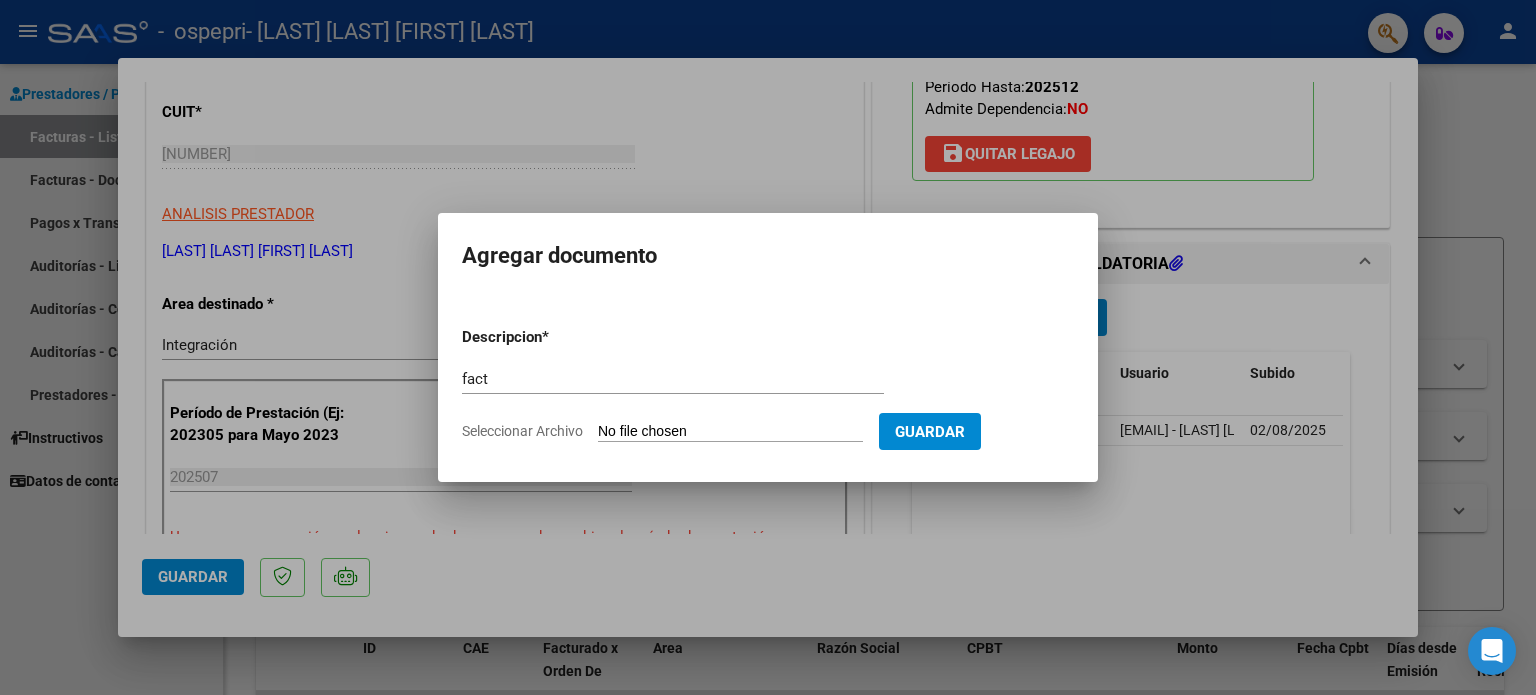 type on "[NUMBER]" 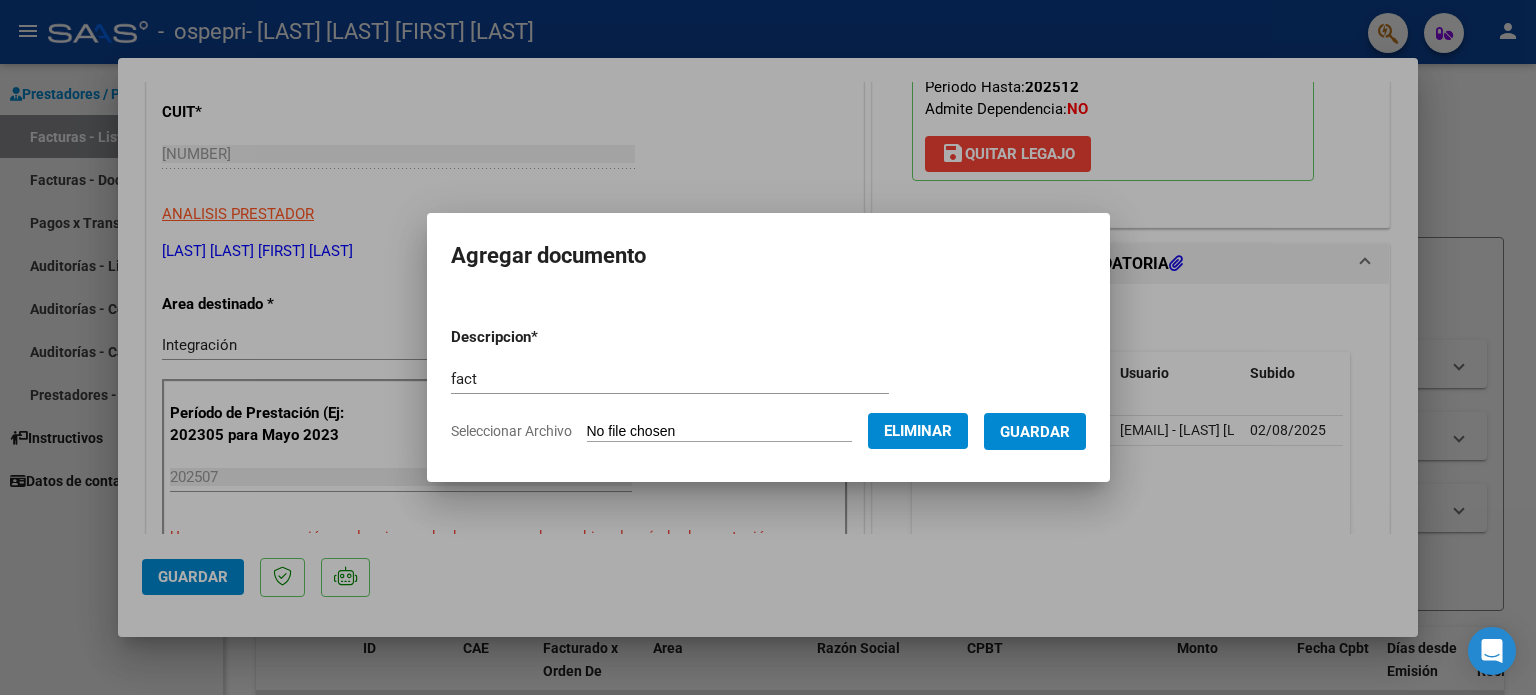 click on "Guardar" at bounding box center [1035, 432] 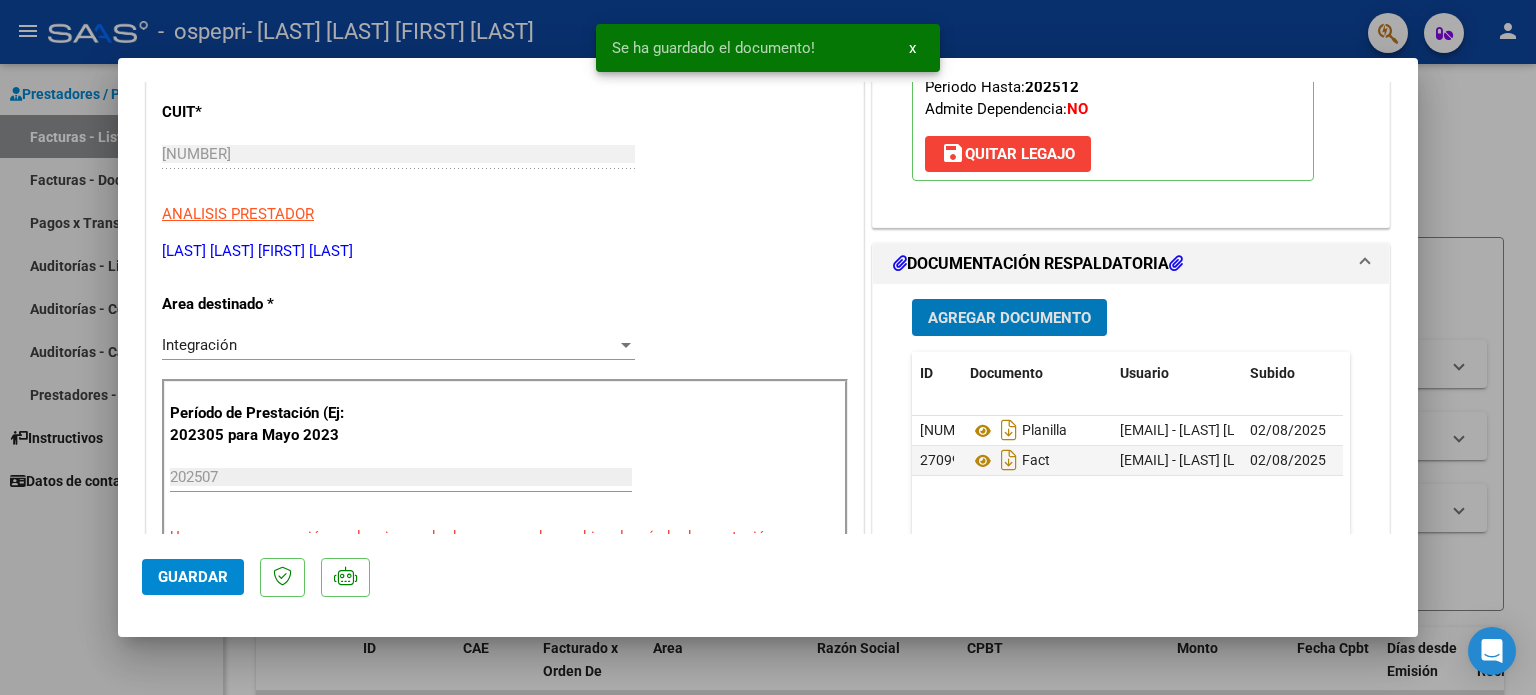 click on "Guardar" 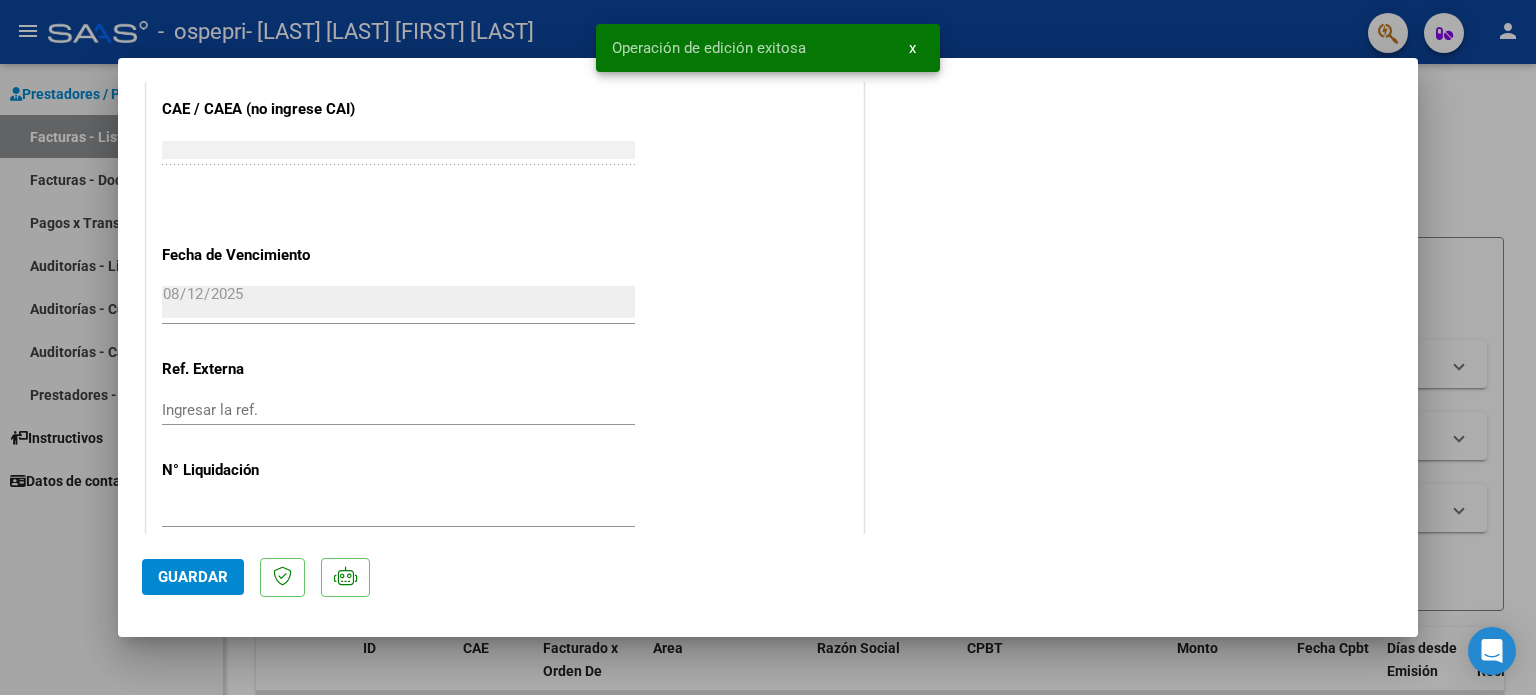 scroll, scrollTop: 1336, scrollLeft: 0, axis: vertical 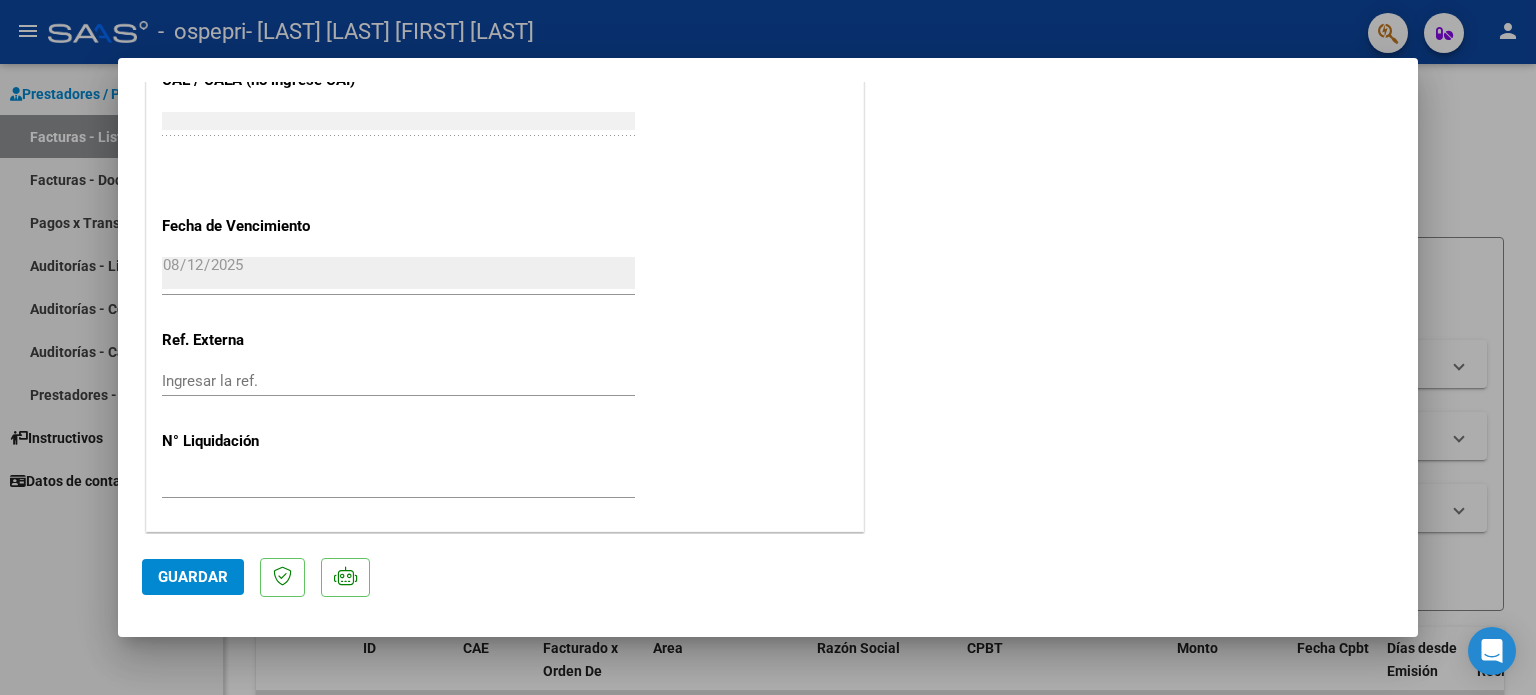 click at bounding box center (768, 347) 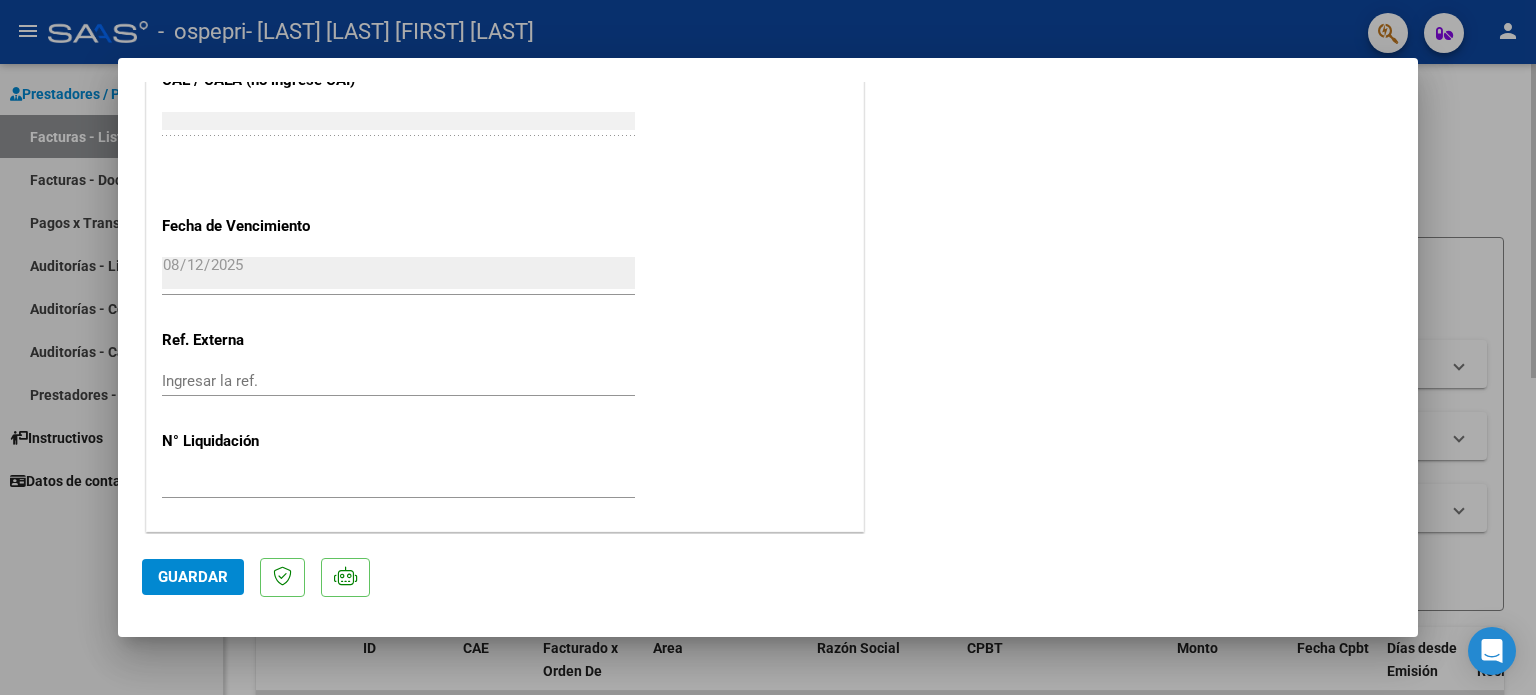 type 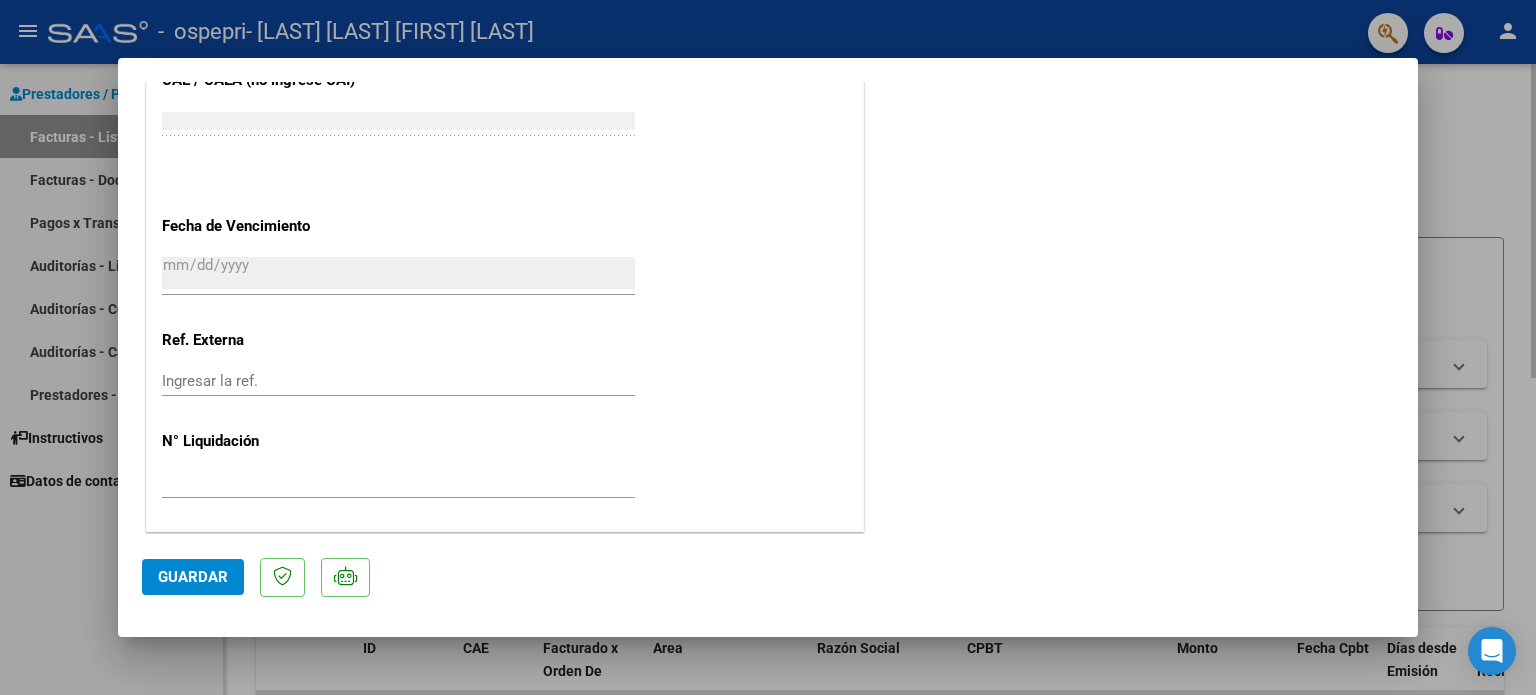 scroll, scrollTop: 1487, scrollLeft: 0, axis: vertical 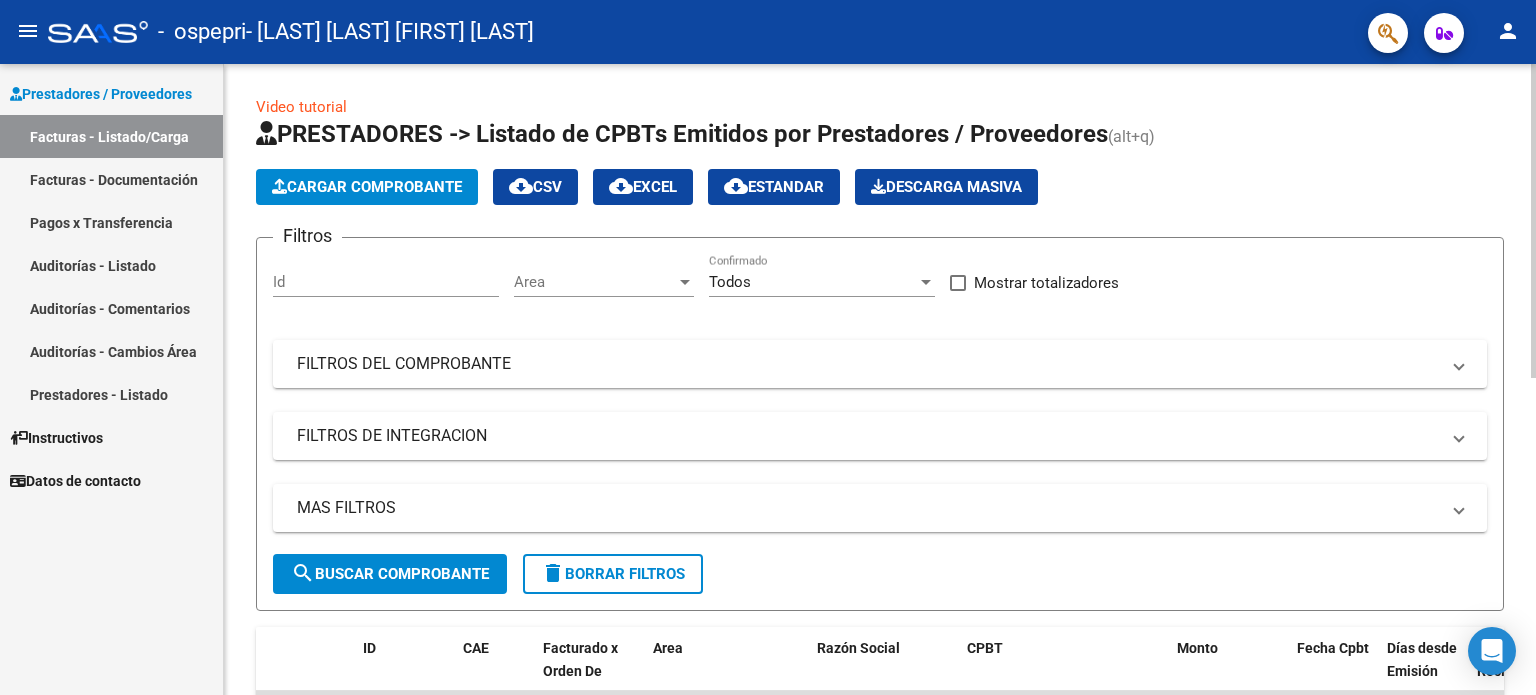 click on "Cargar Comprobante" 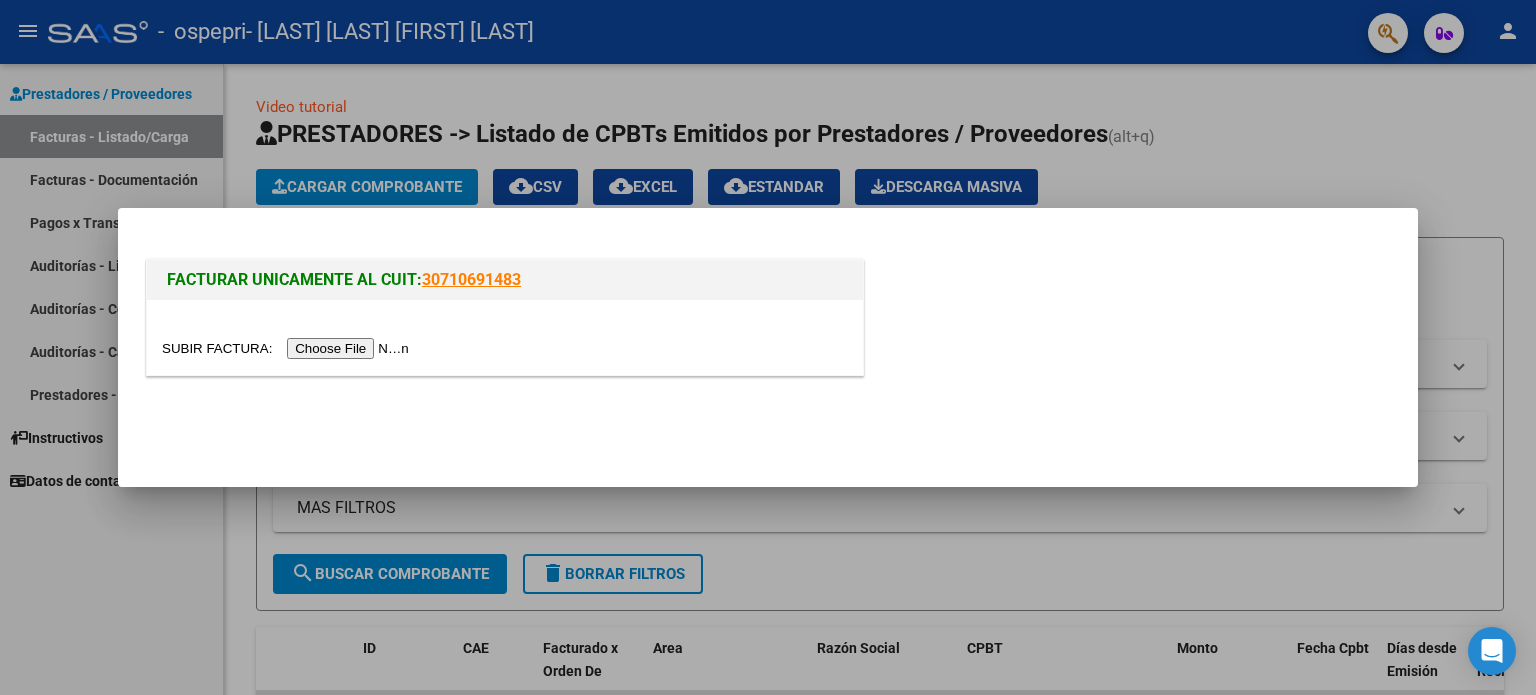 click at bounding box center [288, 348] 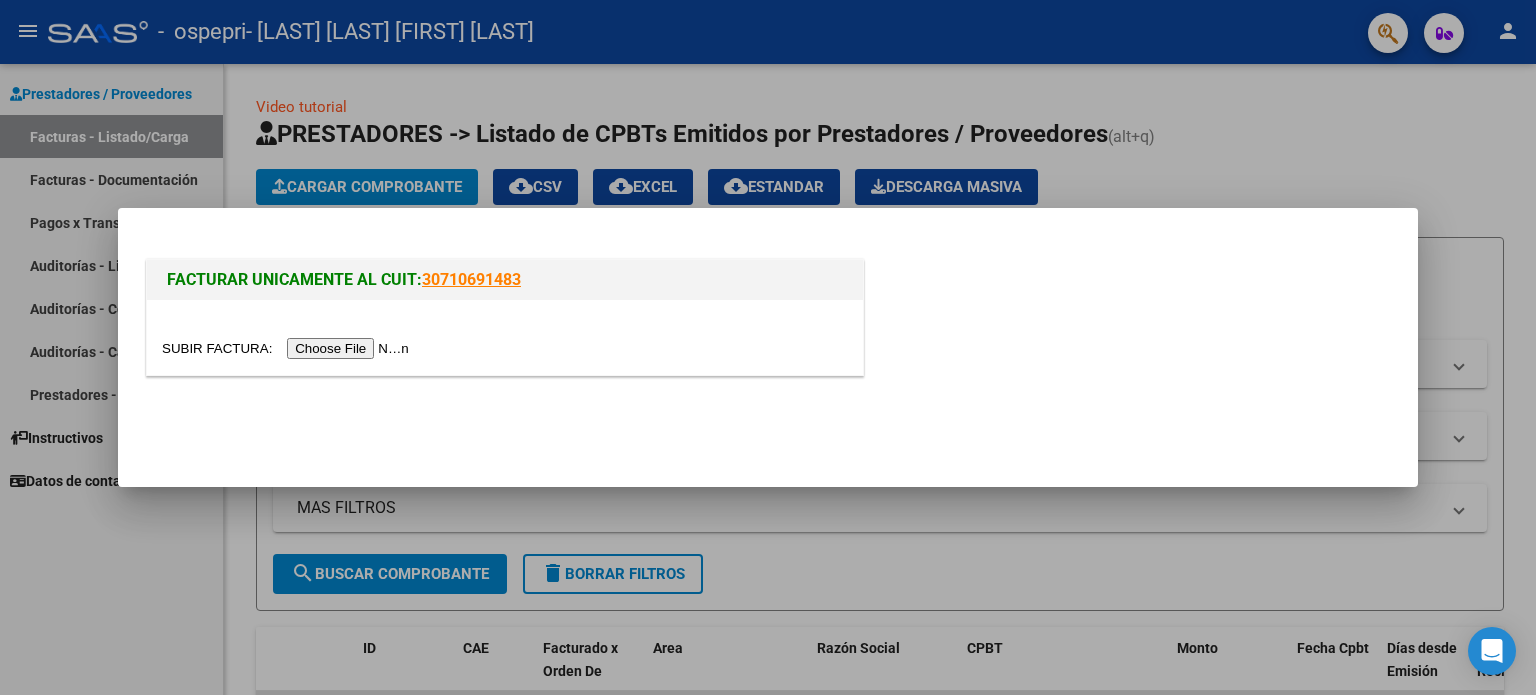 click at bounding box center (288, 348) 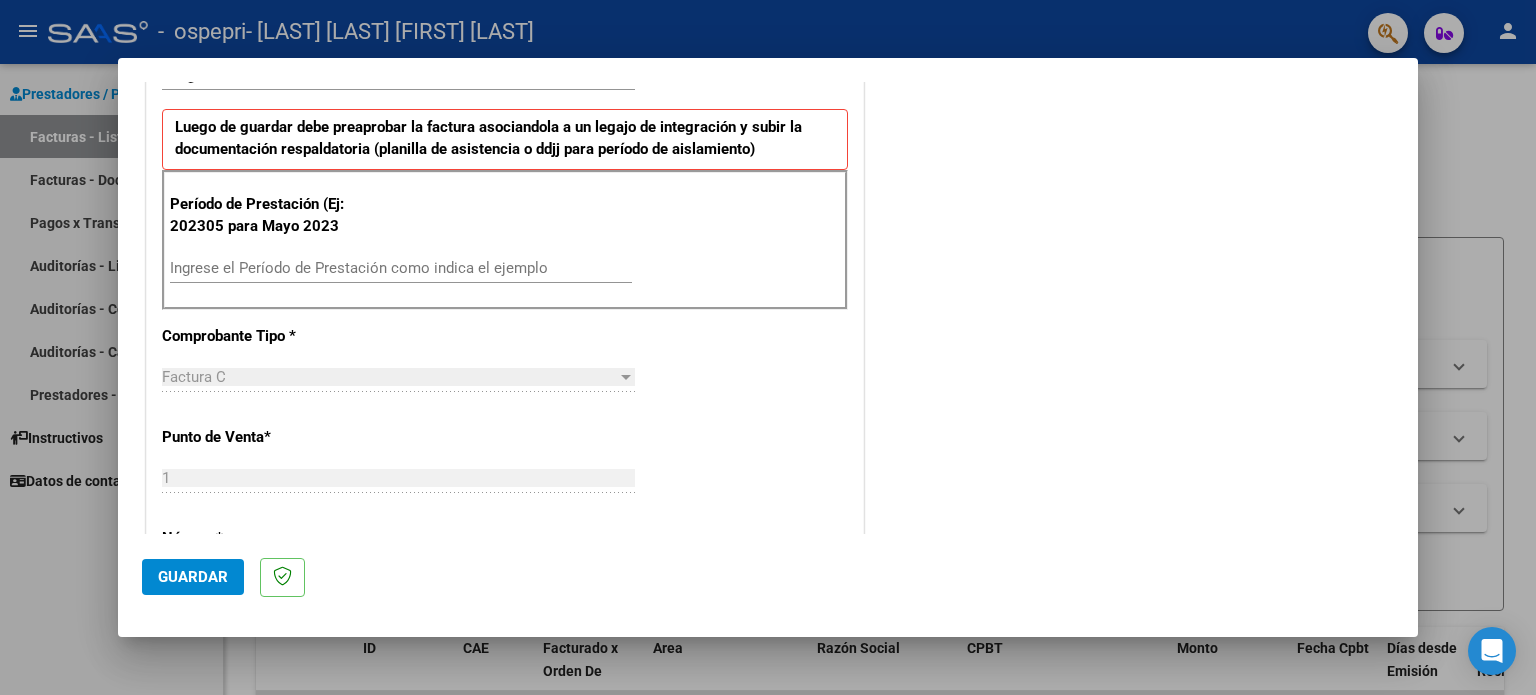 scroll, scrollTop: 500, scrollLeft: 0, axis: vertical 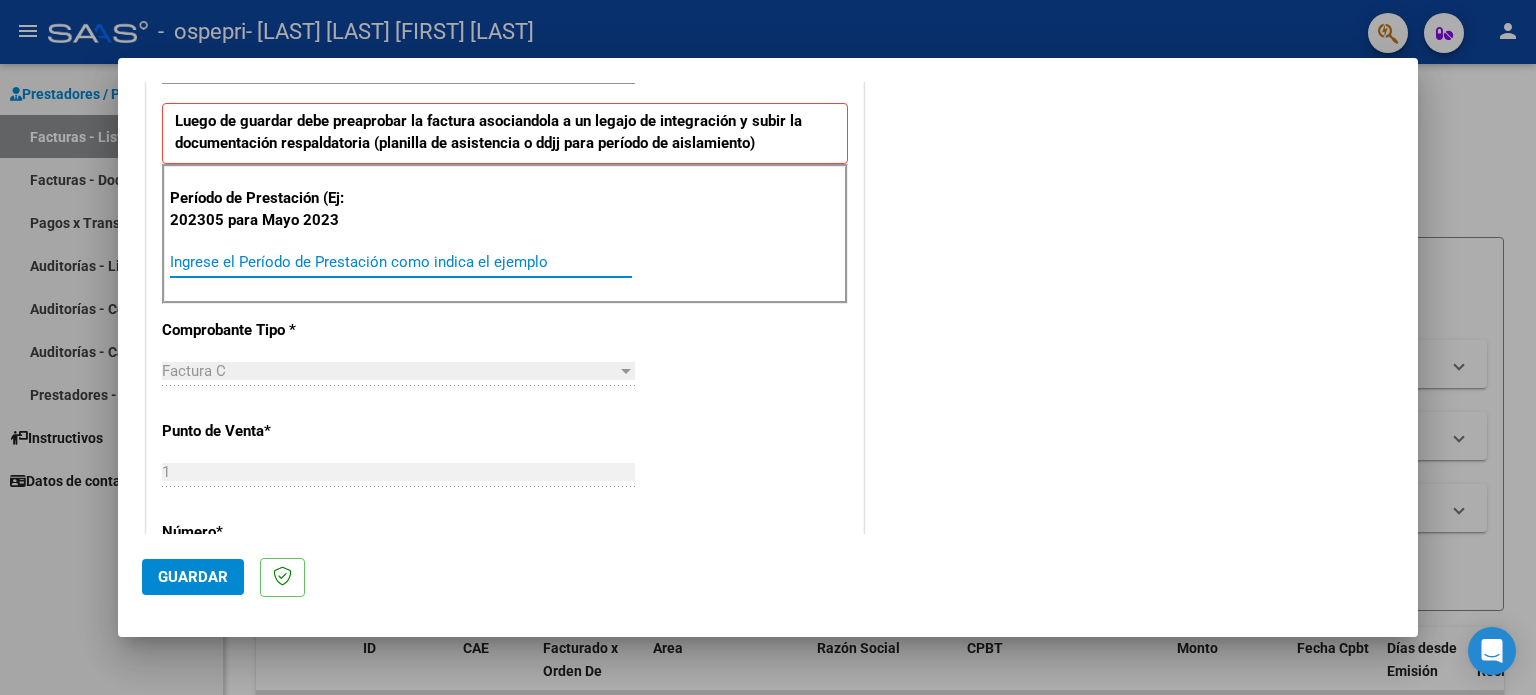 click on "Ingrese el Período de Prestación como indica el ejemplo" at bounding box center (401, 262) 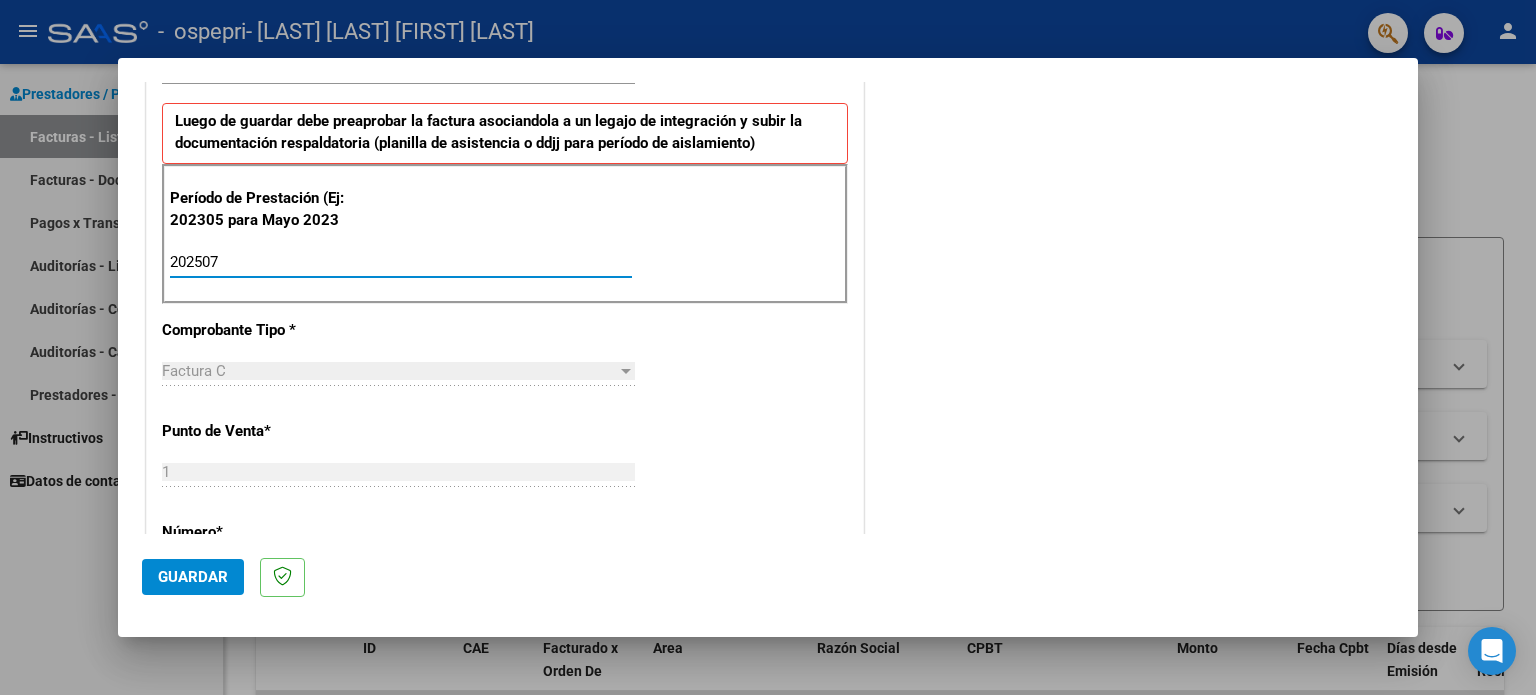 type on "202507" 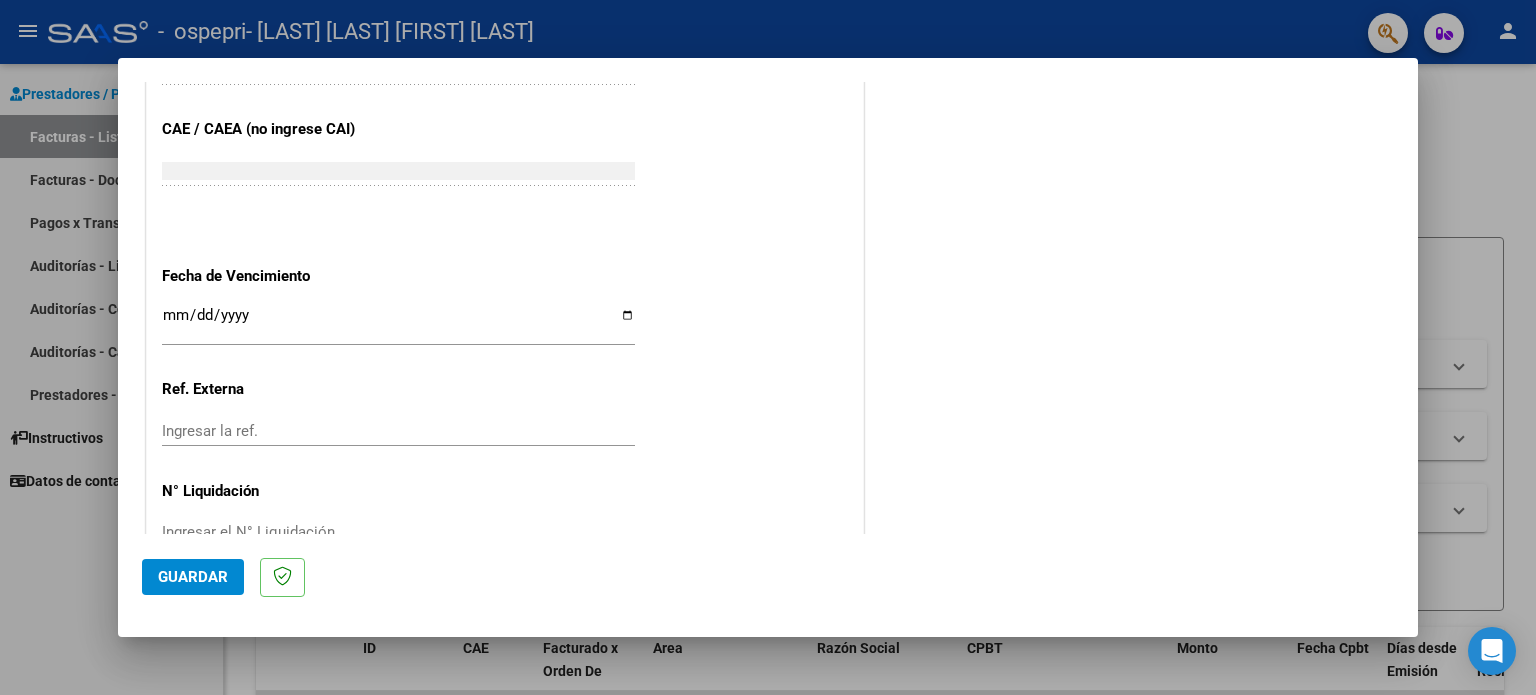 scroll, scrollTop: 1268, scrollLeft: 0, axis: vertical 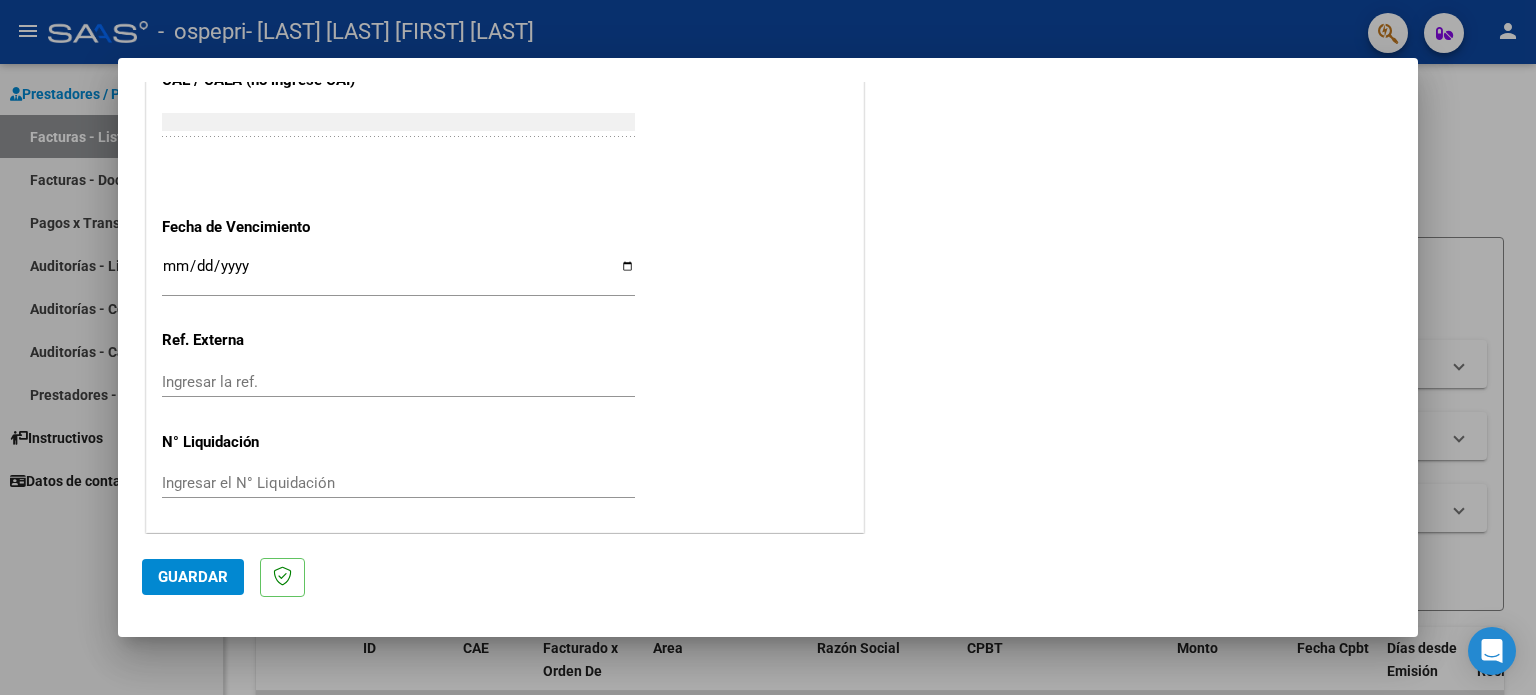 click on "Ingresar la fecha" at bounding box center (398, 274) 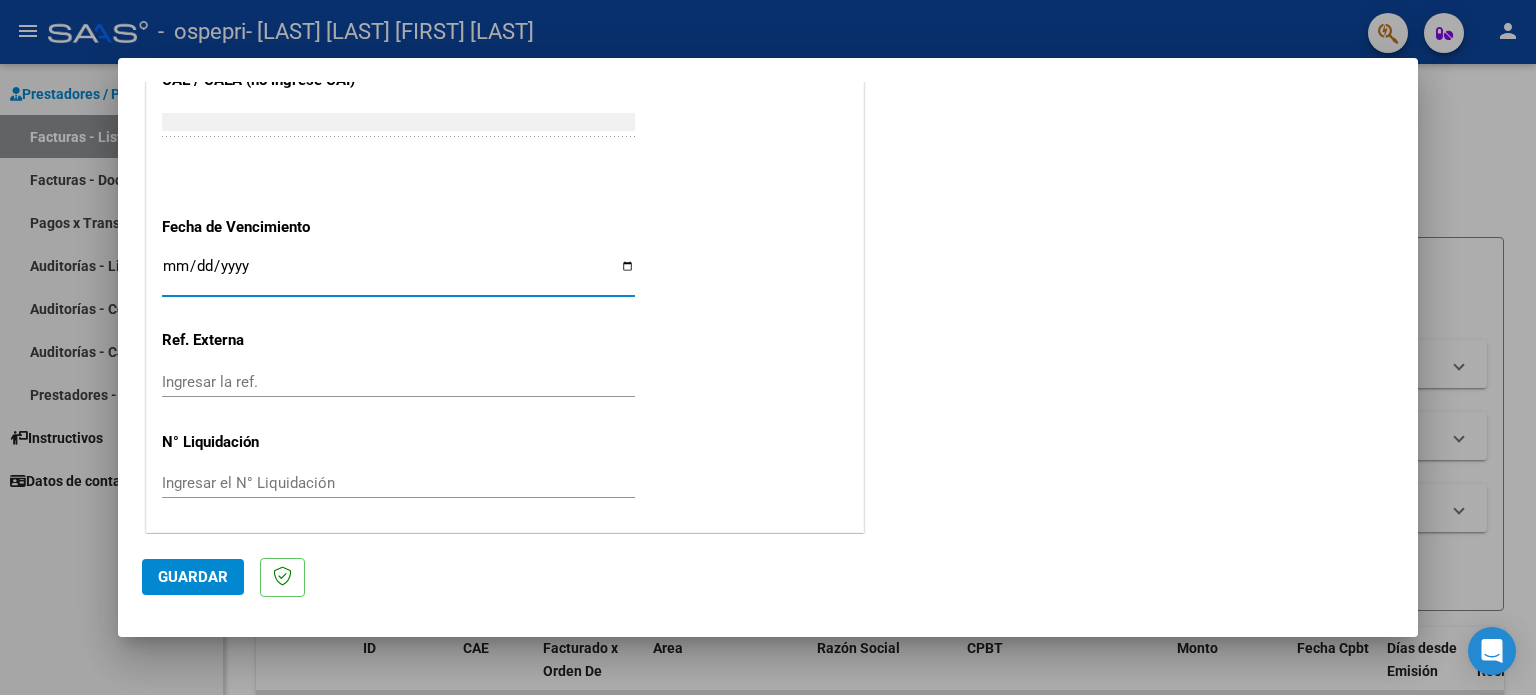 type on "2025-08-12" 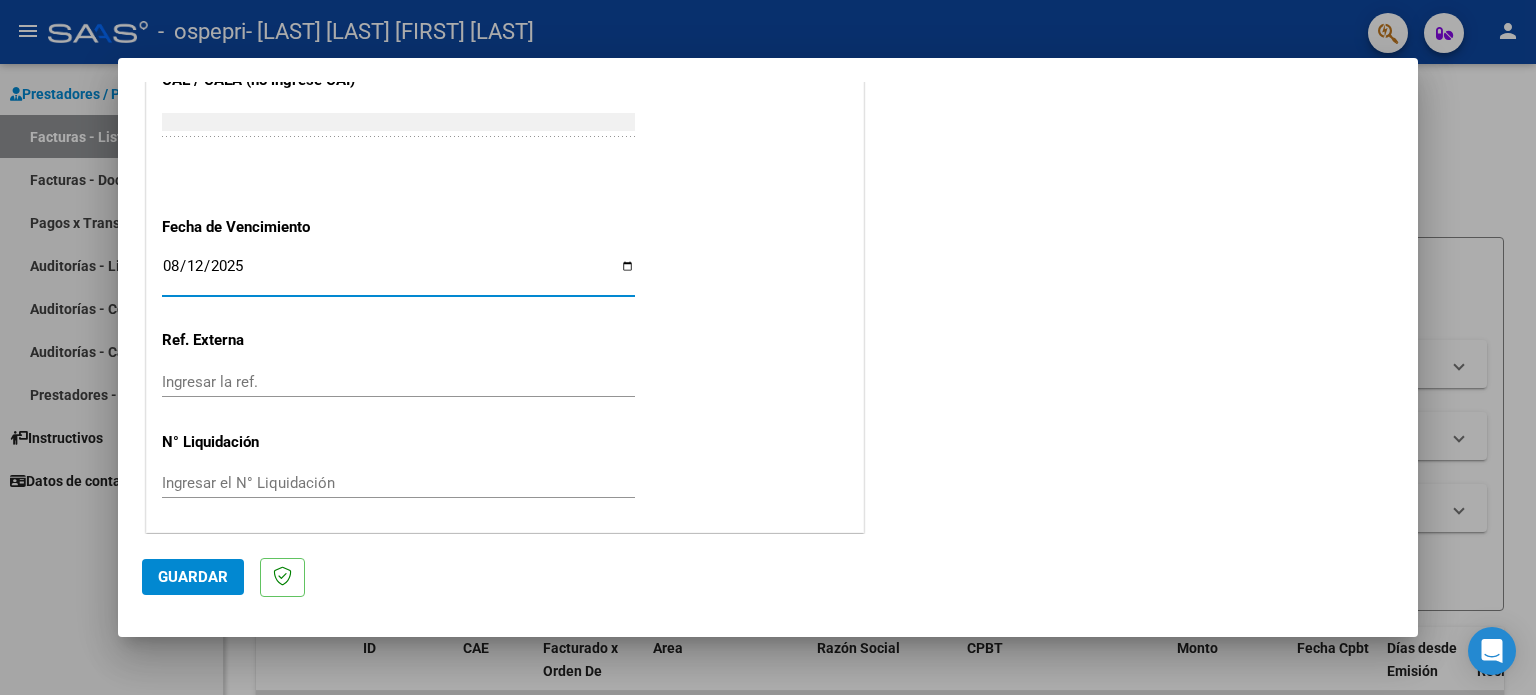 click on "Ingresar el N° Liquidación" at bounding box center (398, 483) 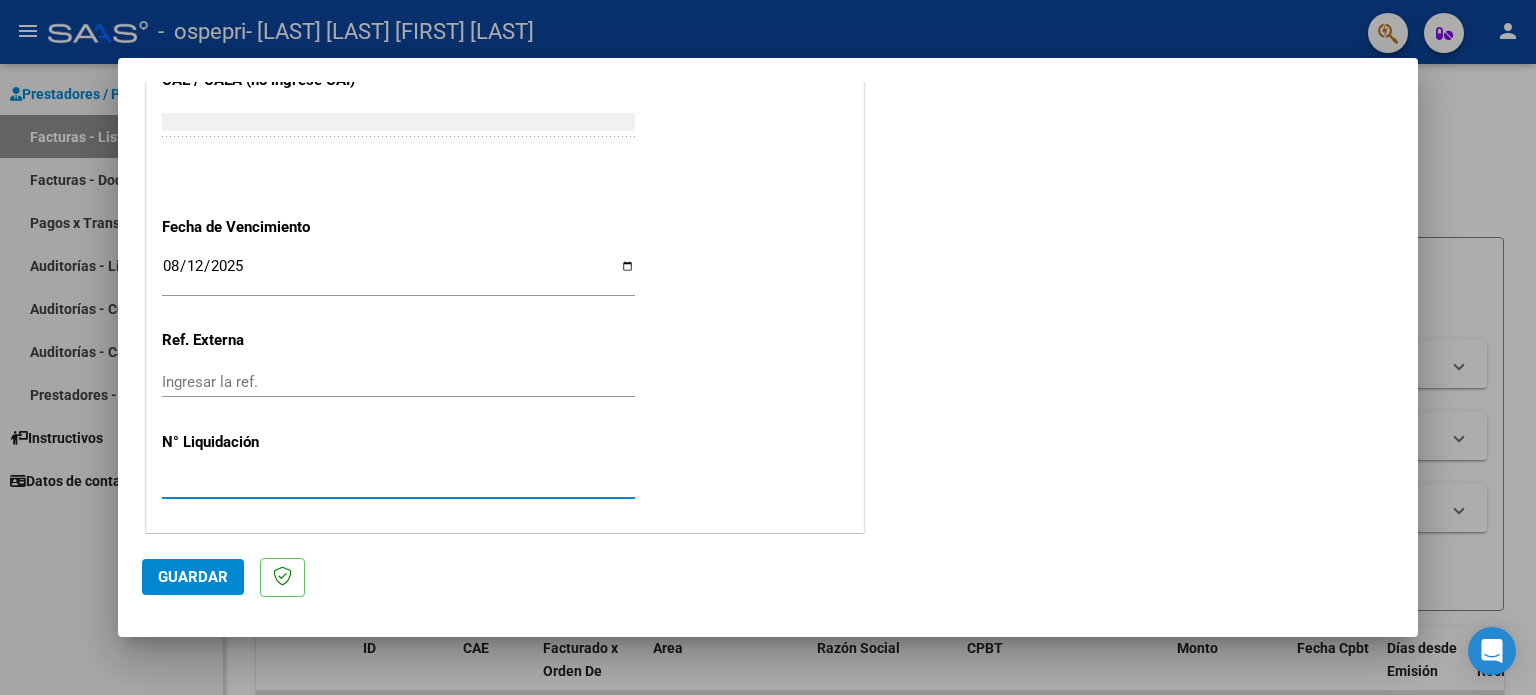 type on "[NUMBER]" 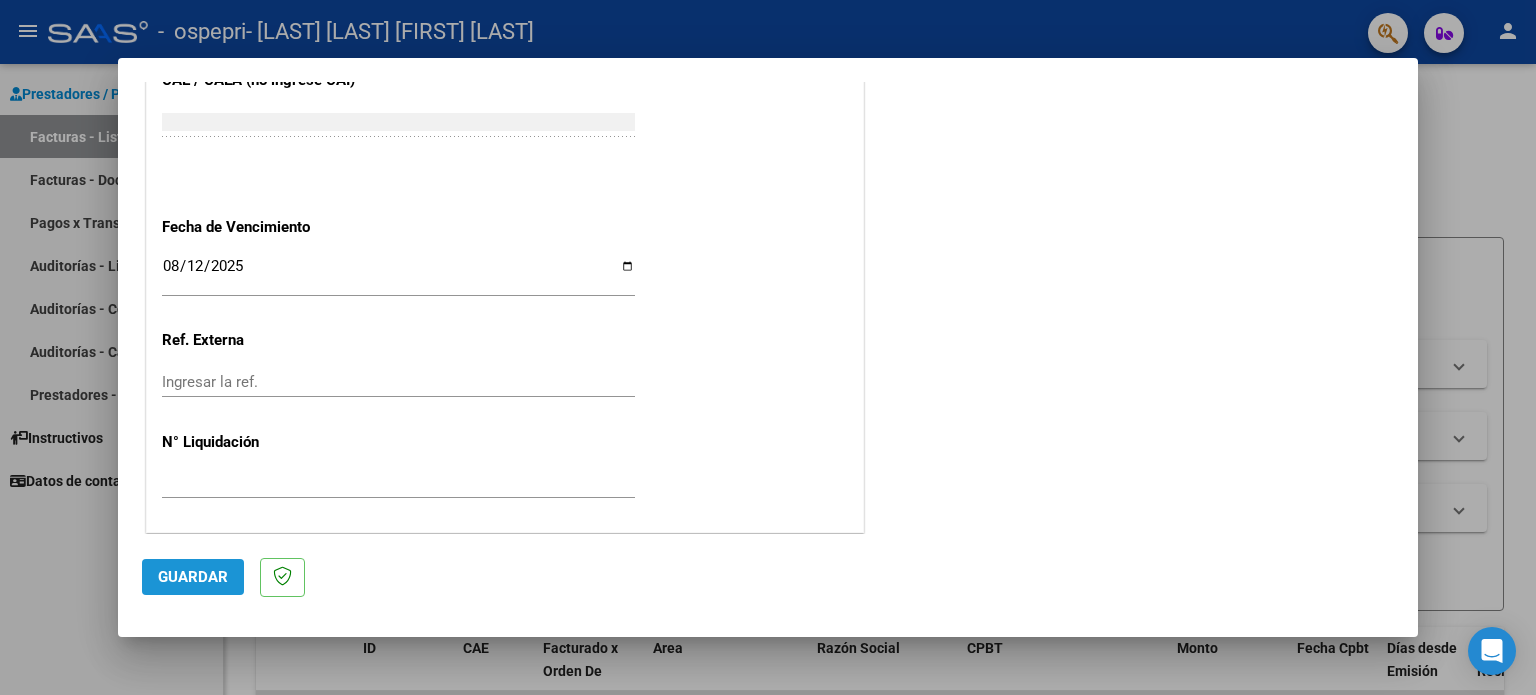 click on "Guardar" 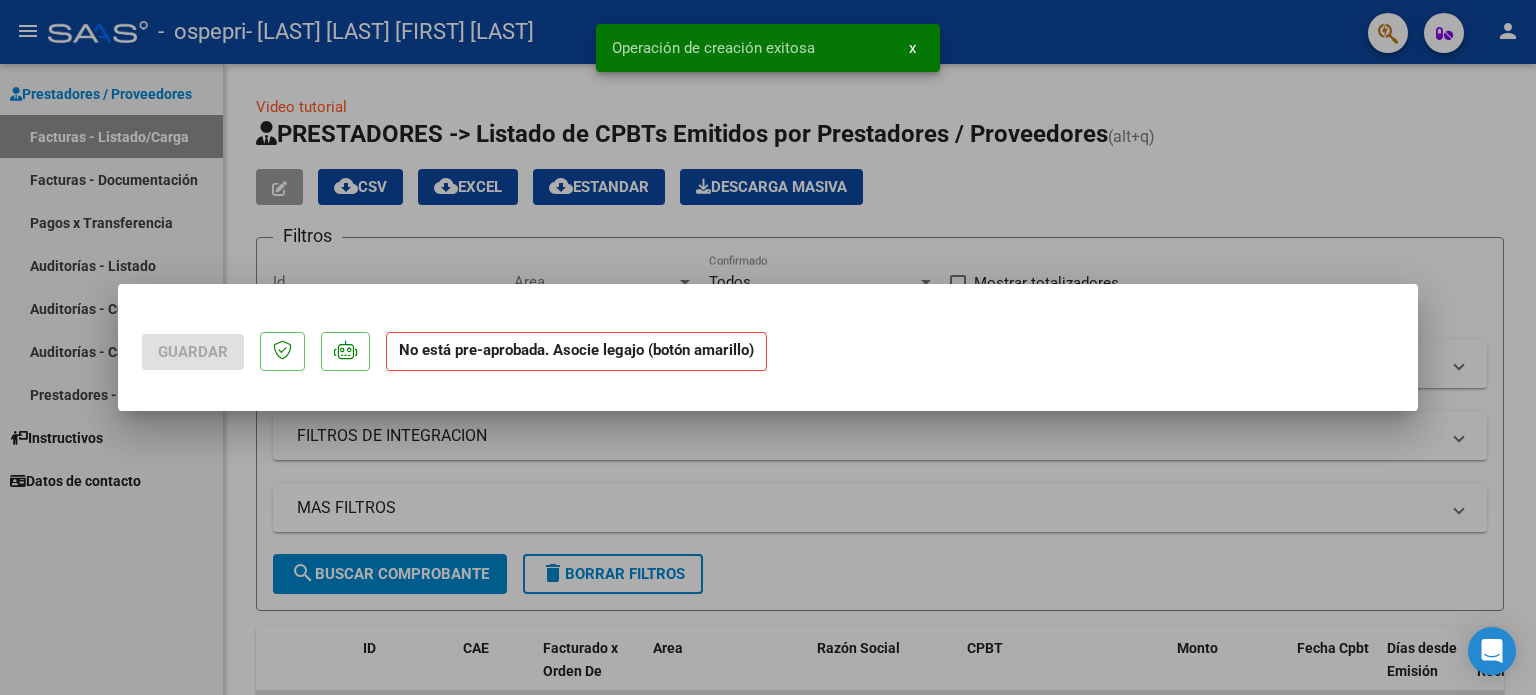scroll, scrollTop: 0, scrollLeft: 0, axis: both 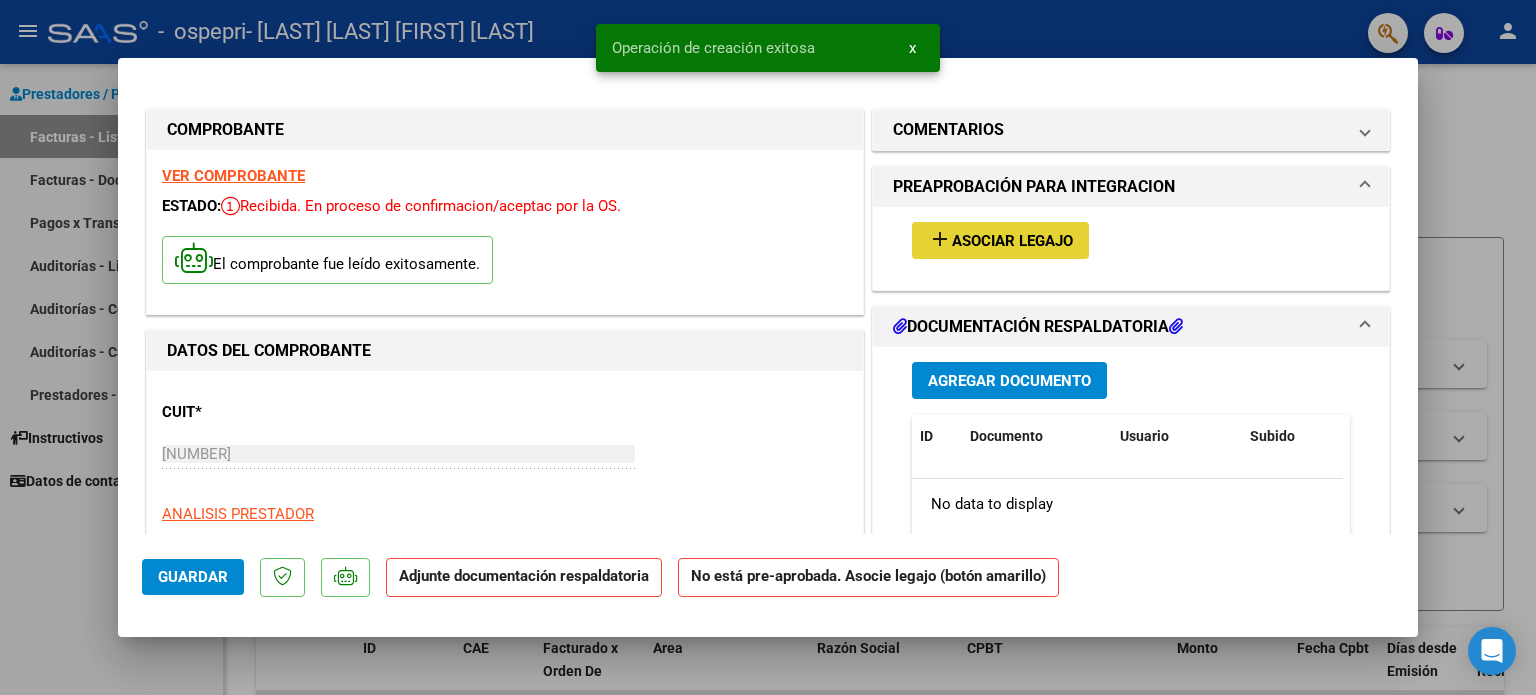 click on "Asociar Legajo" at bounding box center (1012, 241) 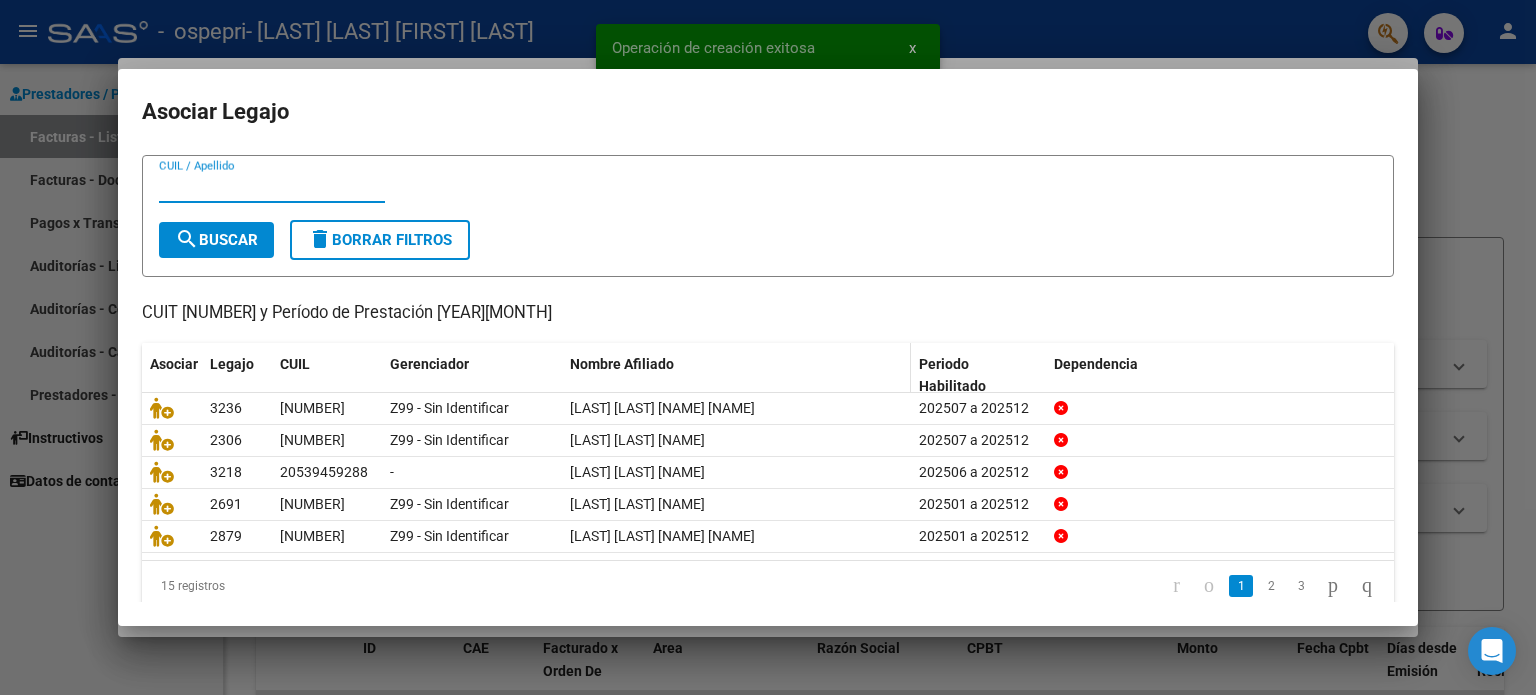 scroll, scrollTop: 67, scrollLeft: 0, axis: vertical 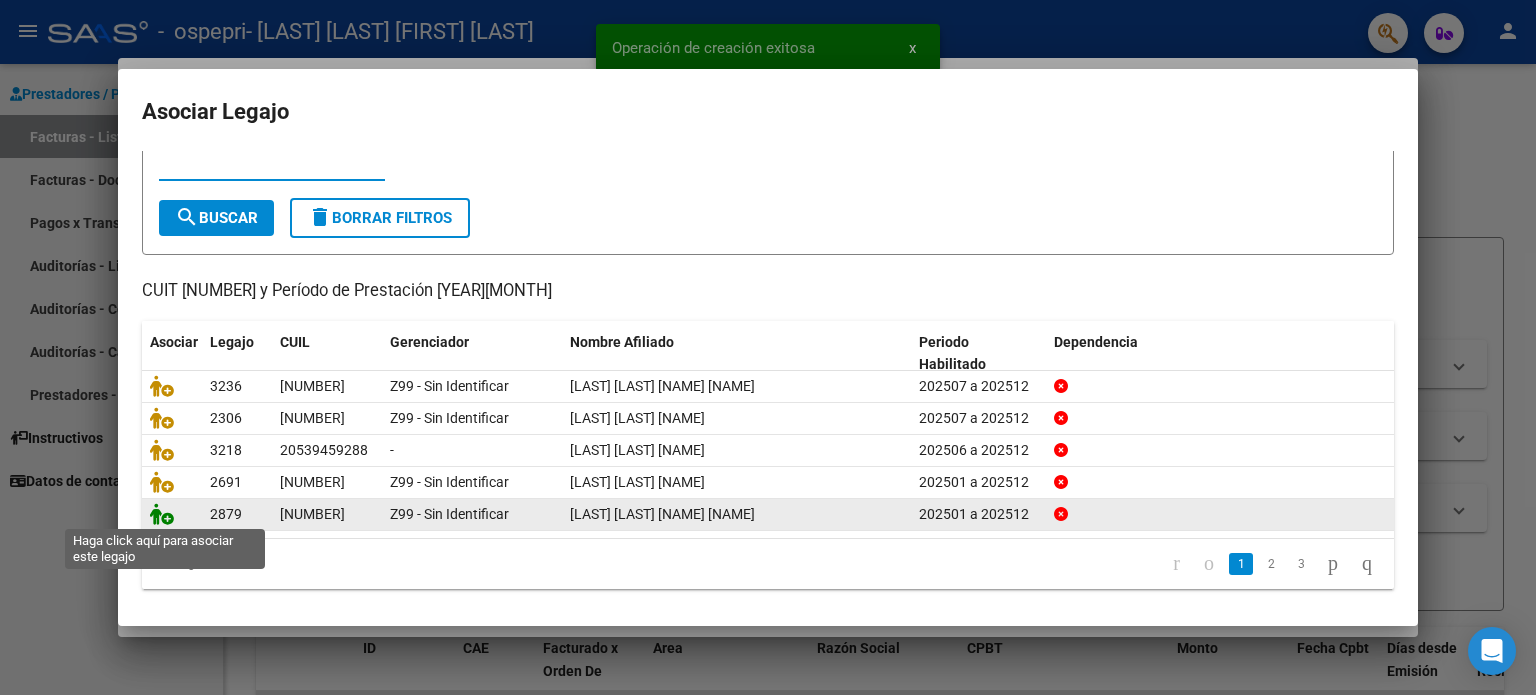 click 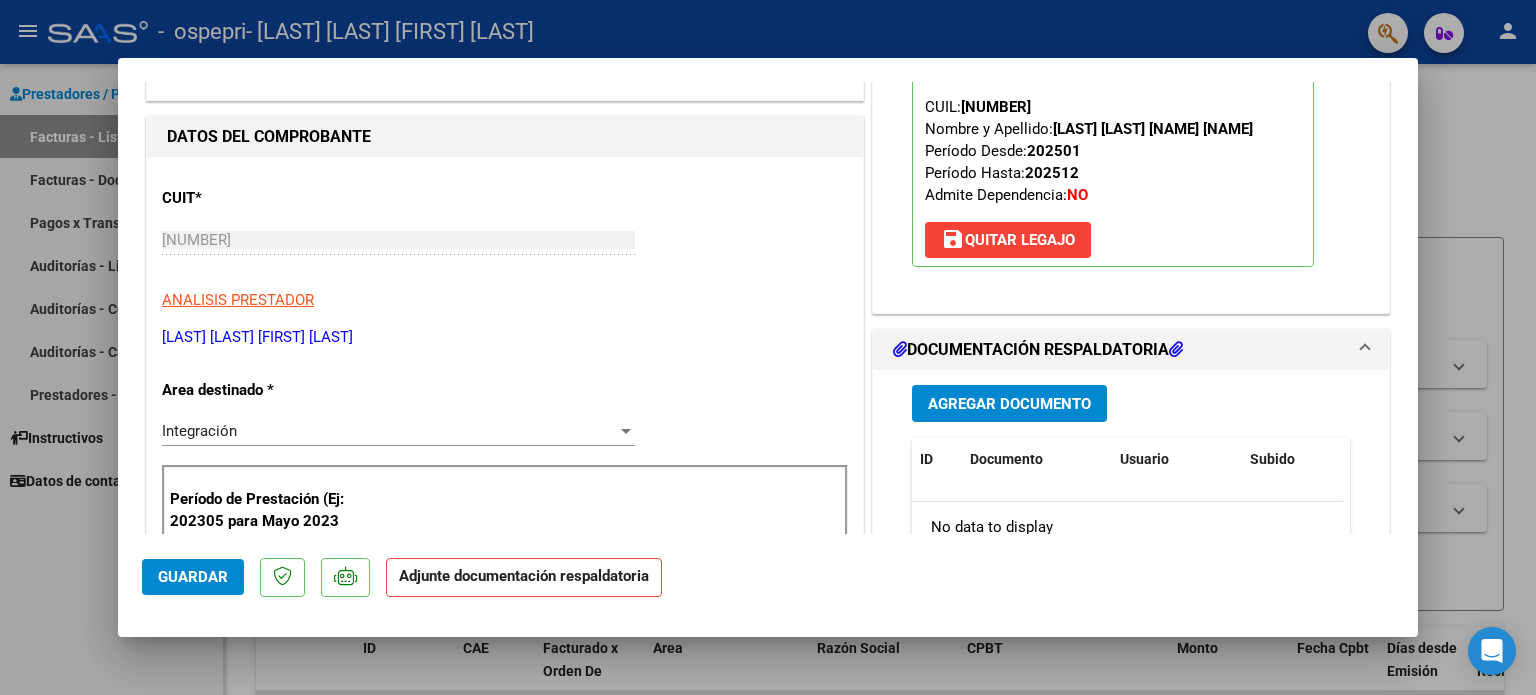 scroll, scrollTop: 400, scrollLeft: 0, axis: vertical 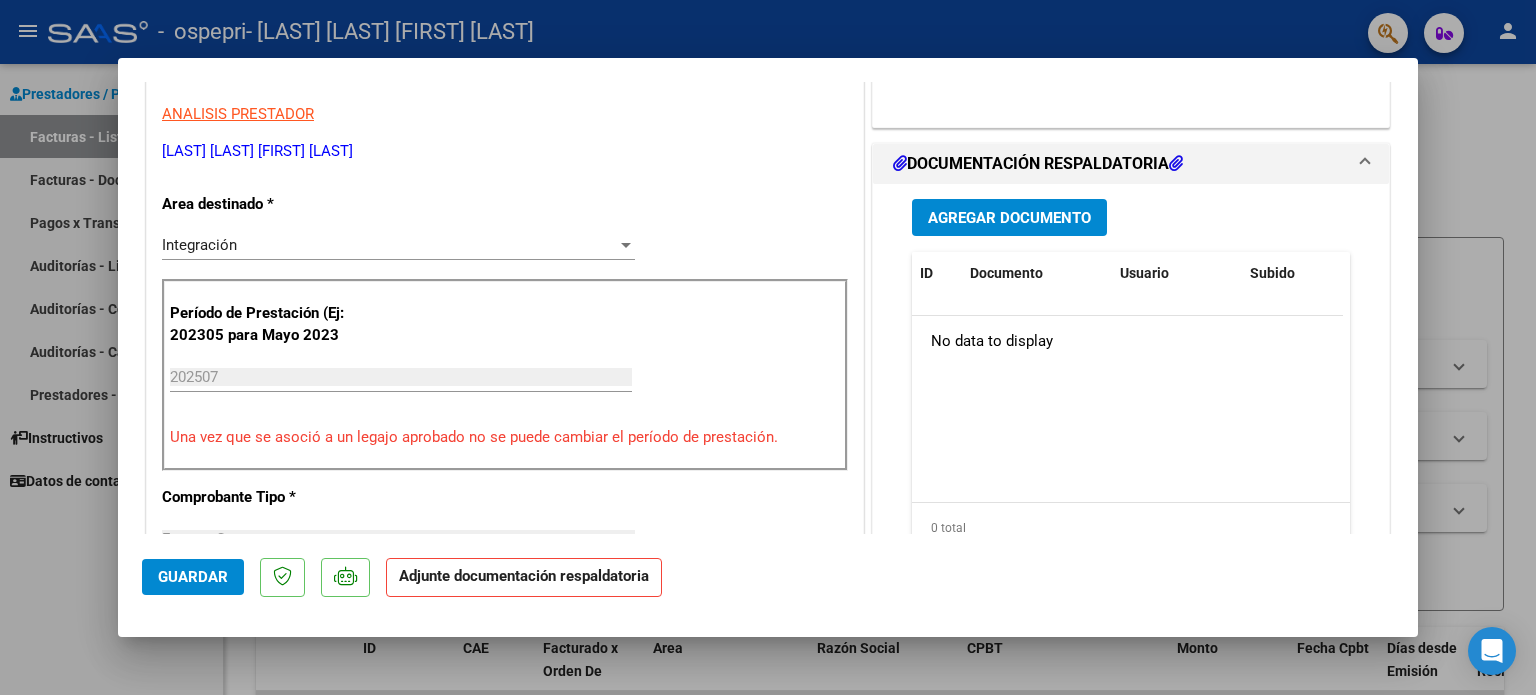 click on "Agregar Documento" at bounding box center (1009, 218) 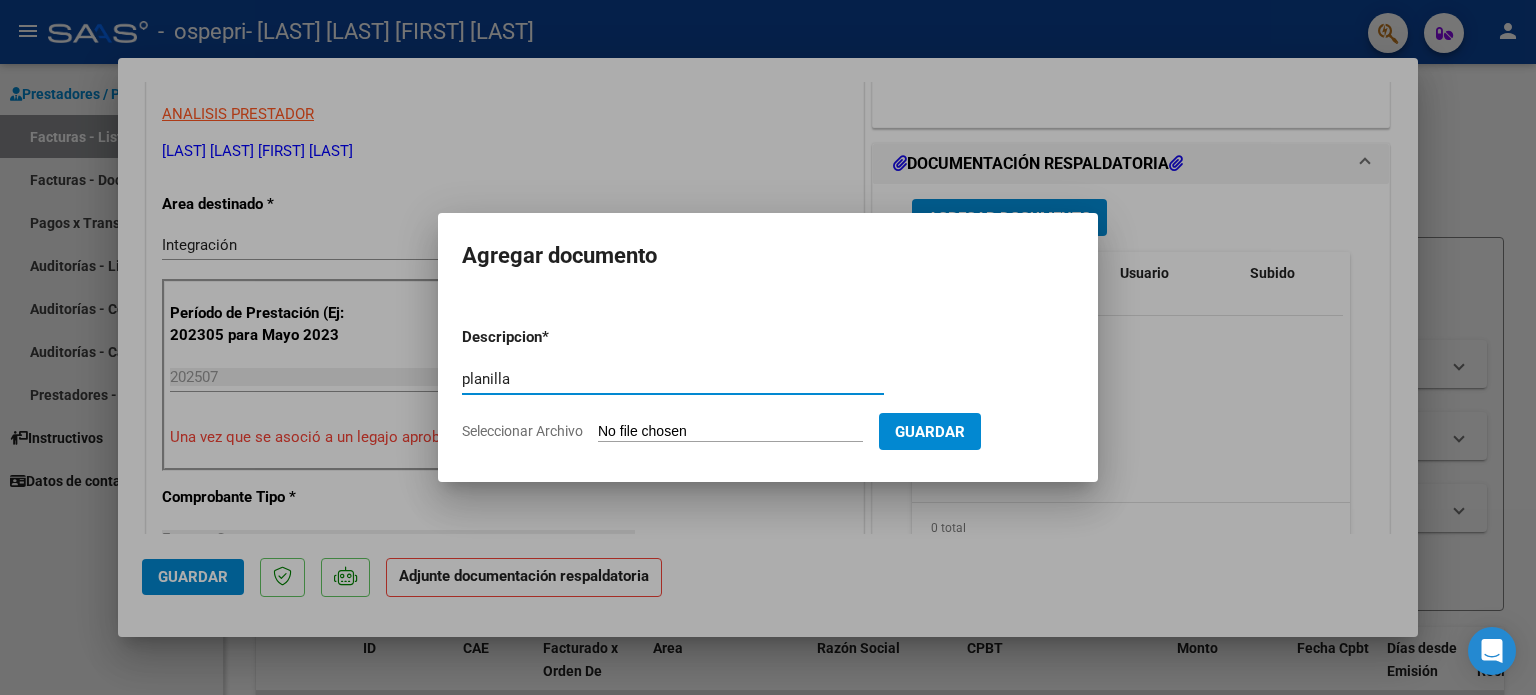 type on "planilla" 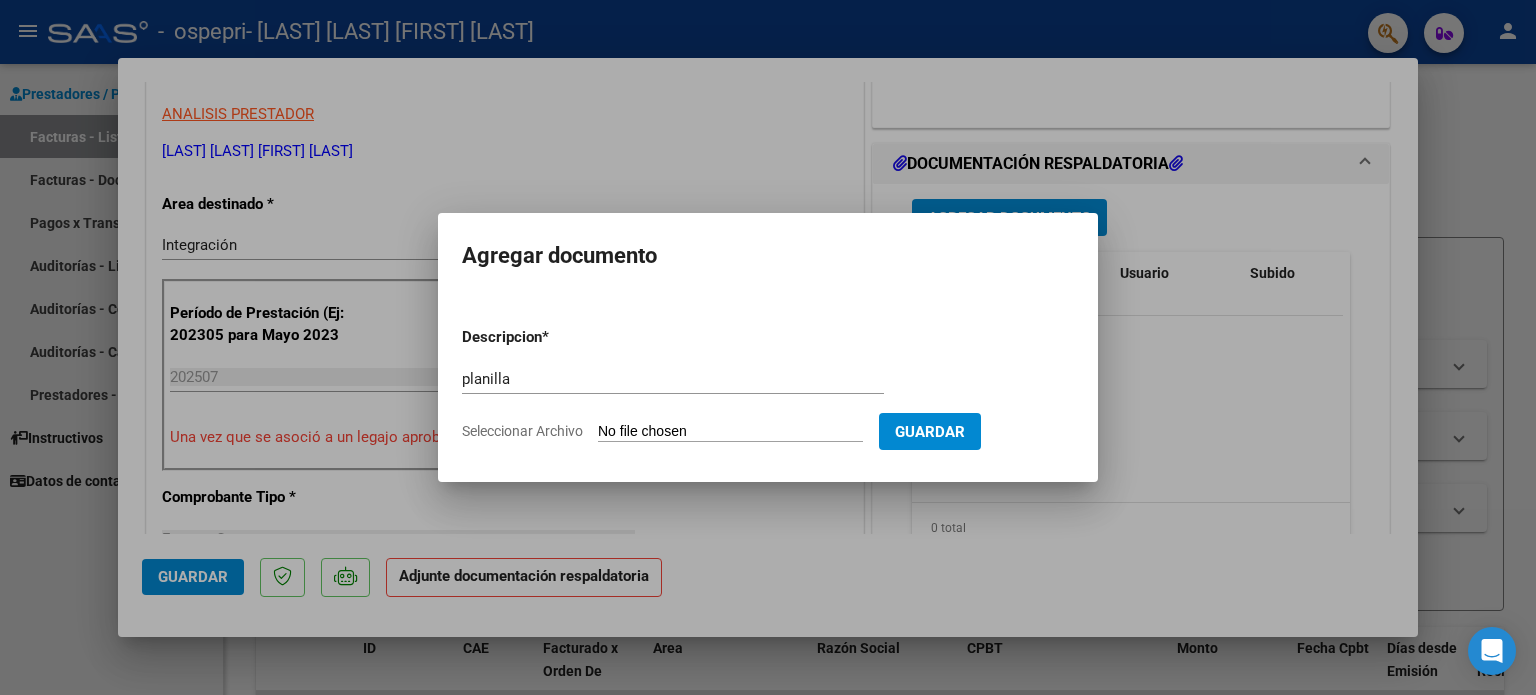 click on "Seleccionar Archivo" at bounding box center (730, 432) 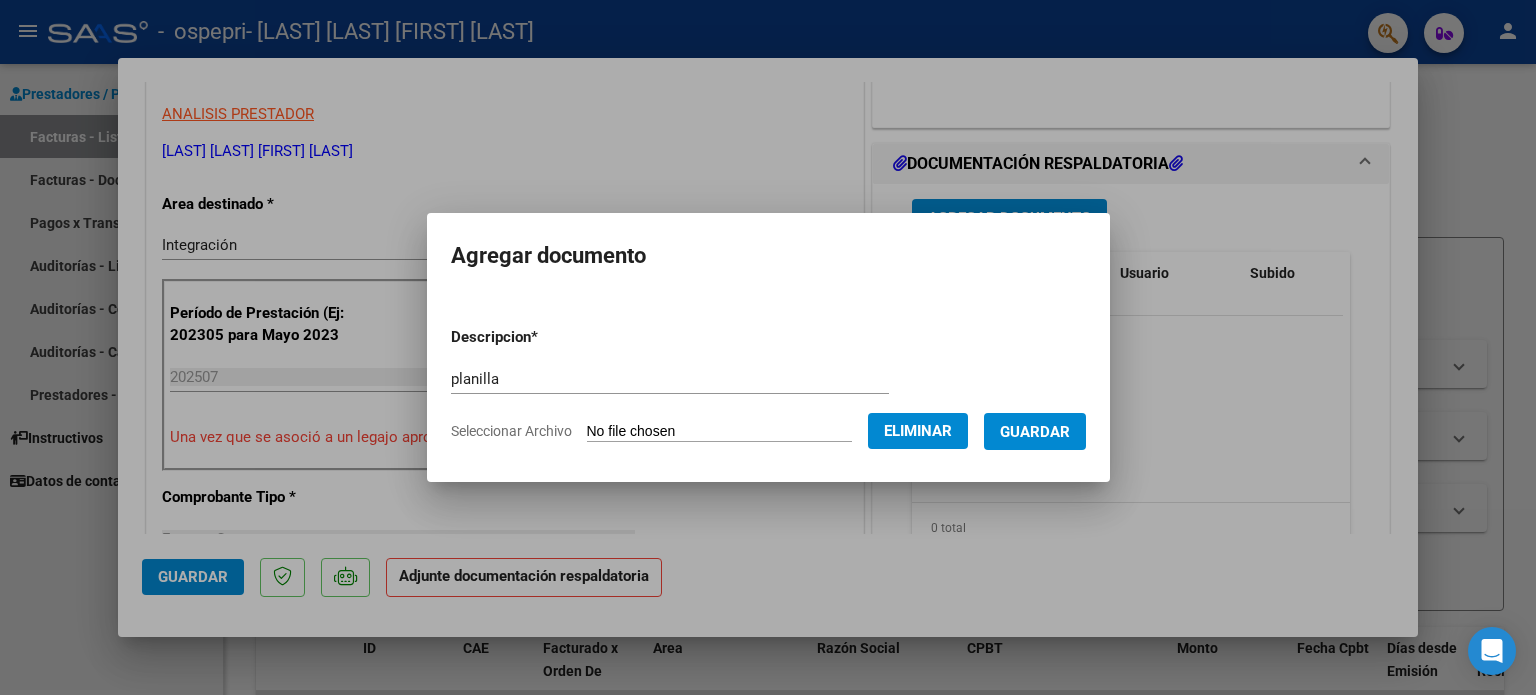 click on "Guardar" at bounding box center (1035, 432) 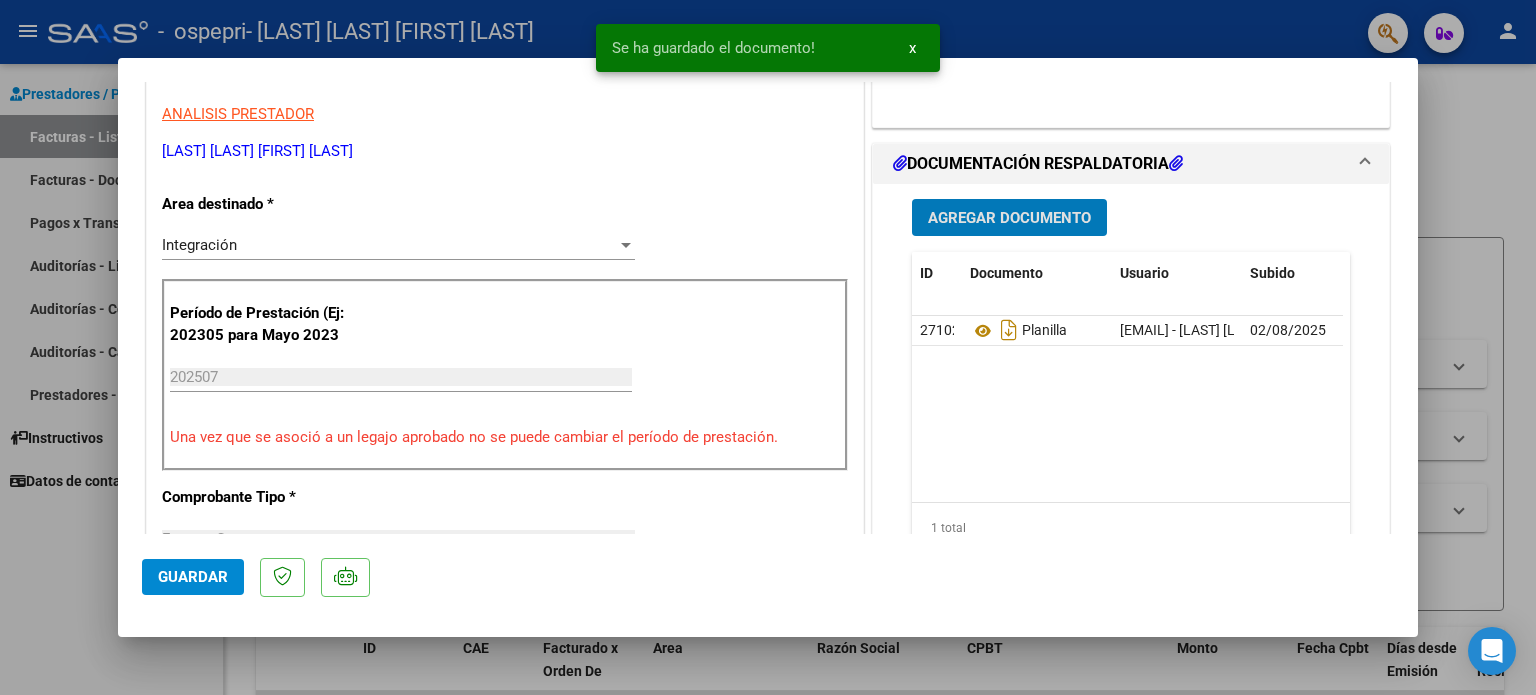 click on "Agregar Documento" at bounding box center [1009, 218] 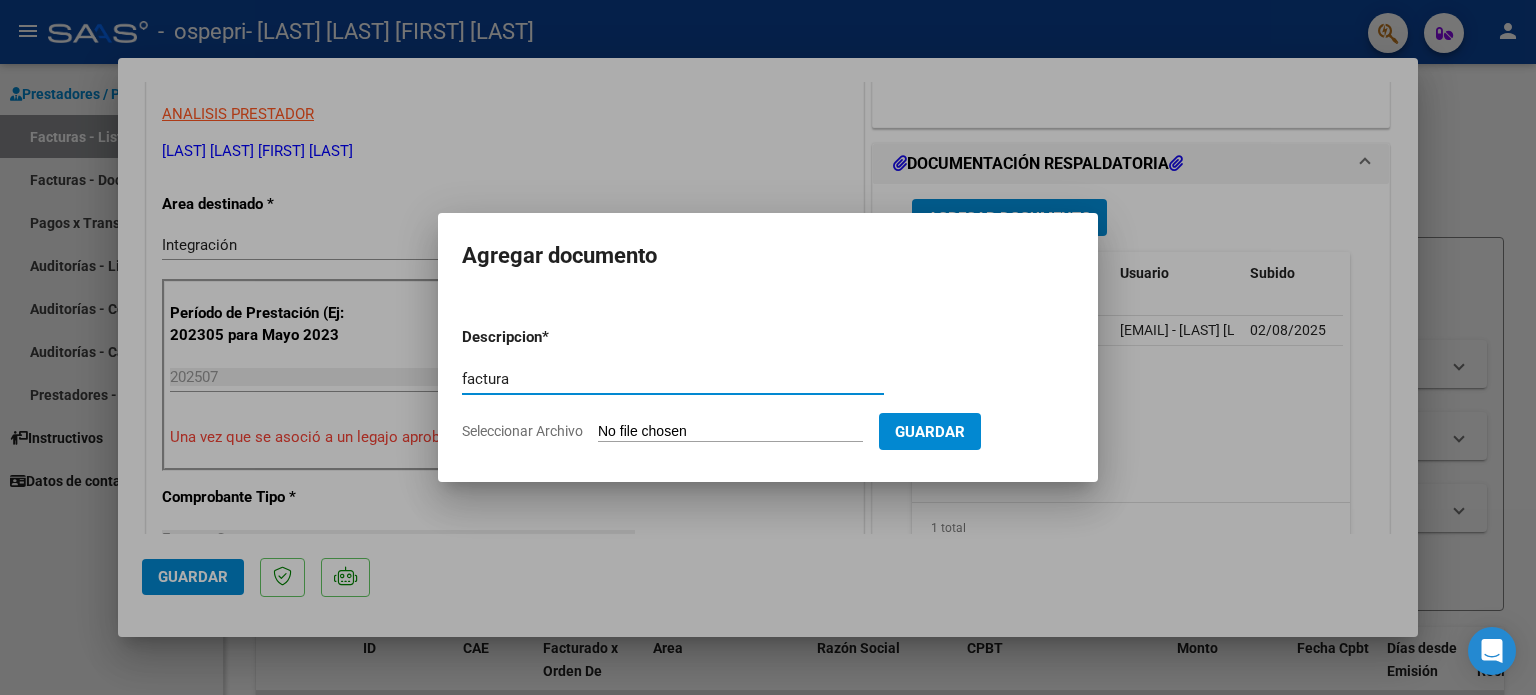 type on "factura" 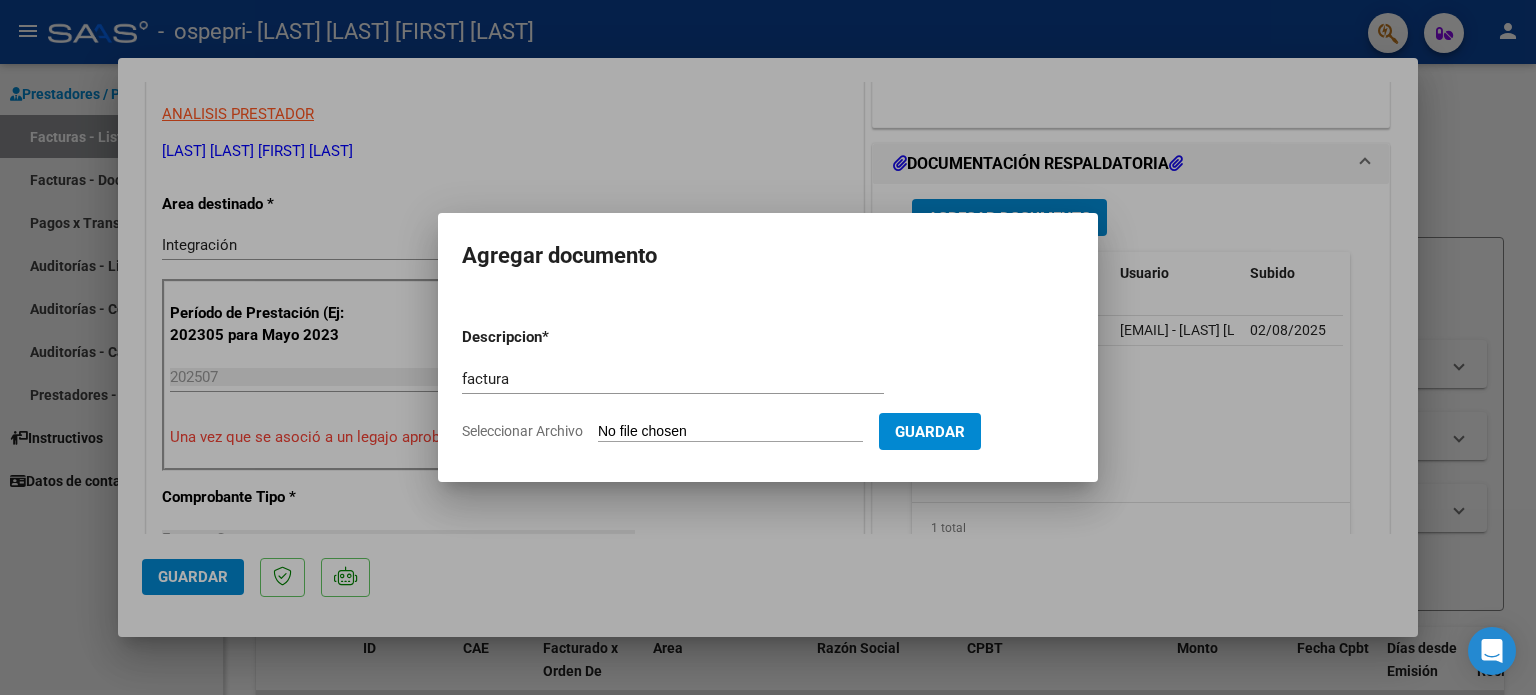 type on "[NUMBER]" 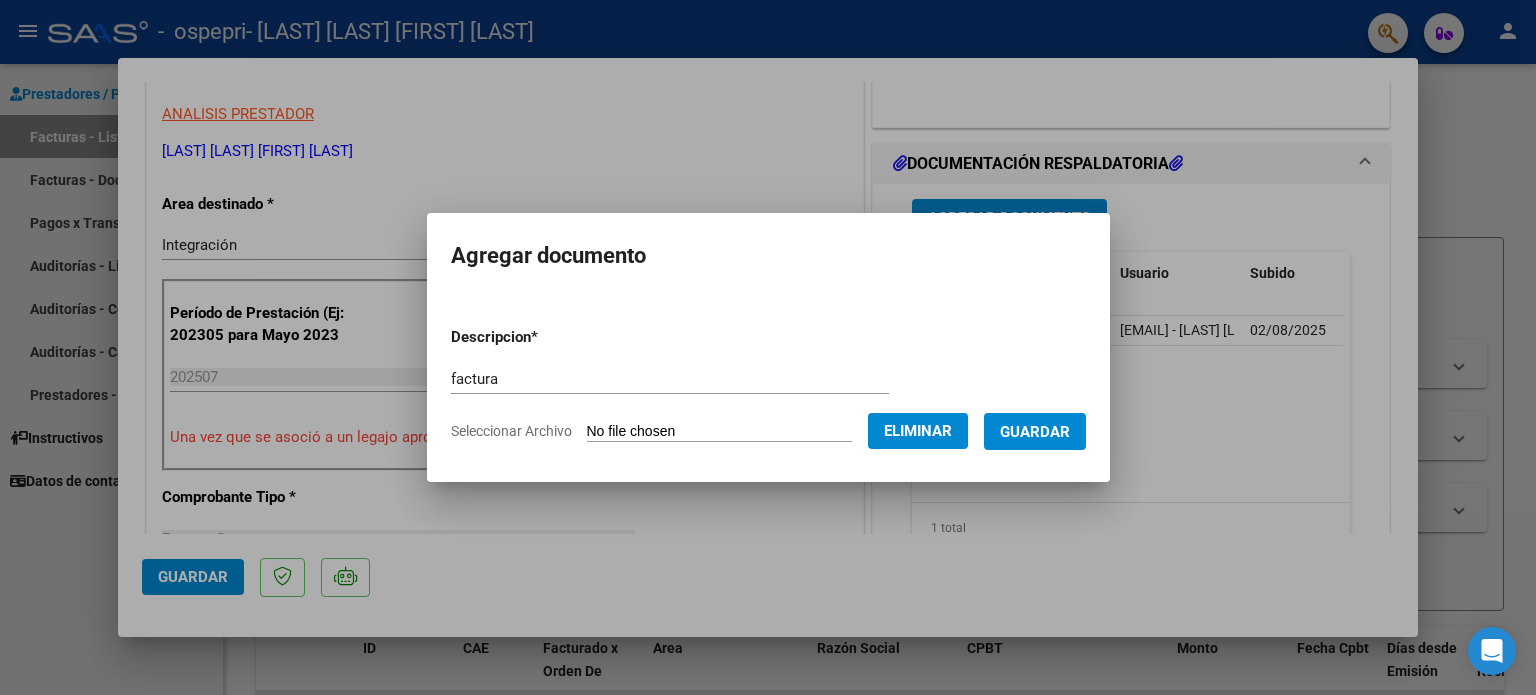 click on "Guardar" at bounding box center [1035, 432] 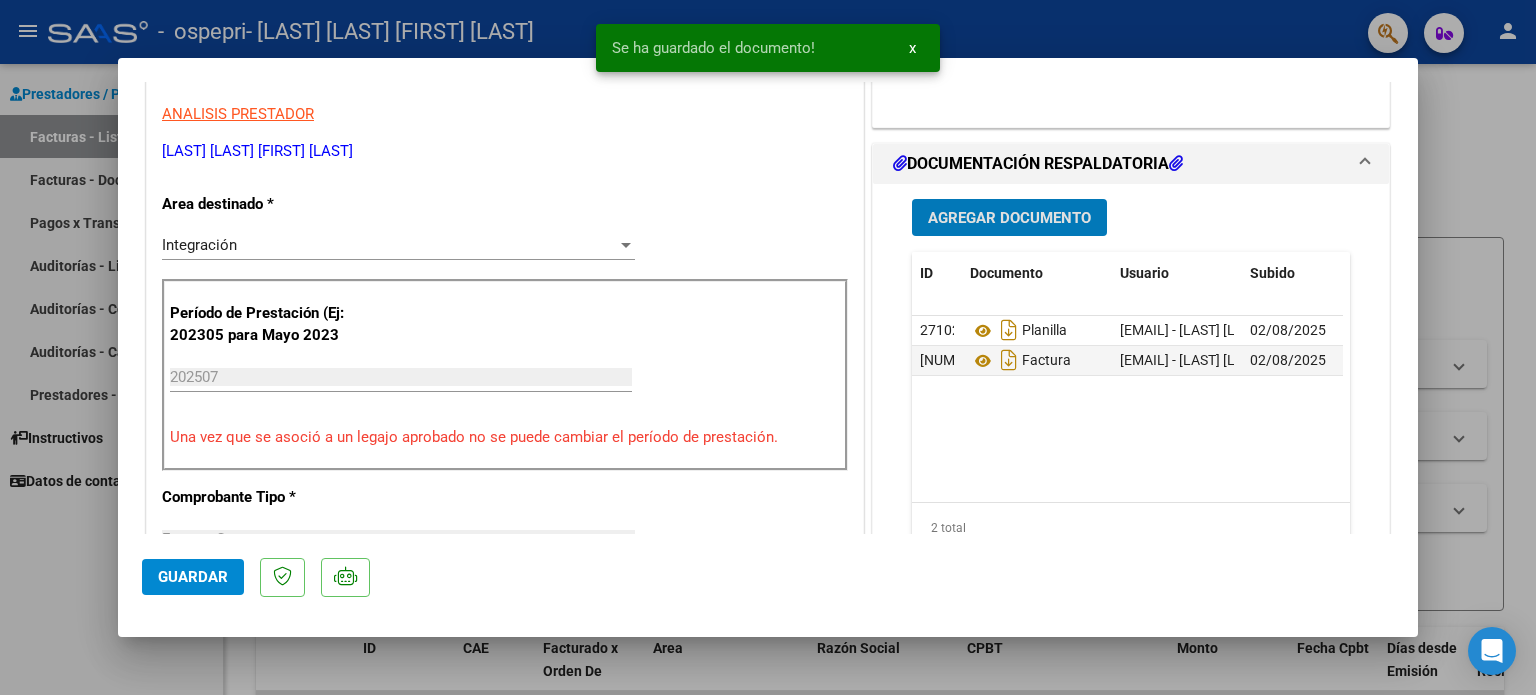 click on "Guardar" 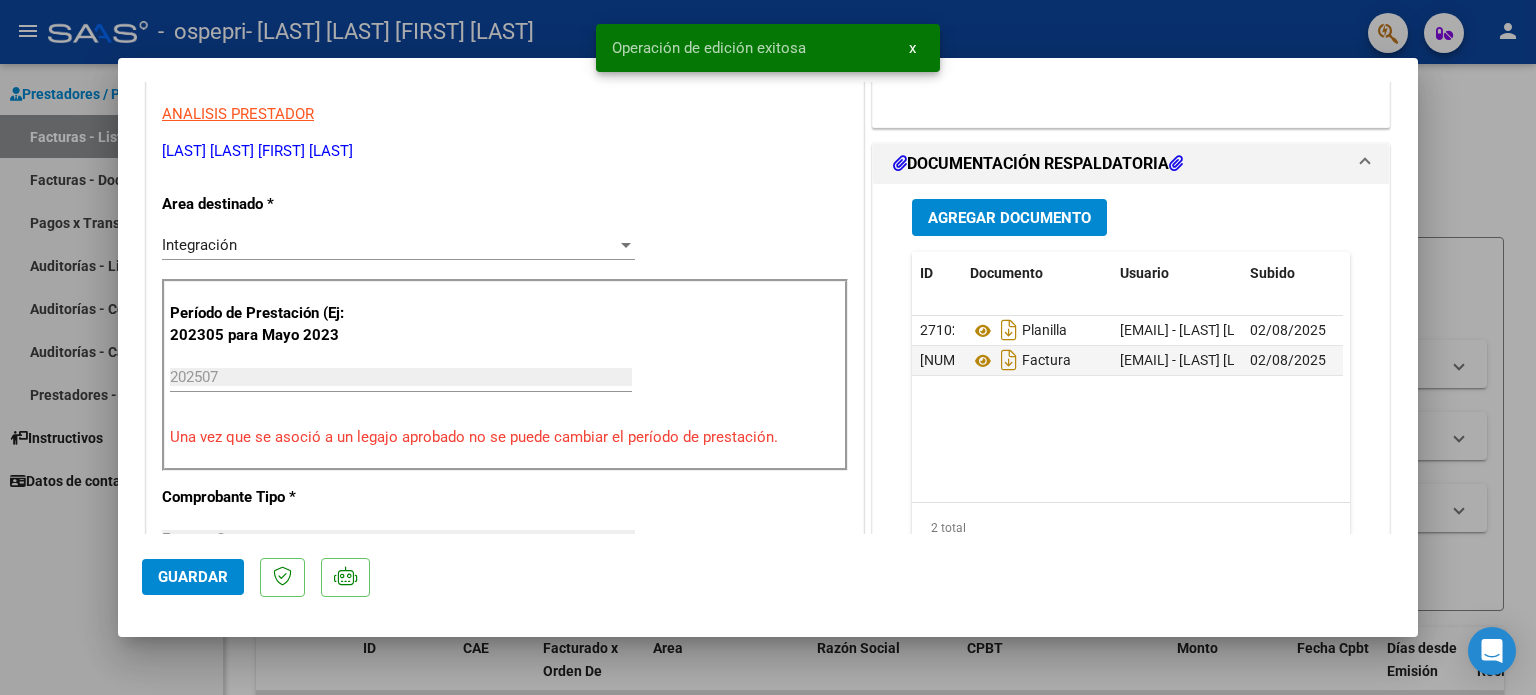 click at bounding box center [768, 347] 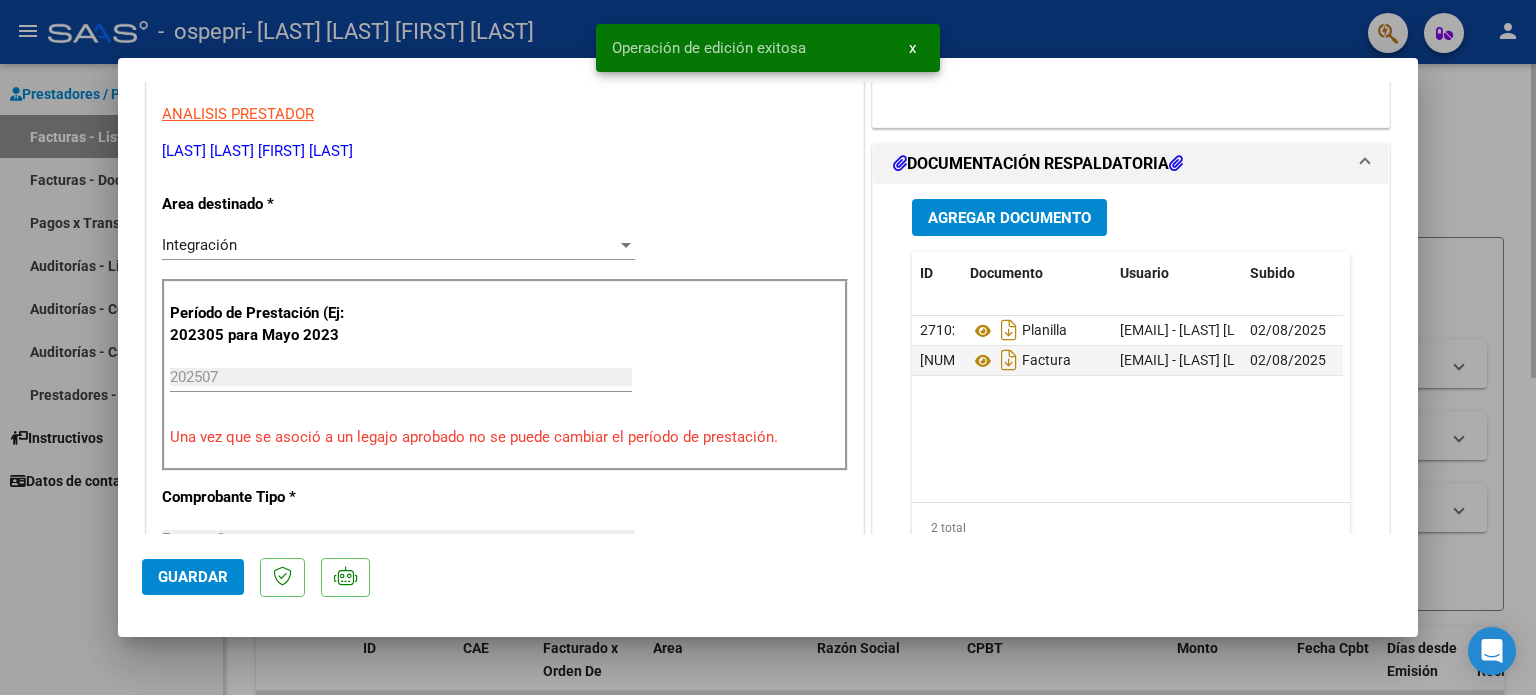type 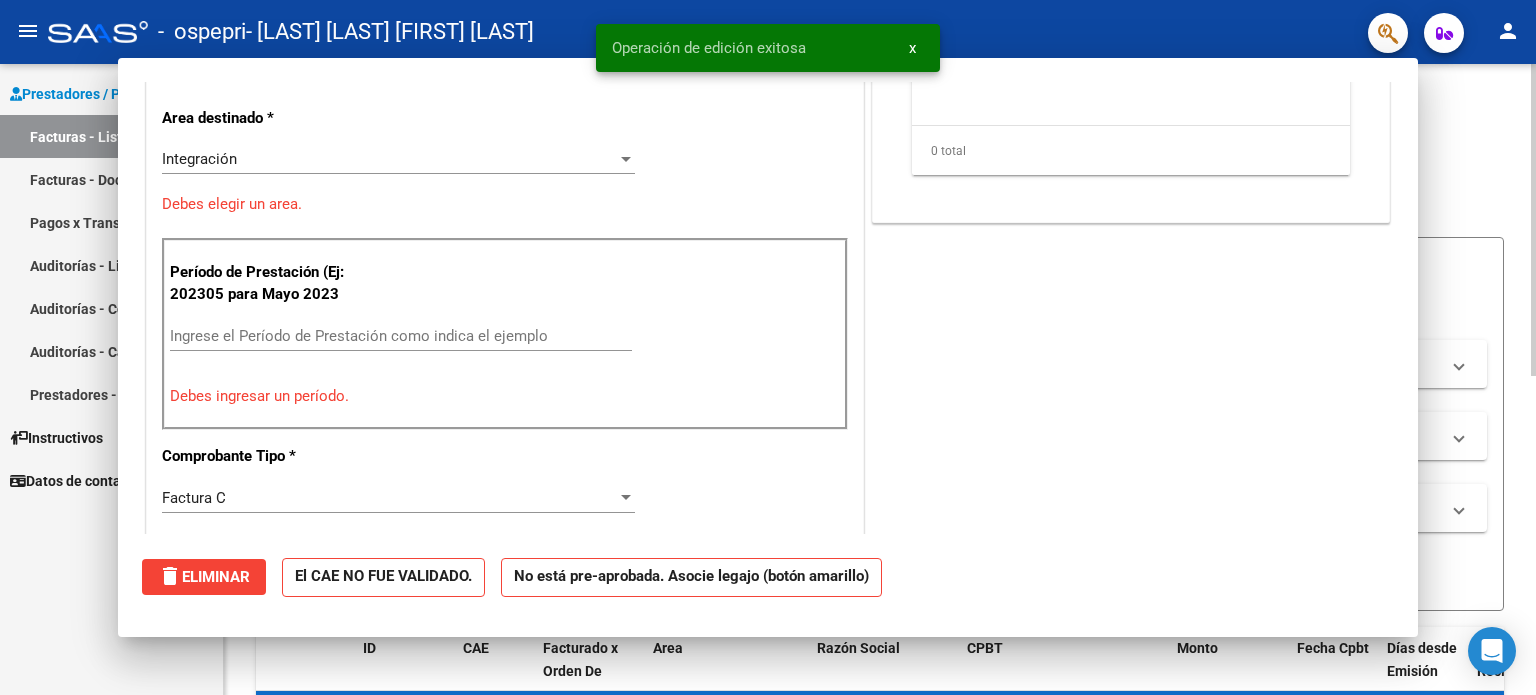 scroll, scrollTop: 0, scrollLeft: 0, axis: both 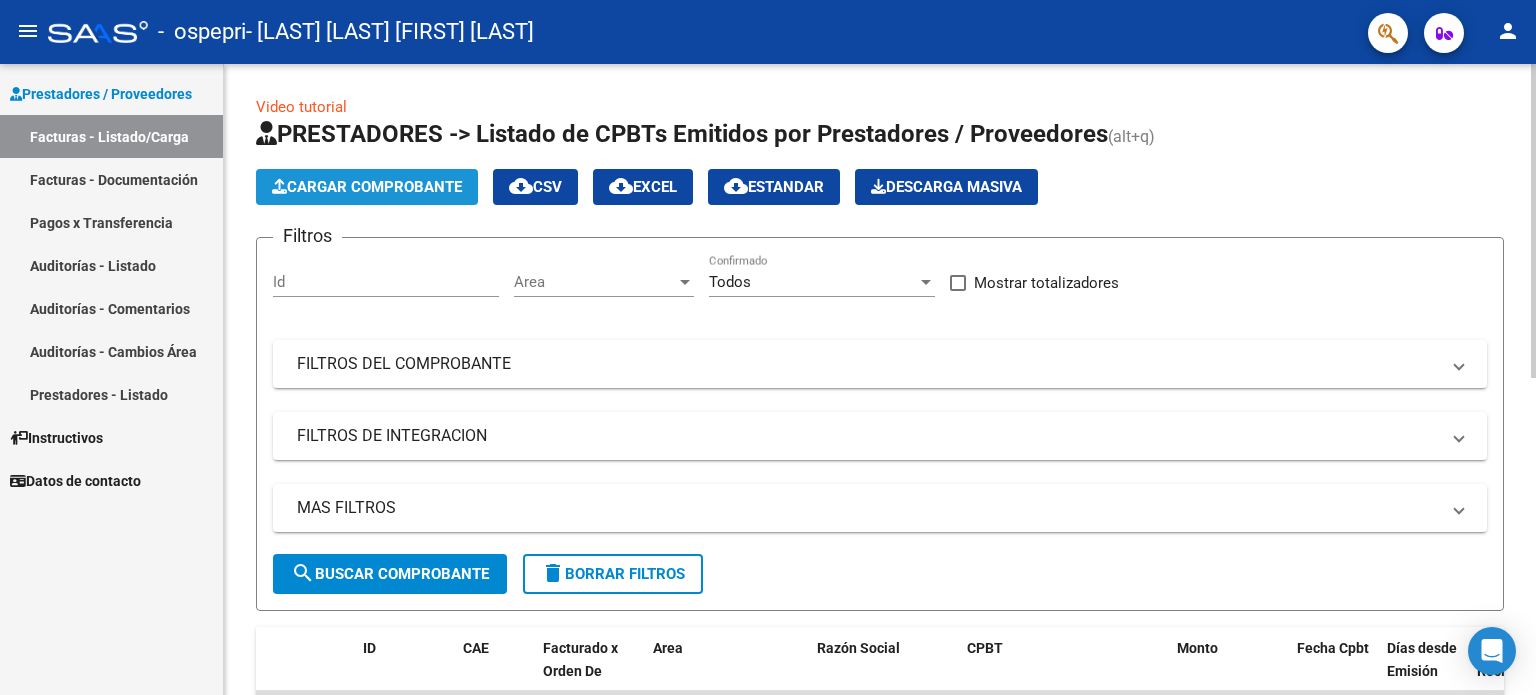 click on "Cargar Comprobante" 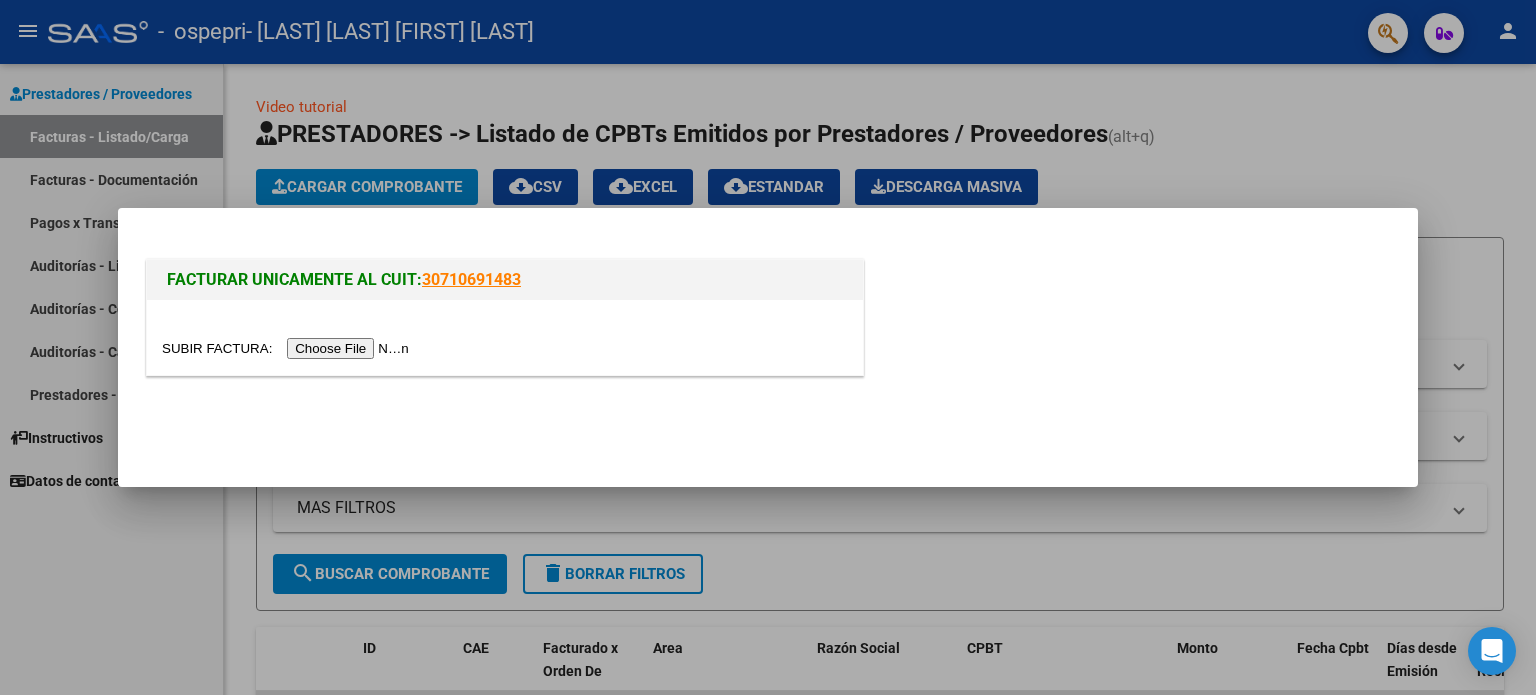 click at bounding box center [288, 348] 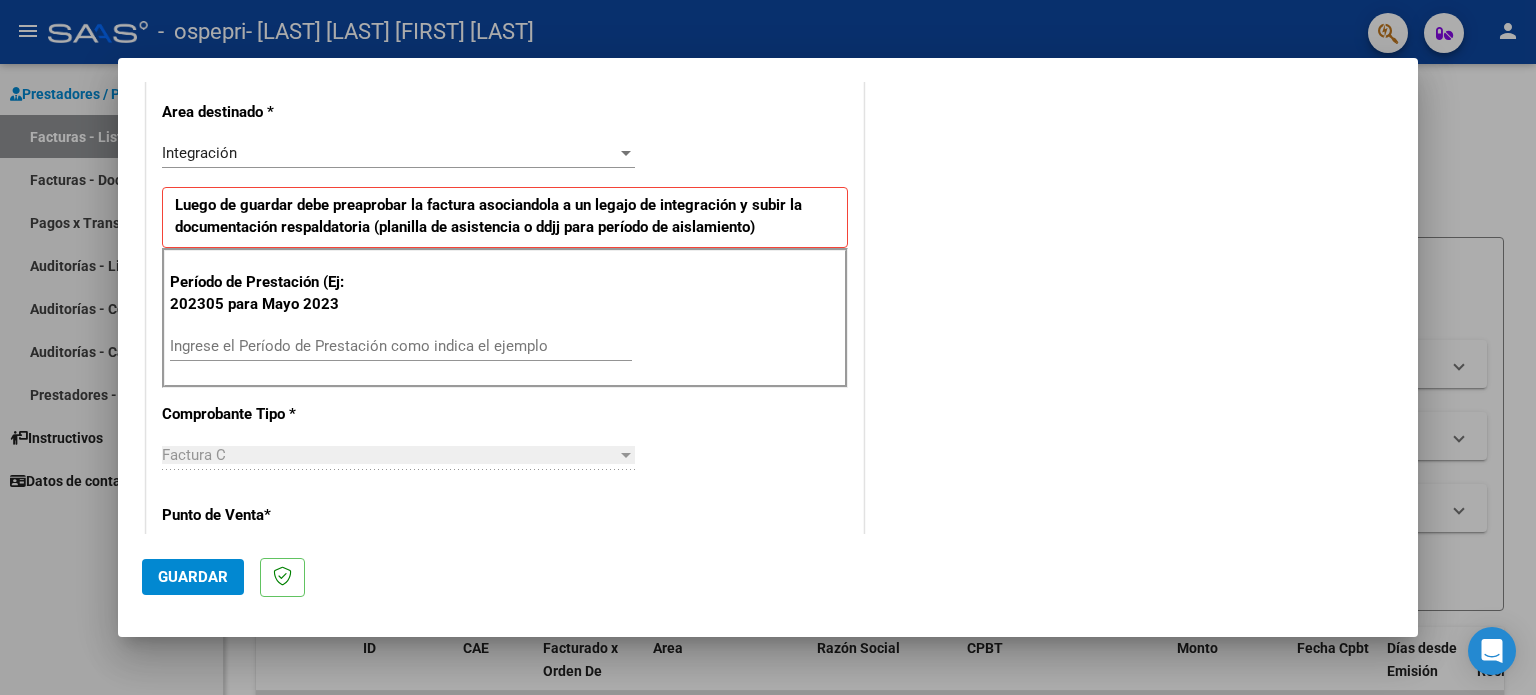 scroll, scrollTop: 500, scrollLeft: 0, axis: vertical 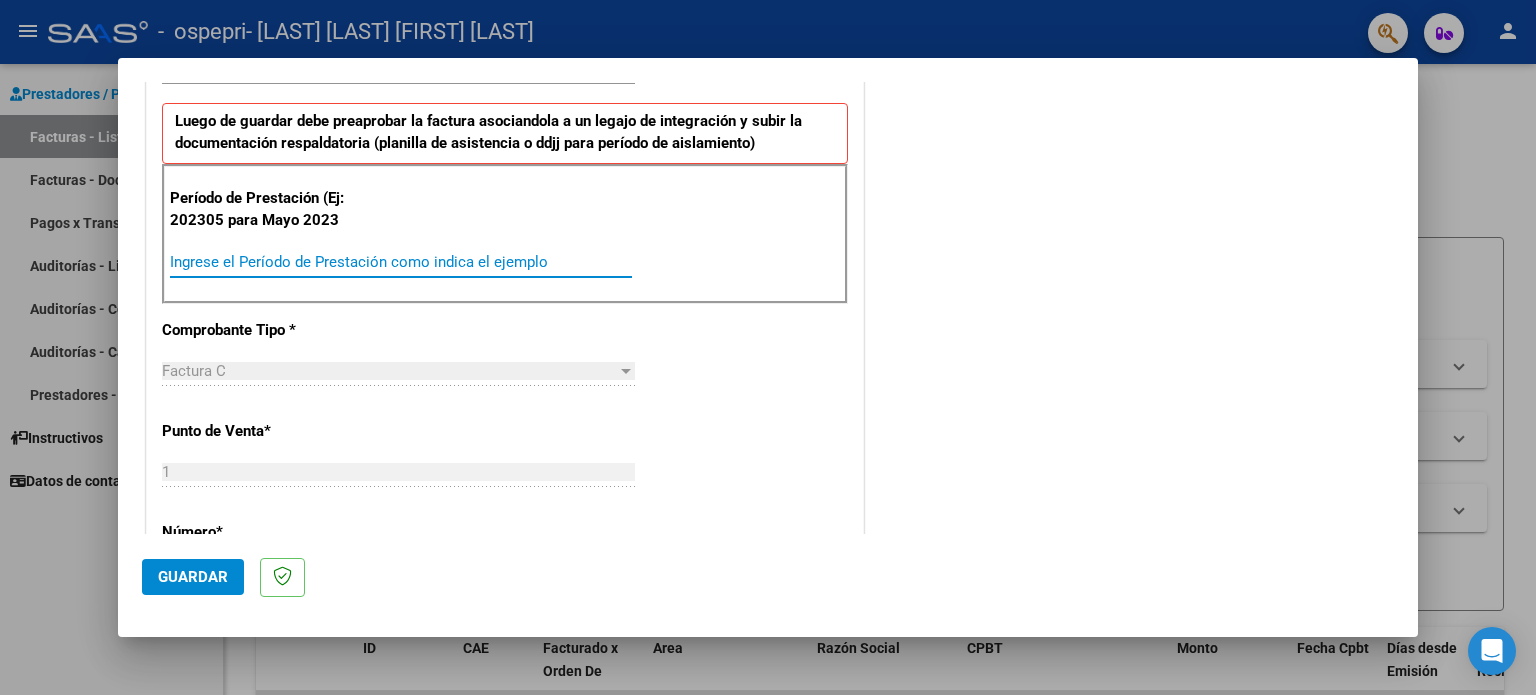 click on "Ingrese el Período de Prestación como indica el ejemplo" at bounding box center [401, 262] 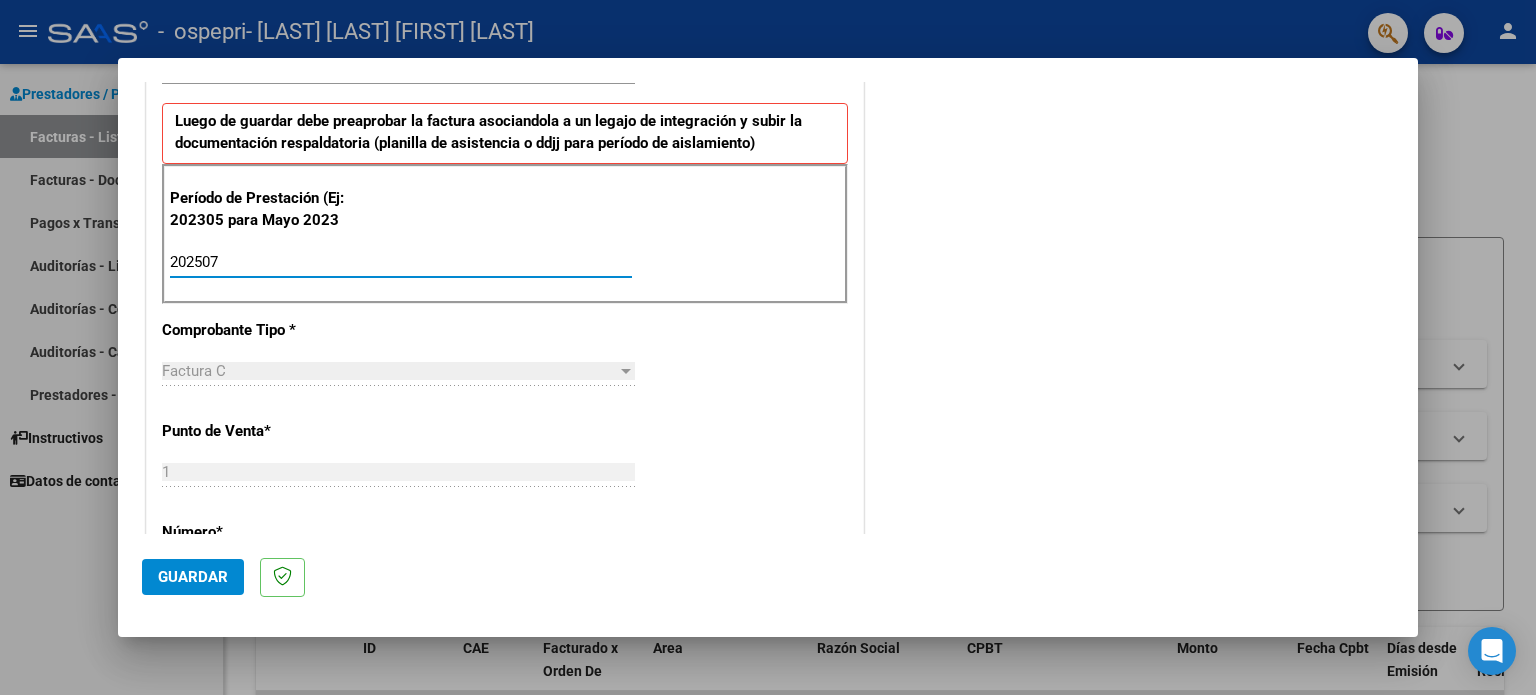 type on "202507" 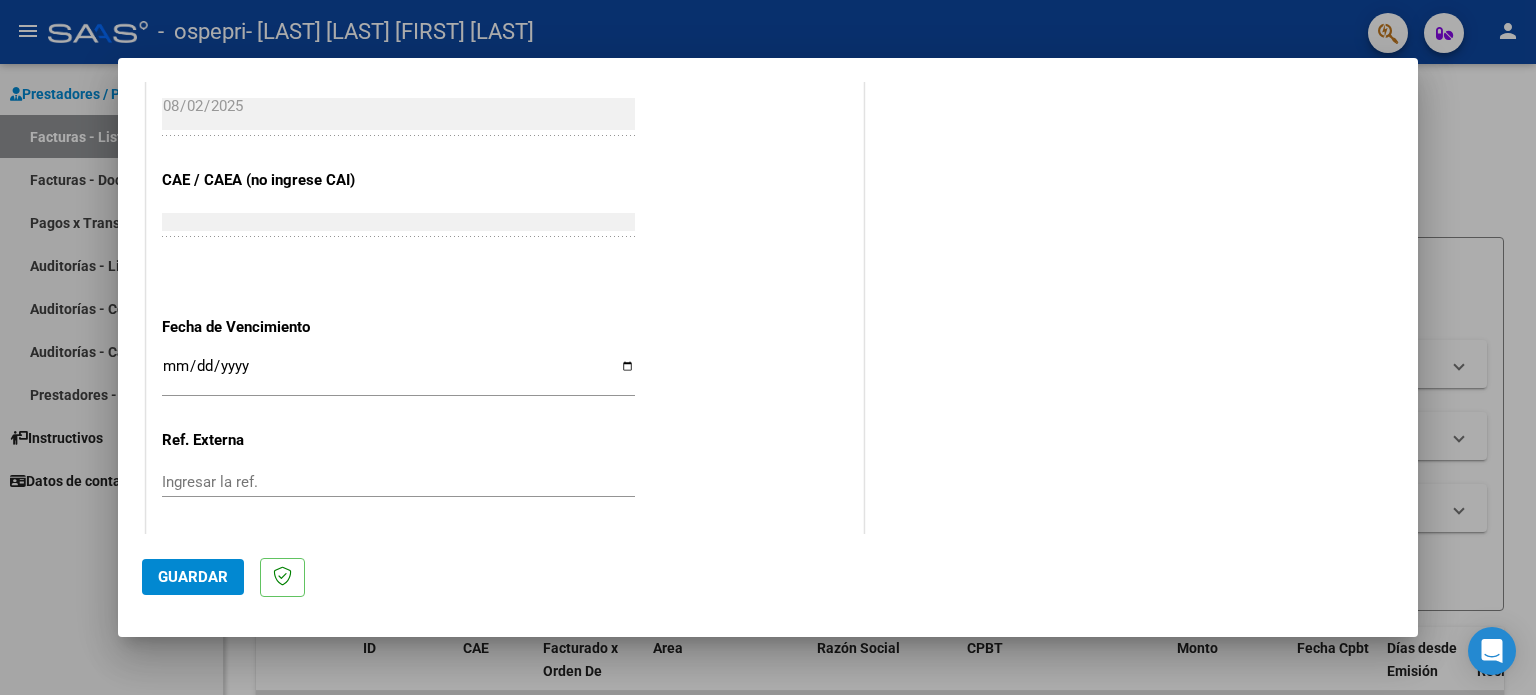 scroll, scrollTop: 1200, scrollLeft: 0, axis: vertical 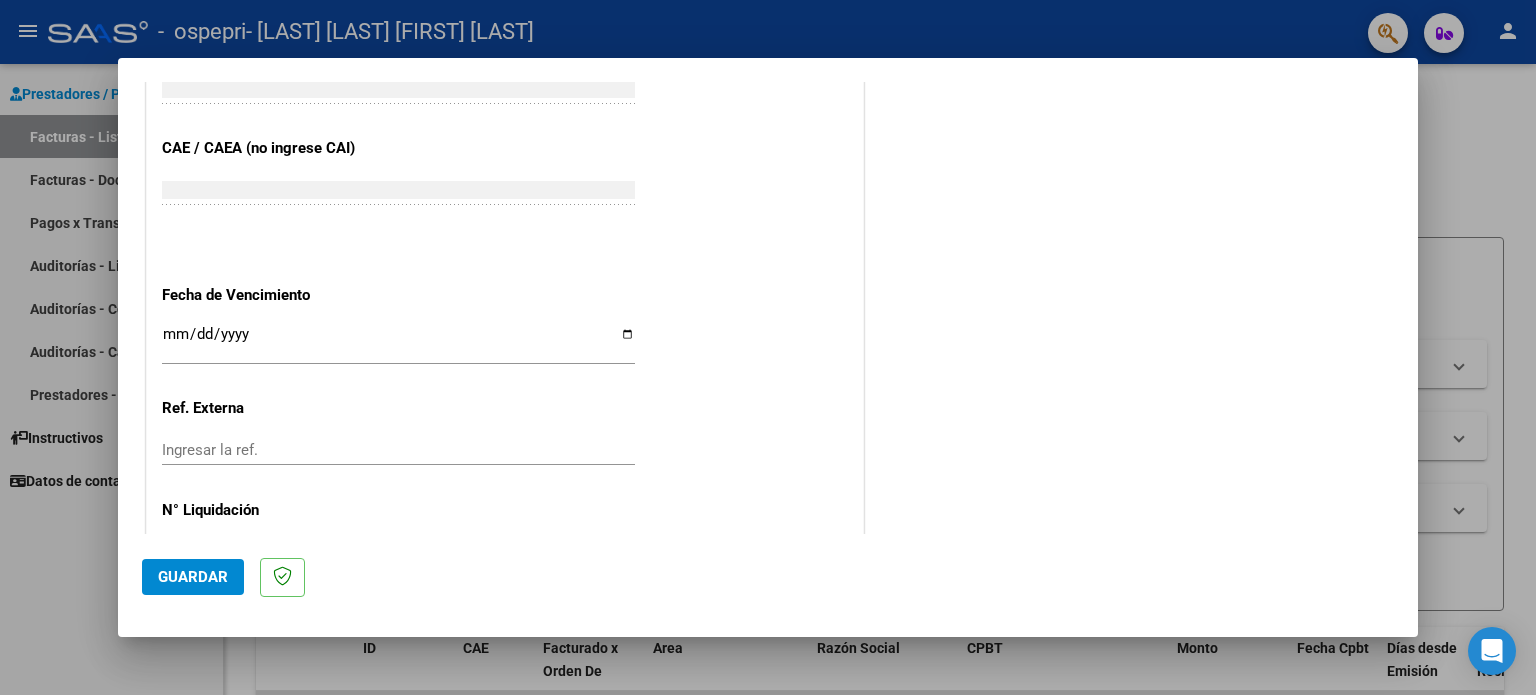 click on "CUIT * [NUMBER] Ingresar CUIT ANALISIS PRESTADOR Area destinado * Integración Seleccionar Area Luego de guardar debe preaprobar la factura asociandola a un legajo de integración y subir la documentación respaldatoria (planilla de asistencia o ddjj para período de aislamiento) Período de Prestación (Ej: [YEAR][MONTH] para Mayo [YEAR] [YEAR][MONTH] Ingrese el Período de Prestación como indica el ejemplo Comprobante Tipo * Factura C Seleccionar Tipo Punto de Venta * [NUMBER] Ingresar el Nro. Número * [NUMBER] Ingresar el Nro. Monto * $ [AMOUNT] Ingresar el monto Fecha del Cpbt. * [YEAR]-[MONTH]-[DAY] Ingresar la fecha CAE / CAEA (no ingrese CAI) [NUMBER] Ingresar el CAE o CAEA (no ingrese CAI) Fecha de Vencimiento Ingresar la fecha Ref. Externa Ingresar la ref. N° Liquidación Ingresar el N° Liquidación" at bounding box center (505, -134) 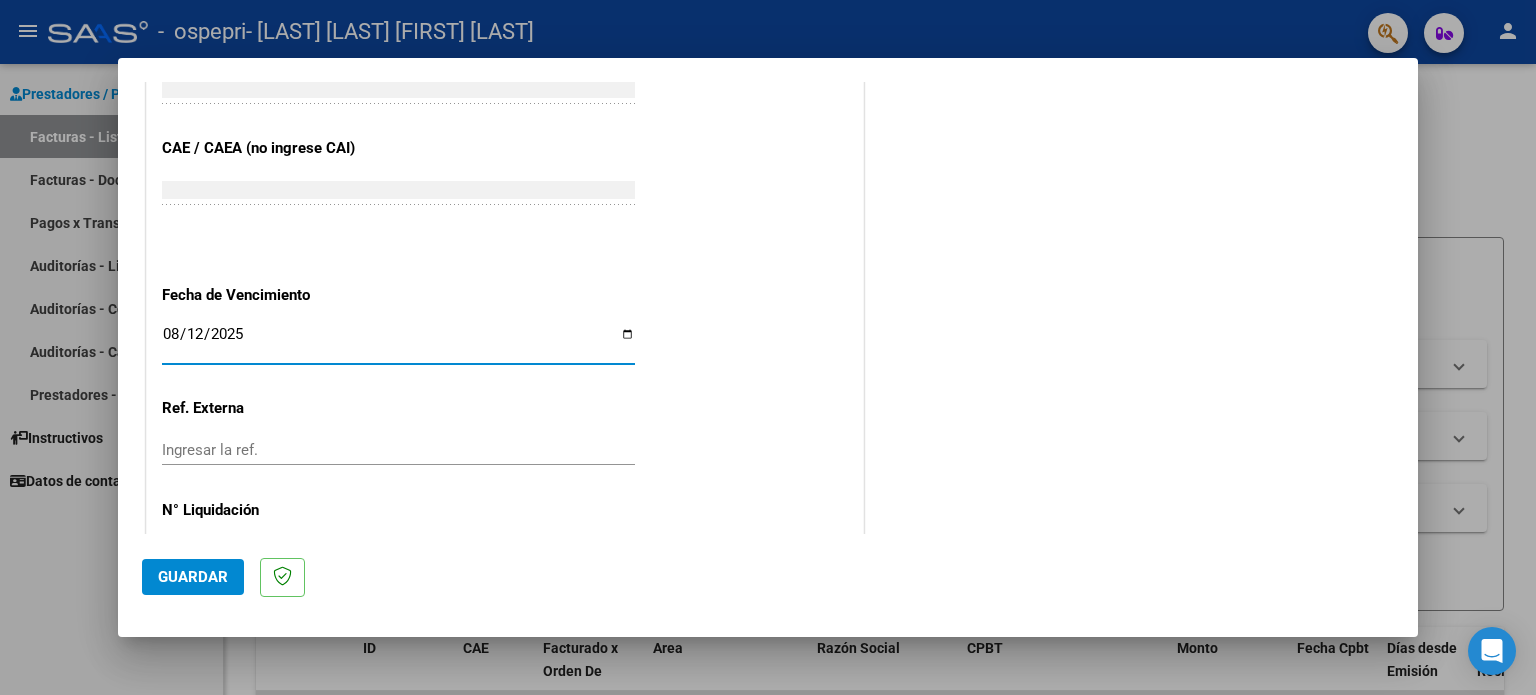 type on "2025-08-12" 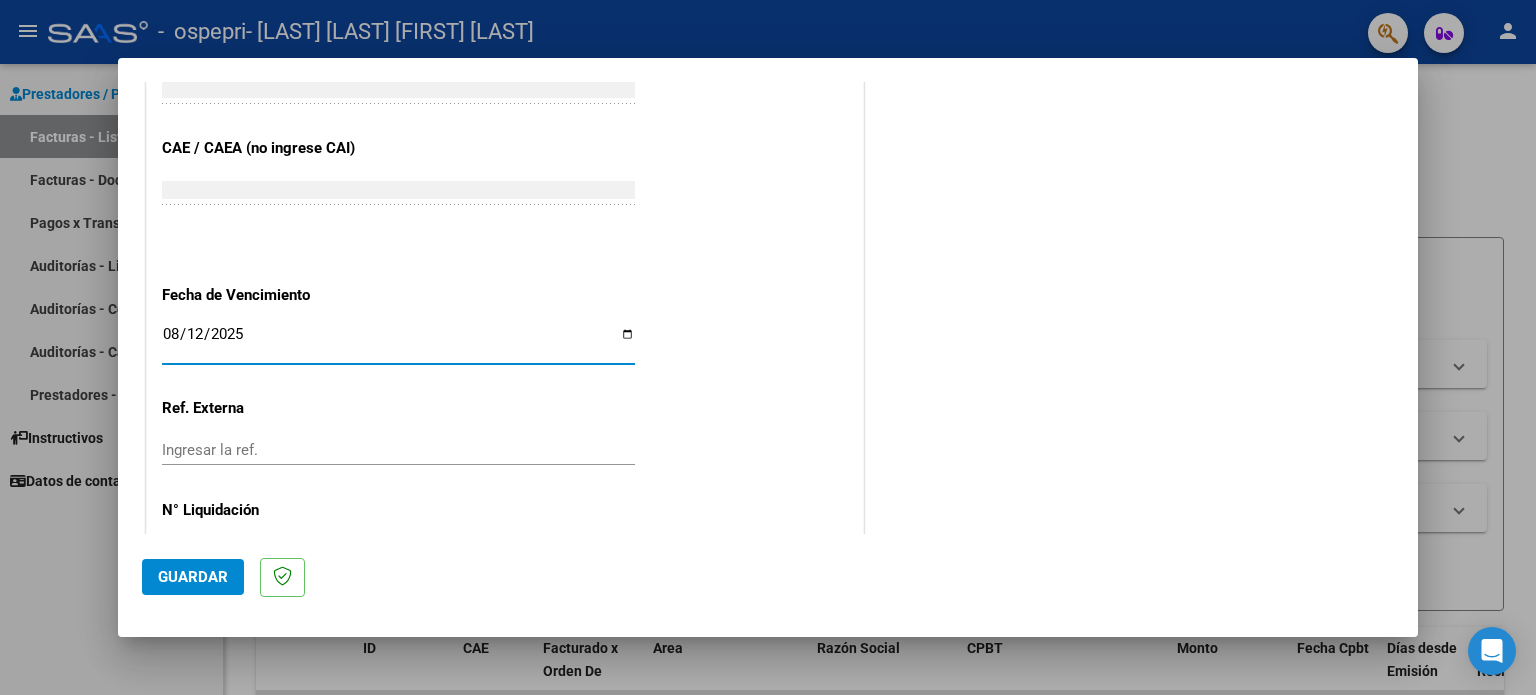 scroll, scrollTop: 1268, scrollLeft: 0, axis: vertical 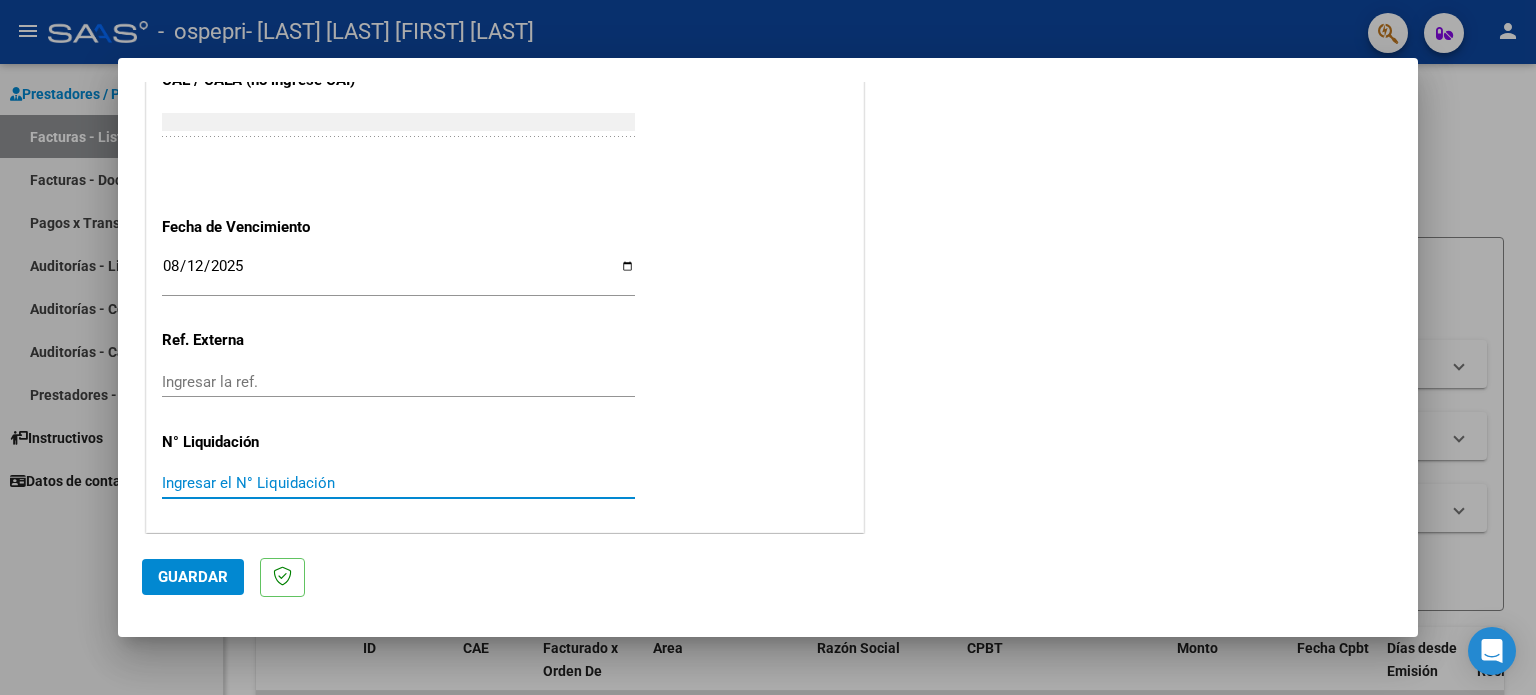 click on "Ingresar el N° Liquidación" at bounding box center (398, 483) 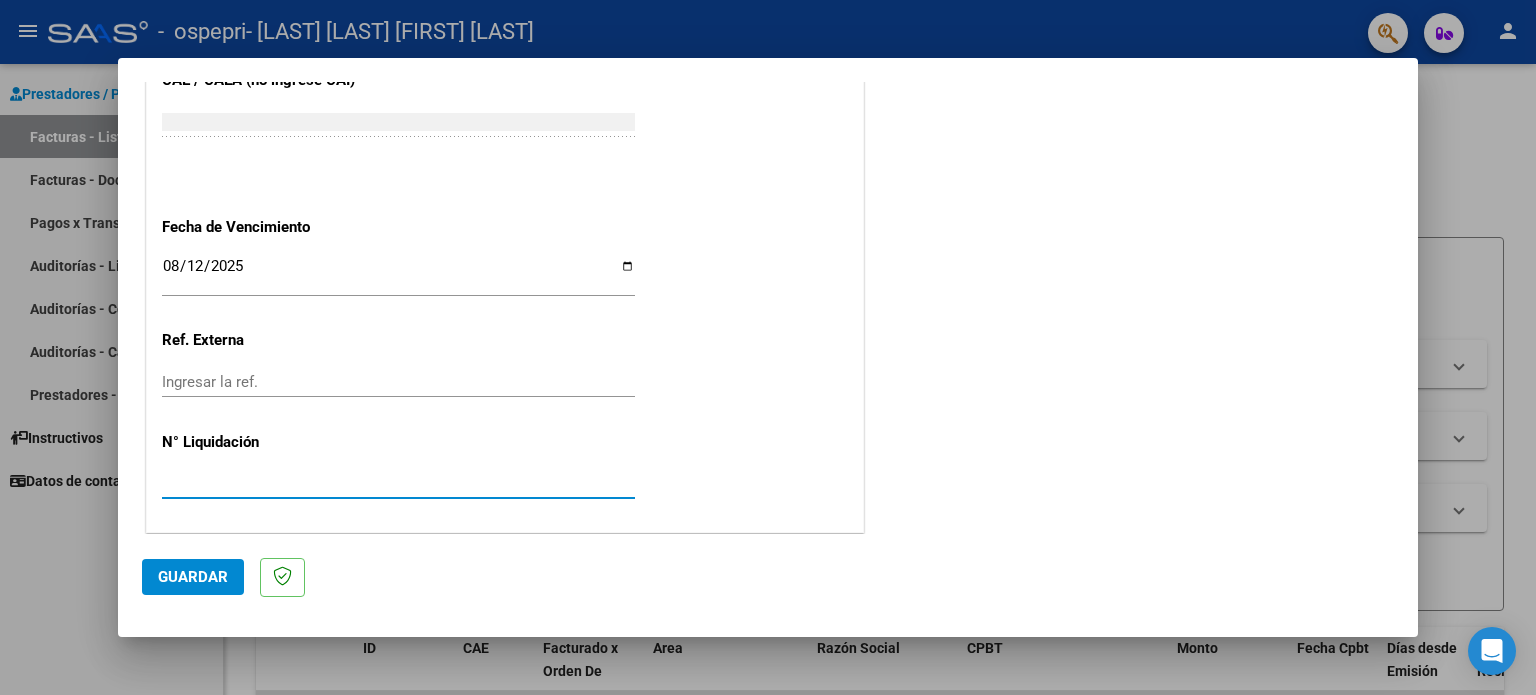type on "[NUMBER]" 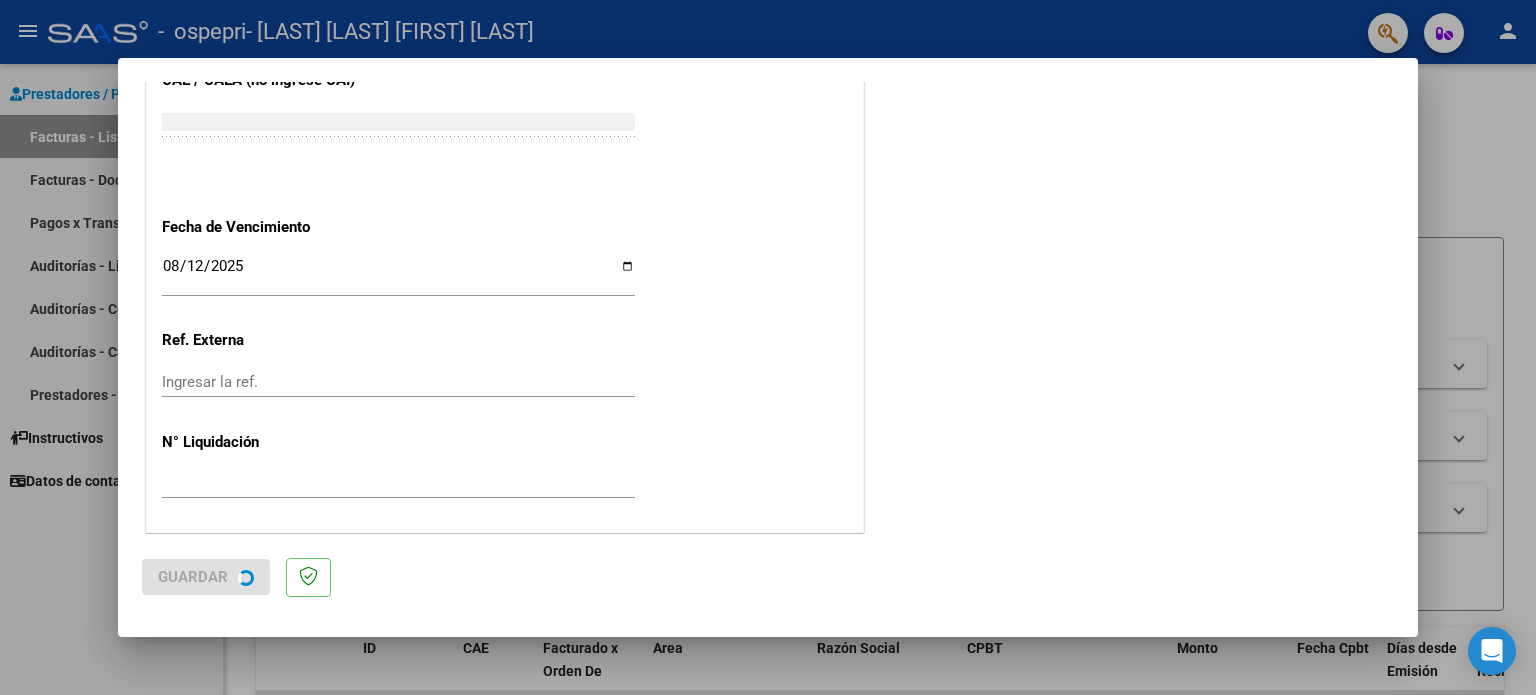 scroll, scrollTop: 0, scrollLeft: 0, axis: both 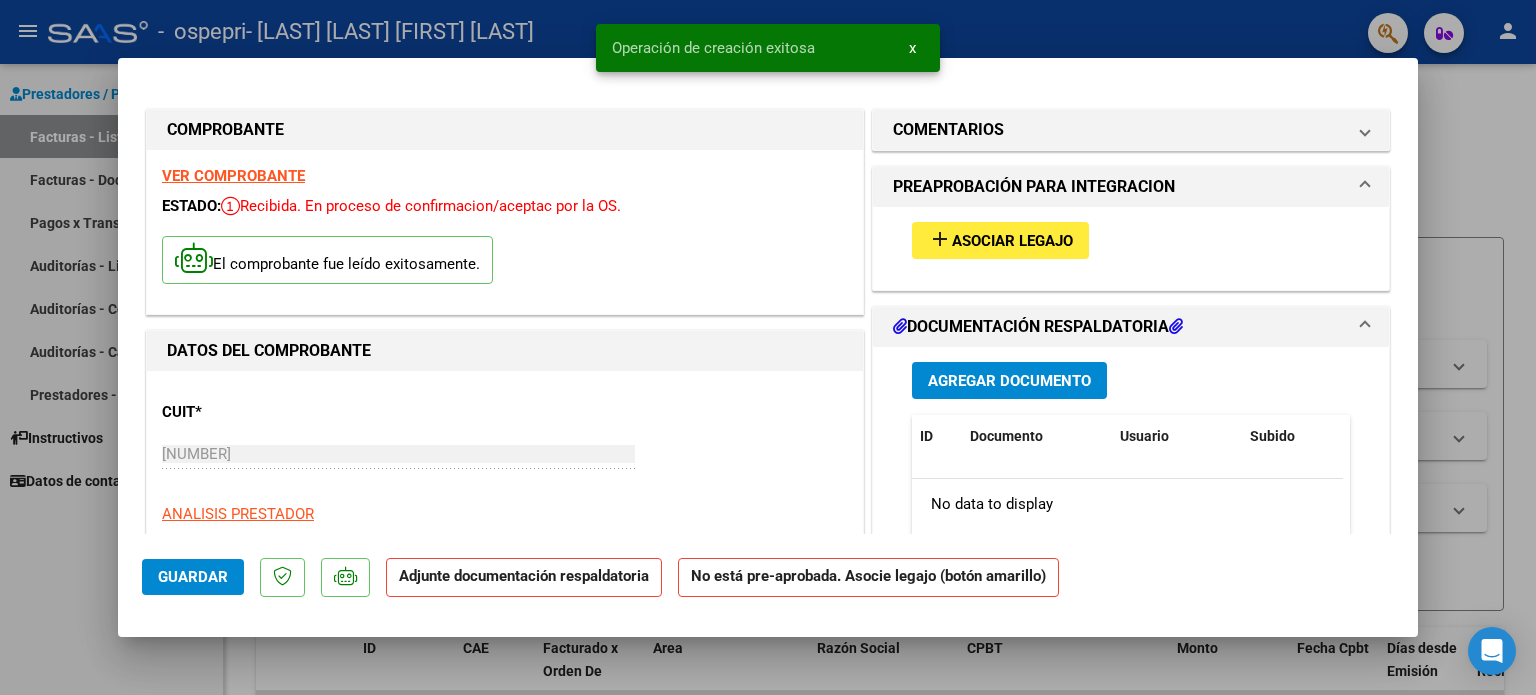 click on "Asociar Legajo" at bounding box center [1012, 241] 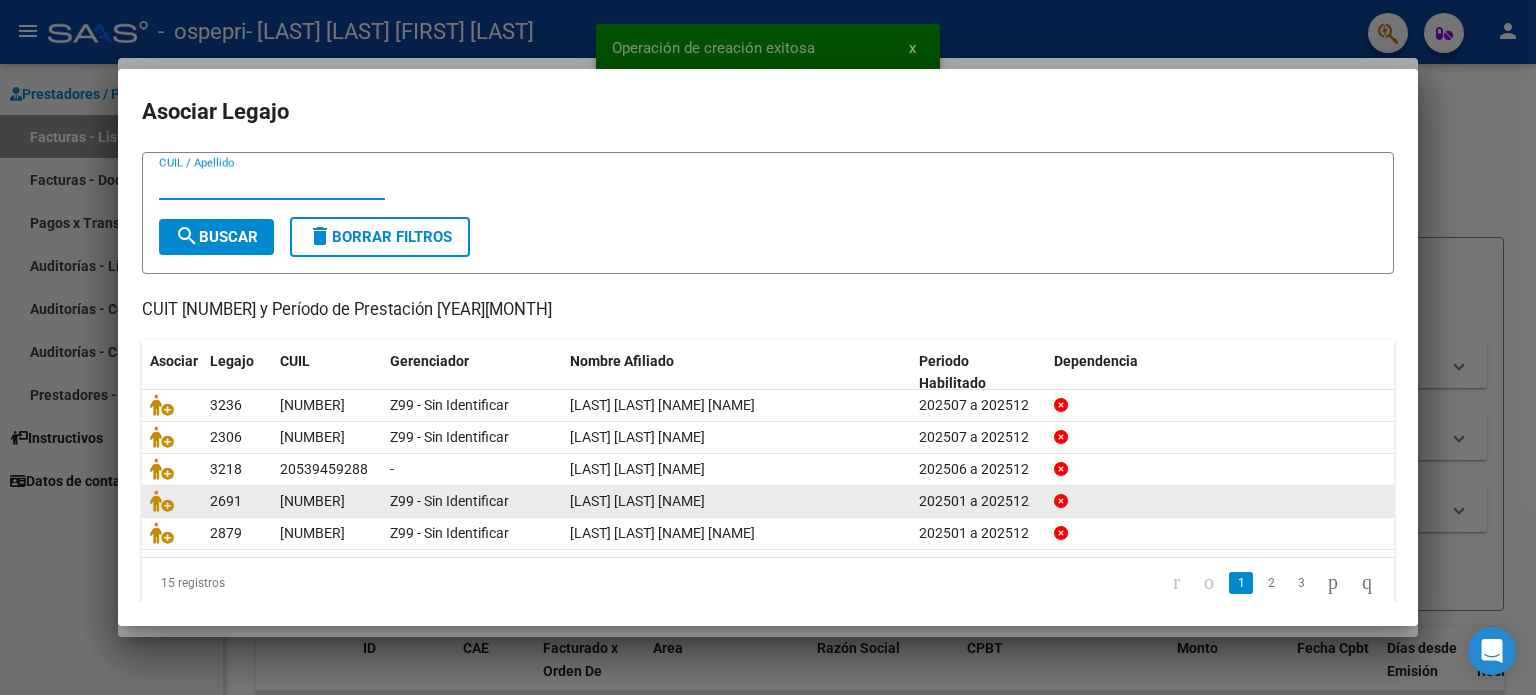 scroll, scrollTop: 67, scrollLeft: 0, axis: vertical 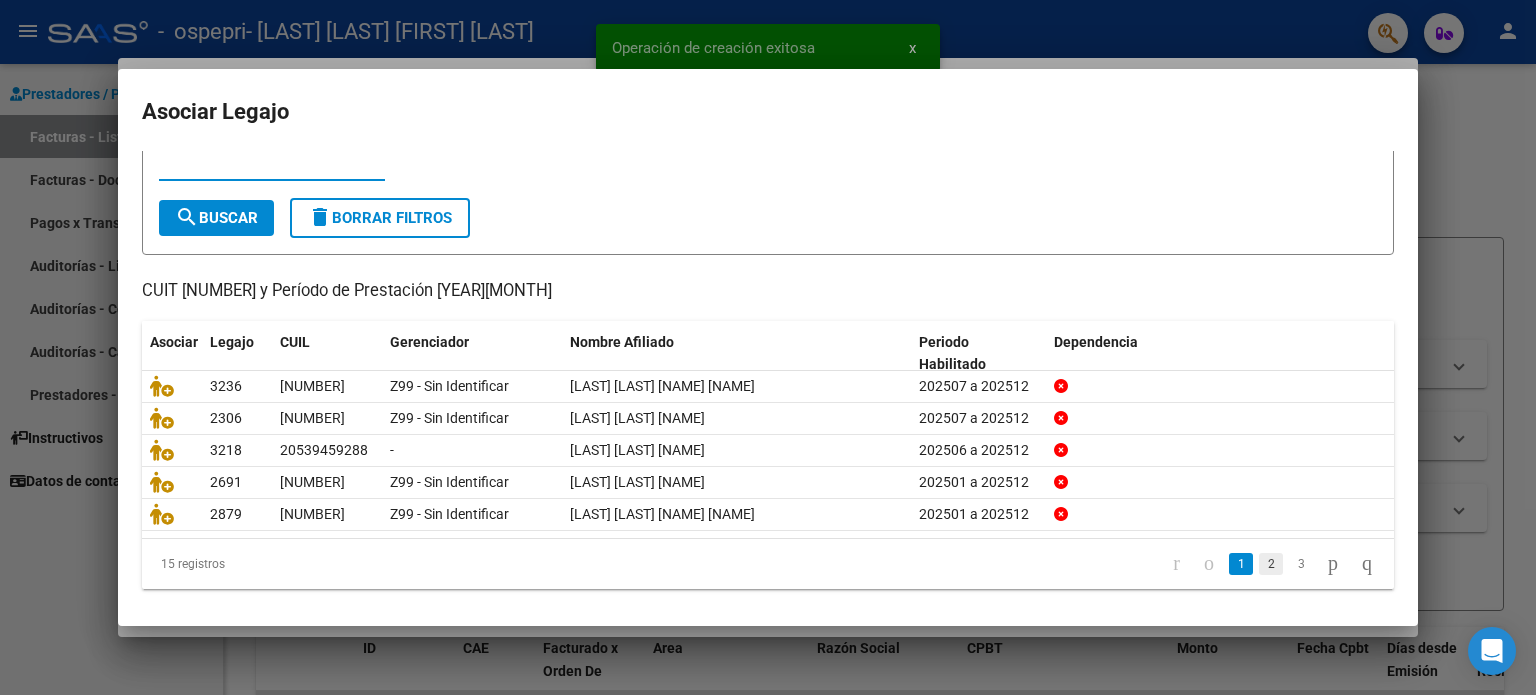 click on "2" 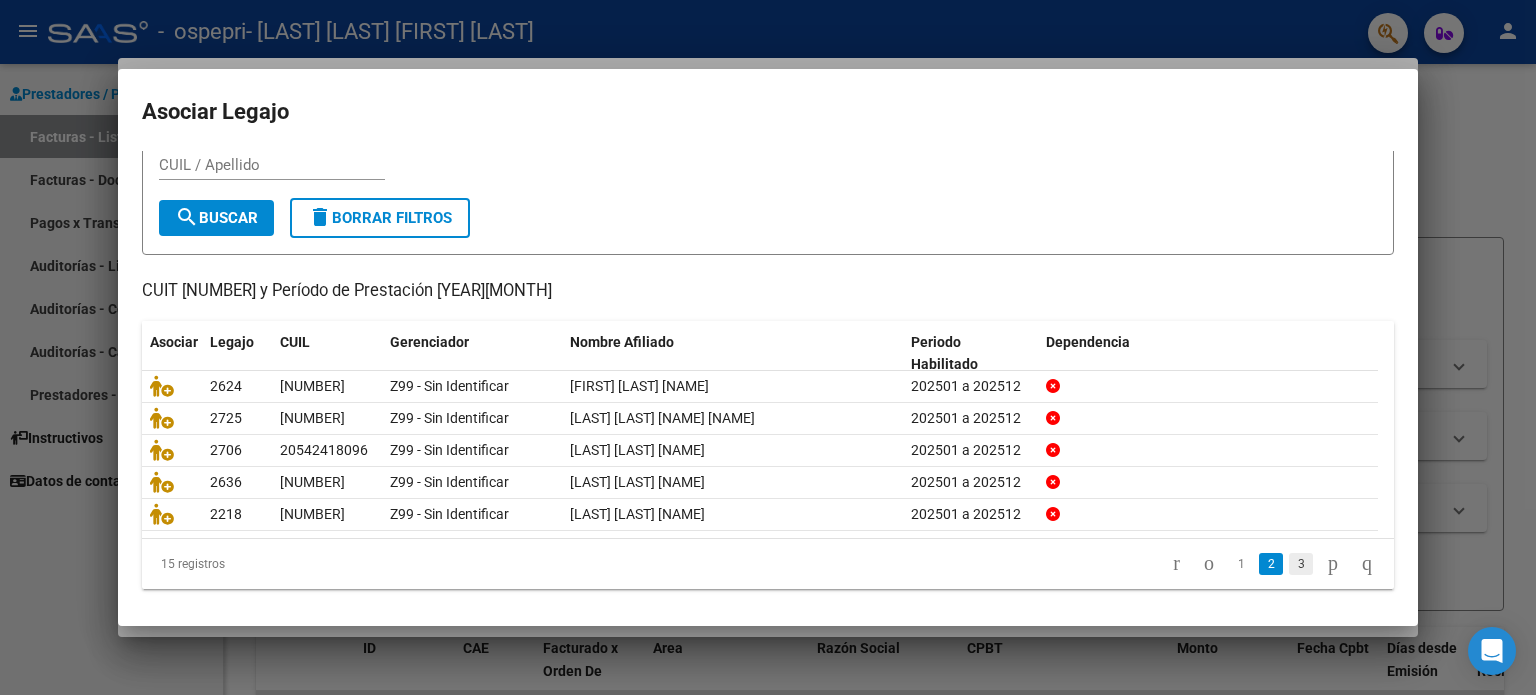 click on "3" 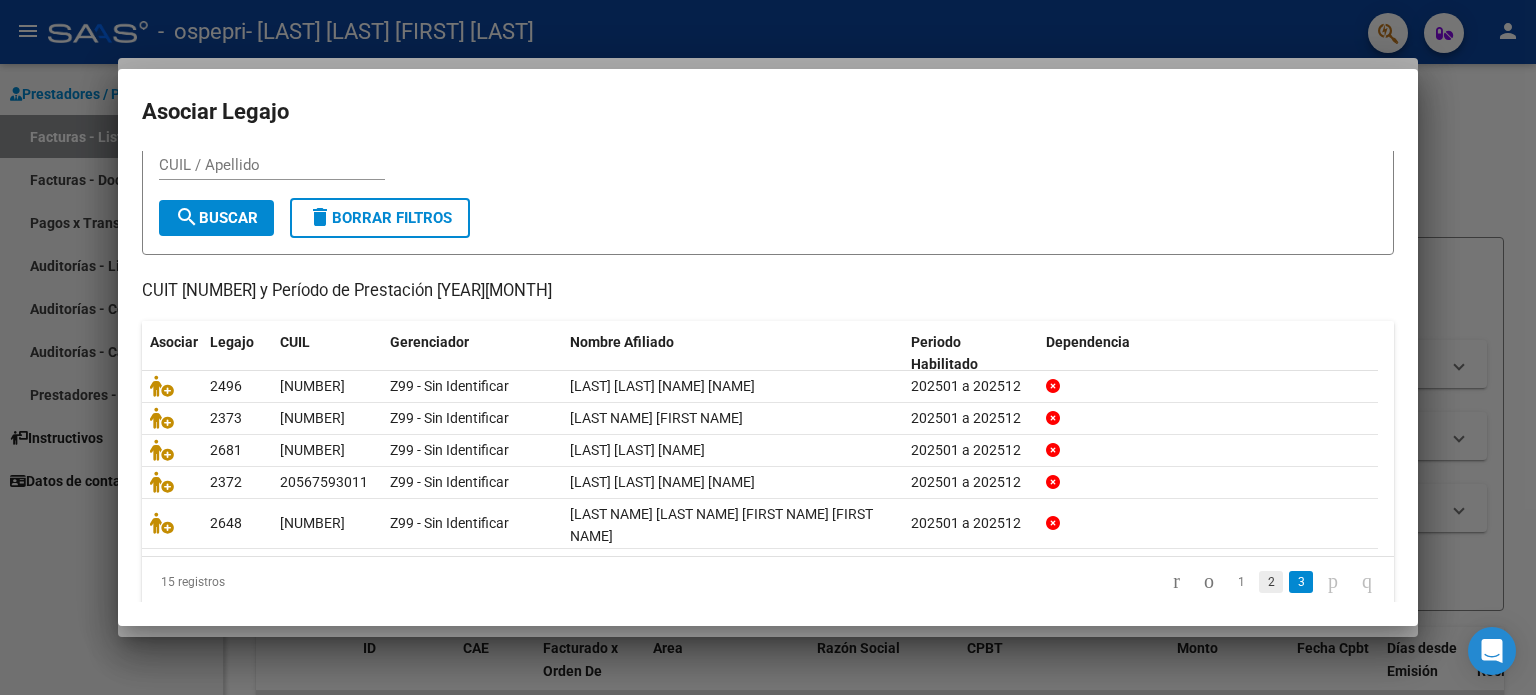 click on "2" 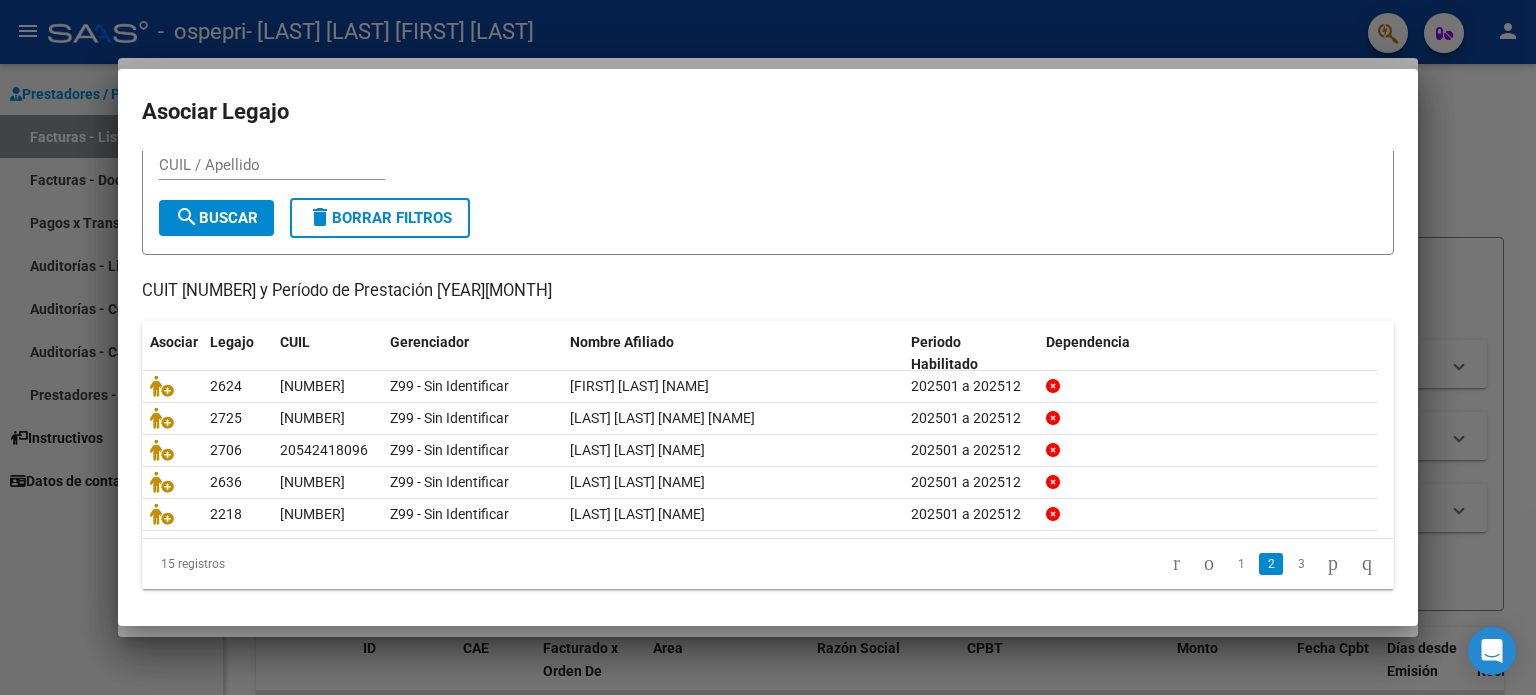 click on "1" 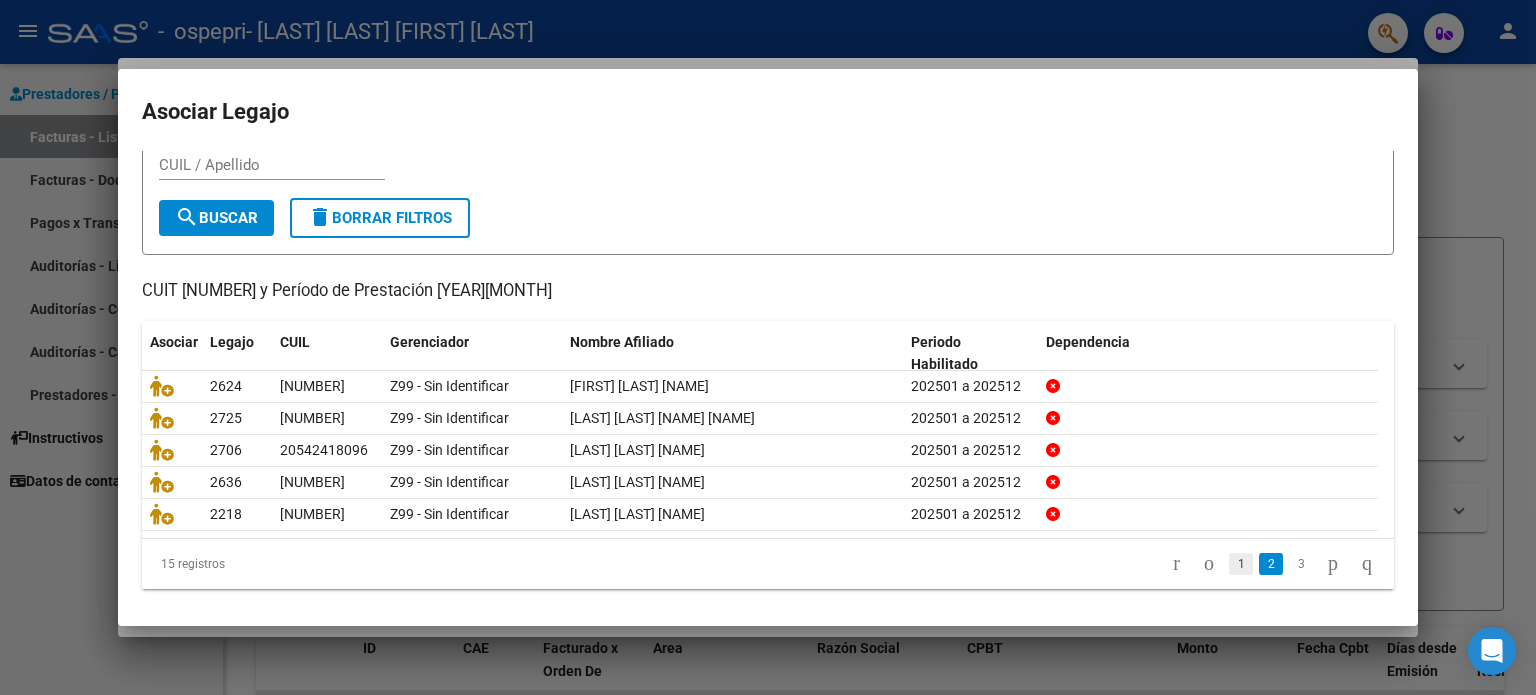 click on "1" 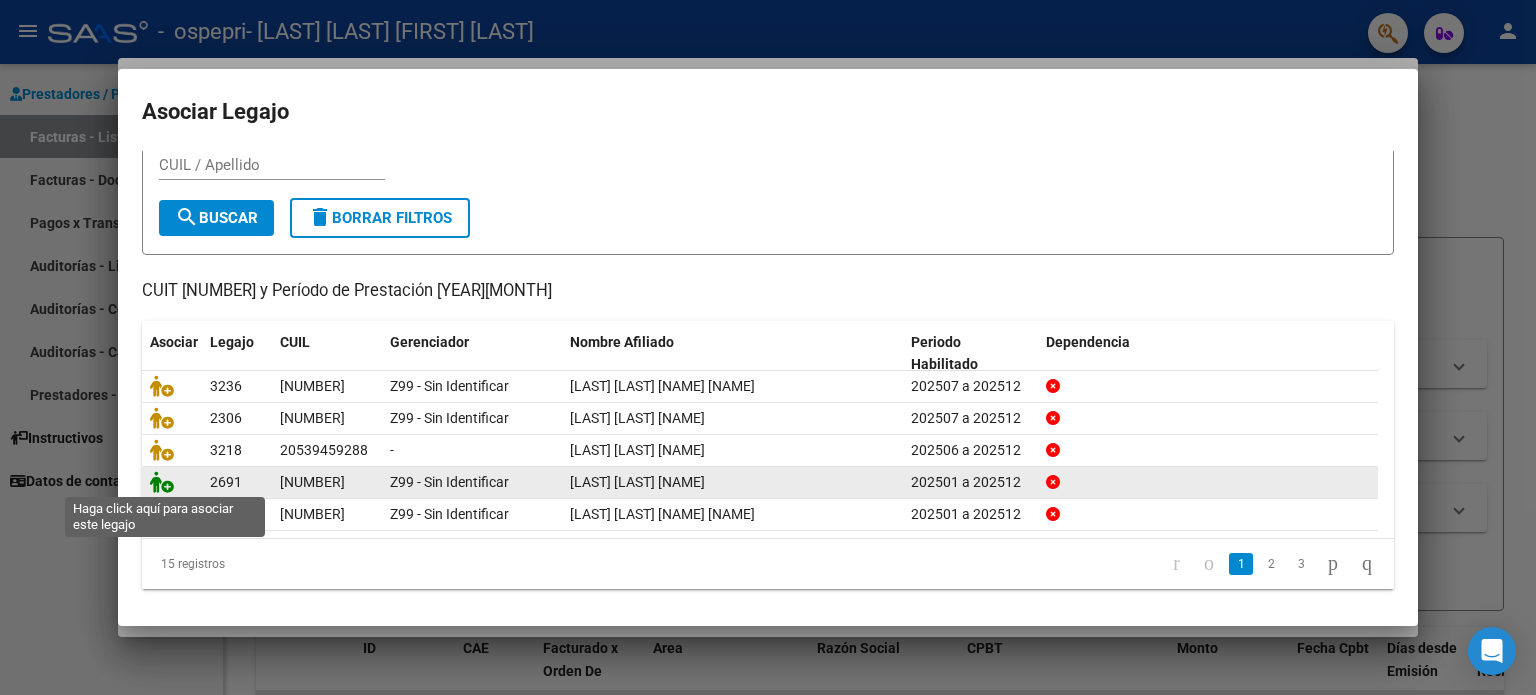 click 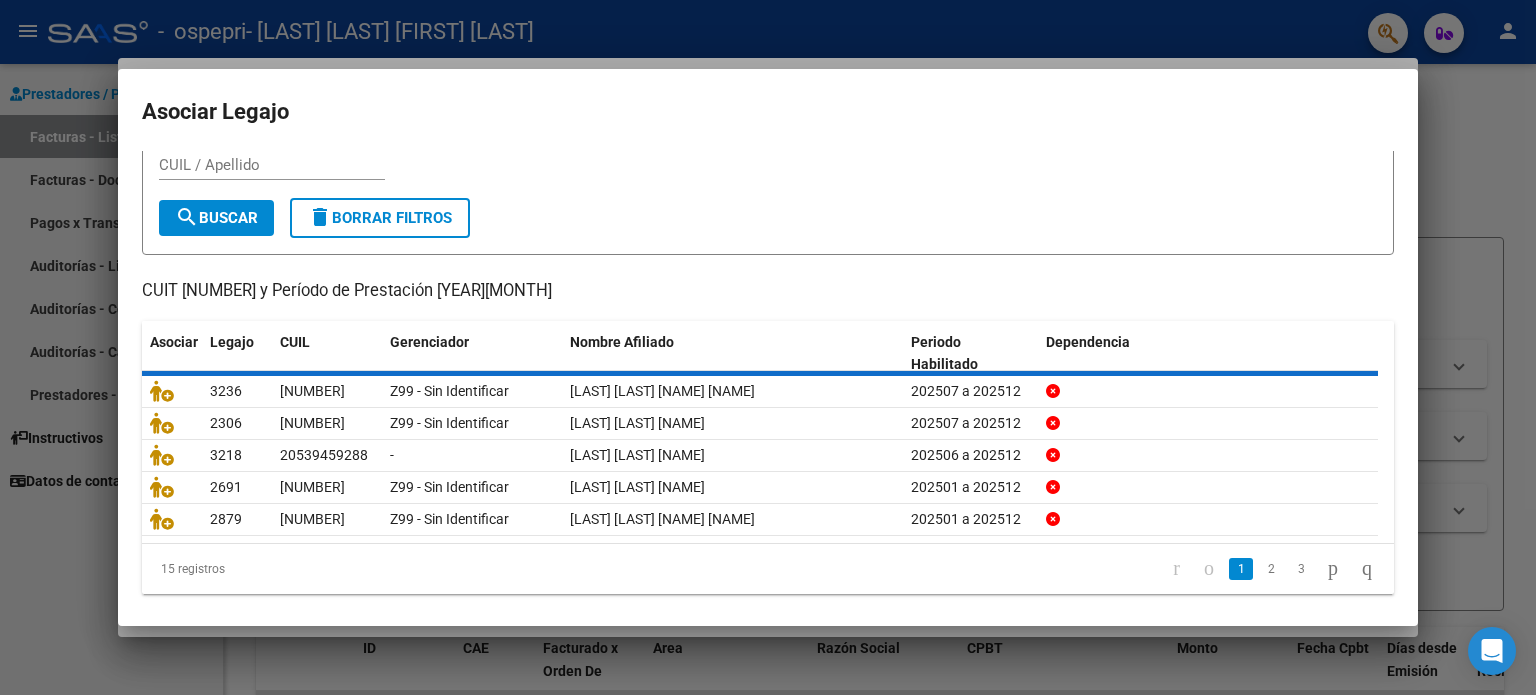 scroll, scrollTop: 0, scrollLeft: 0, axis: both 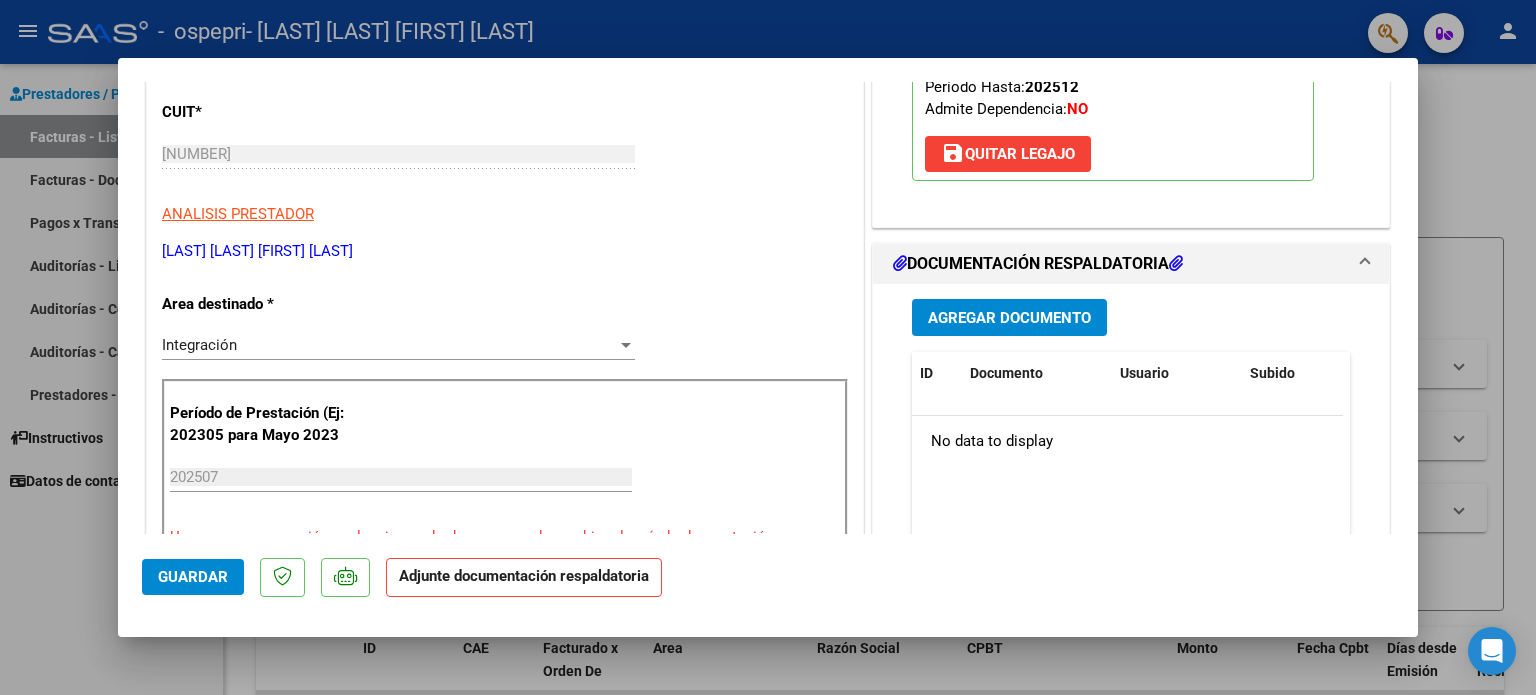 click on "Agregar Documento" at bounding box center [1009, 318] 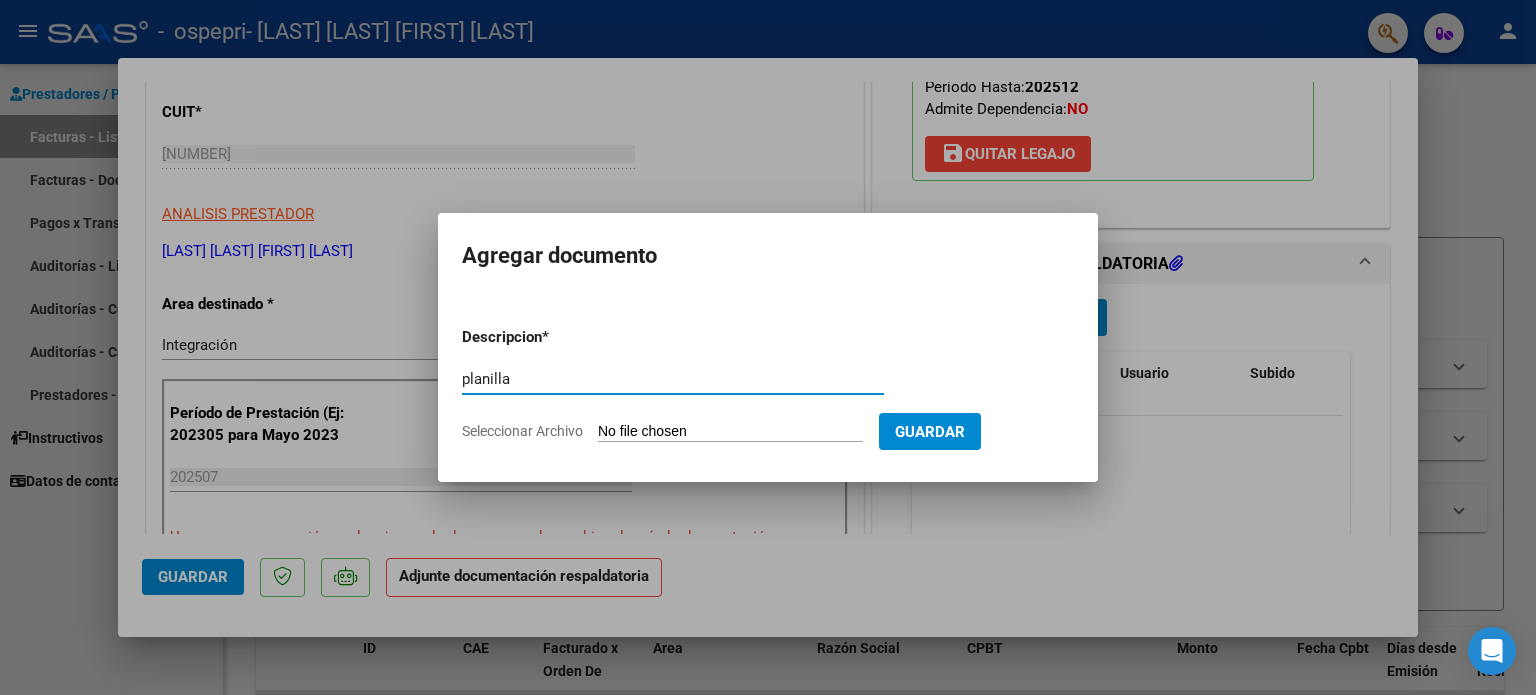 type on "planilla" 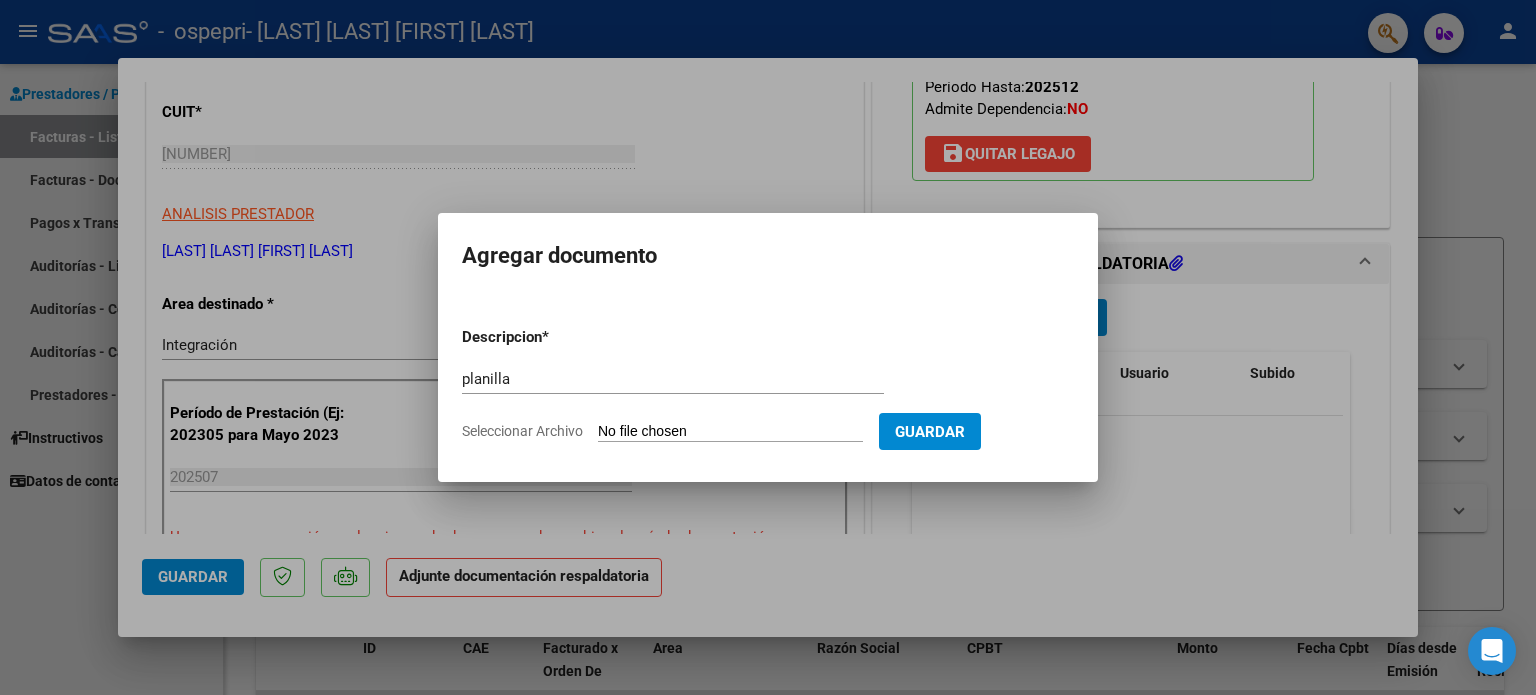 click on "Seleccionar Archivo" at bounding box center [730, 432] 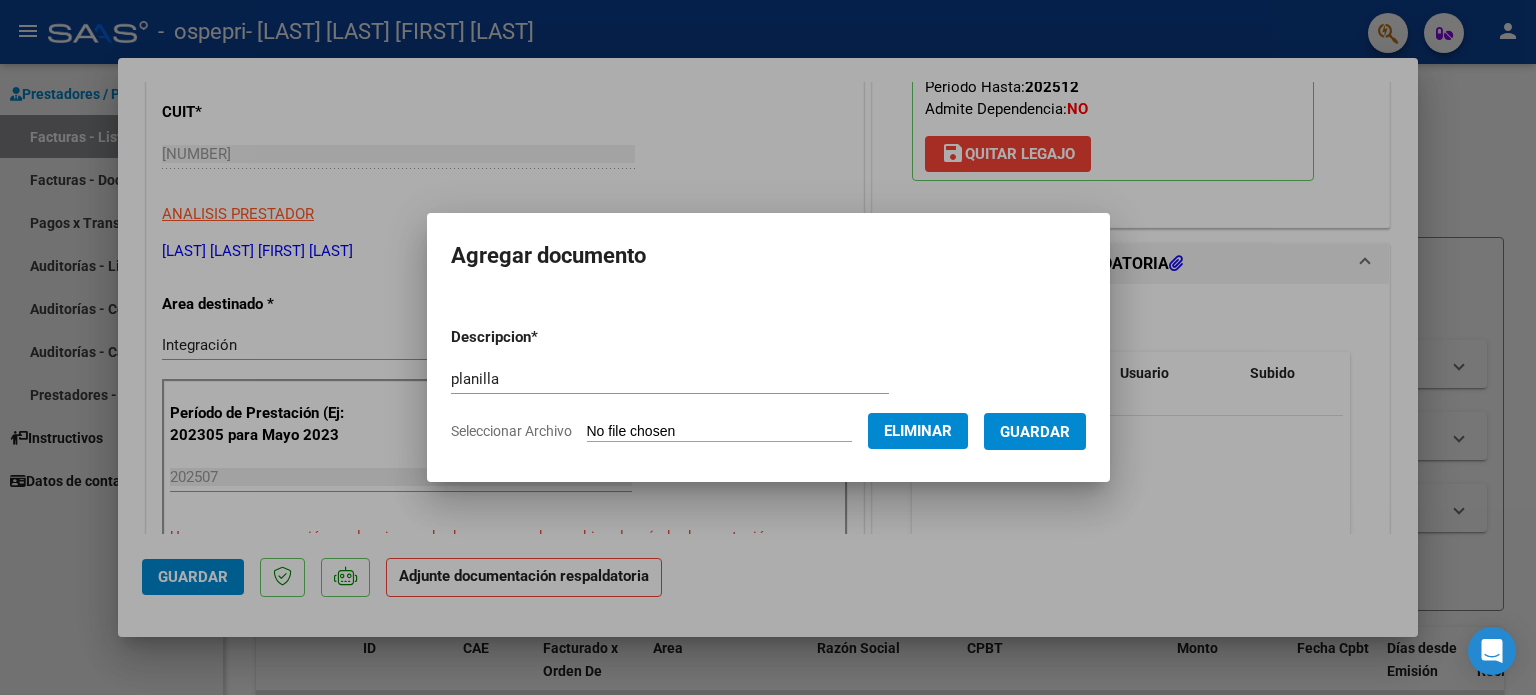 click on "Guardar" at bounding box center [1035, 432] 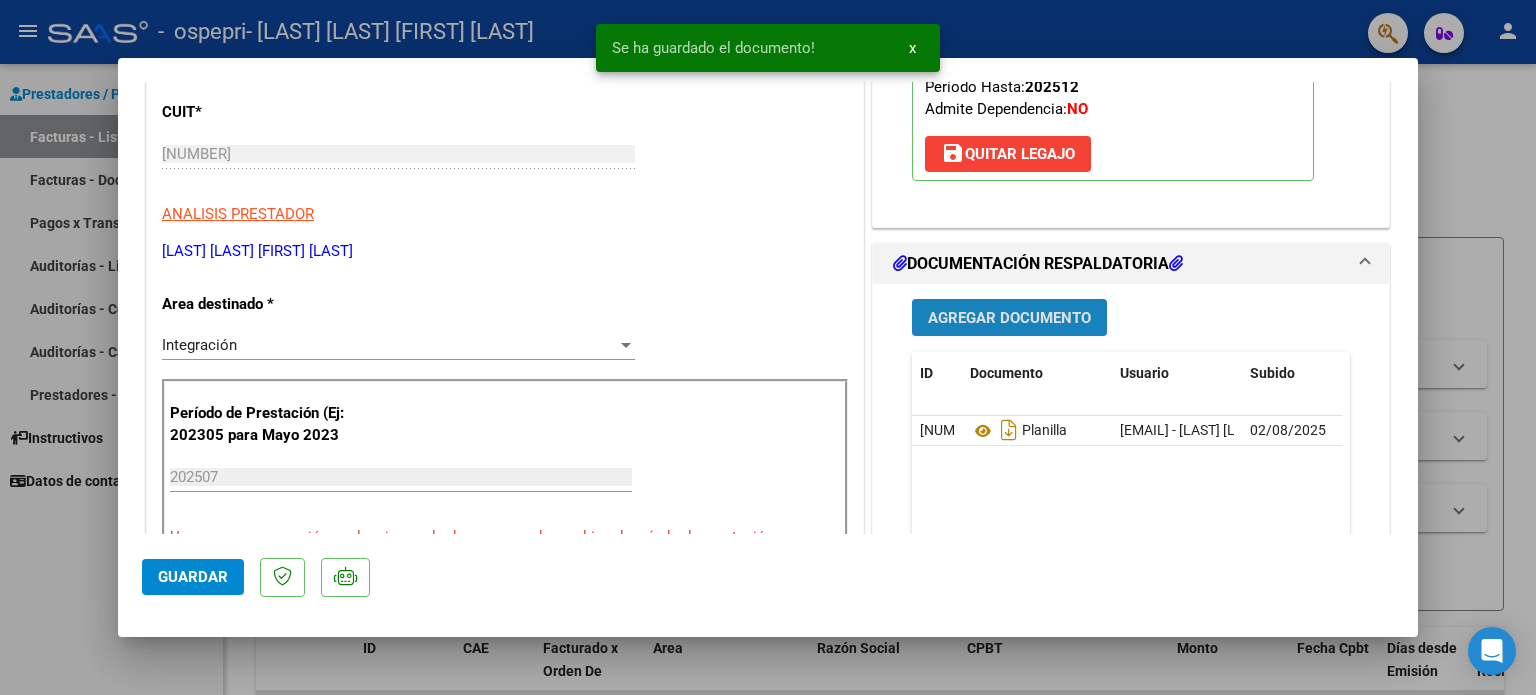 click on "Agregar Documento" at bounding box center (1009, 318) 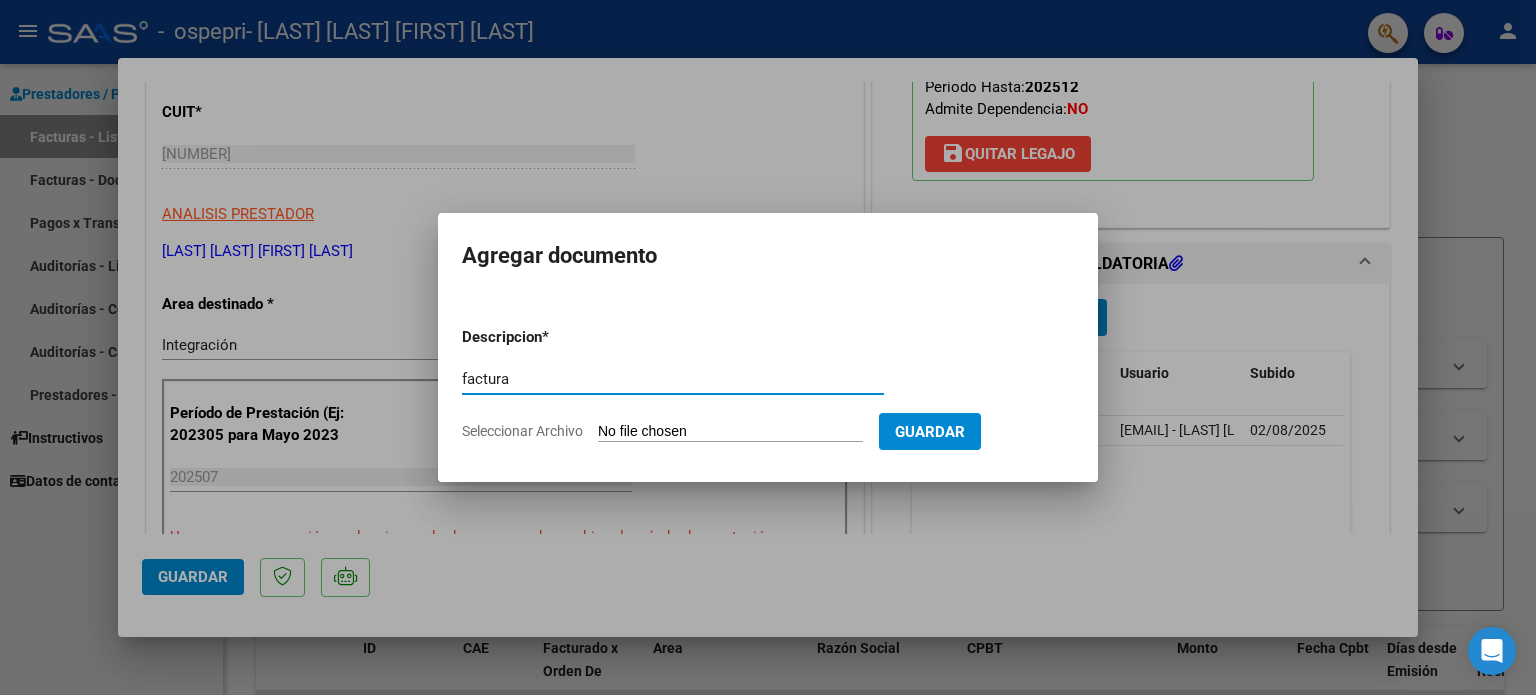 type on "factura" 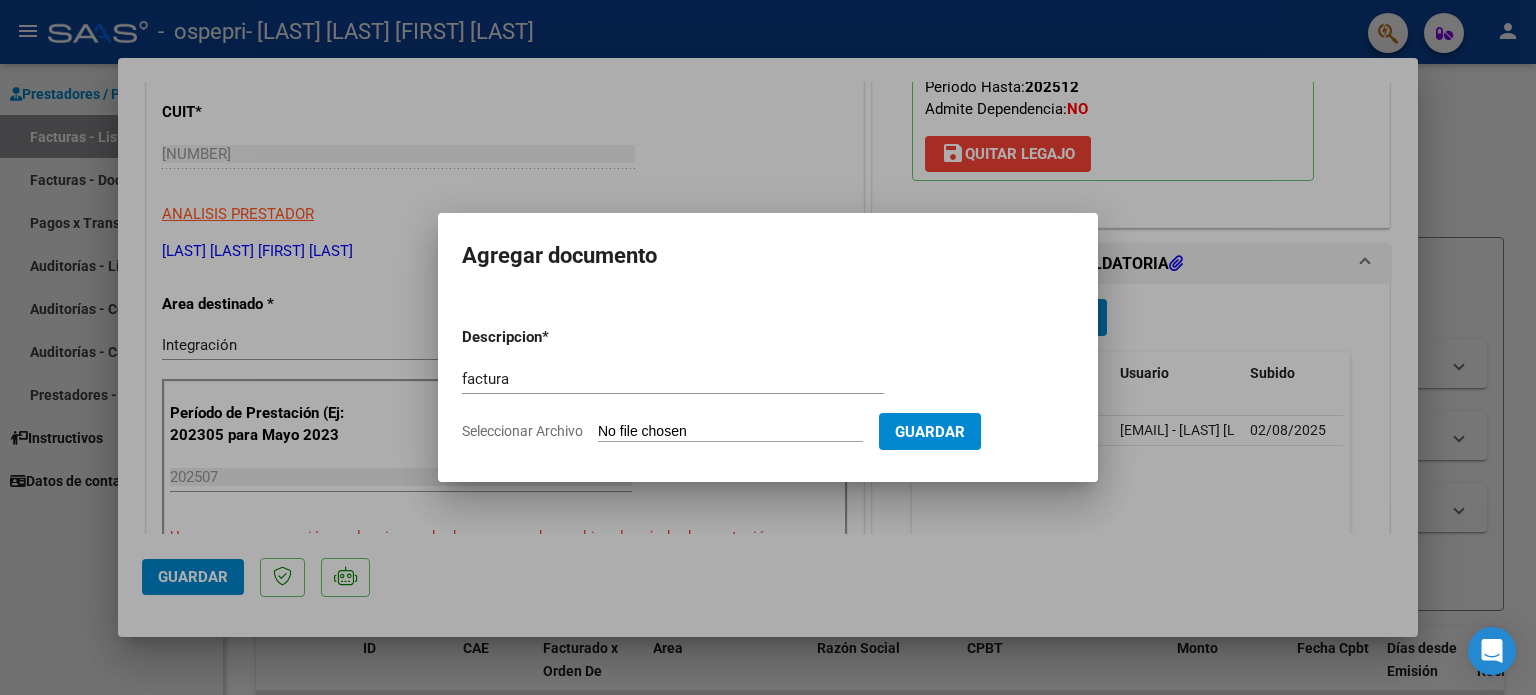 click on "Seleccionar Archivo" at bounding box center (730, 432) 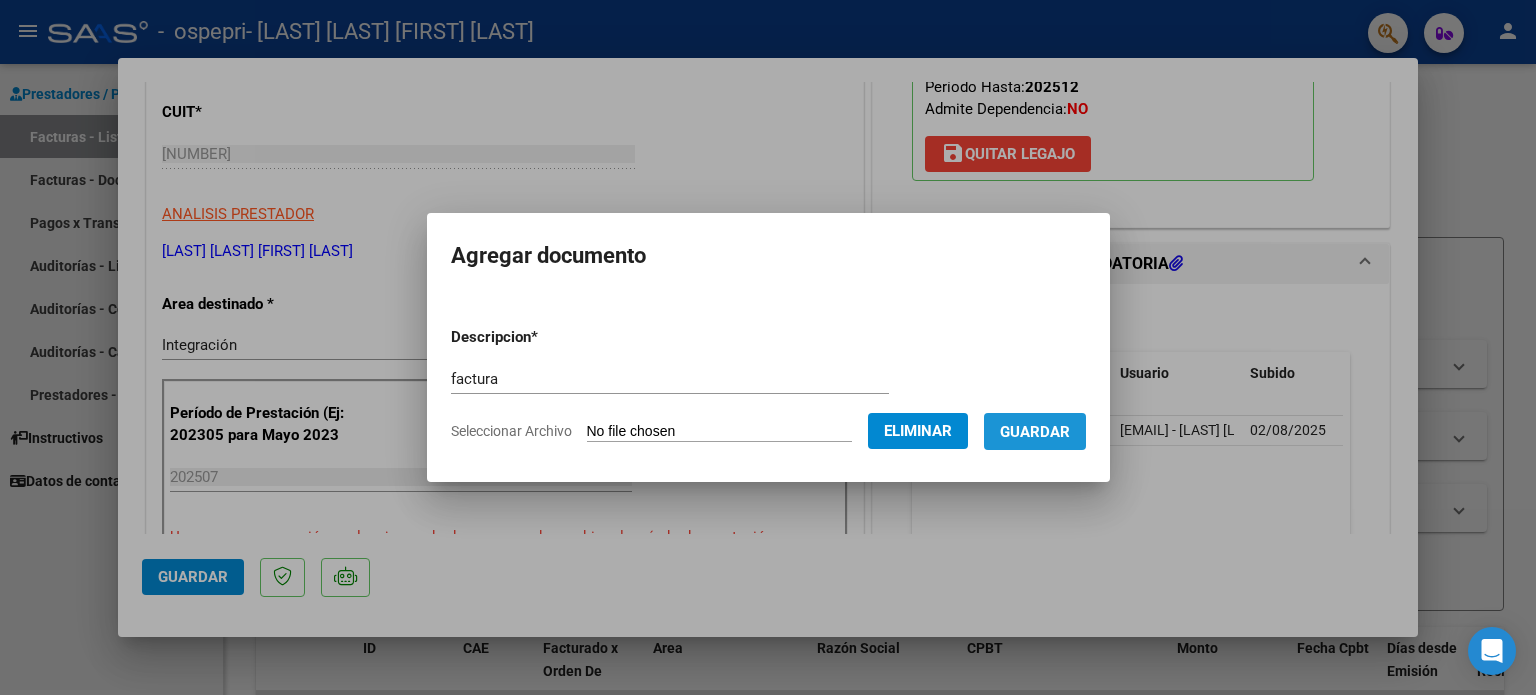click on "Guardar" at bounding box center [1035, 432] 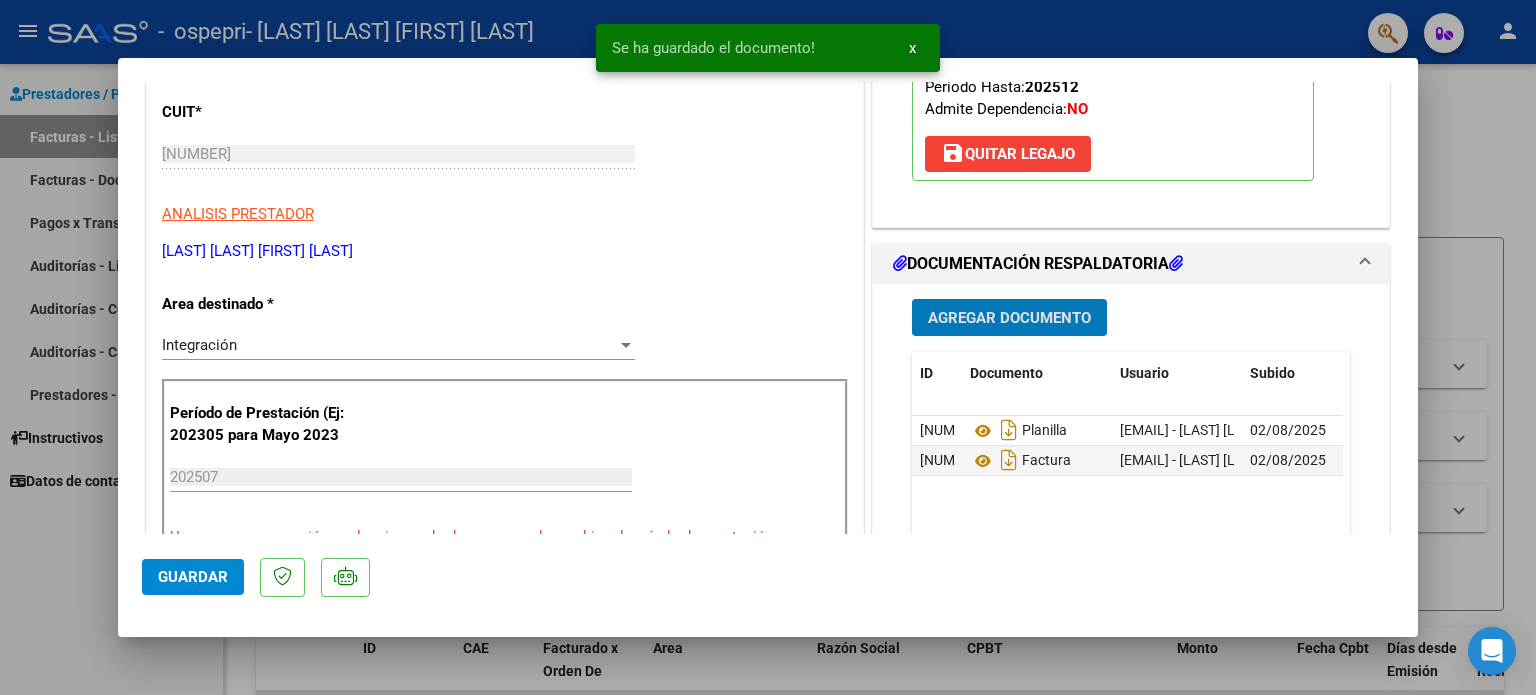 click on "Guardar" 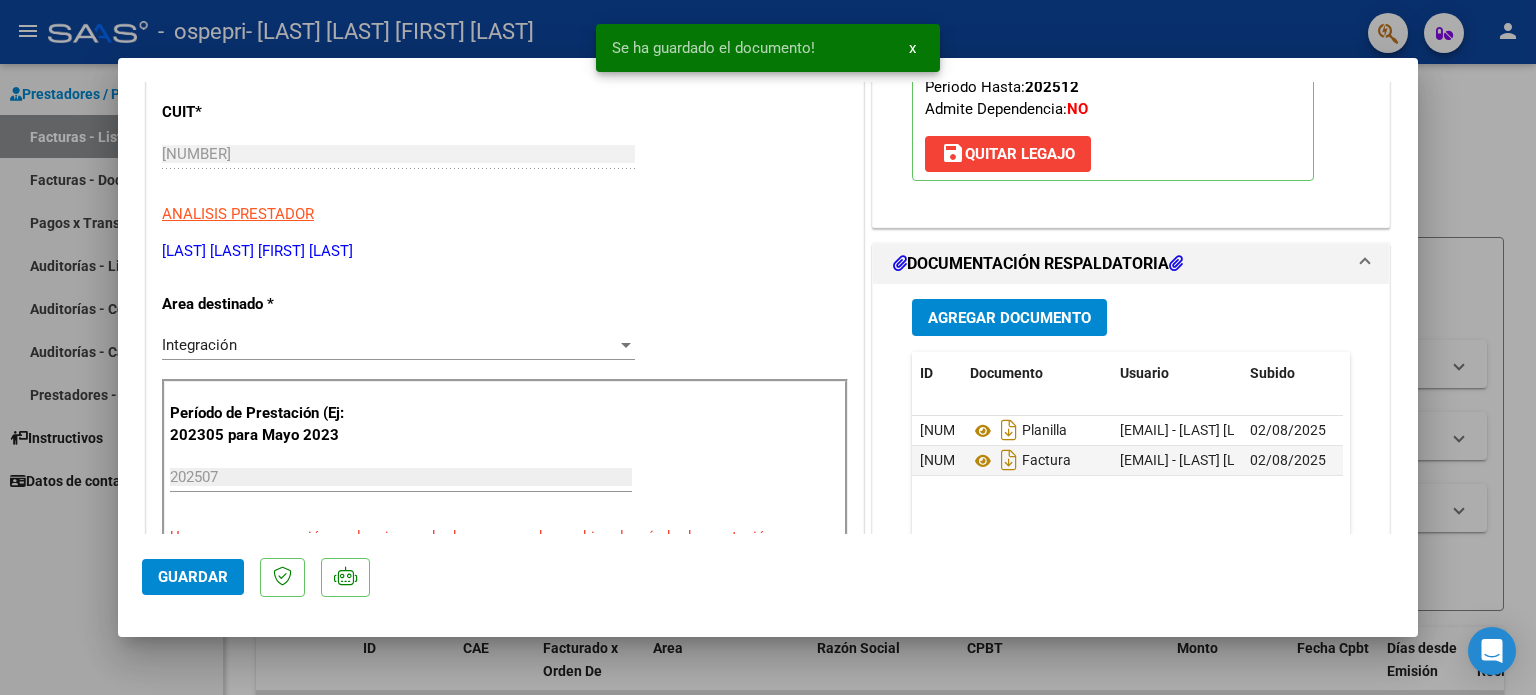 click on "Guardar" 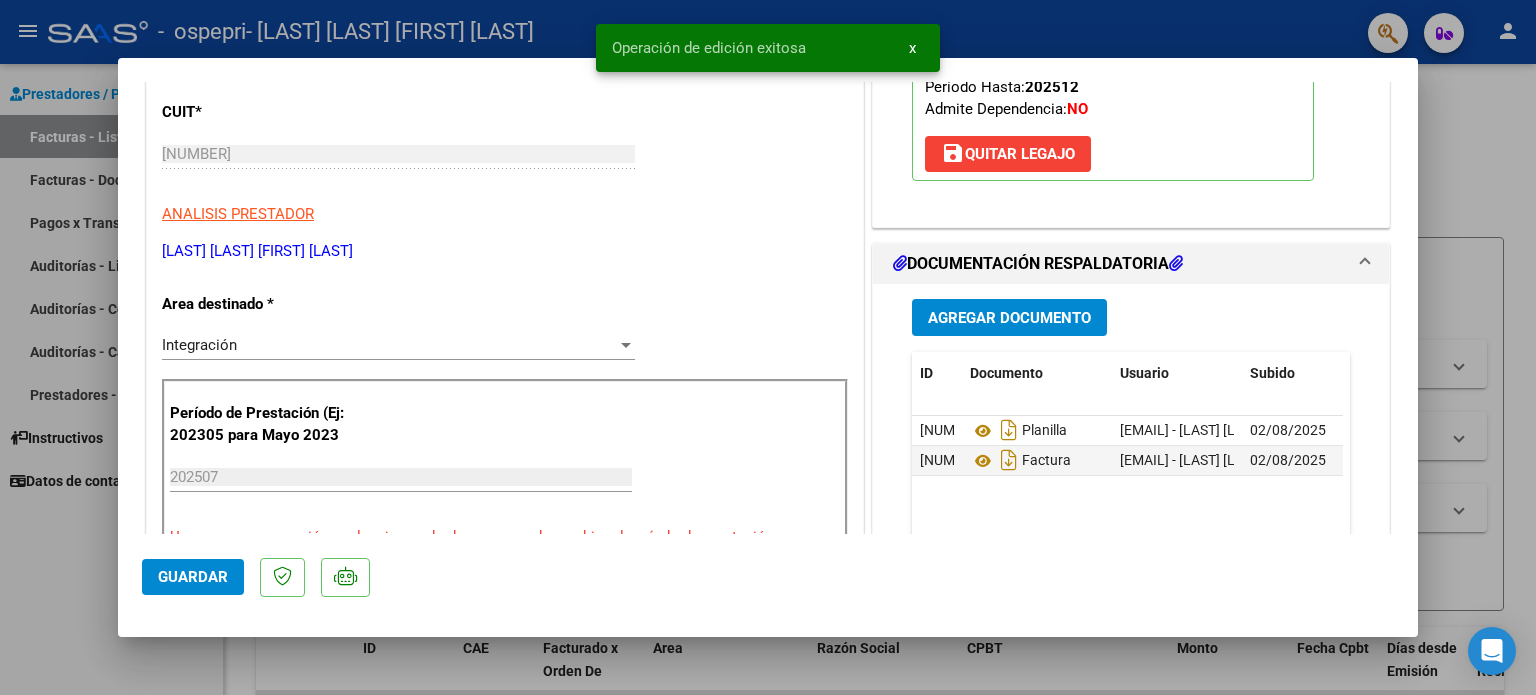 click at bounding box center [768, 347] 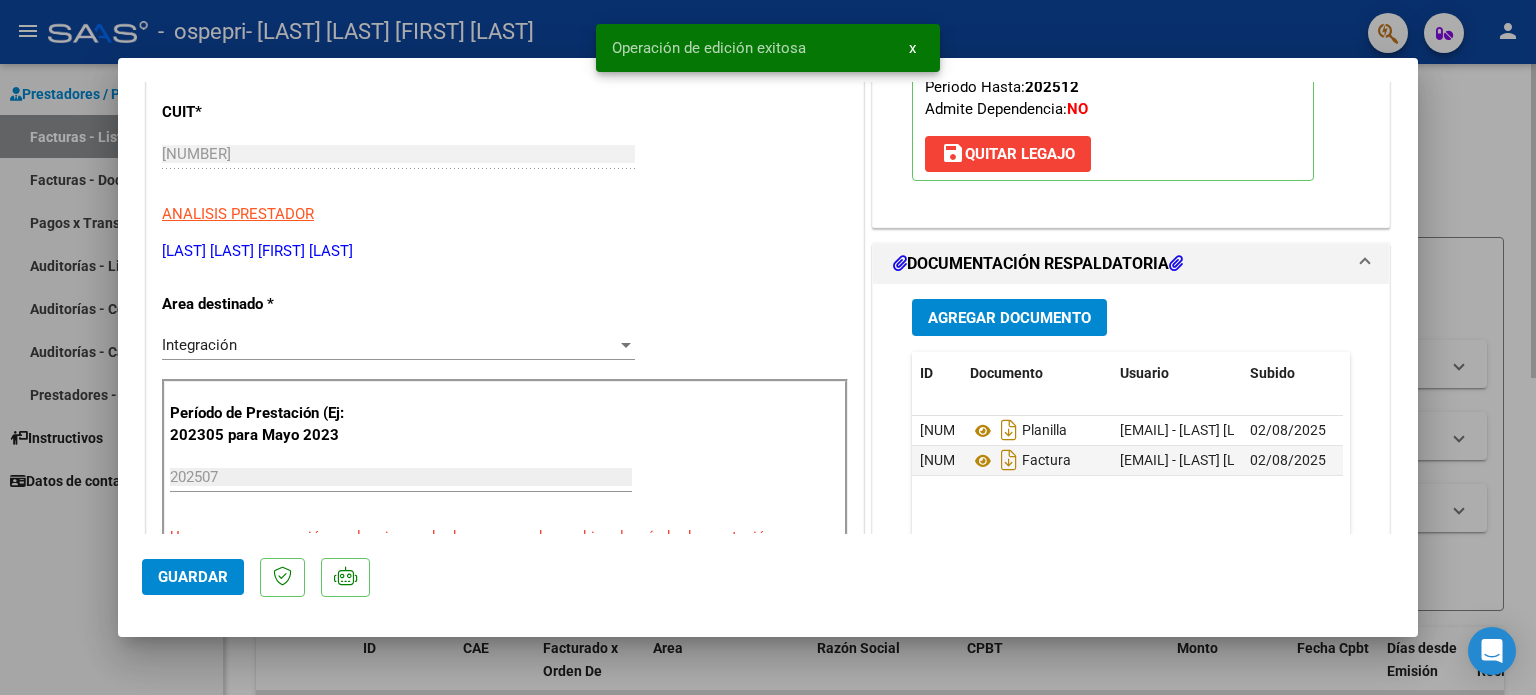 type 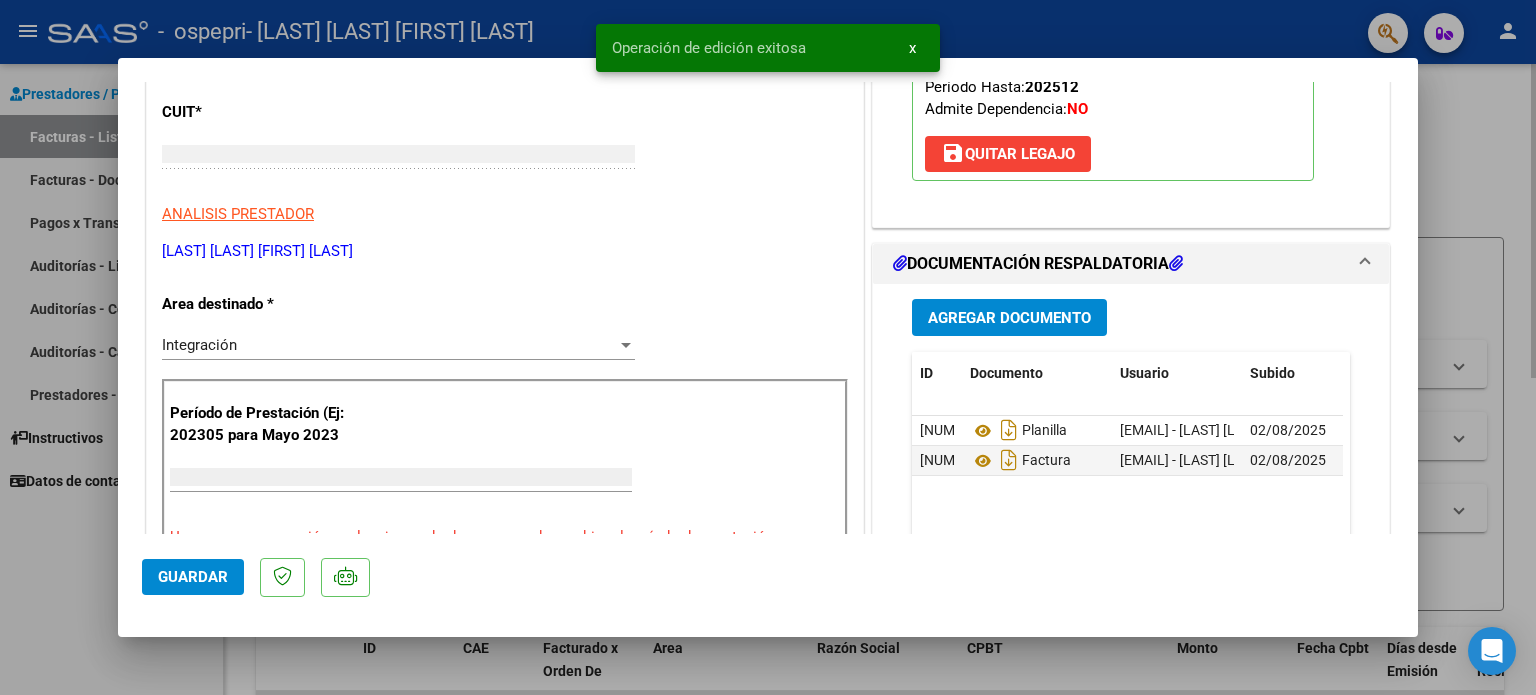 scroll, scrollTop: 0, scrollLeft: 0, axis: both 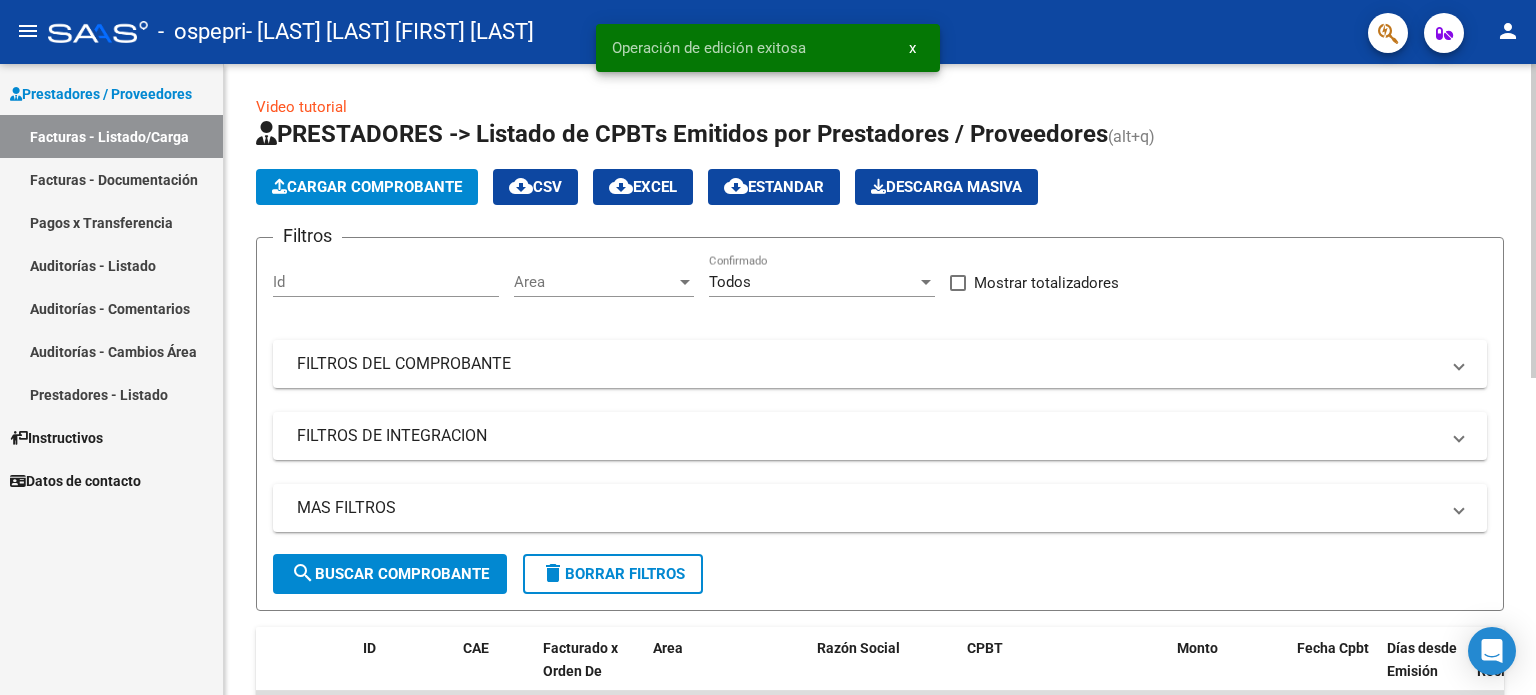 click on "Cargar Comprobante" 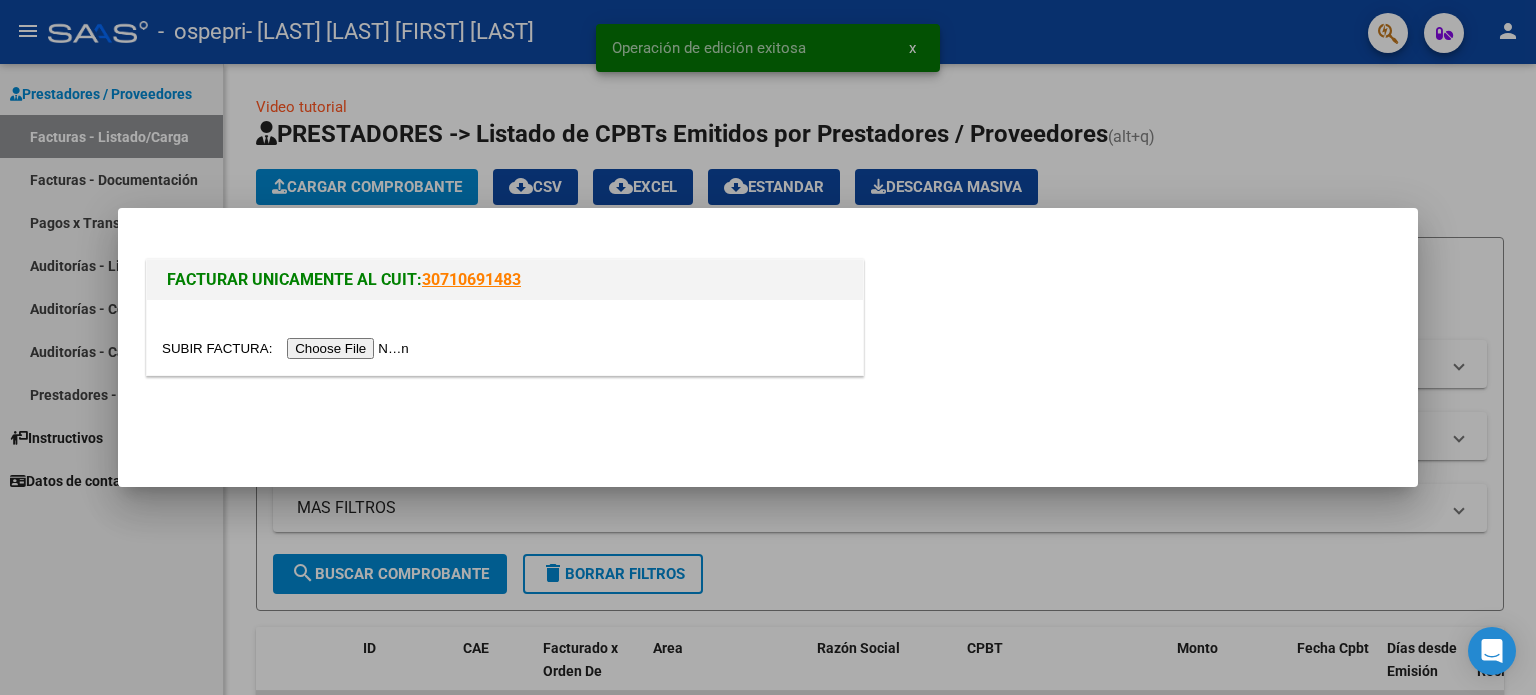 click at bounding box center (288, 348) 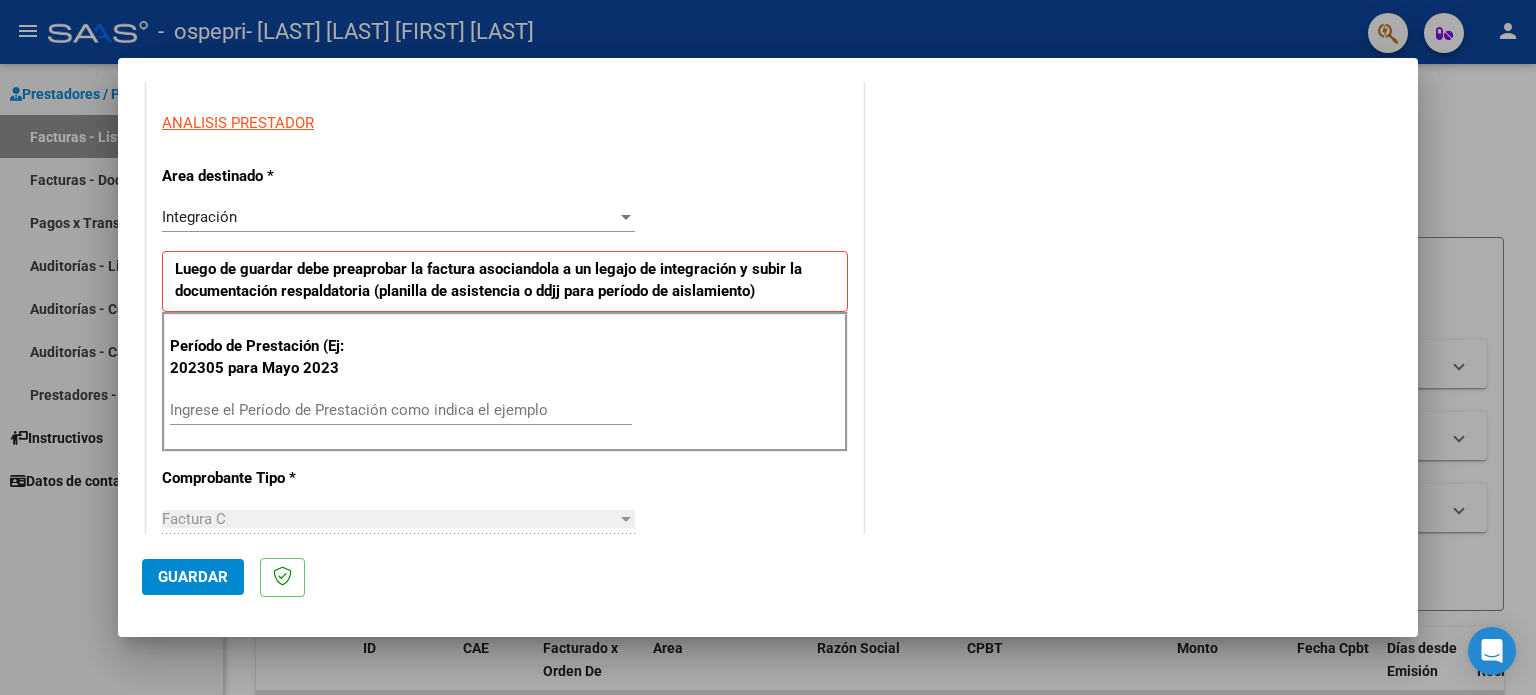 scroll, scrollTop: 400, scrollLeft: 0, axis: vertical 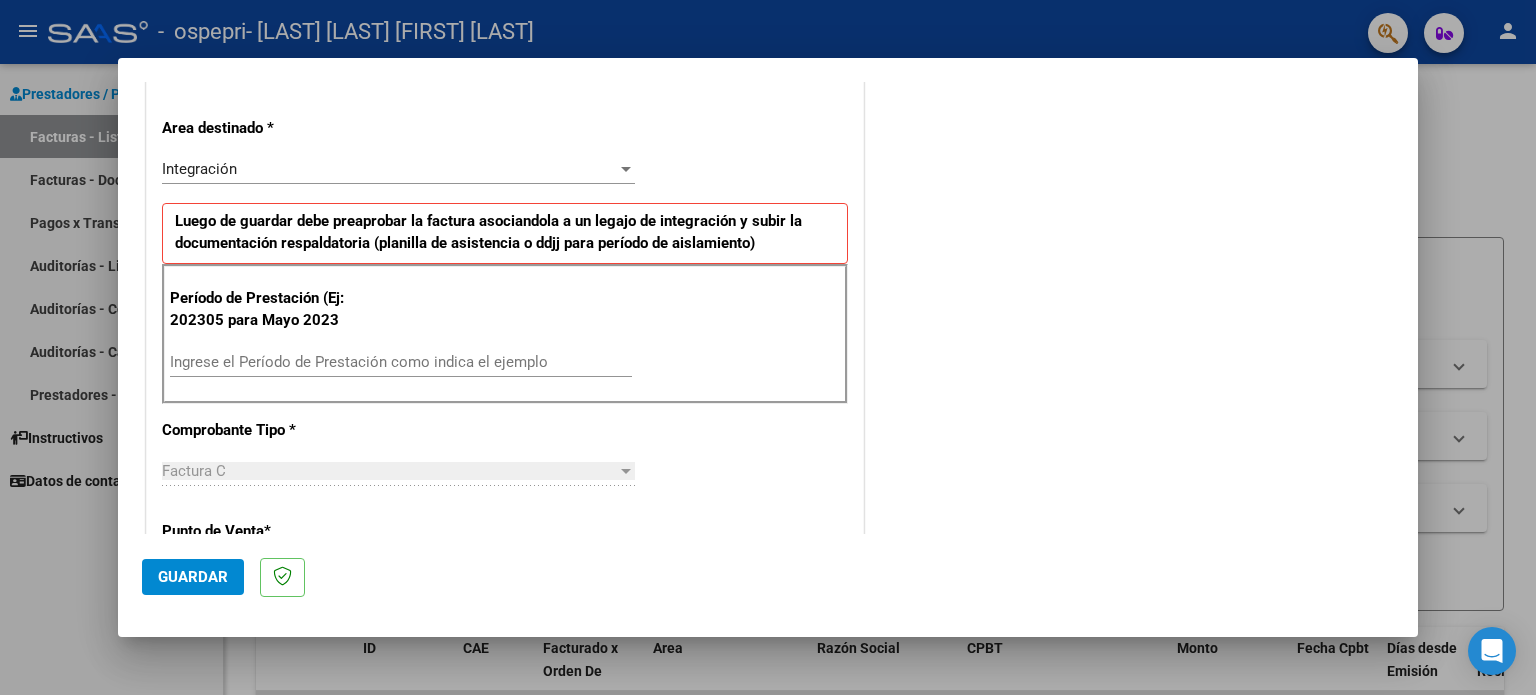 click on "Ingrese el Período de Prestación como indica el ejemplo" at bounding box center [401, 362] 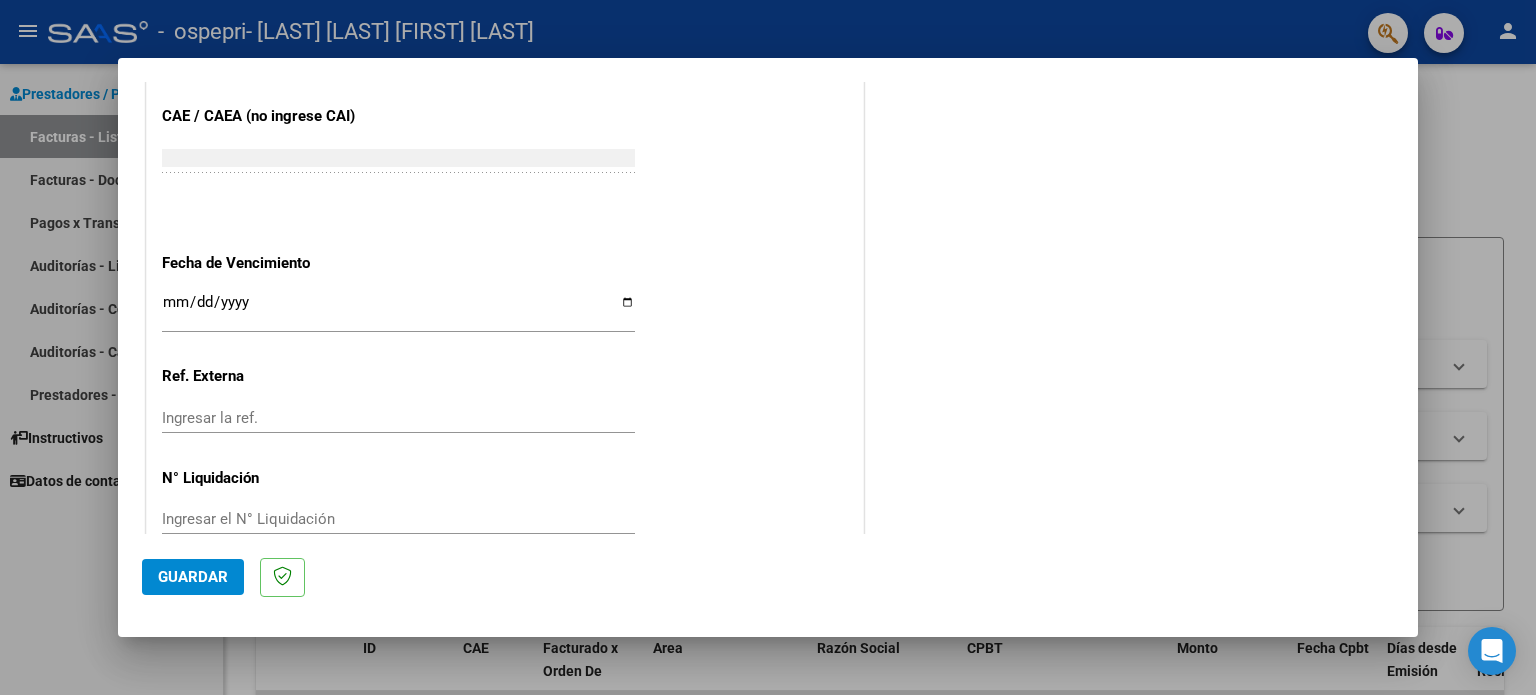 scroll, scrollTop: 1268, scrollLeft: 0, axis: vertical 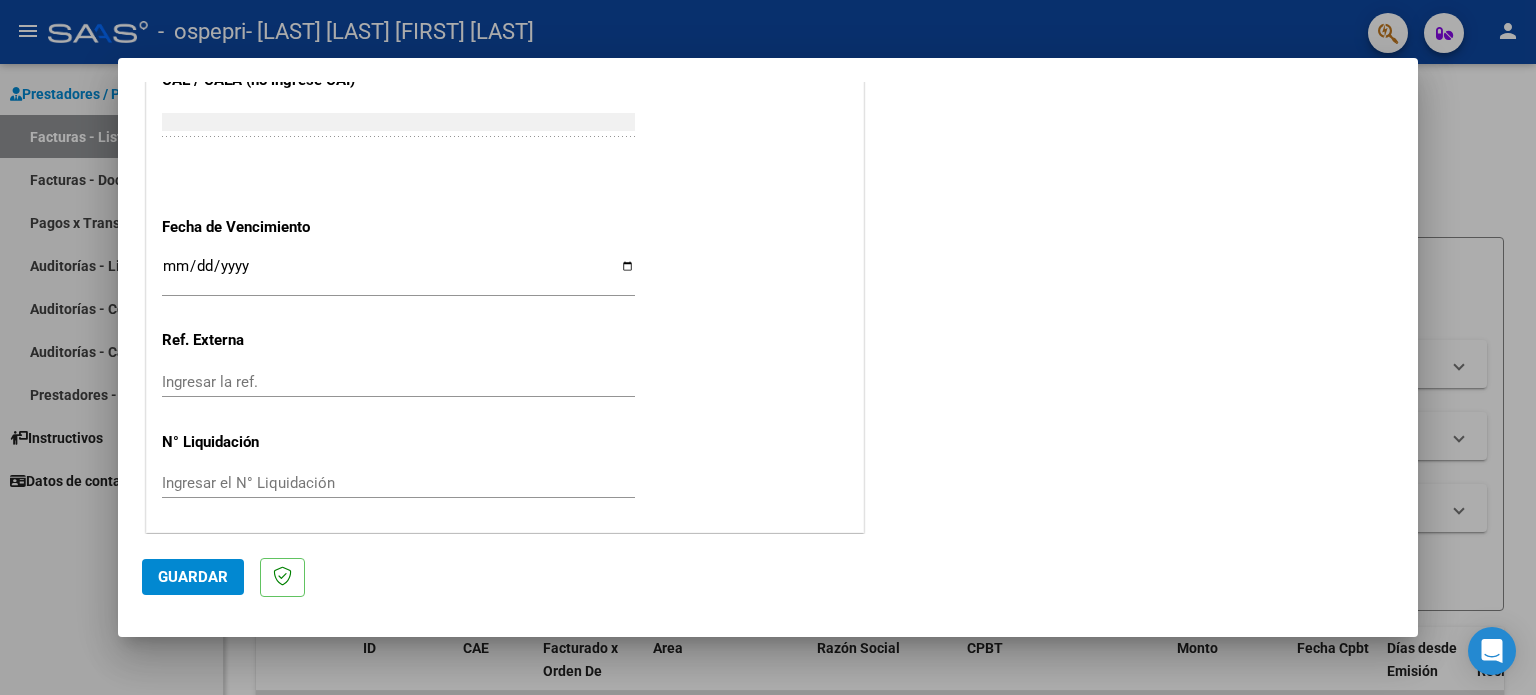 type on "202507" 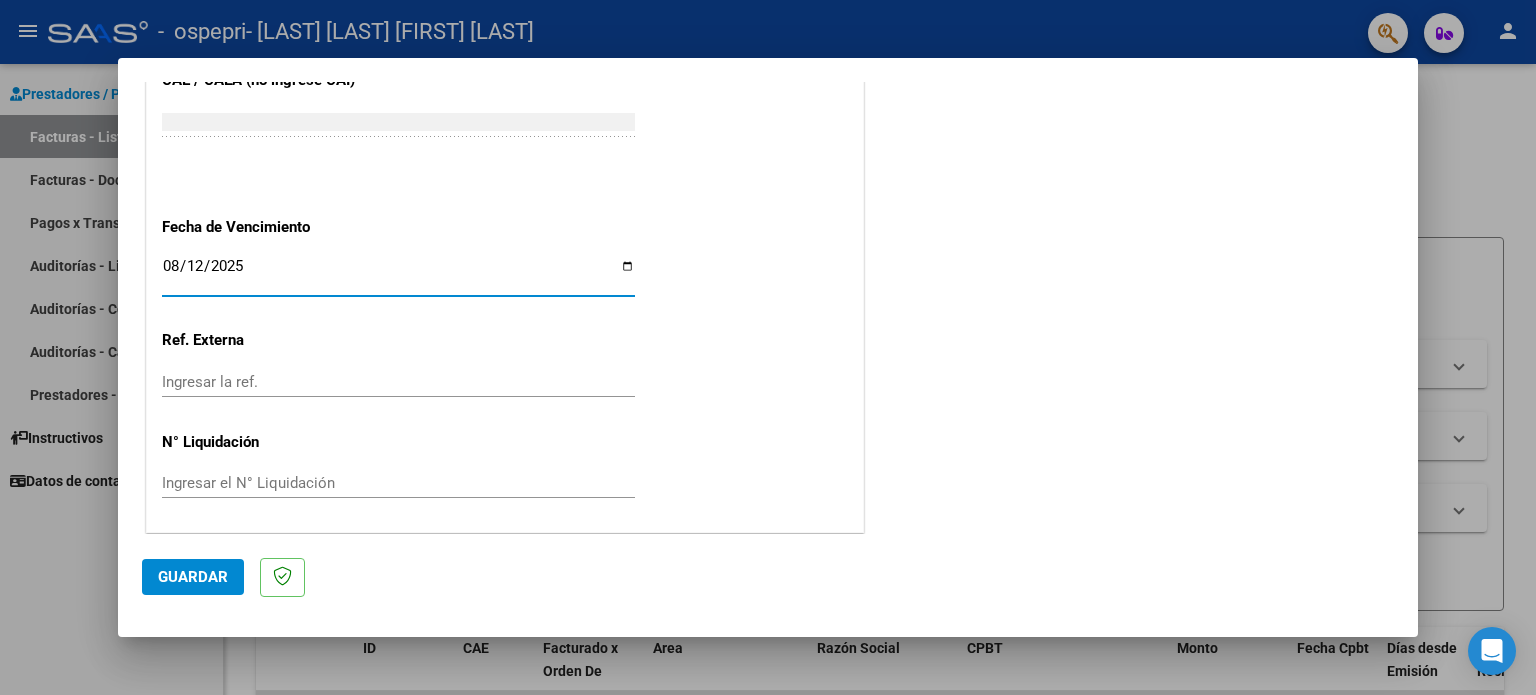type on "2025-08-12" 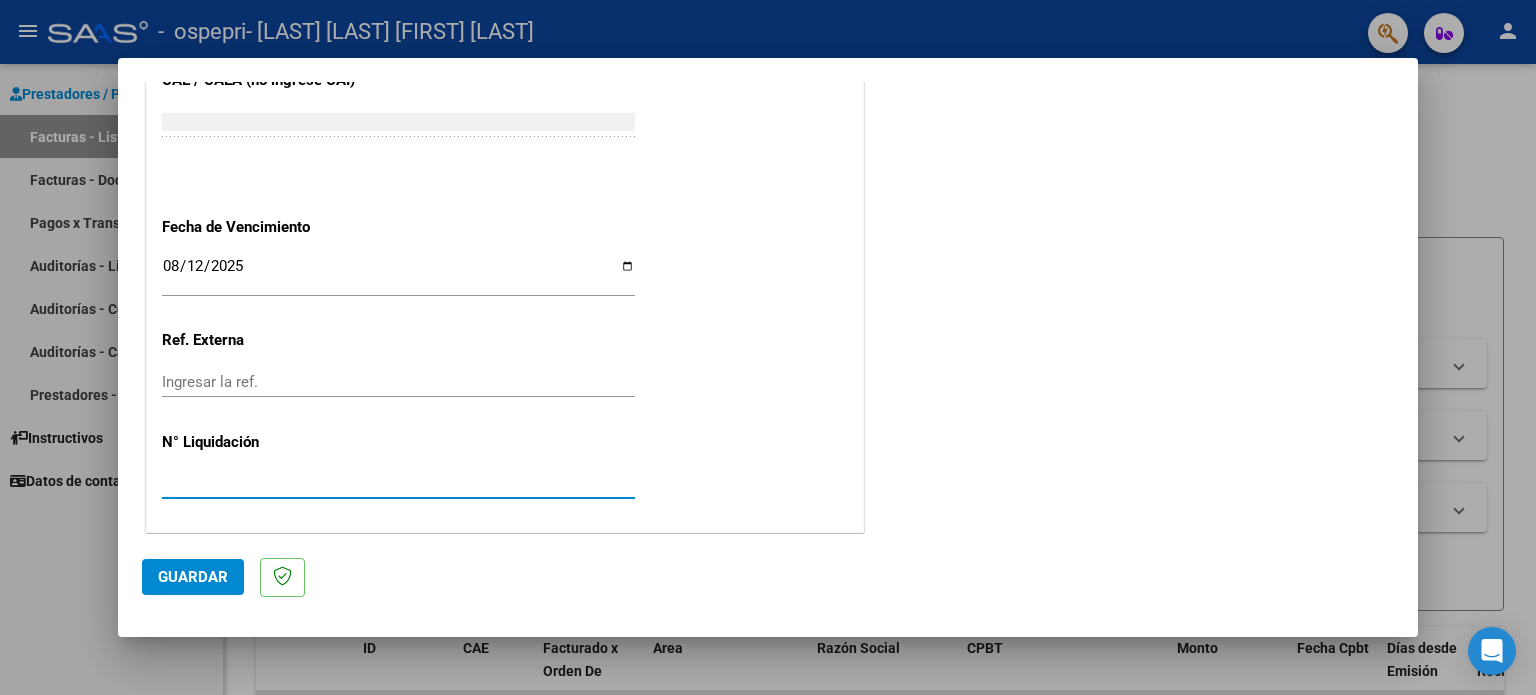 type on "[NUMBER]" 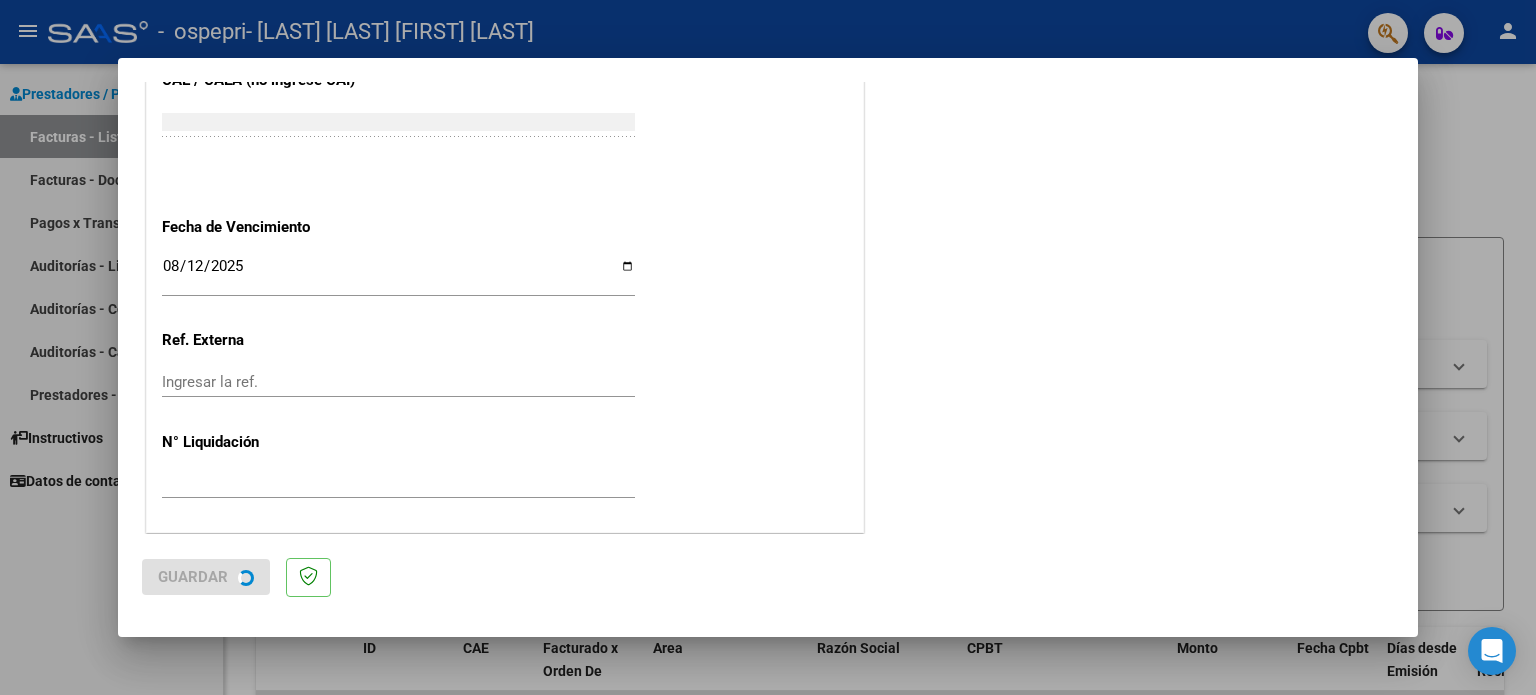 scroll, scrollTop: 0, scrollLeft: 0, axis: both 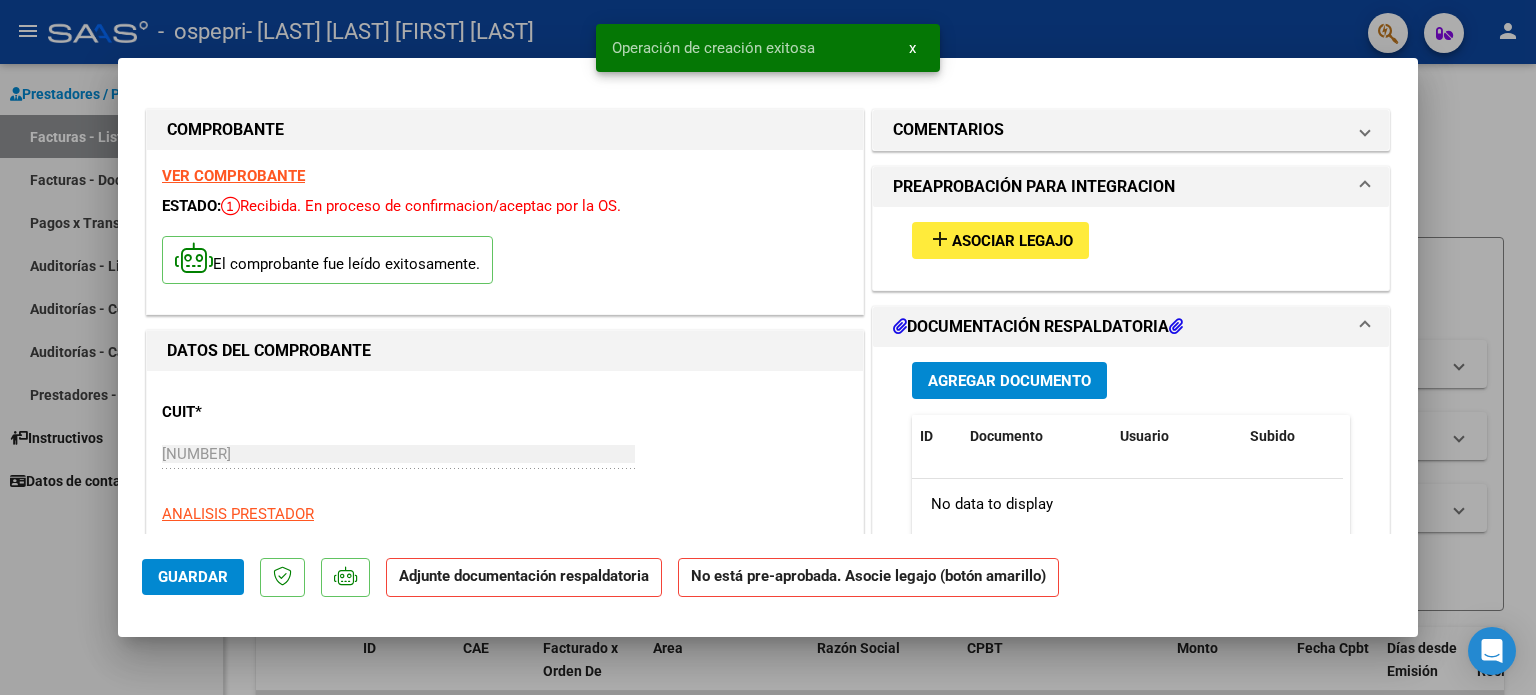 click on "Asociar Legajo" at bounding box center [1012, 241] 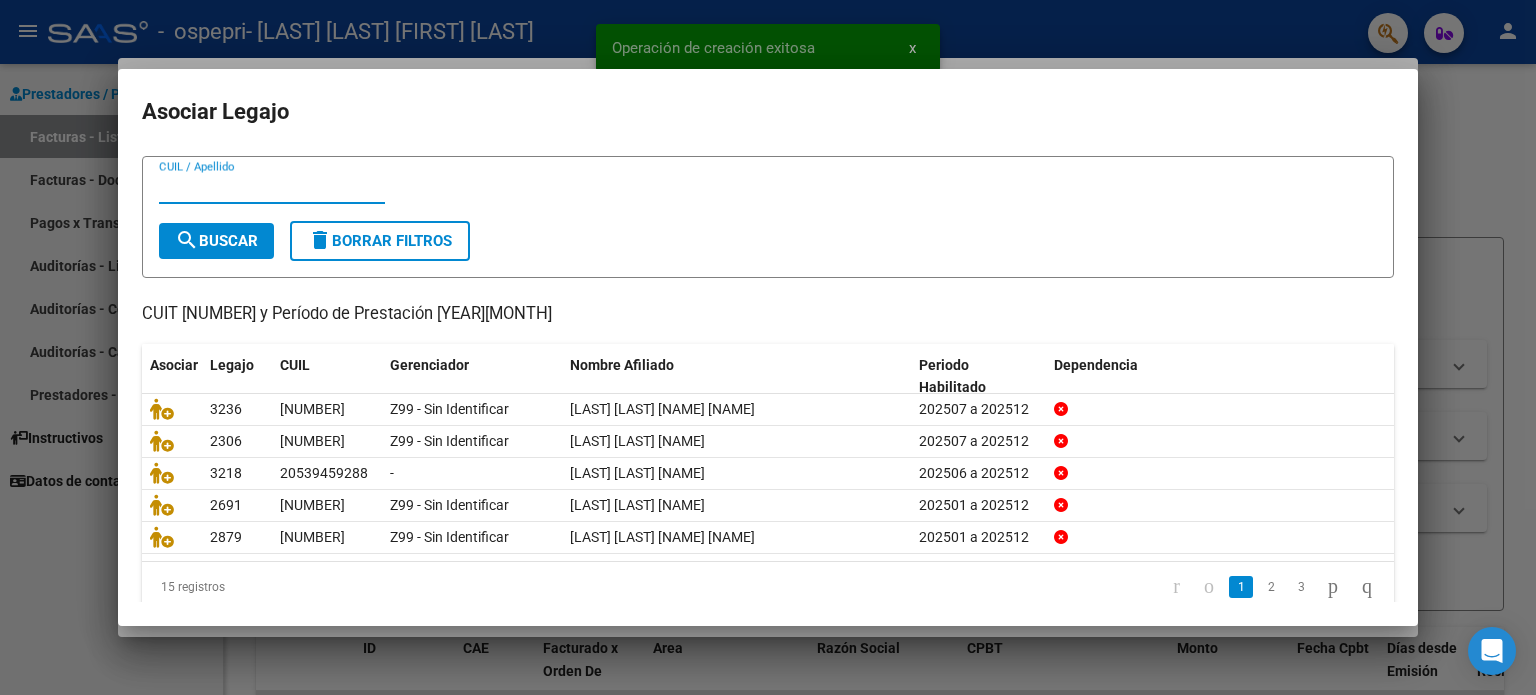 scroll, scrollTop: 67, scrollLeft: 0, axis: vertical 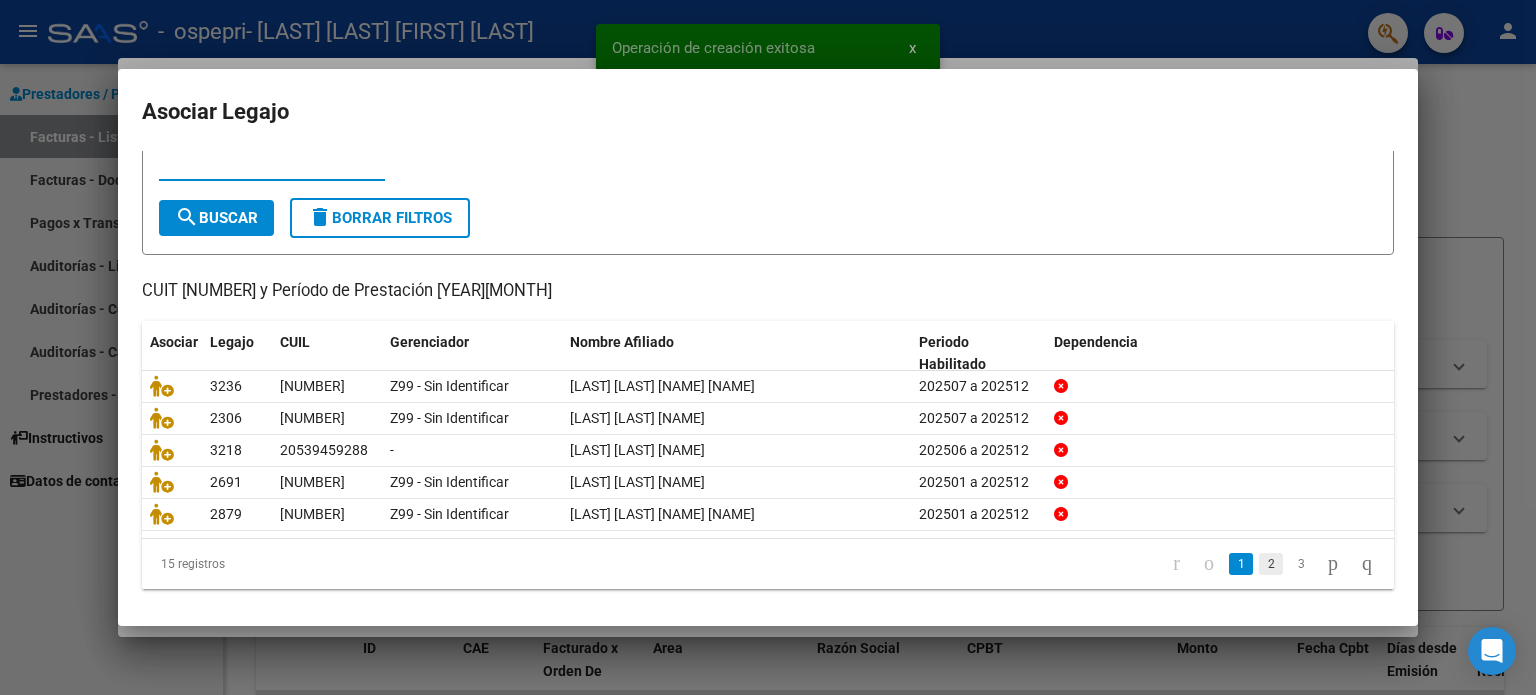 click on "2" 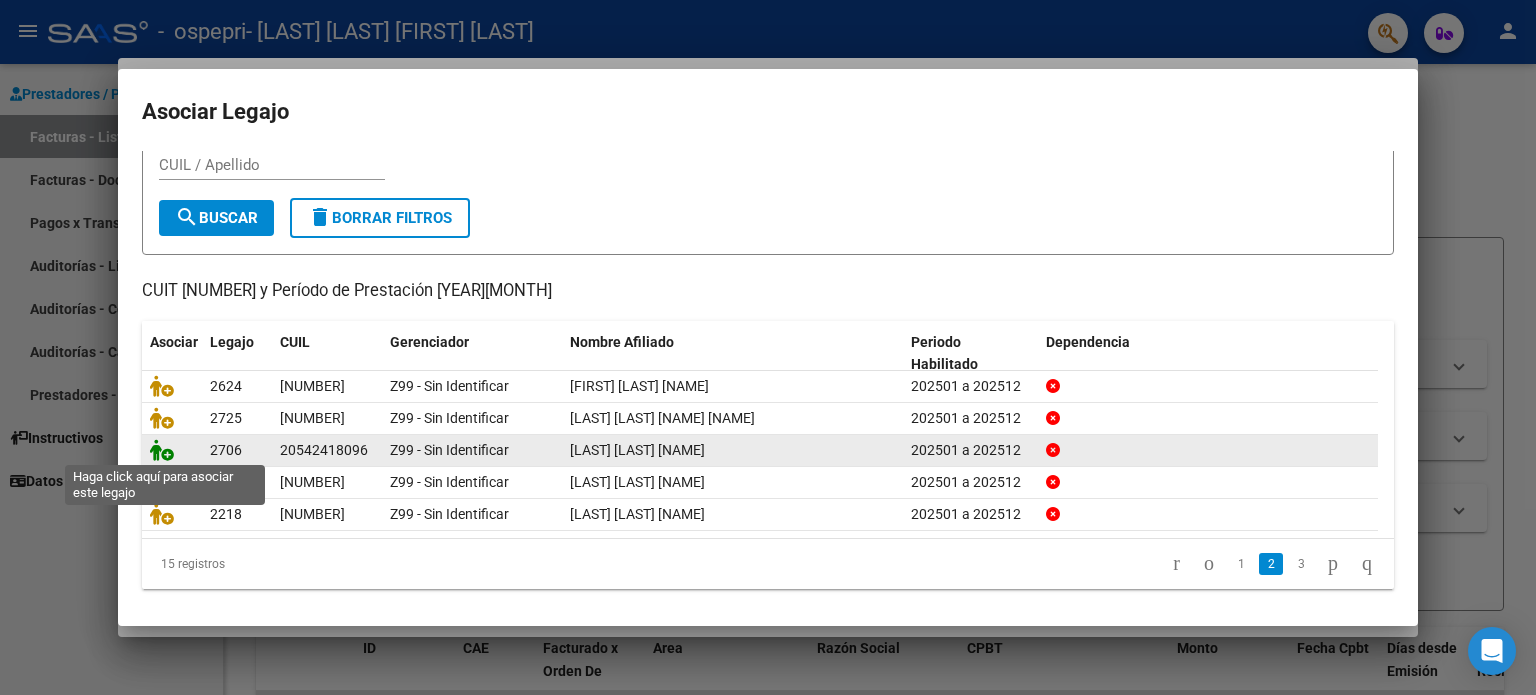 click 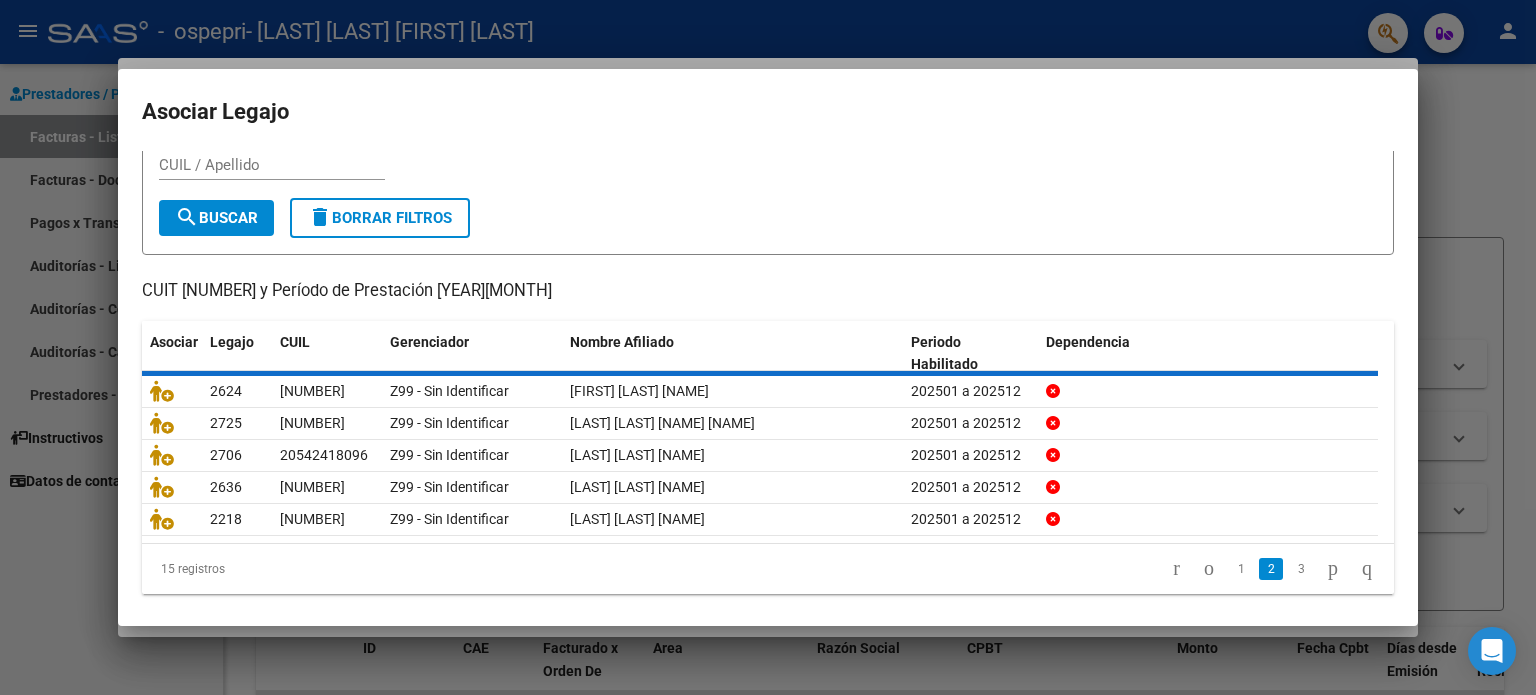 scroll, scrollTop: 0, scrollLeft: 0, axis: both 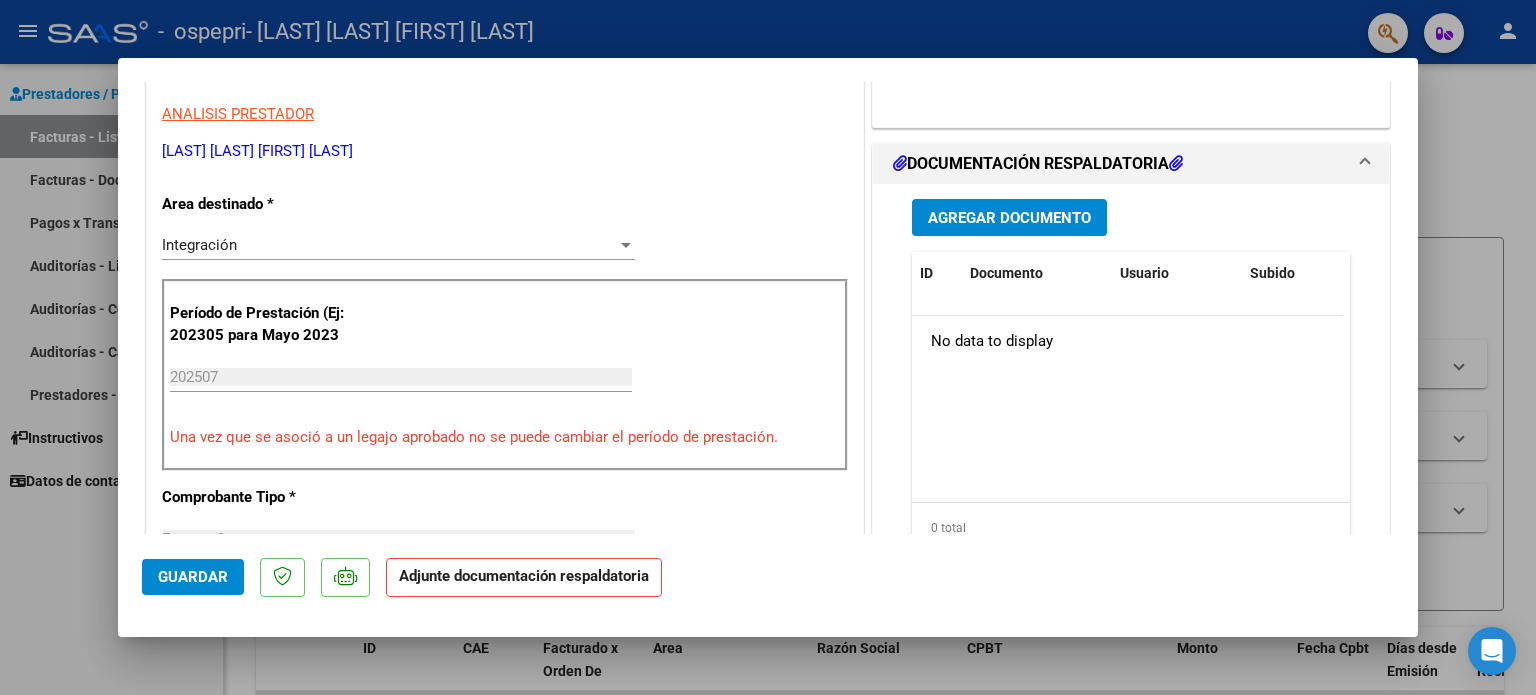 click on "Agregar Documento" at bounding box center (1009, 218) 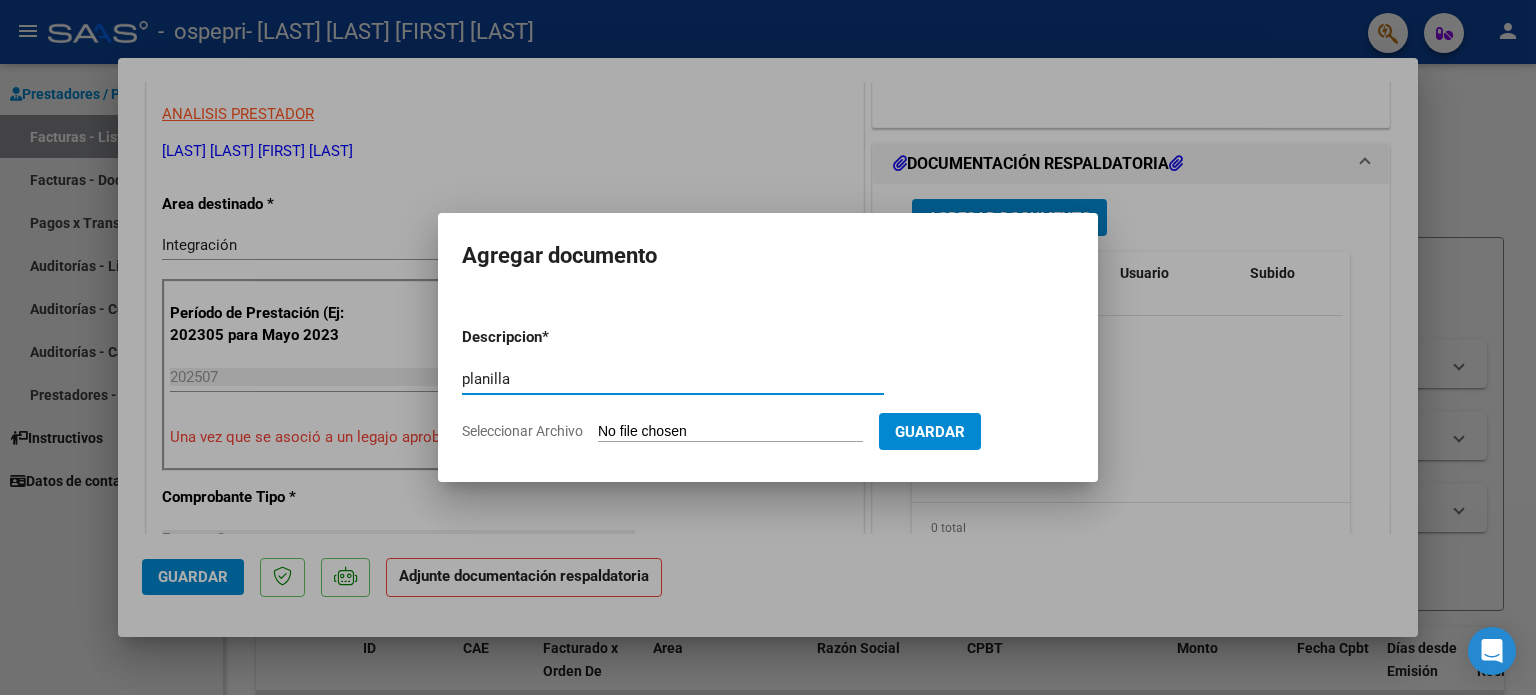 type on "planilla" 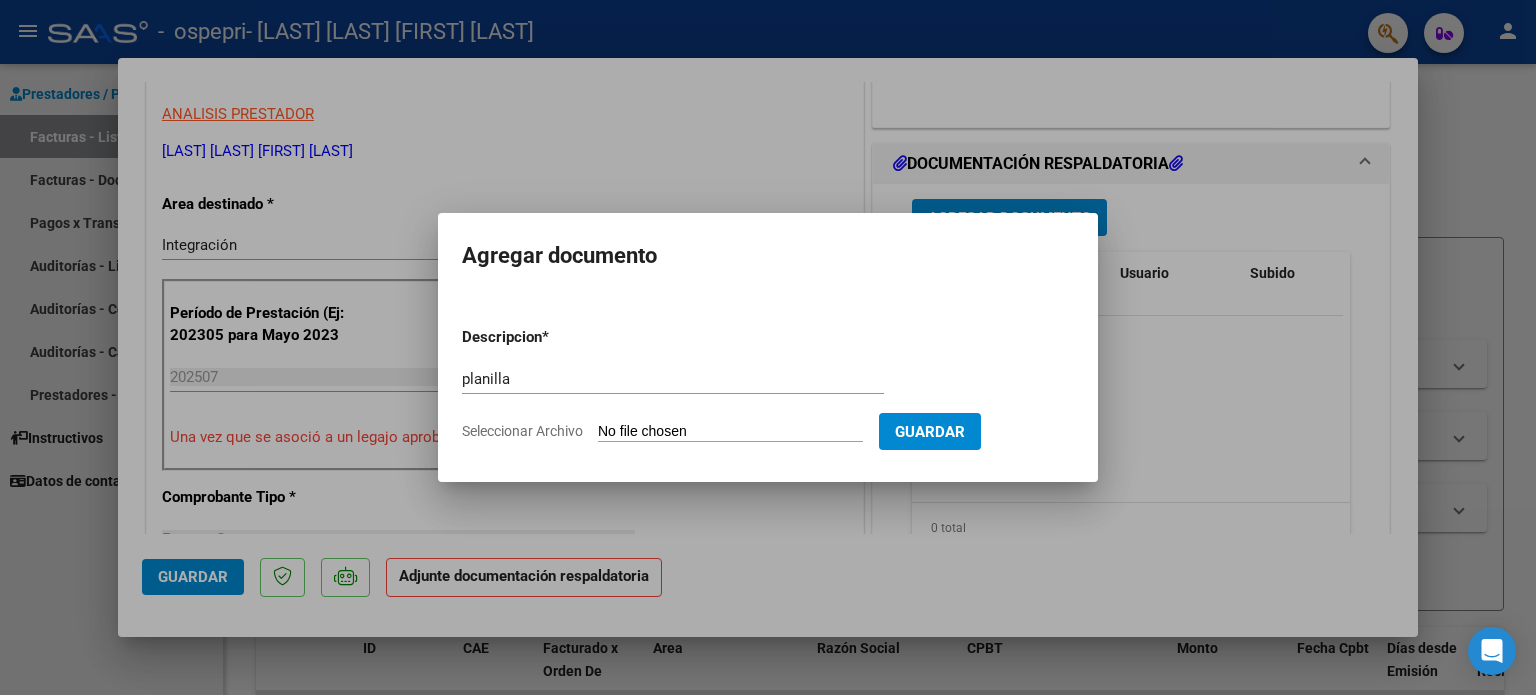 type on "C:\fakepath\Plantilla asist jaureguina.pdf" 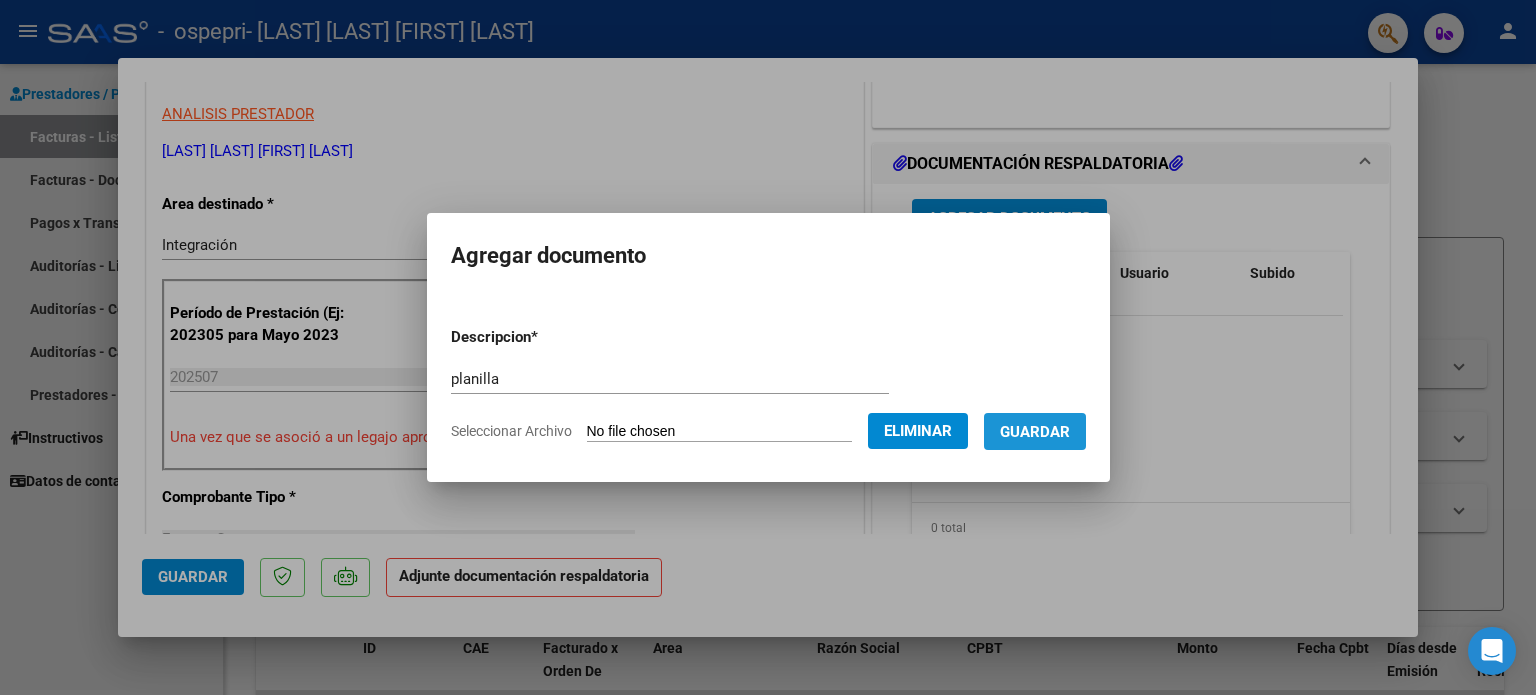 click on "Guardar" at bounding box center (1035, 432) 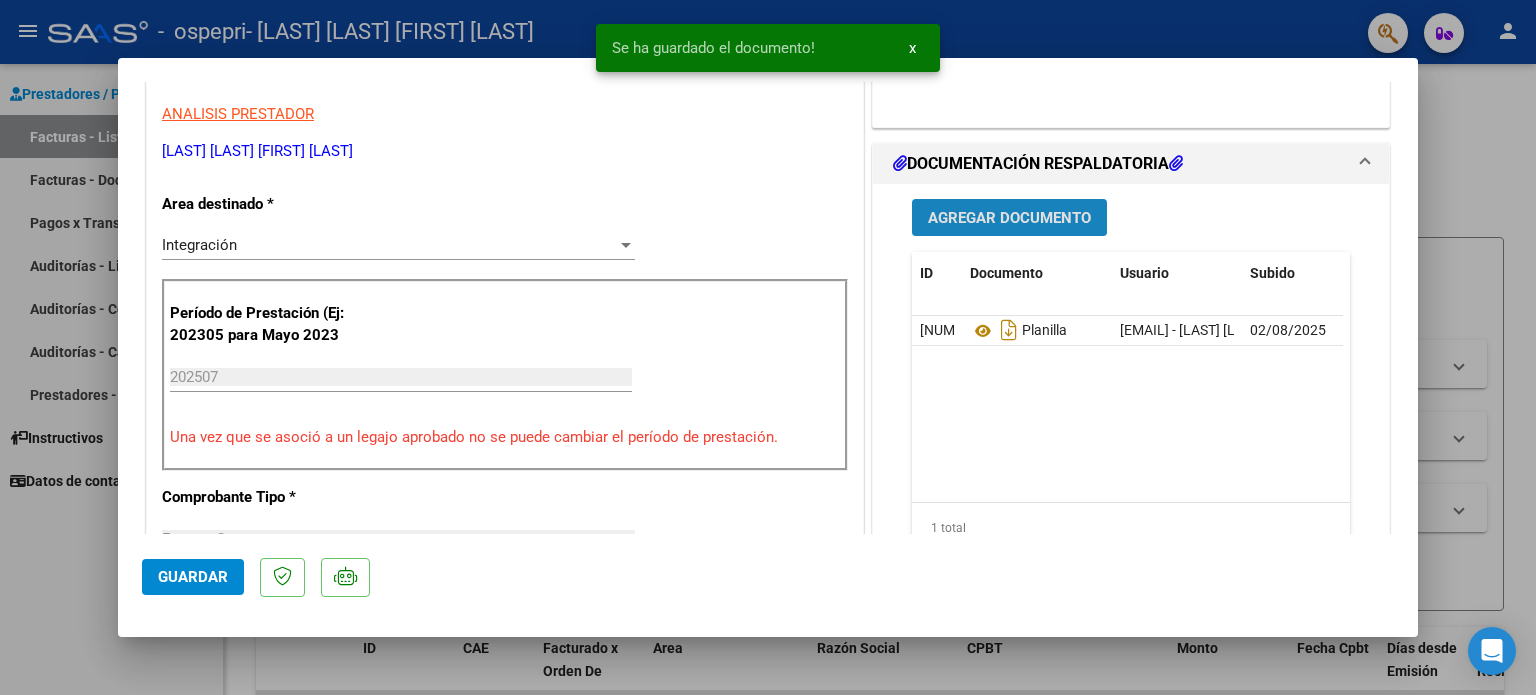 click on "Agregar Documento" at bounding box center [1009, 218] 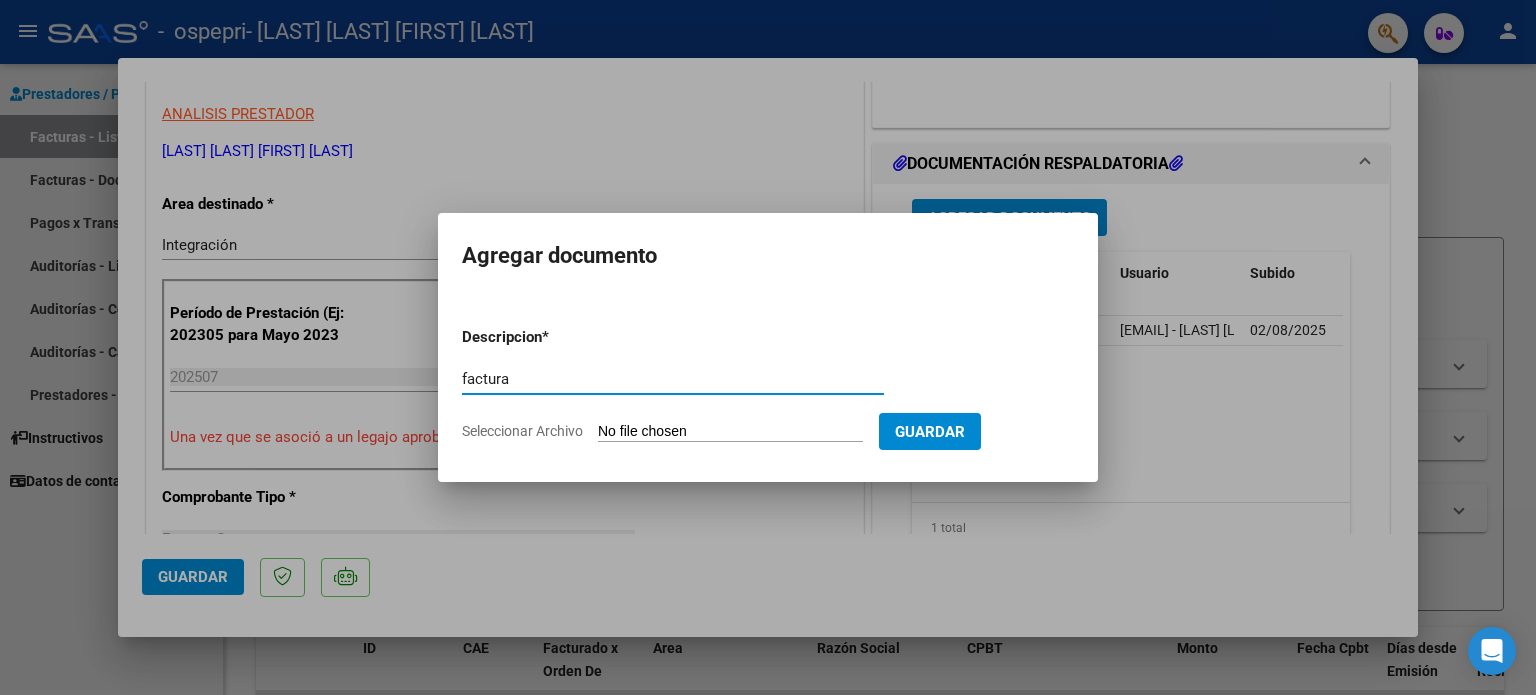 type on "factura" 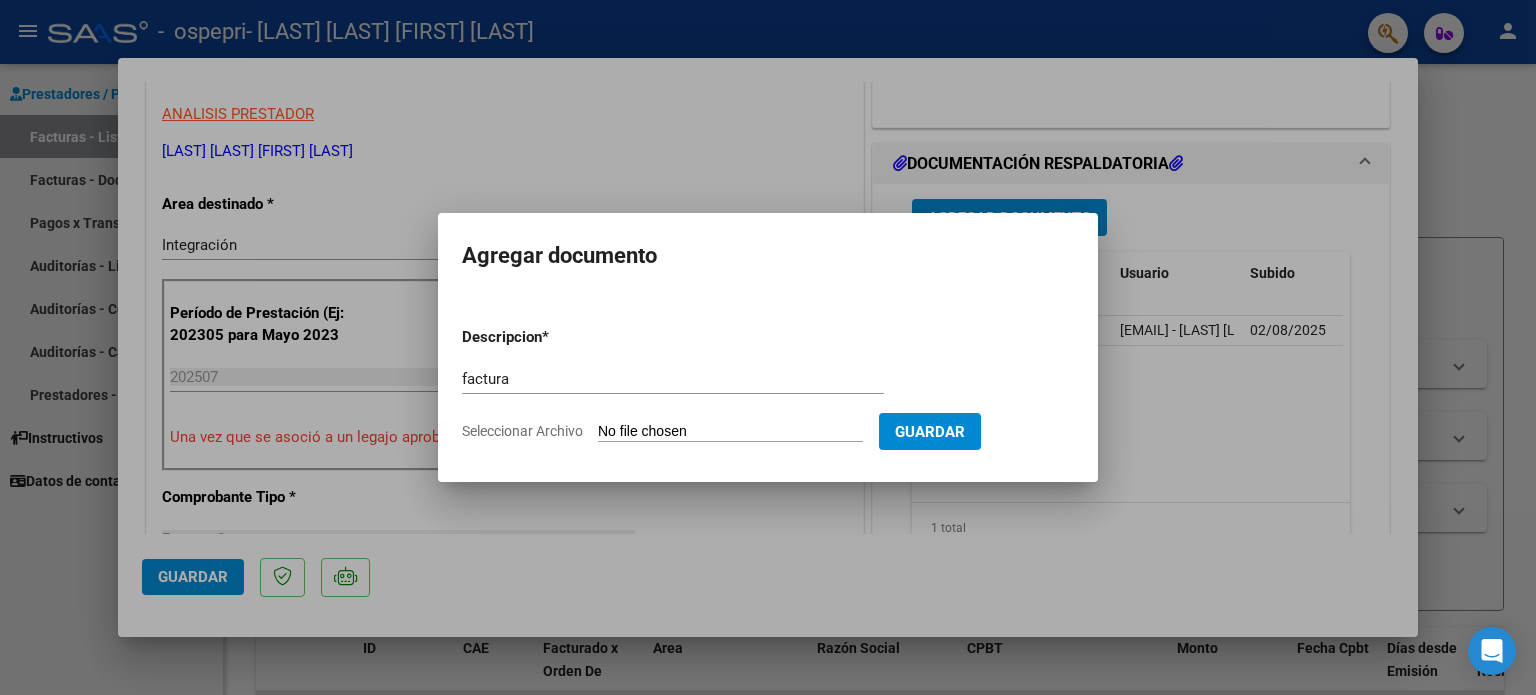 type on "C:\fakepath\27416110749_011_00001_00000761.pdf" 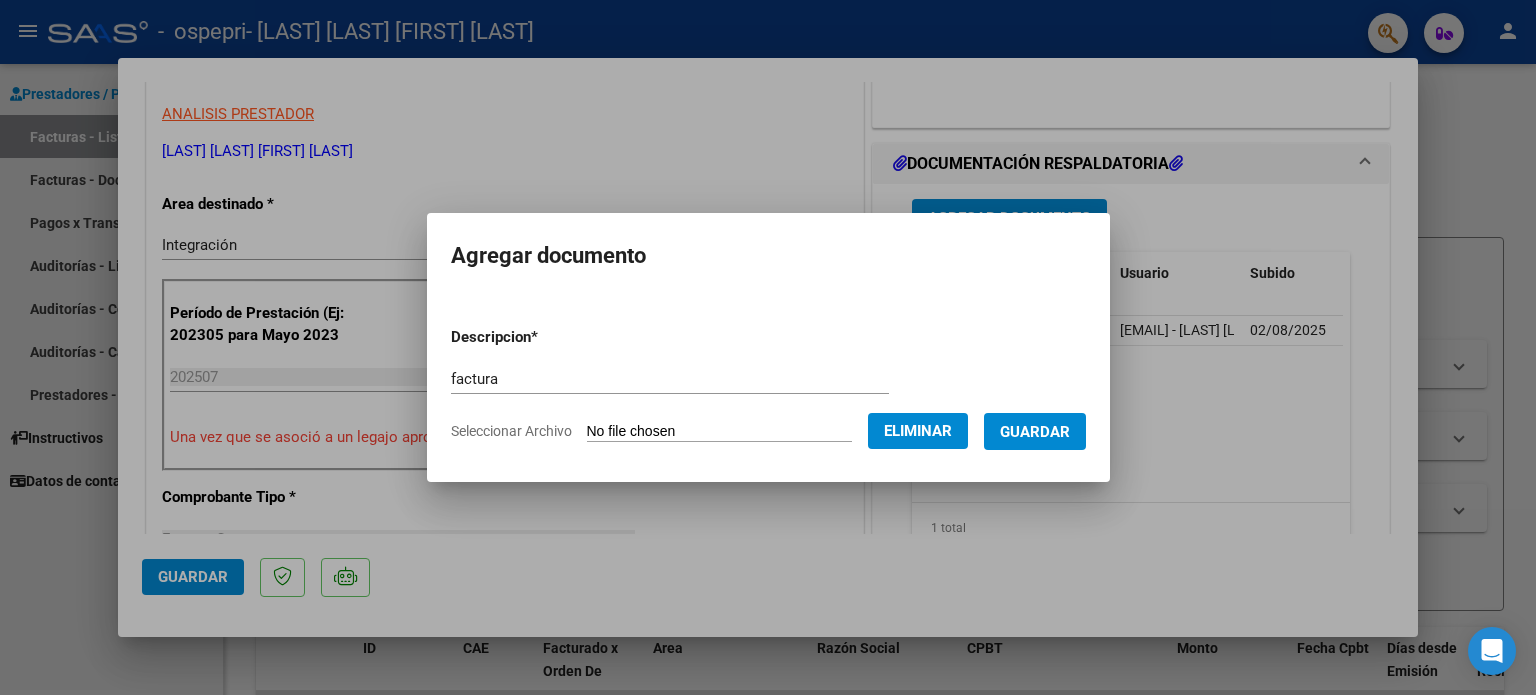 click on "Guardar" at bounding box center [1035, 432] 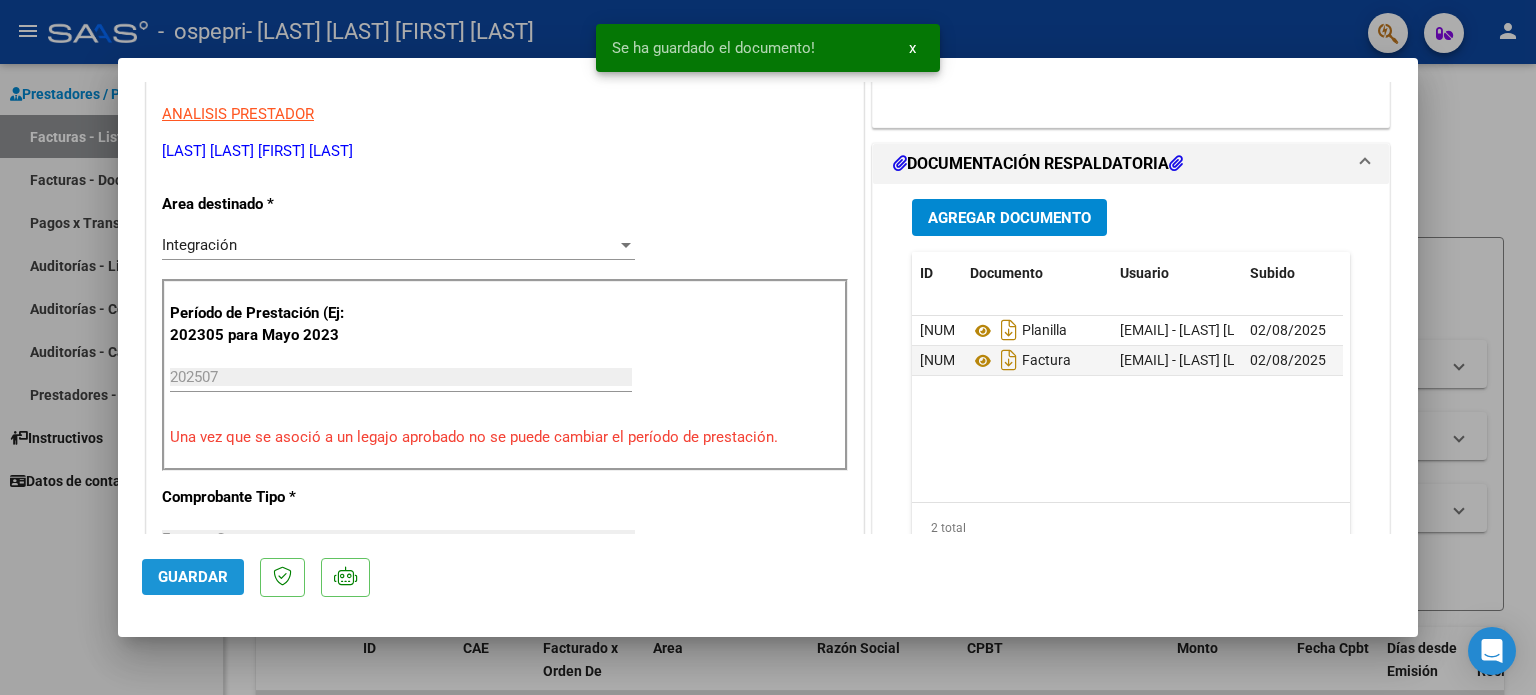 click on "Guardar" 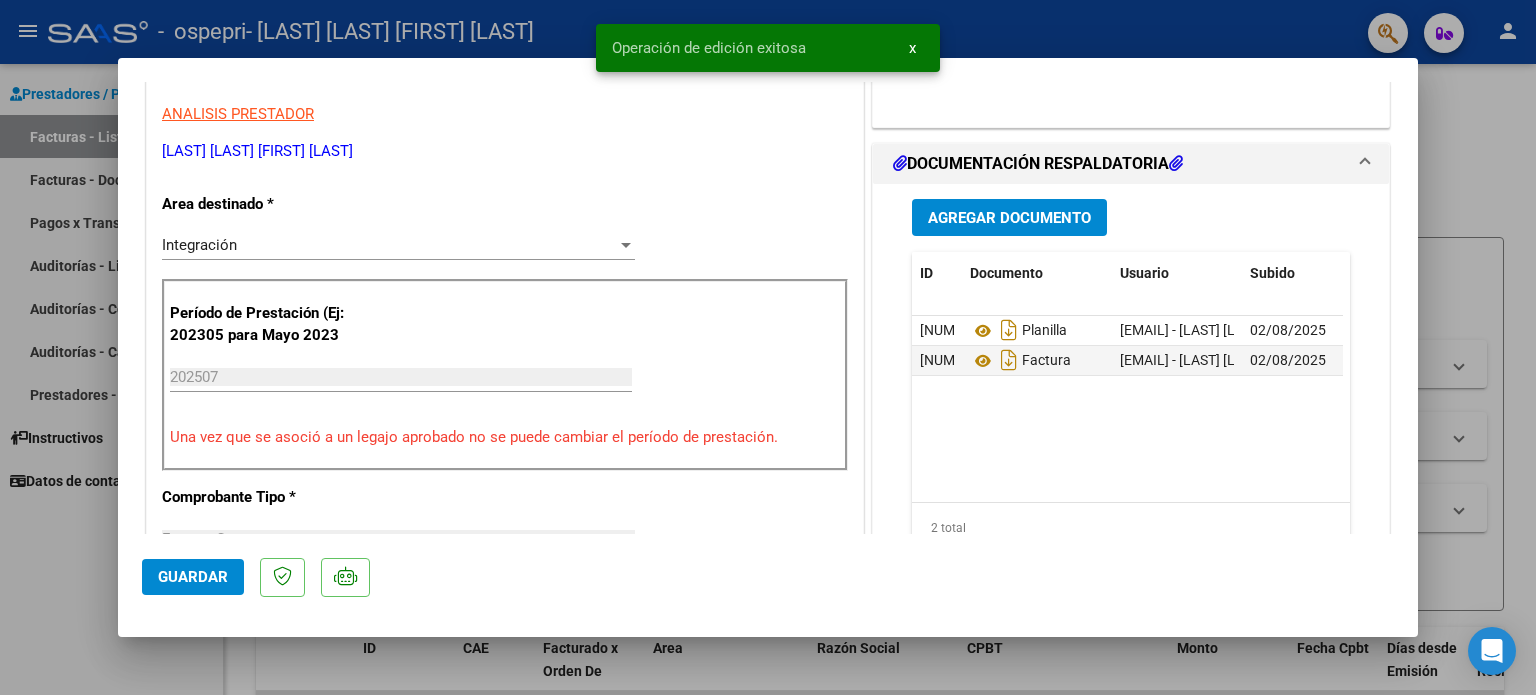 click at bounding box center (768, 347) 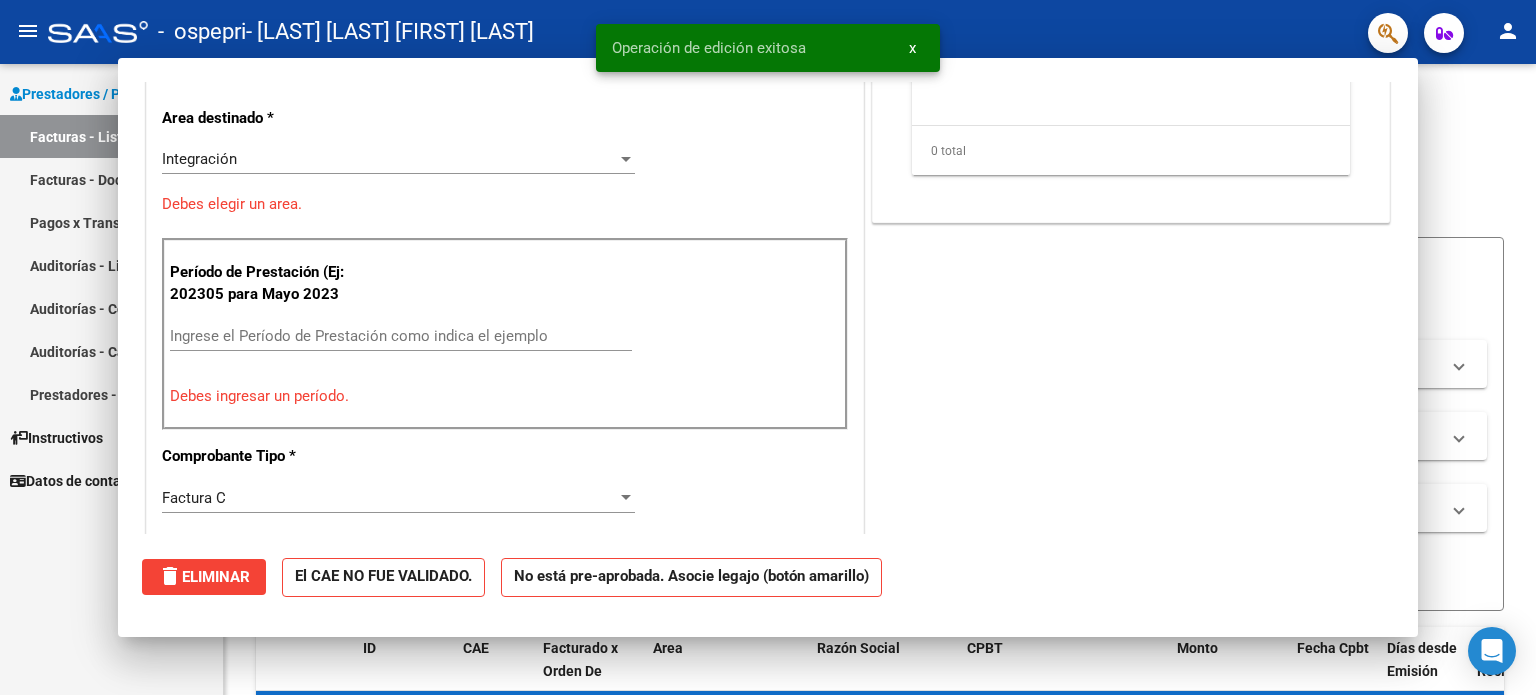 scroll, scrollTop: 339, scrollLeft: 0, axis: vertical 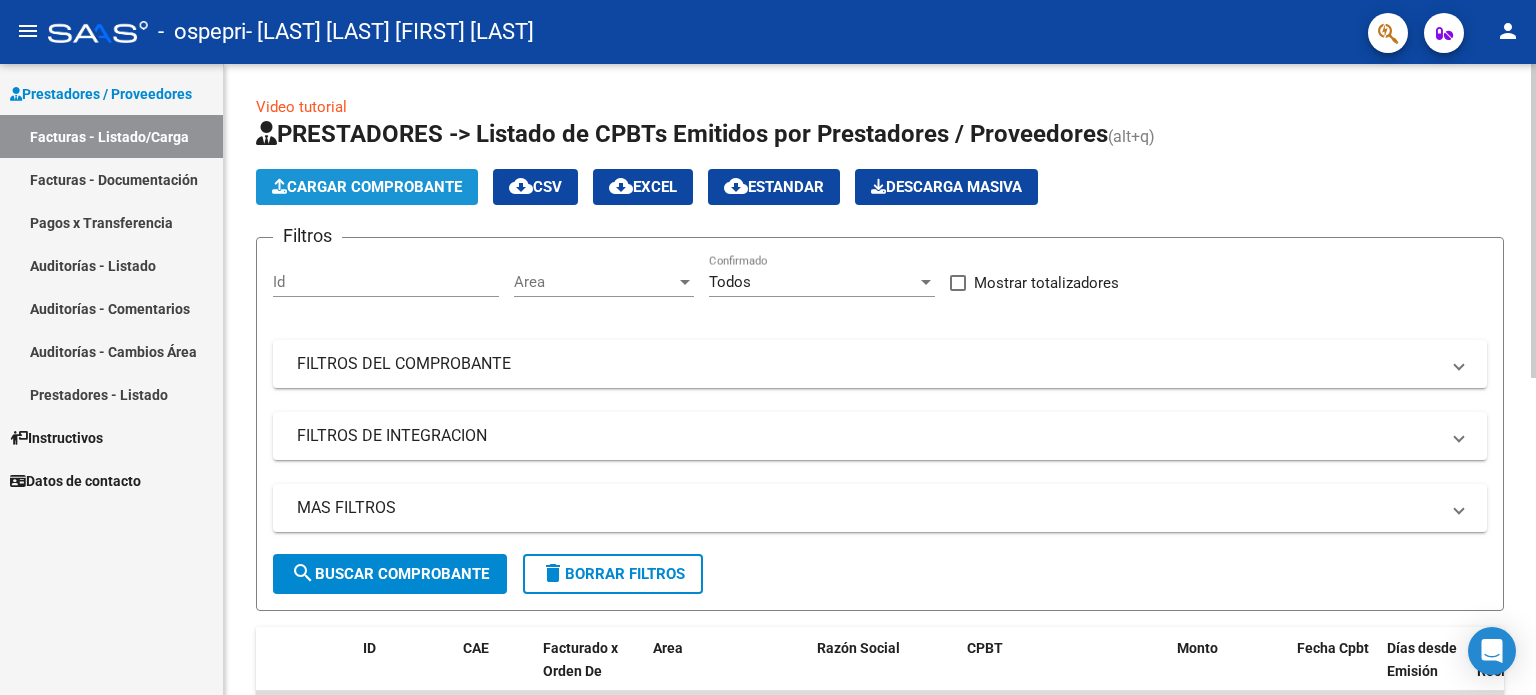 click on "Cargar Comprobante" 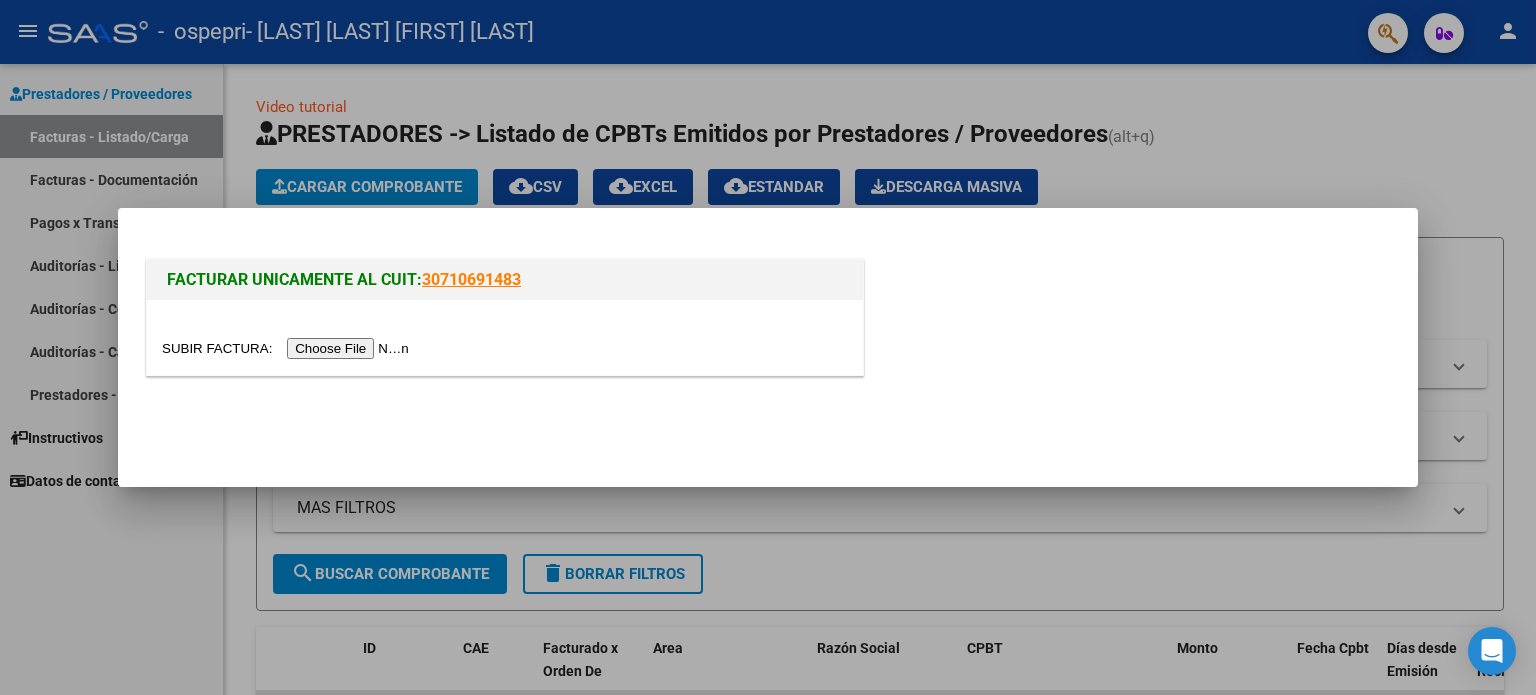 click at bounding box center (288, 348) 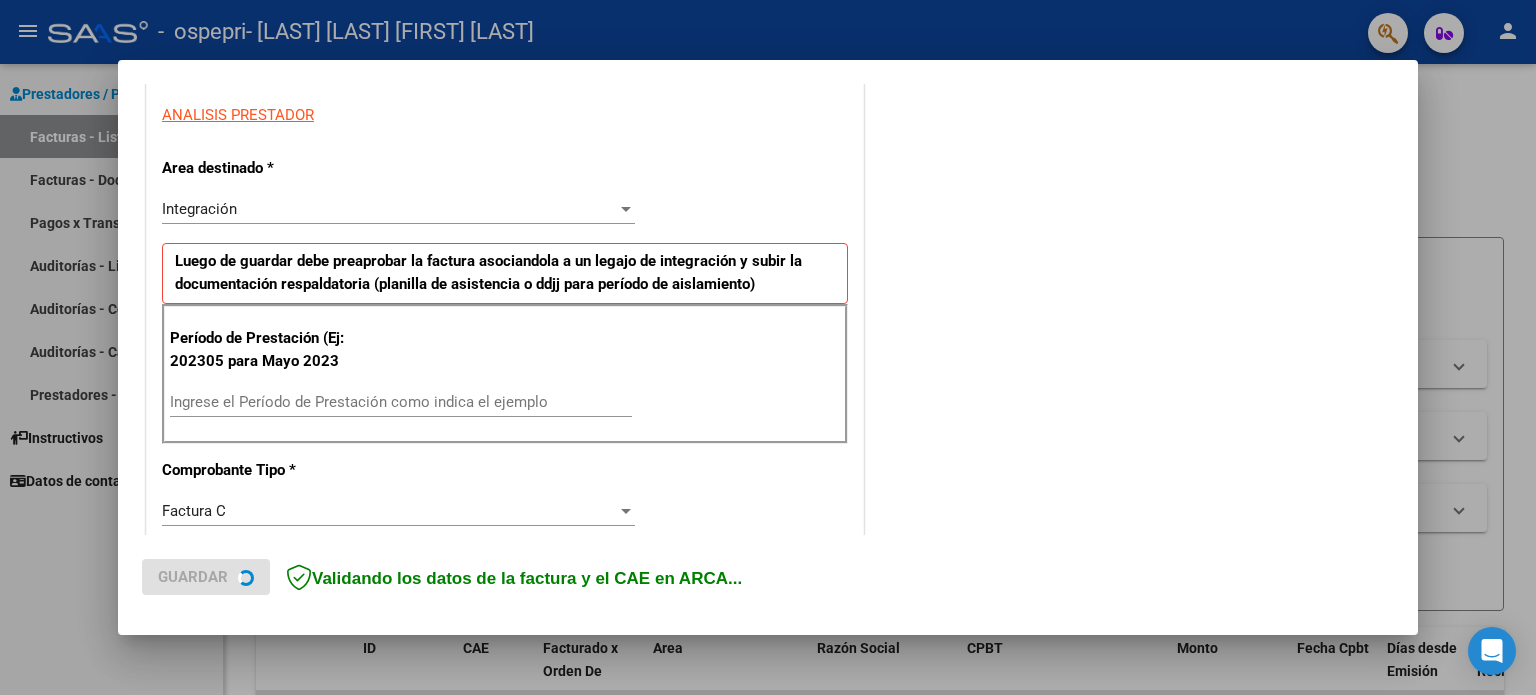 scroll, scrollTop: 400, scrollLeft: 0, axis: vertical 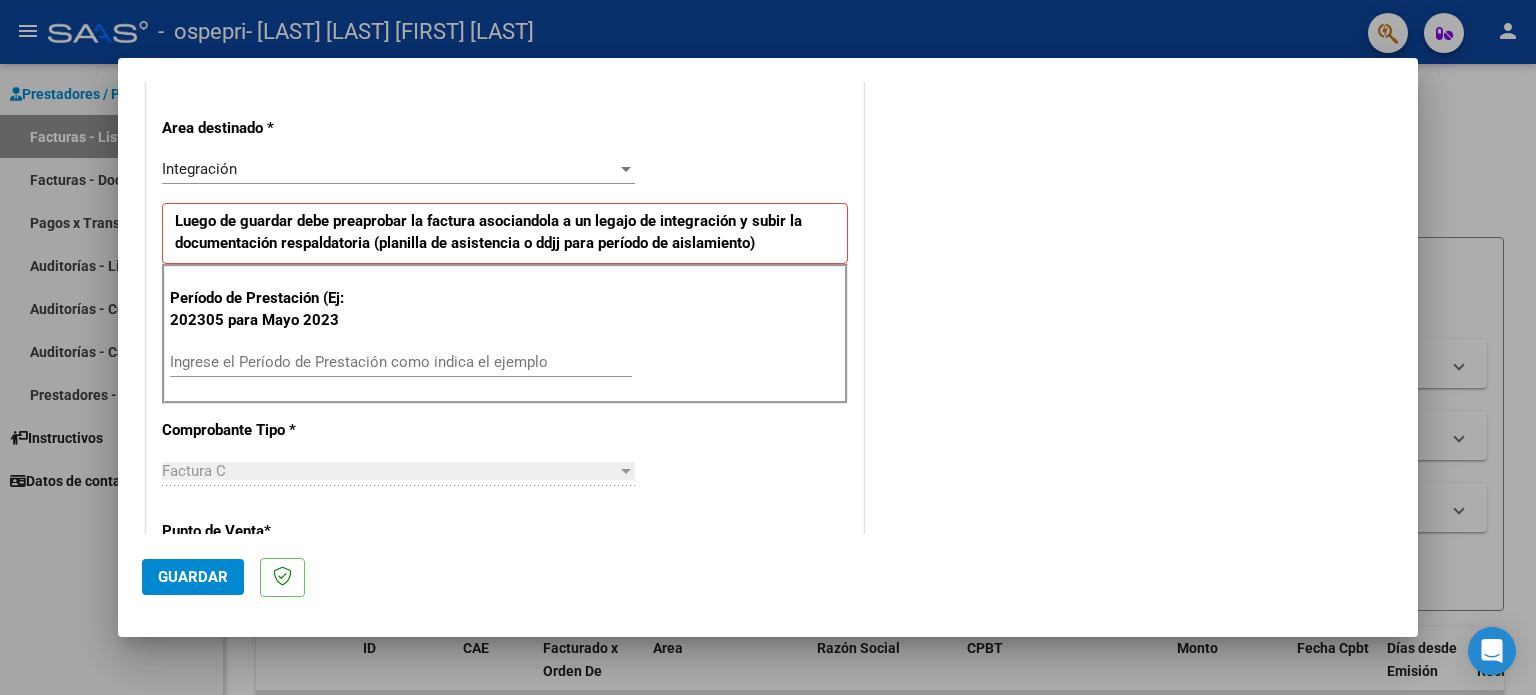 drag, startPoint x: 474, startPoint y: 359, endPoint x: 474, endPoint y: 371, distance: 12 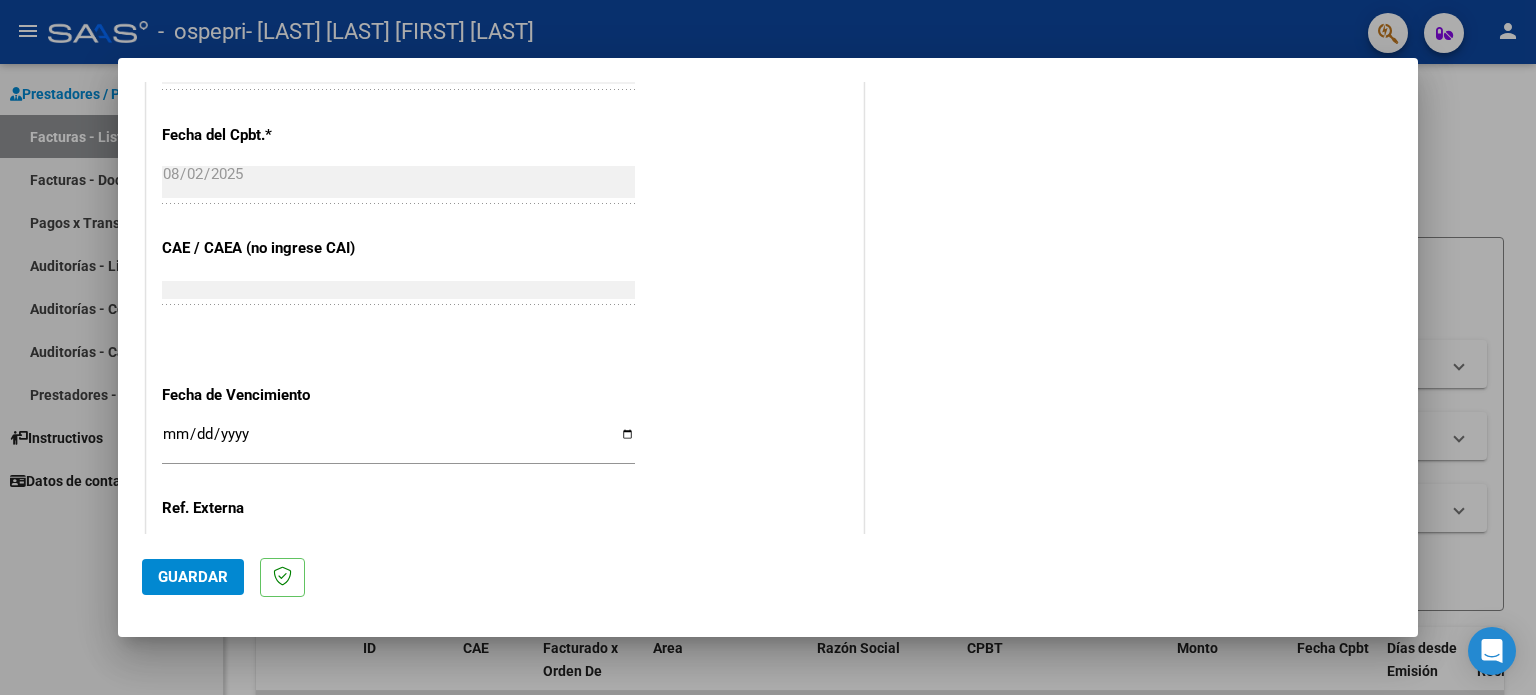 scroll, scrollTop: 1200, scrollLeft: 0, axis: vertical 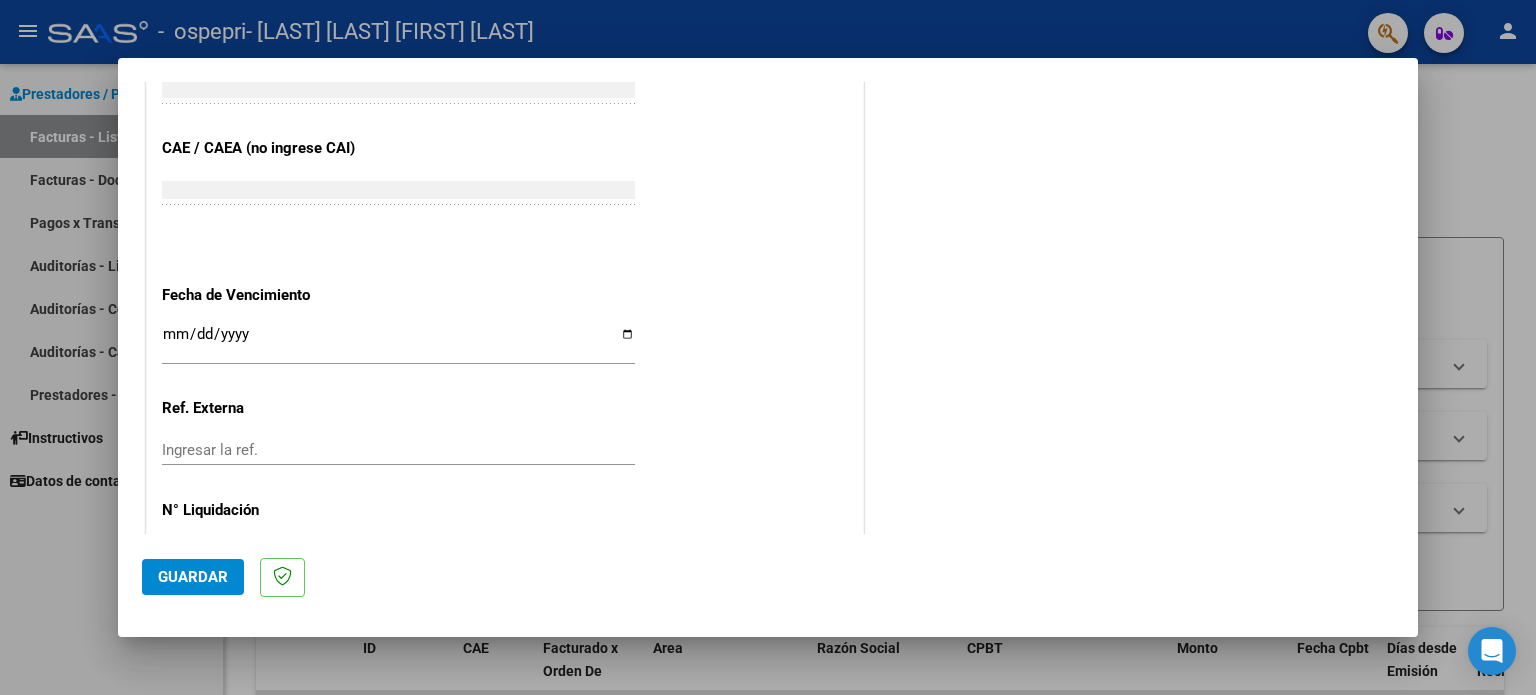 type on "202507" 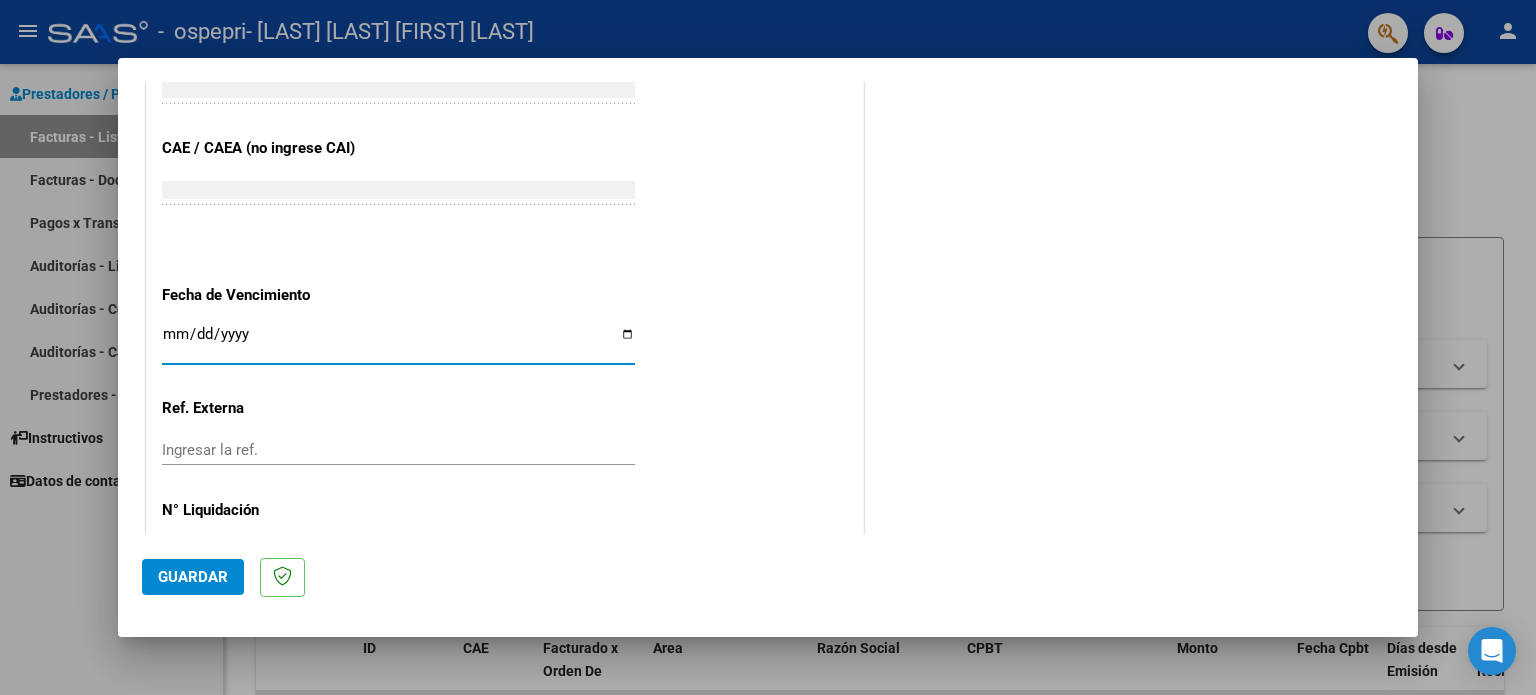 click on "Ingresar la fecha" at bounding box center (398, 342) 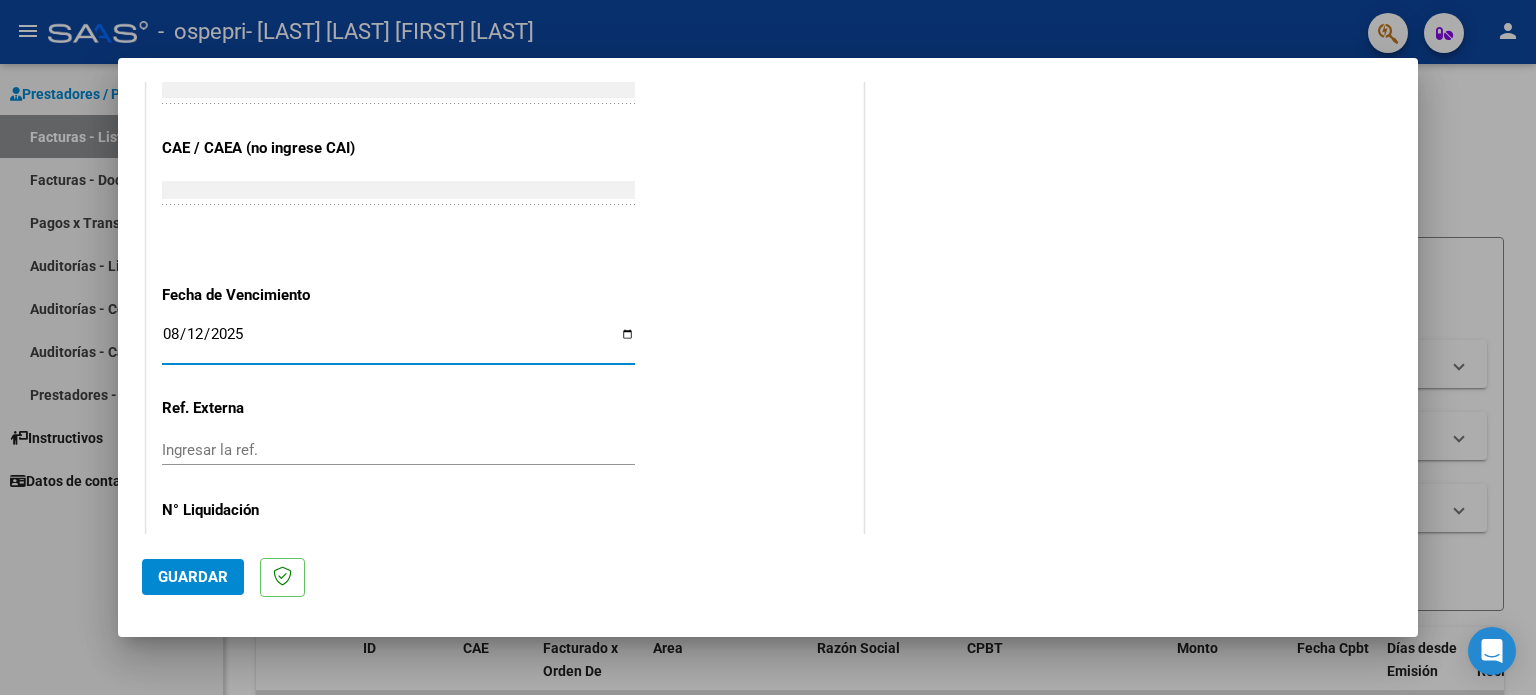 type on "2025-08-12" 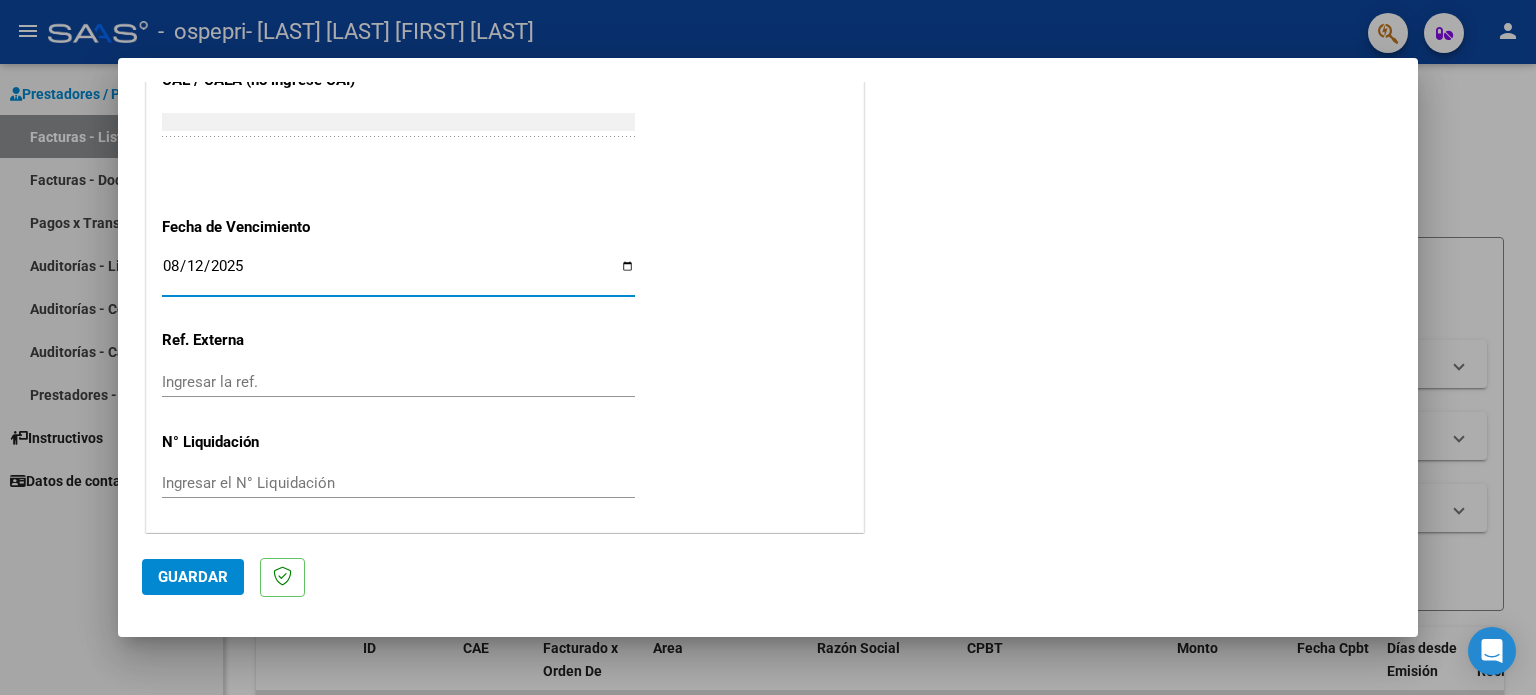 click on "Ingresar el N° Liquidación" at bounding box center (398, 483) 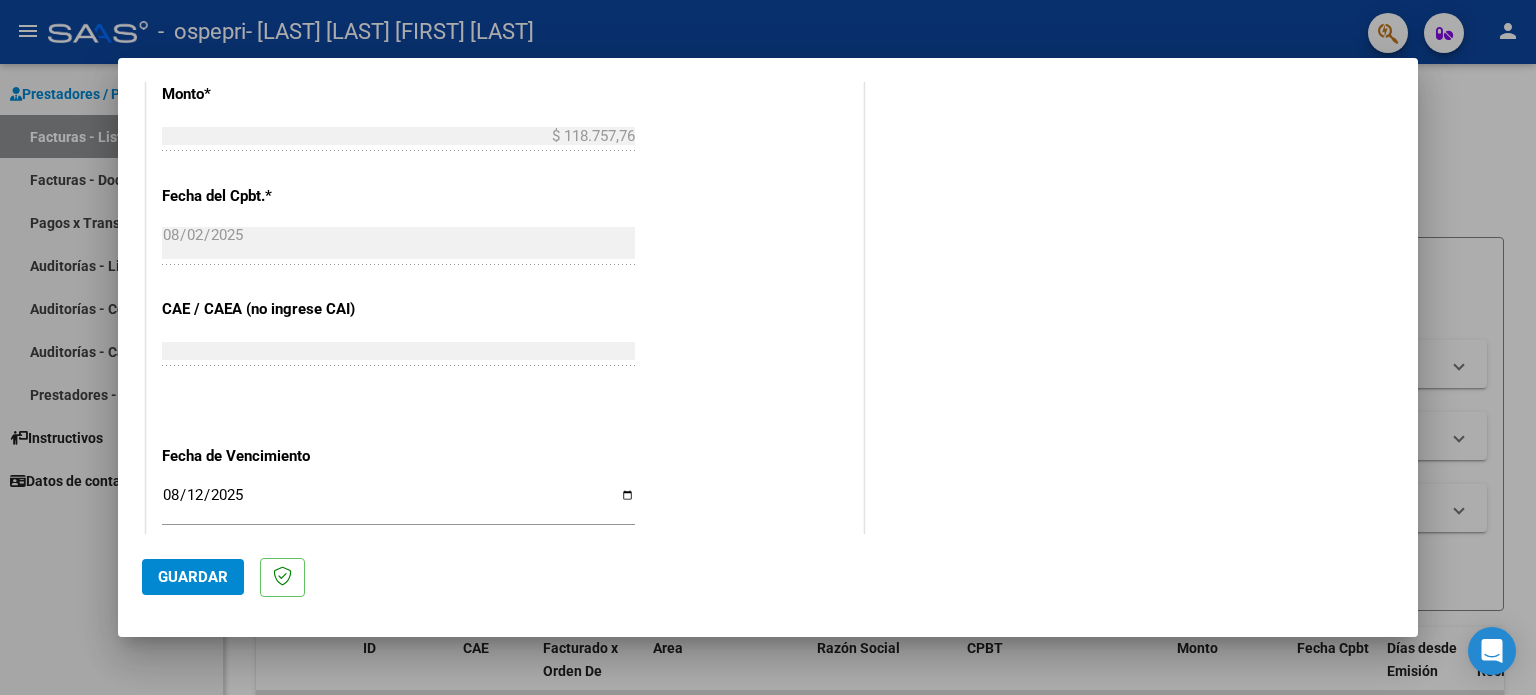 scroll, scrollTop: 1268, scrollLeft: 0, axis: vertical 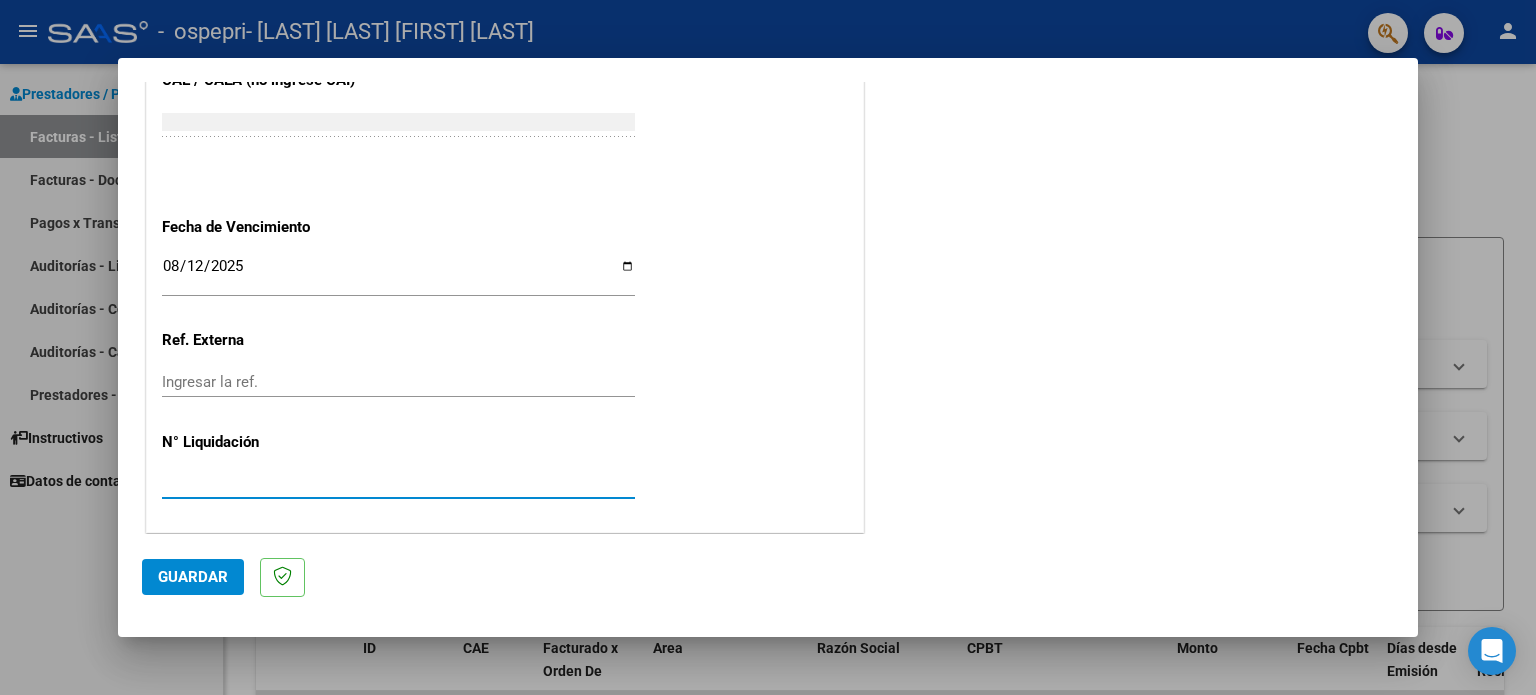 type on "[NUMBER]" 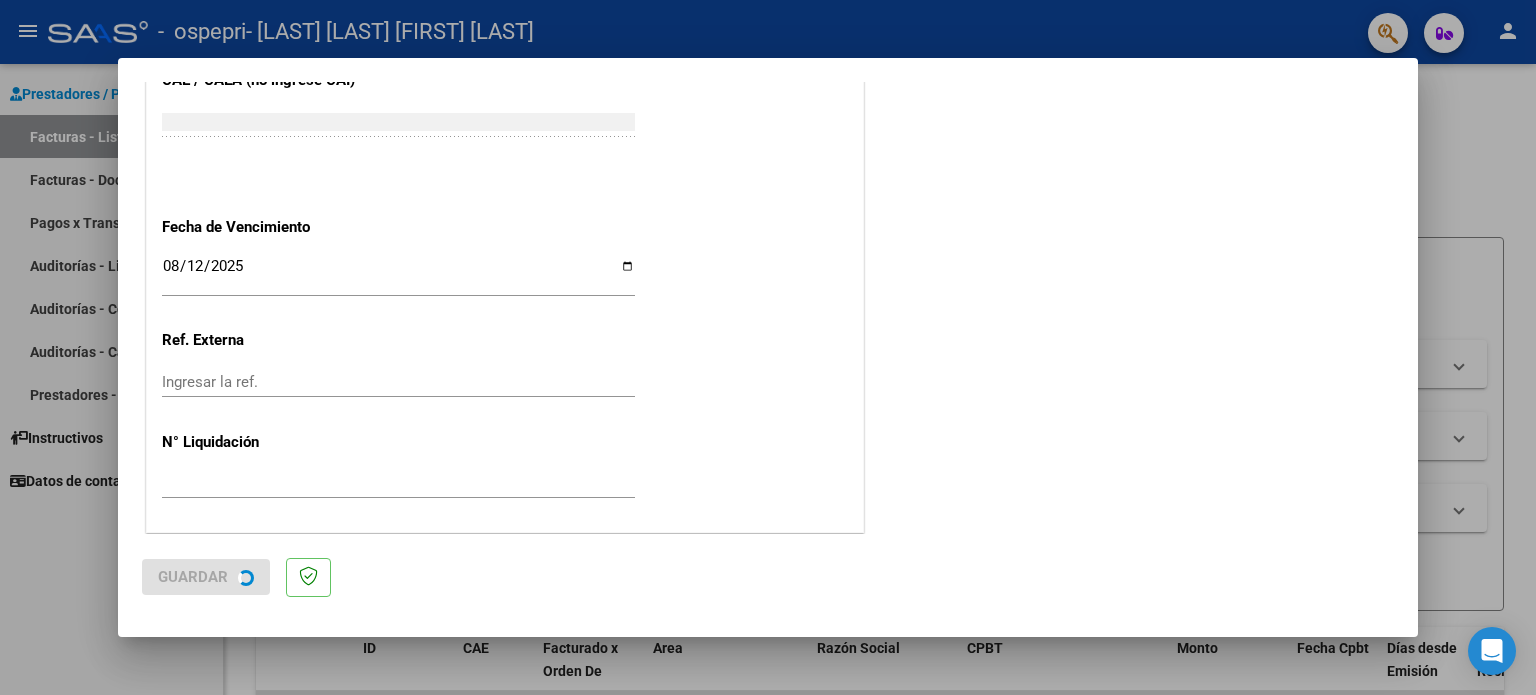 scroll, scrollTop: 0, scrollLeft: 0, axis: both 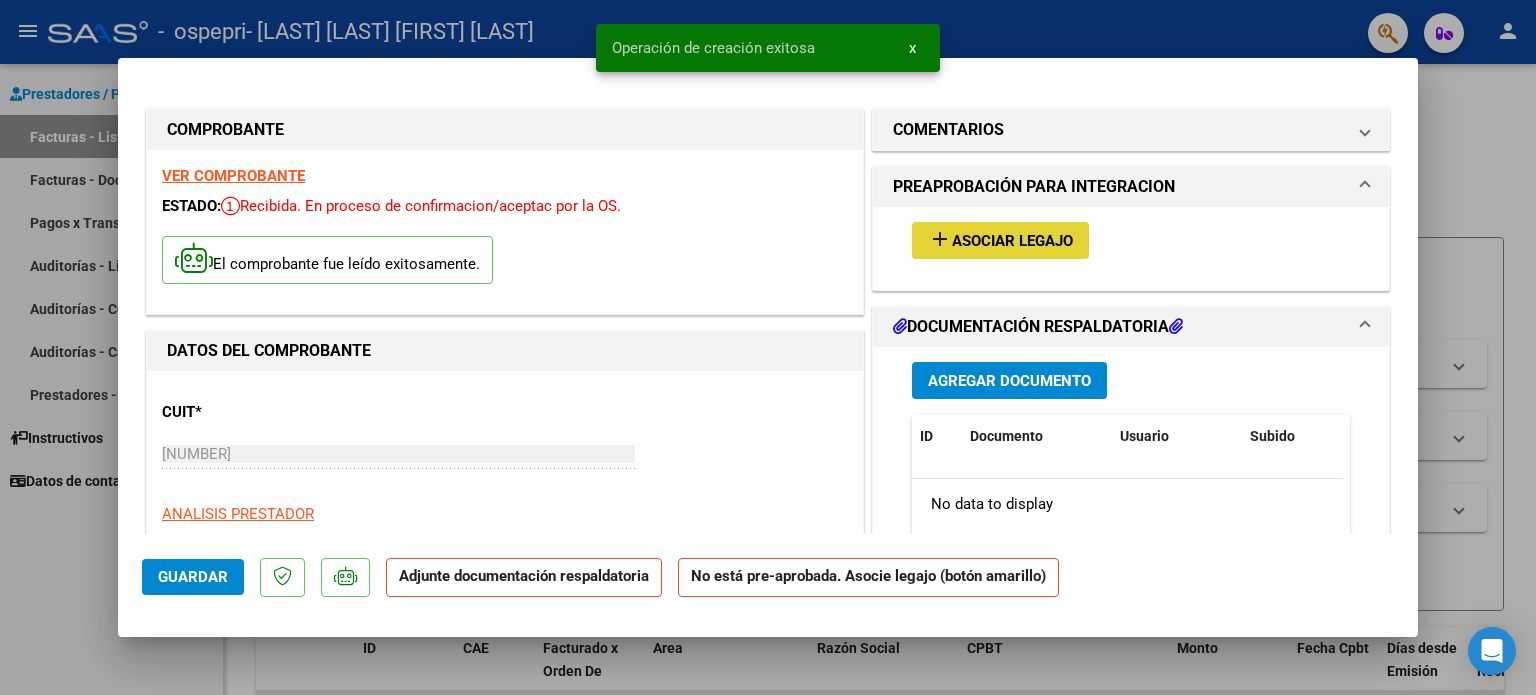 click on "Asociar Legajo" at bounding box center [1012, 241] 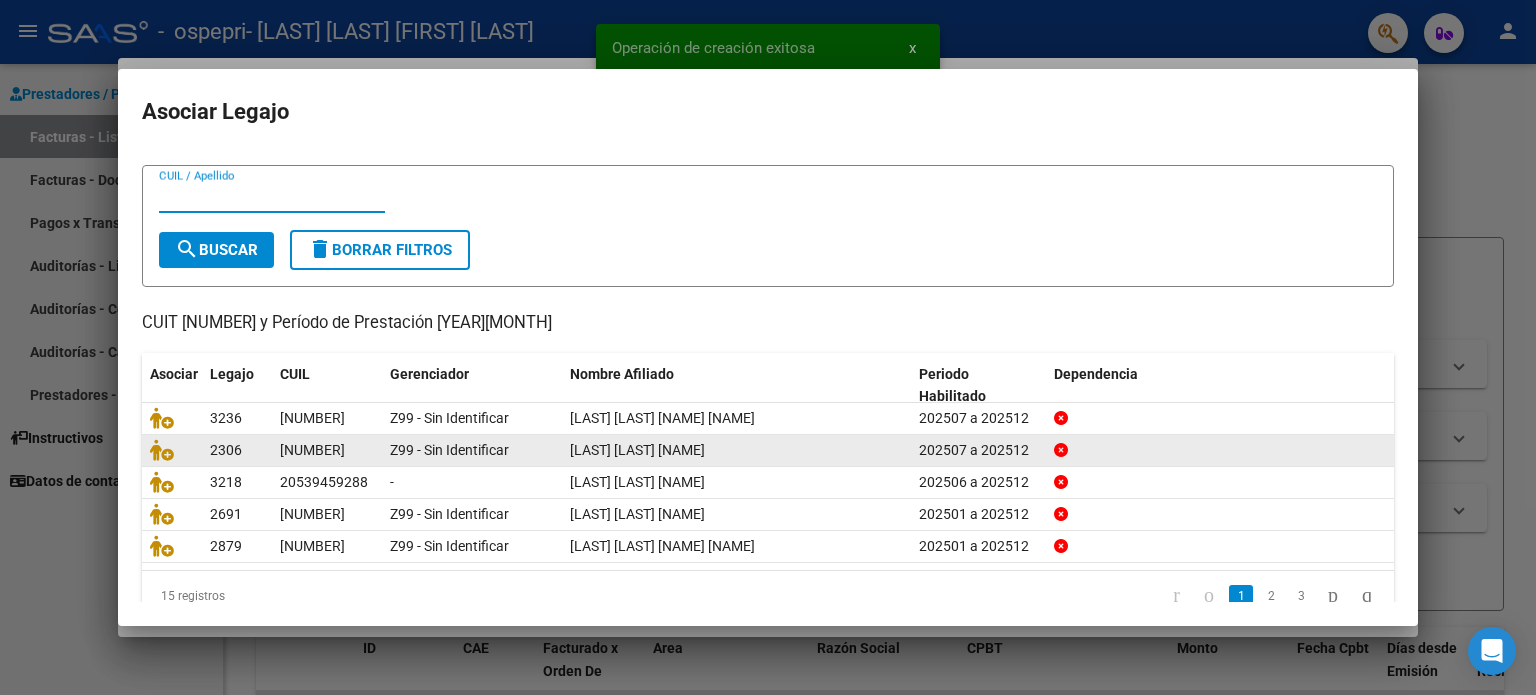 scroll, scrollTop: 67, scrollLeft: 0, axis: vertical 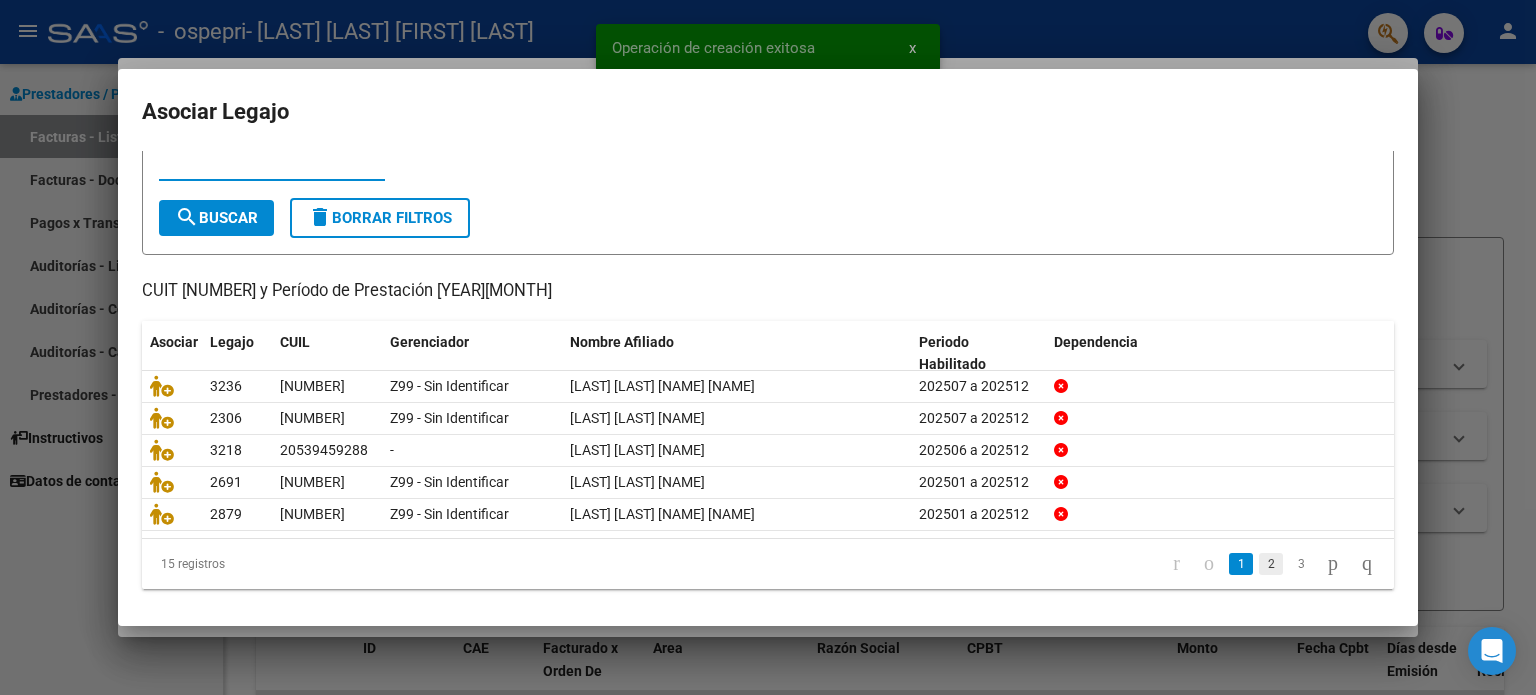 click on "2" 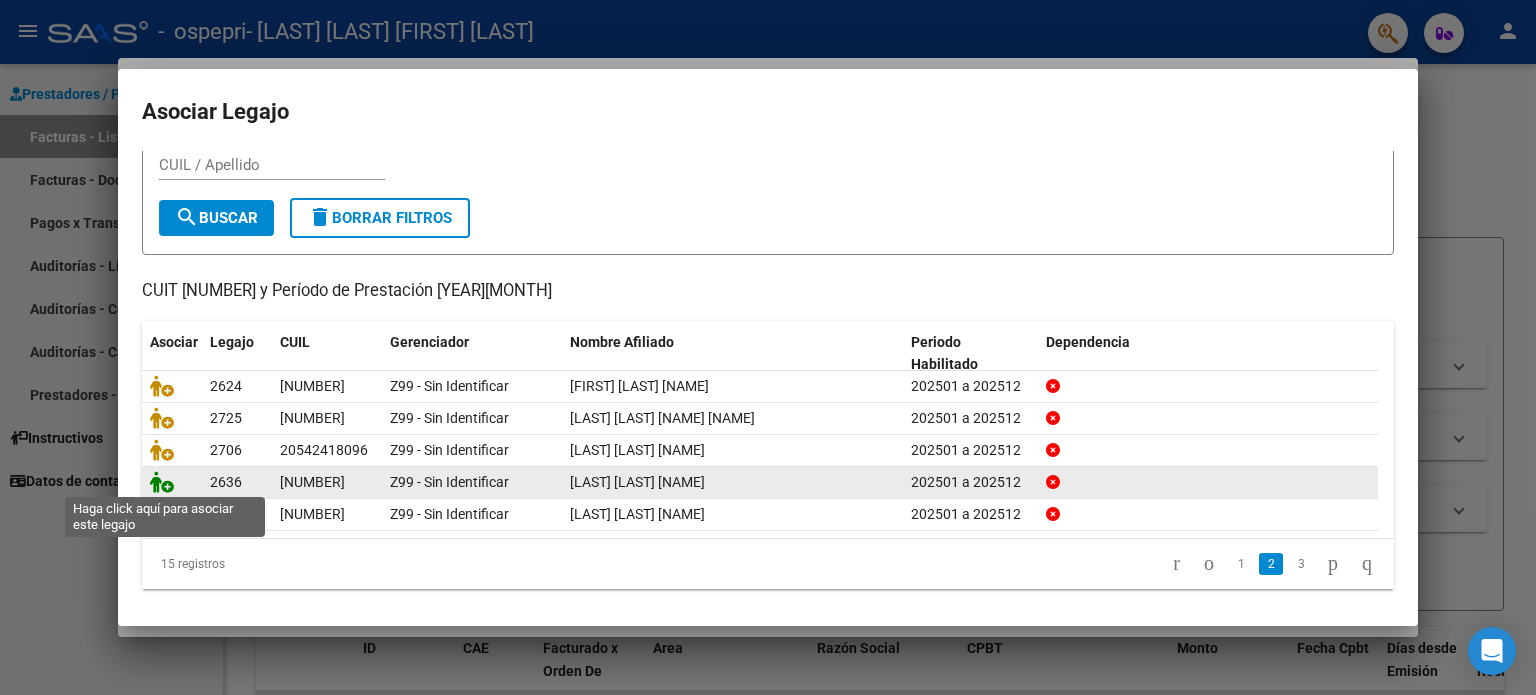 click 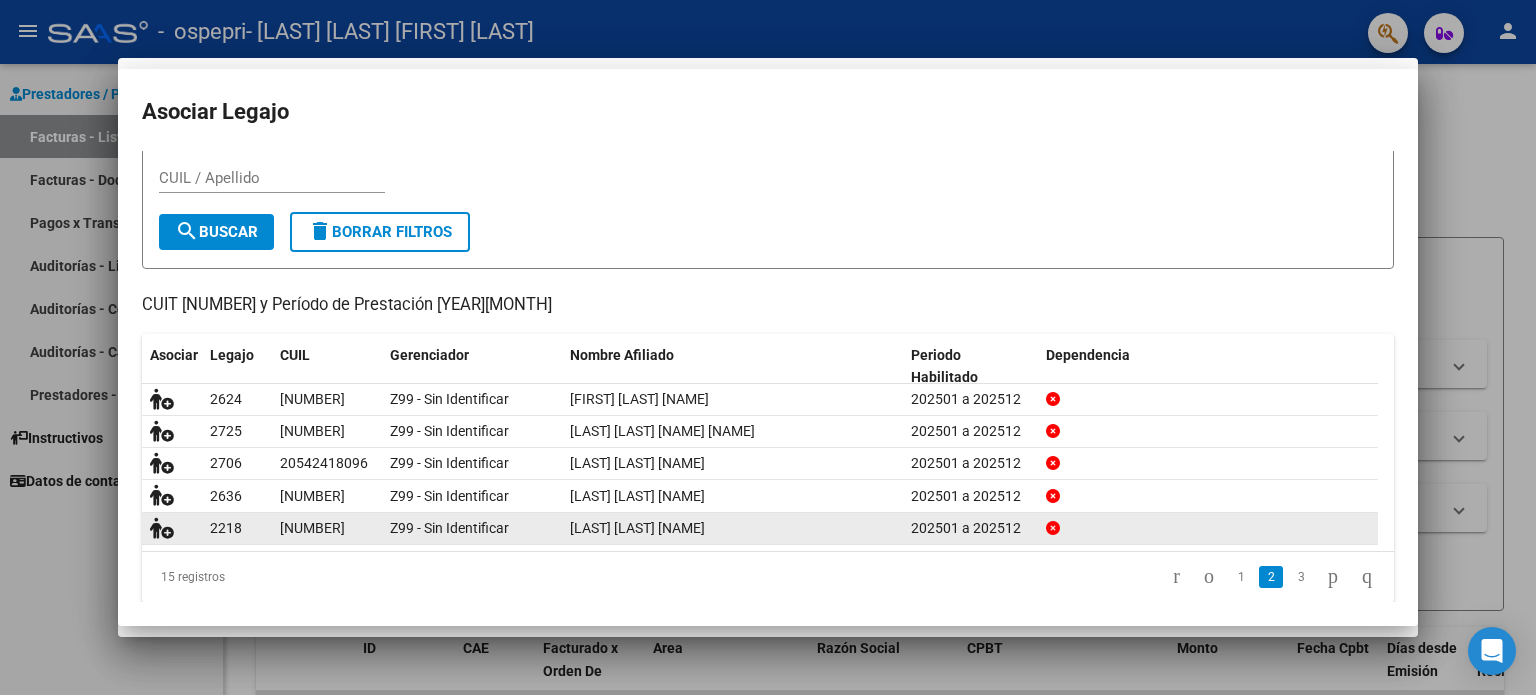 scroll, scrollTop: 0, scrollLeft: 0, axis: both 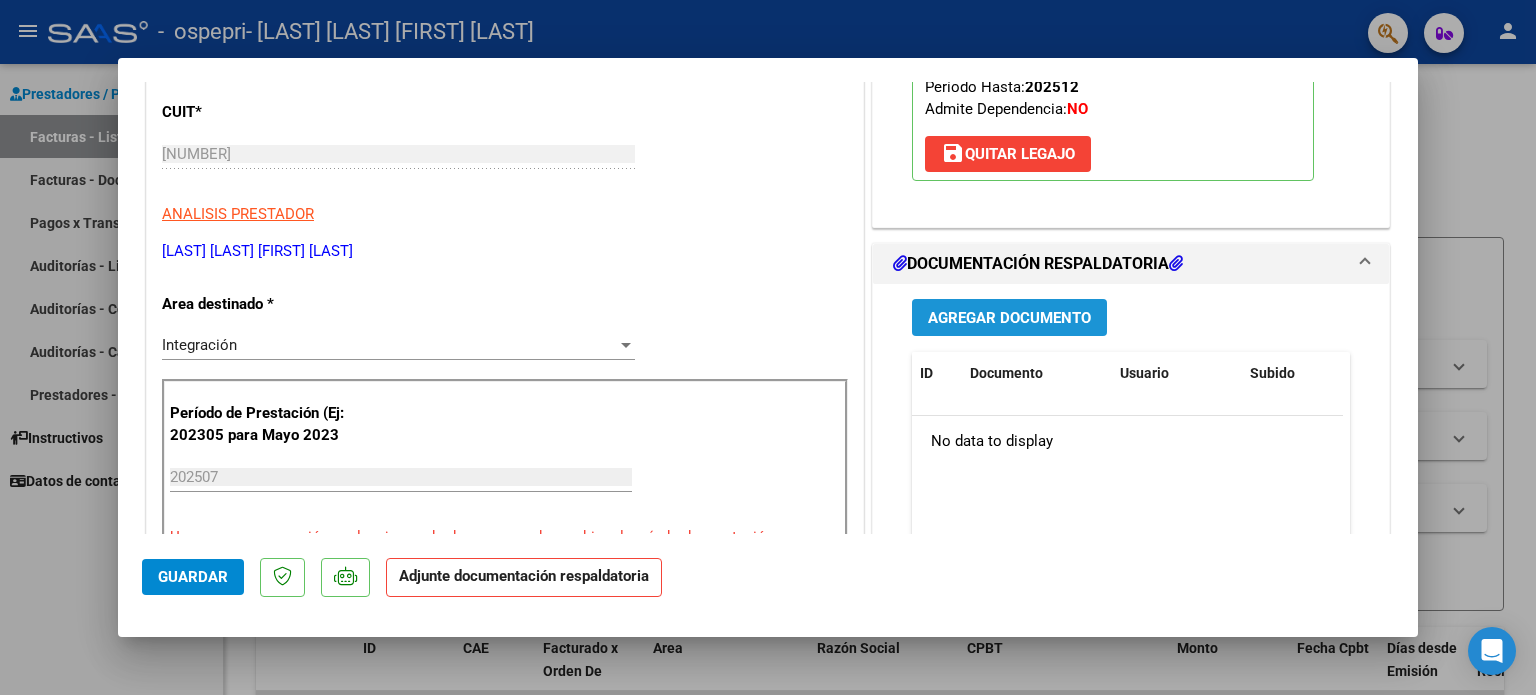 click on "Agregar Documento" at bounding box center (1009, 318) 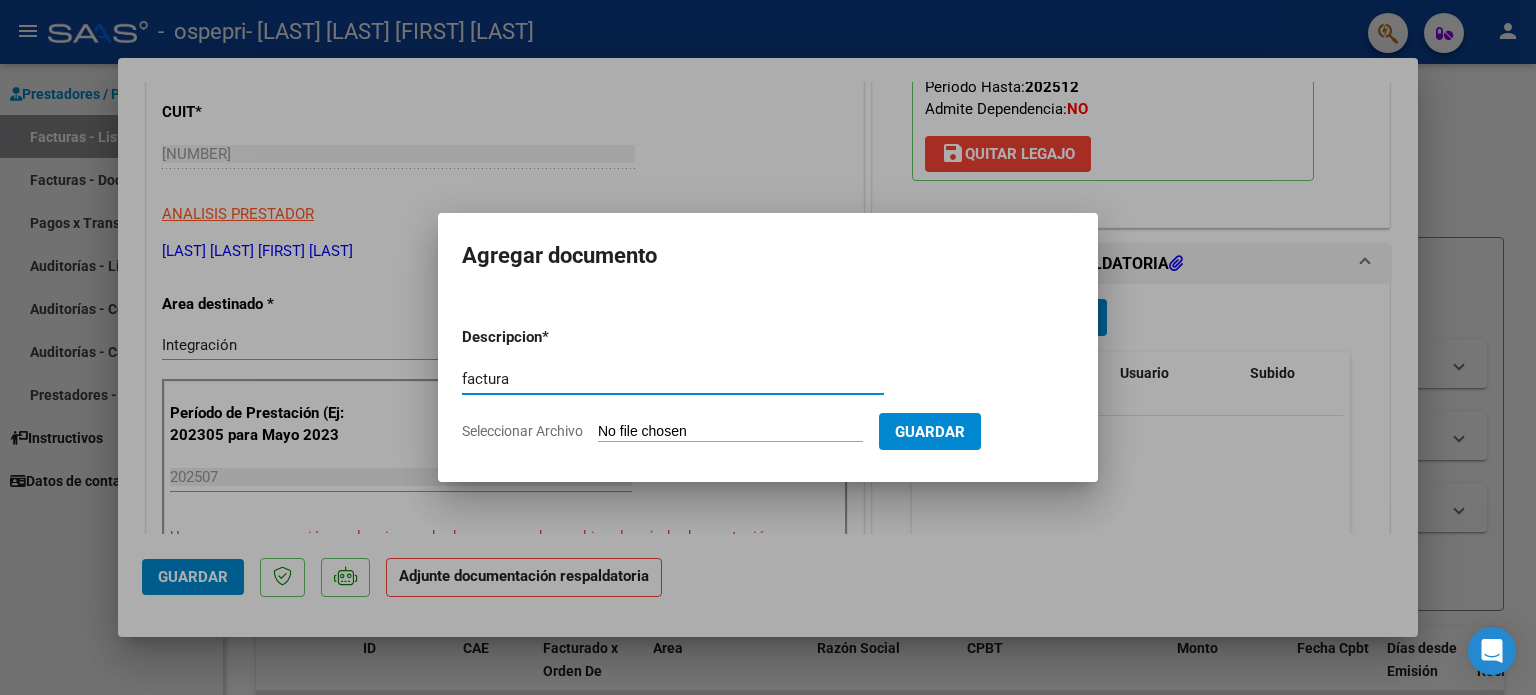 type on "factura" 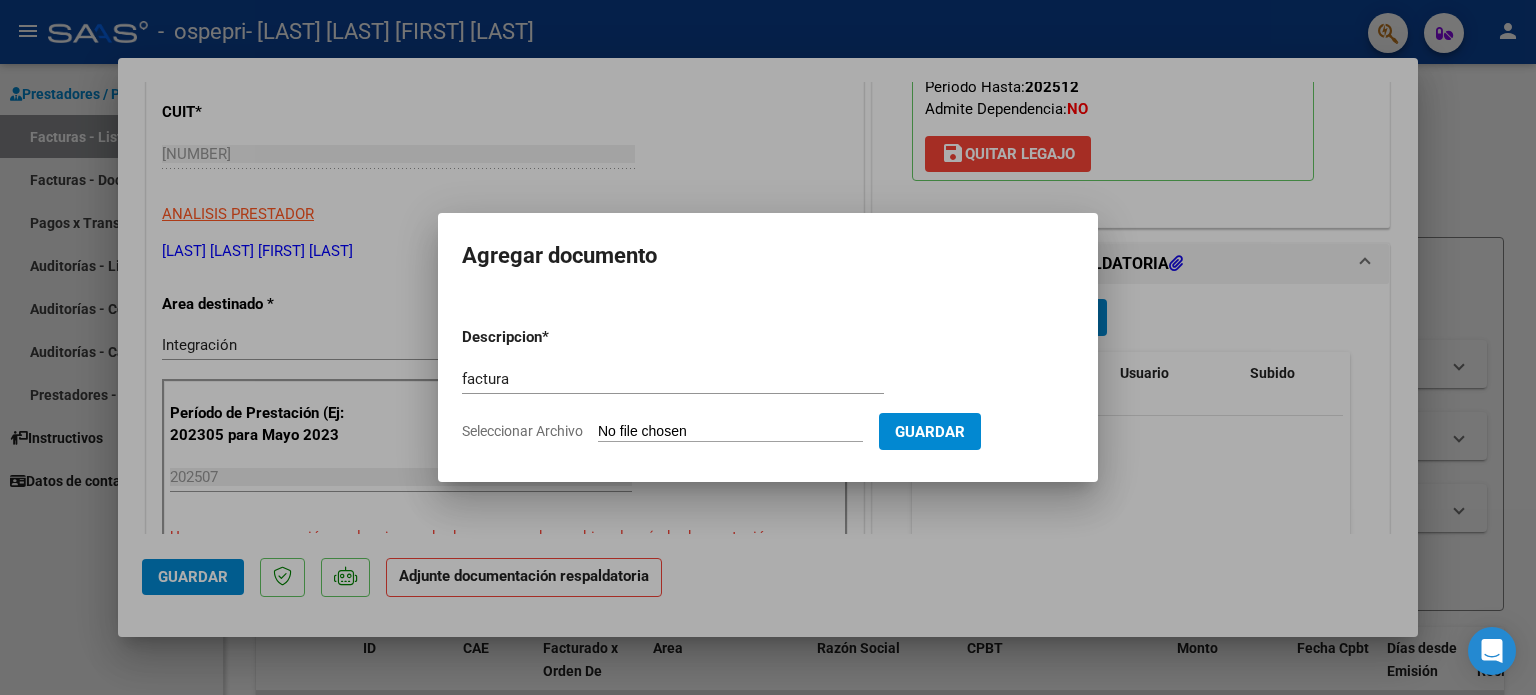 drag, startPoint x: 798, startPoint y: 443, endPoint x: 806, endPoint y: 433, distance: 12.806249 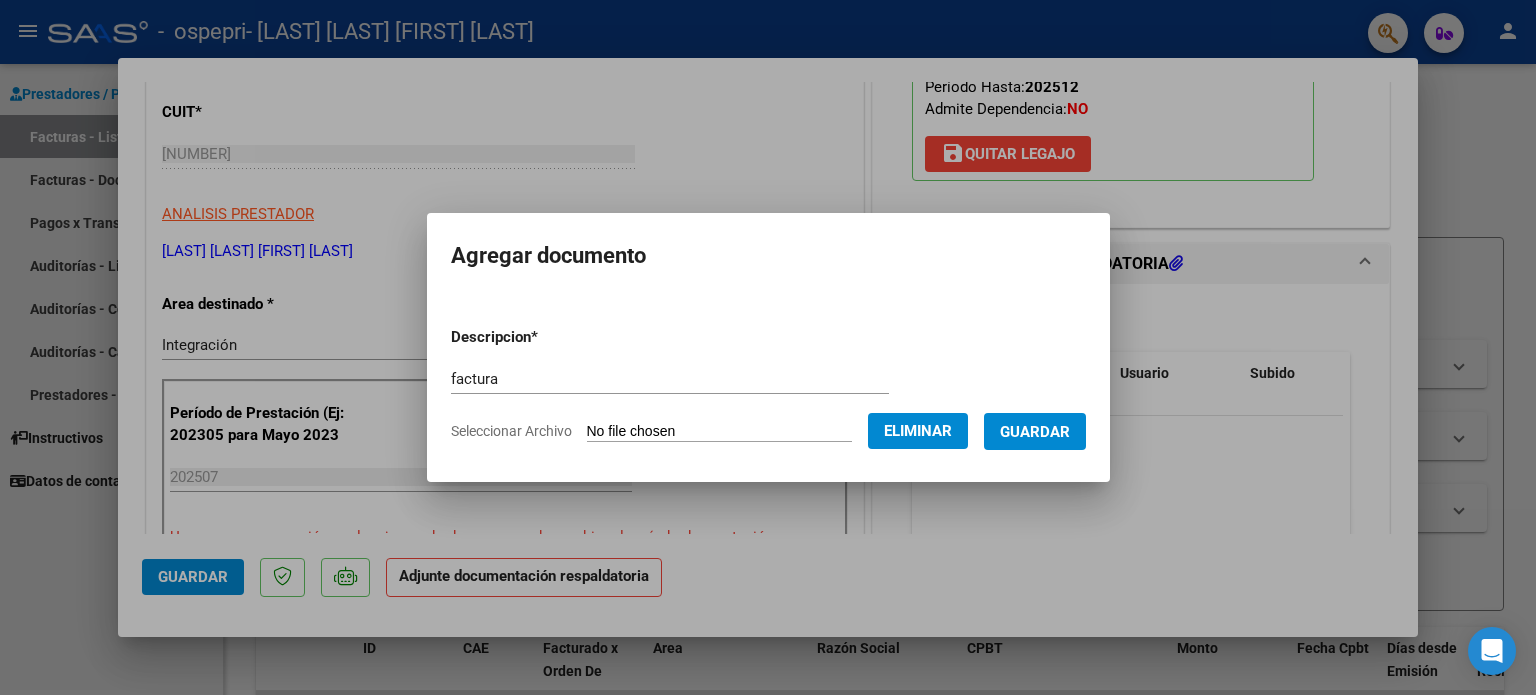 click on "Guardar" at bounding box center (1035, 432) 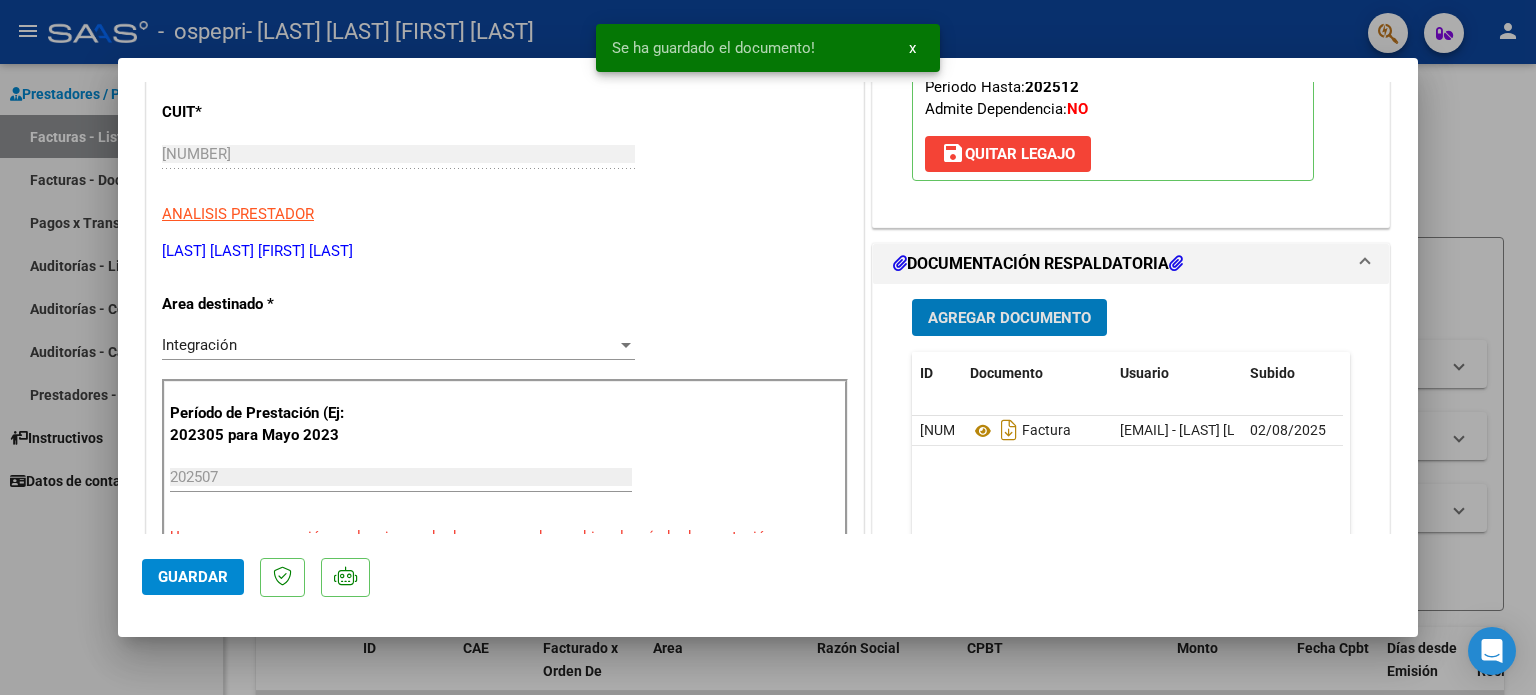 click on "Agregar Documento" at bounding box center [1009, 318] 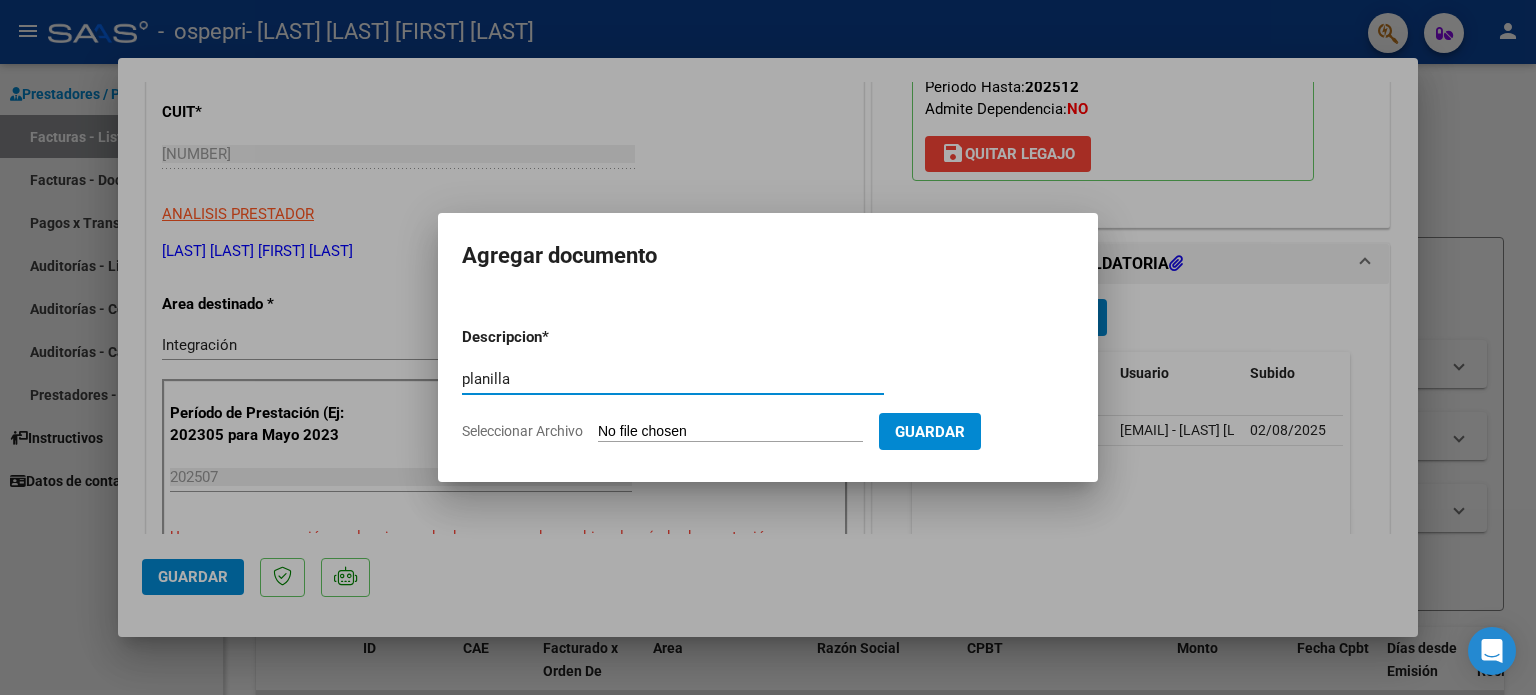 type on "planilla" 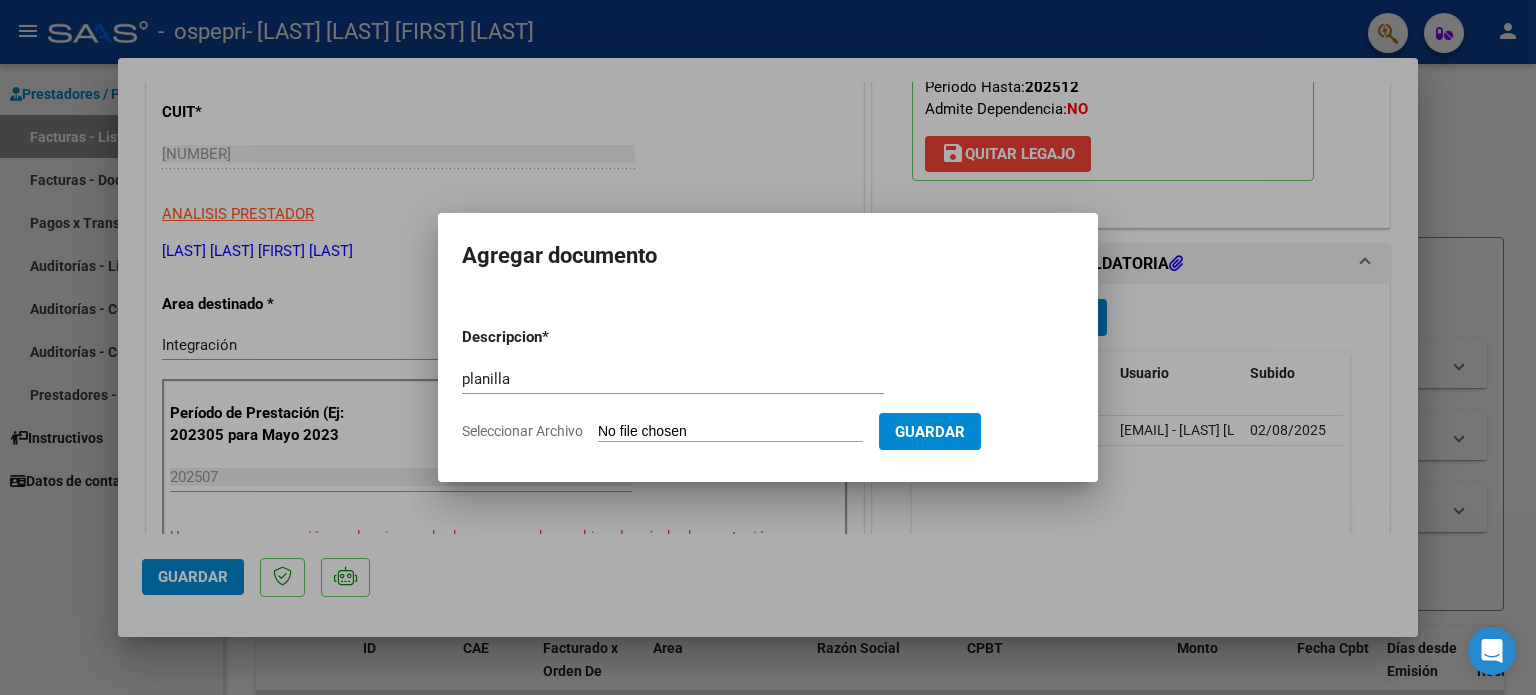 type on "[NUMBER]" 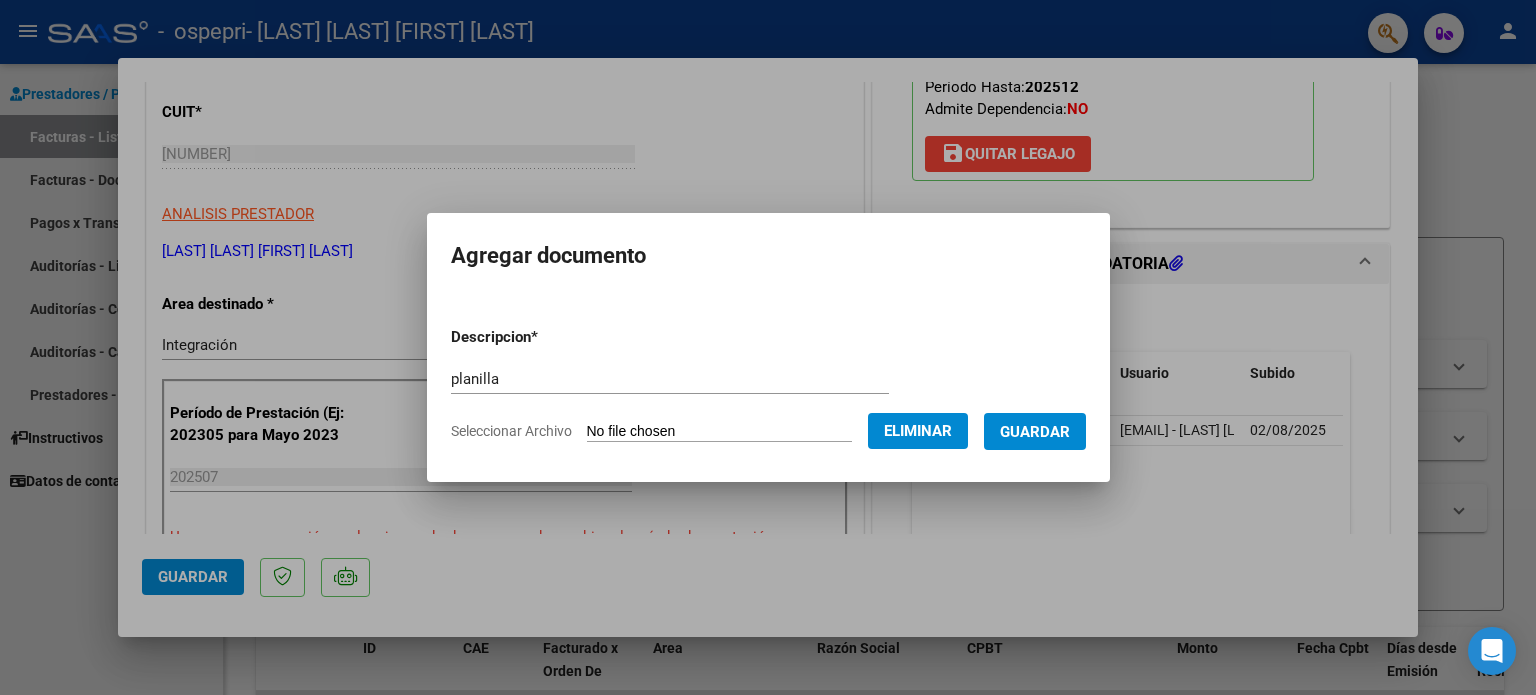click on "Guardar" at bounding box center (1035, 432) 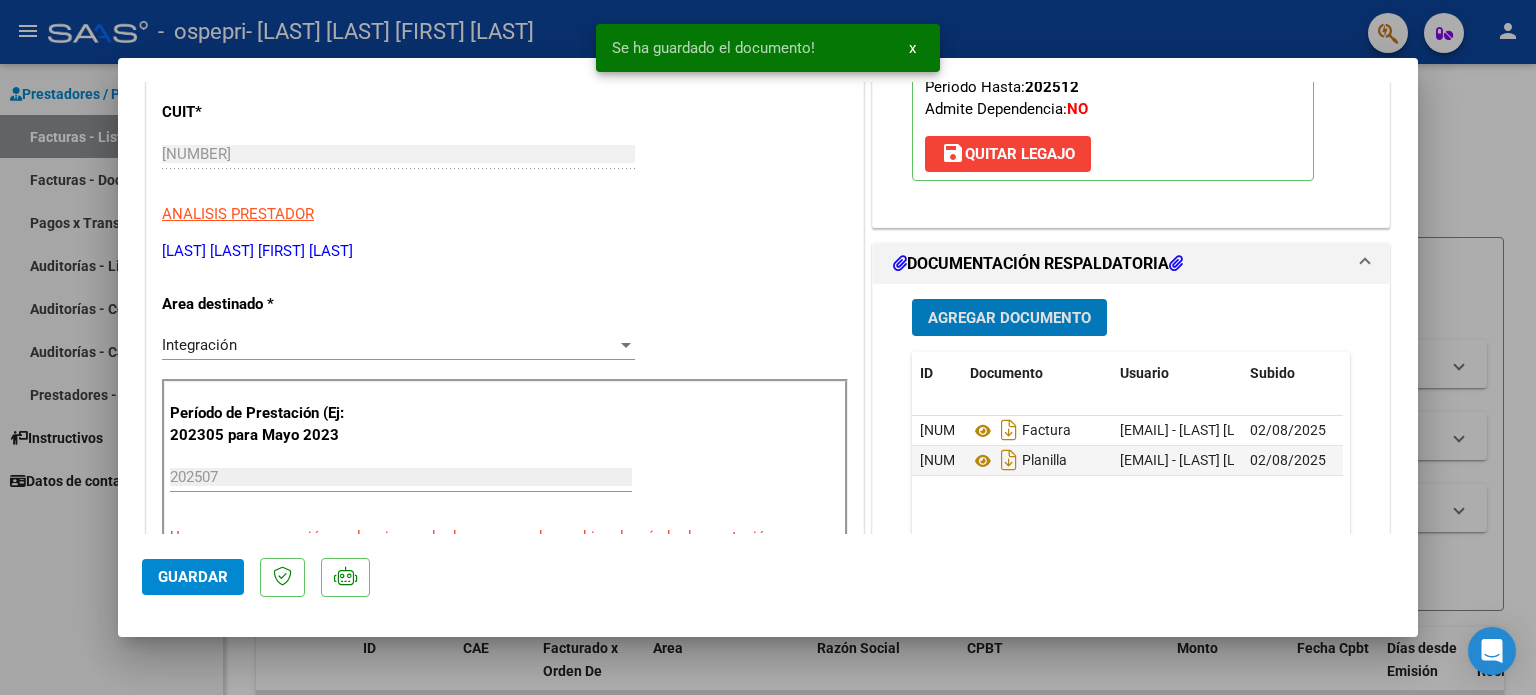 click on "Guardar" 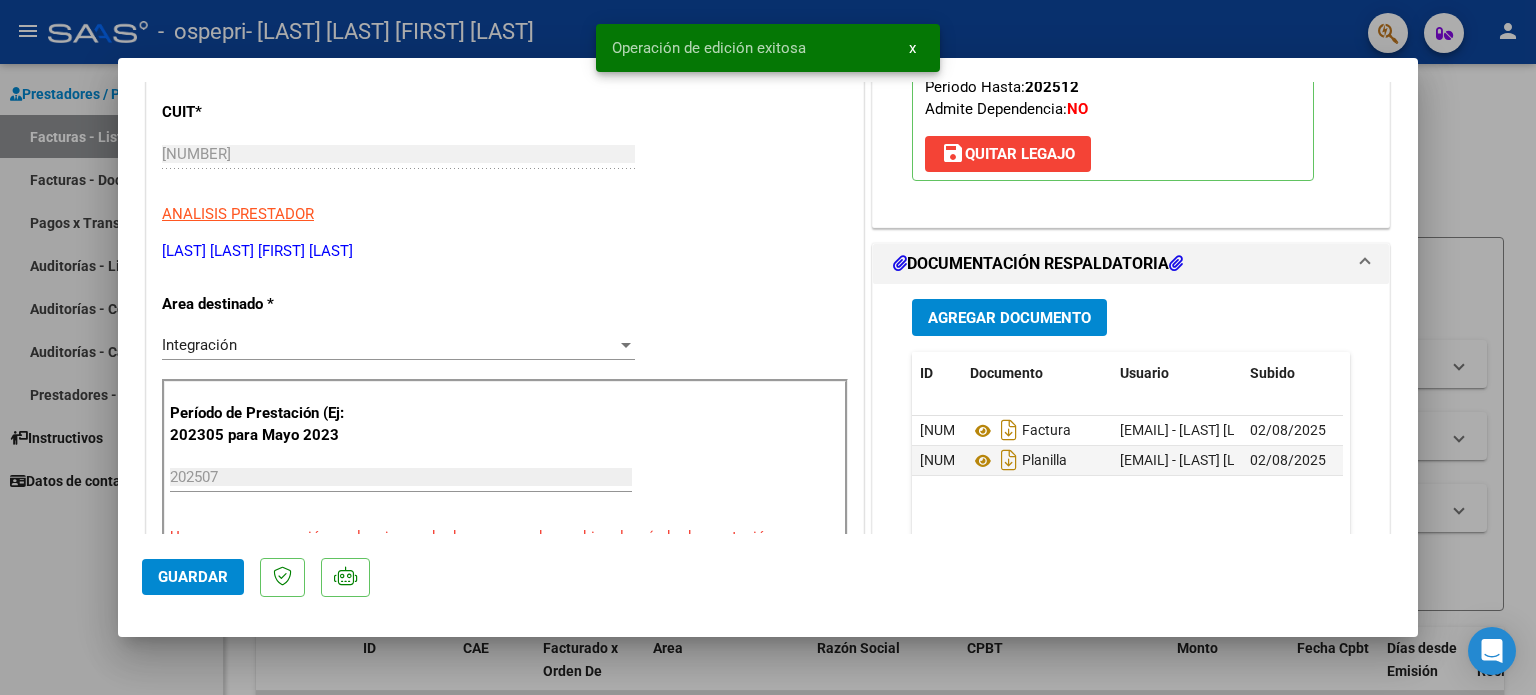 click at bounding box center (768, 347) 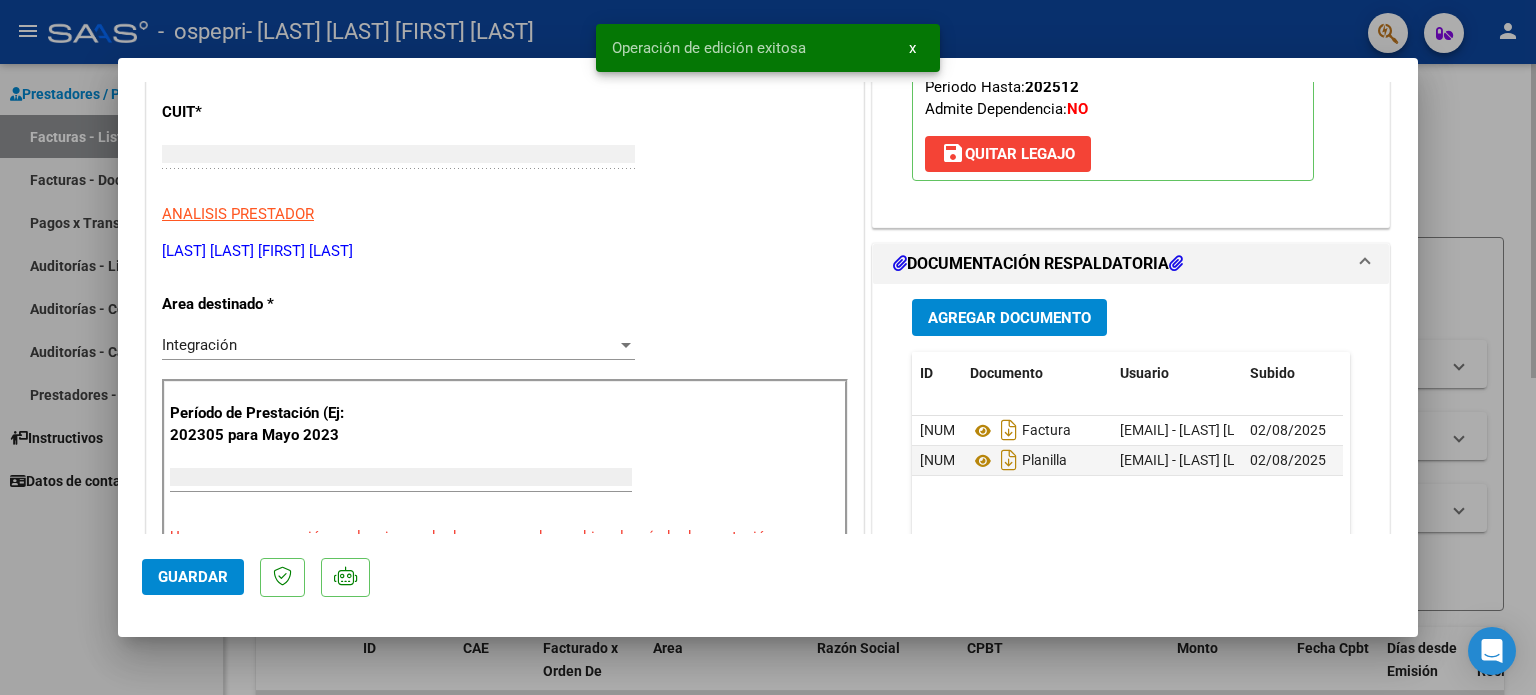 scroll, scrollTop: 239, scrollLeft: 0, axis: vertical 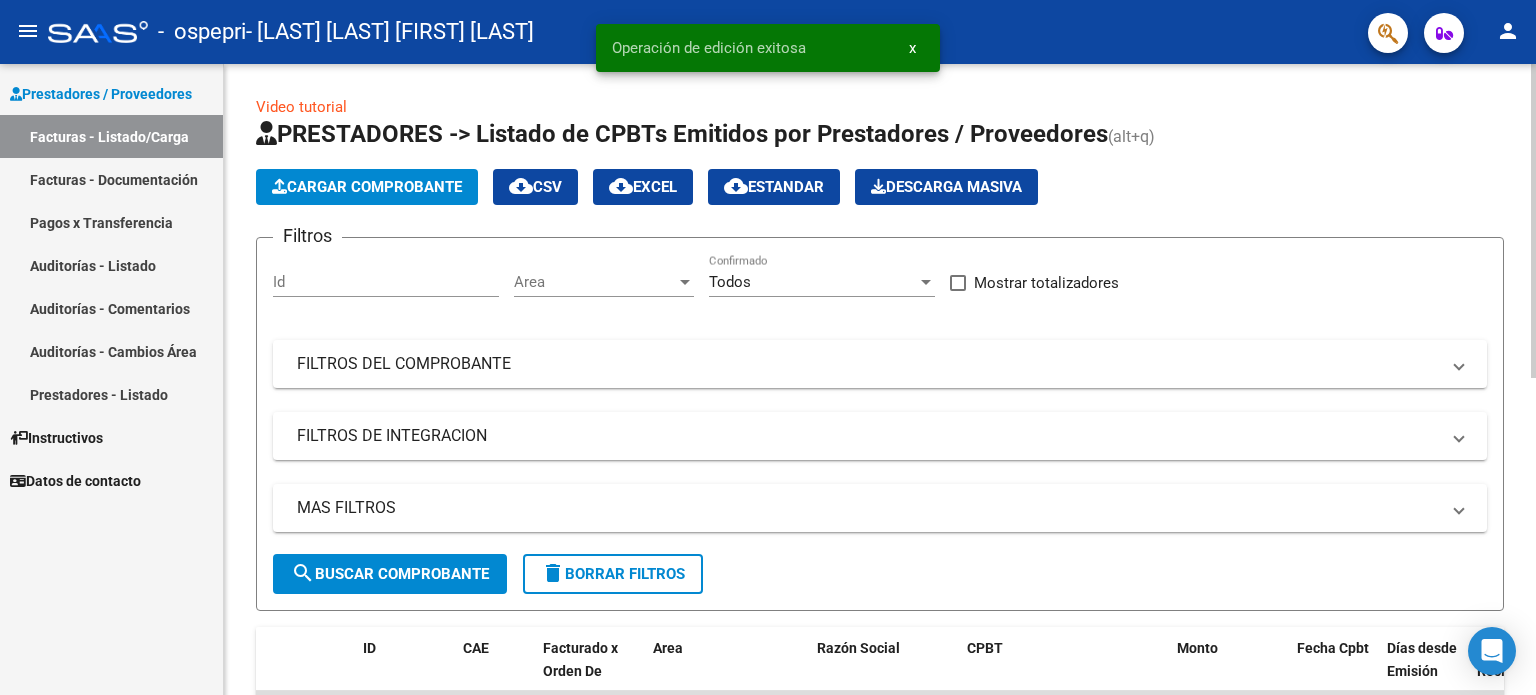 click on "Cargar Comprobante" 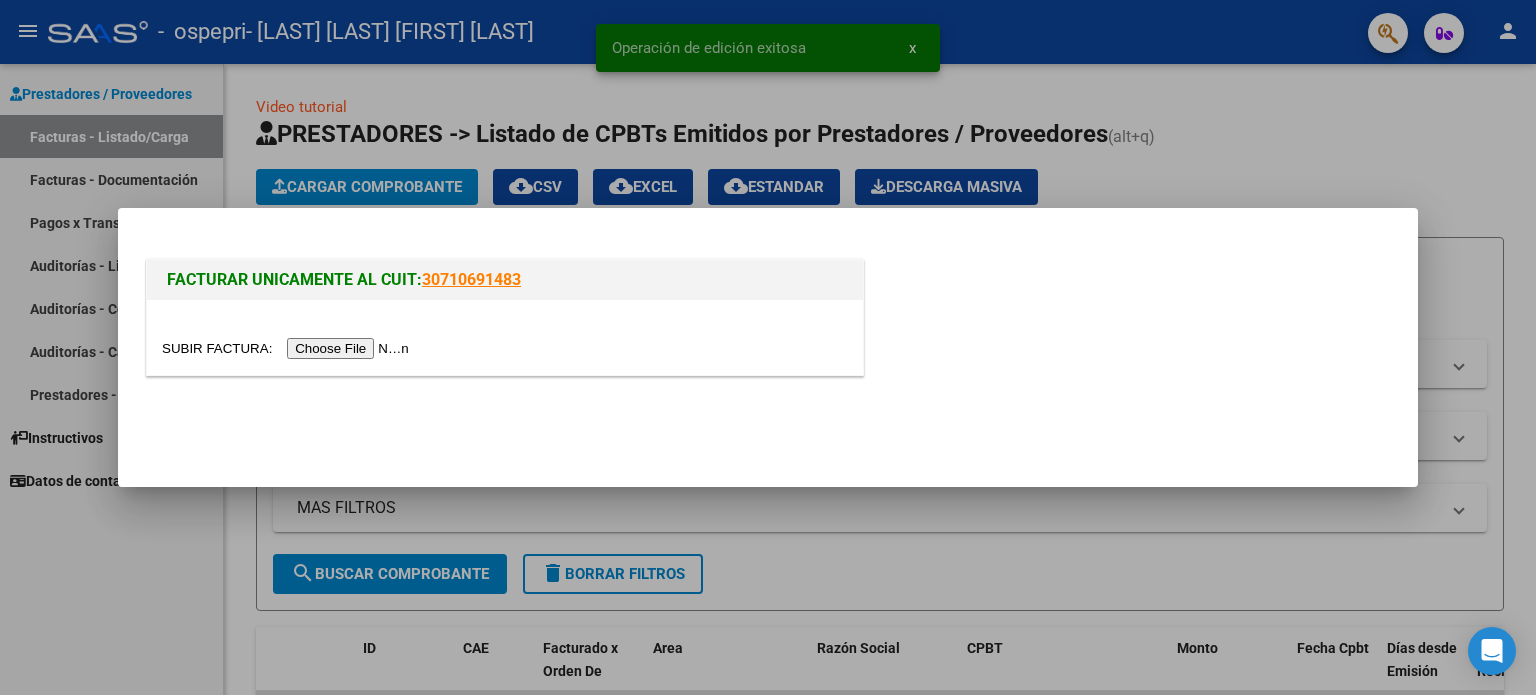 click at bounding box center [288, 348] 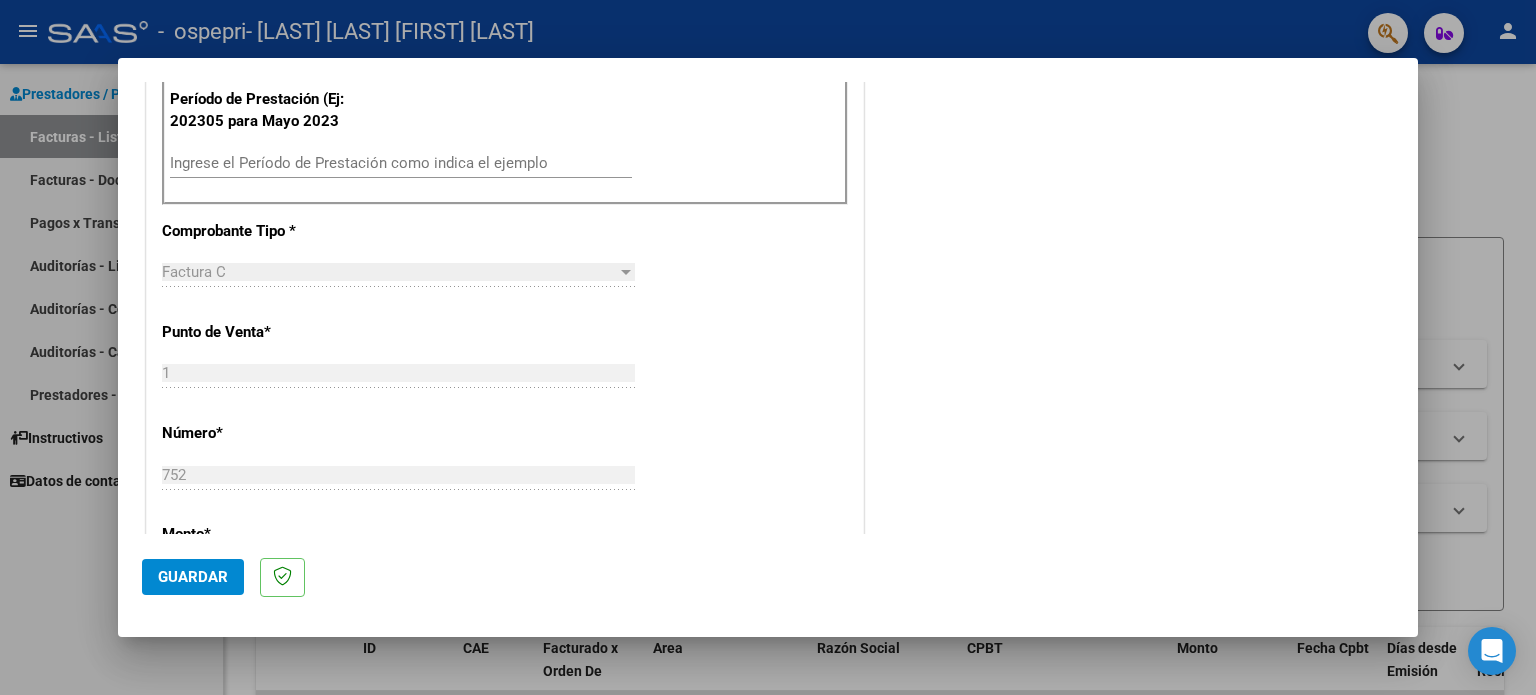 scroll, scrollTop: 600, scrollLeft: 0, axis: vertical 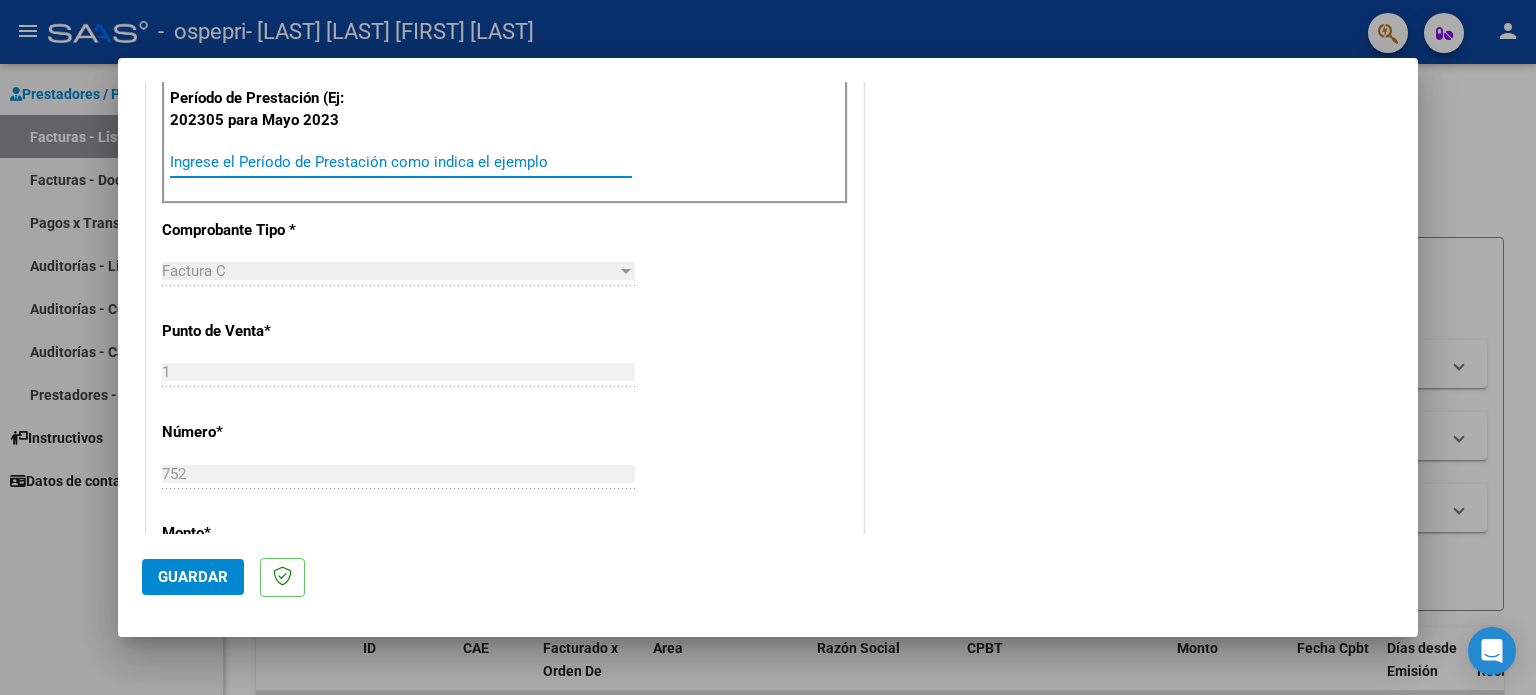 click on "Ingrese el Período de Prestación como indica el ejemplo" at bounding box center [401, 162] 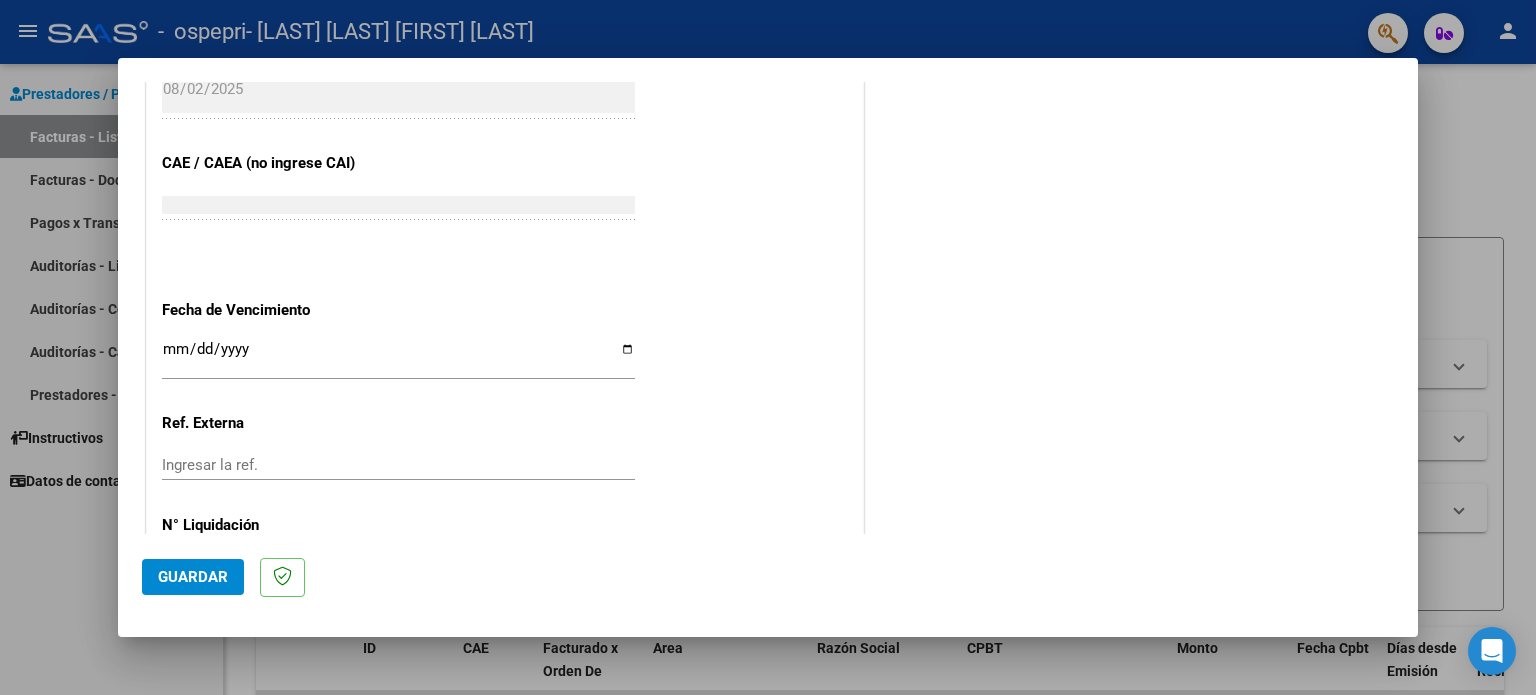 scroll, scrollTop: 1200, scrollLeft: 0, axis: vertical 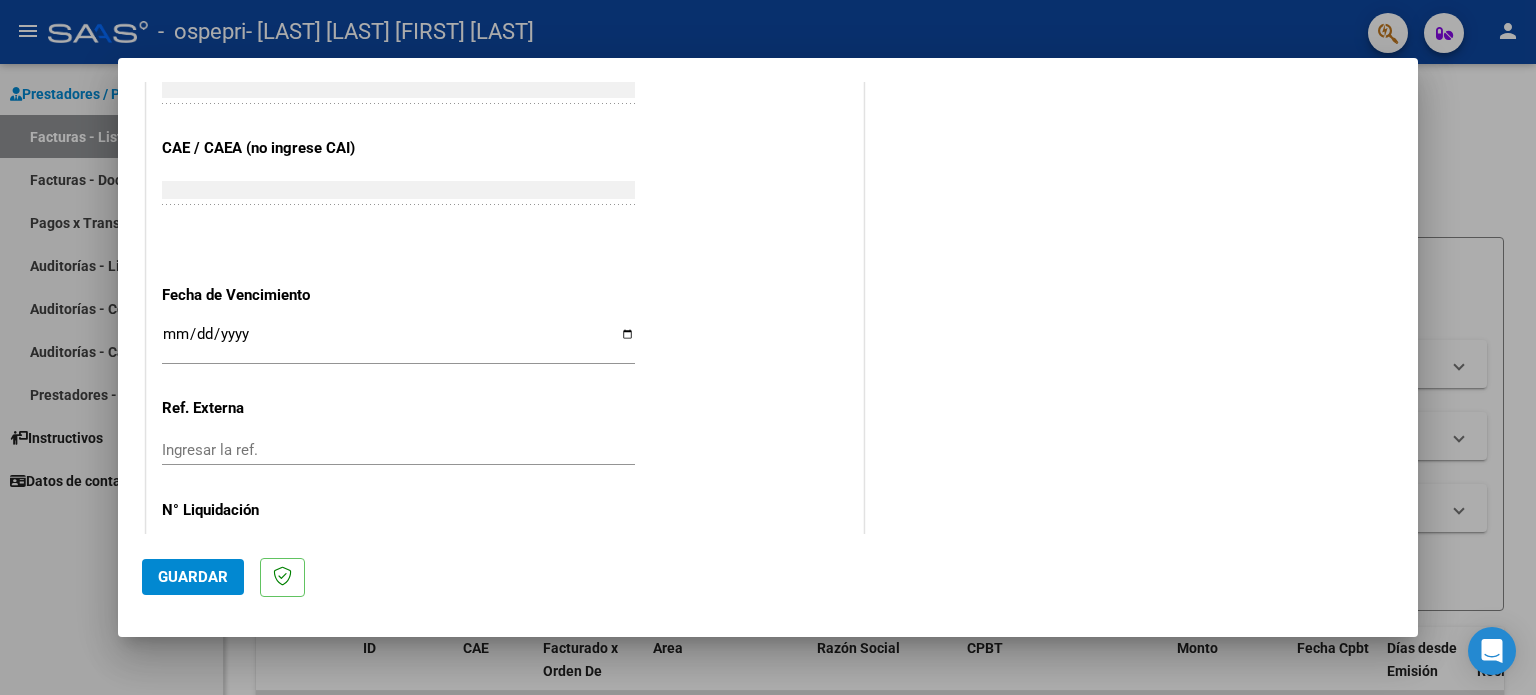 type on "202507" 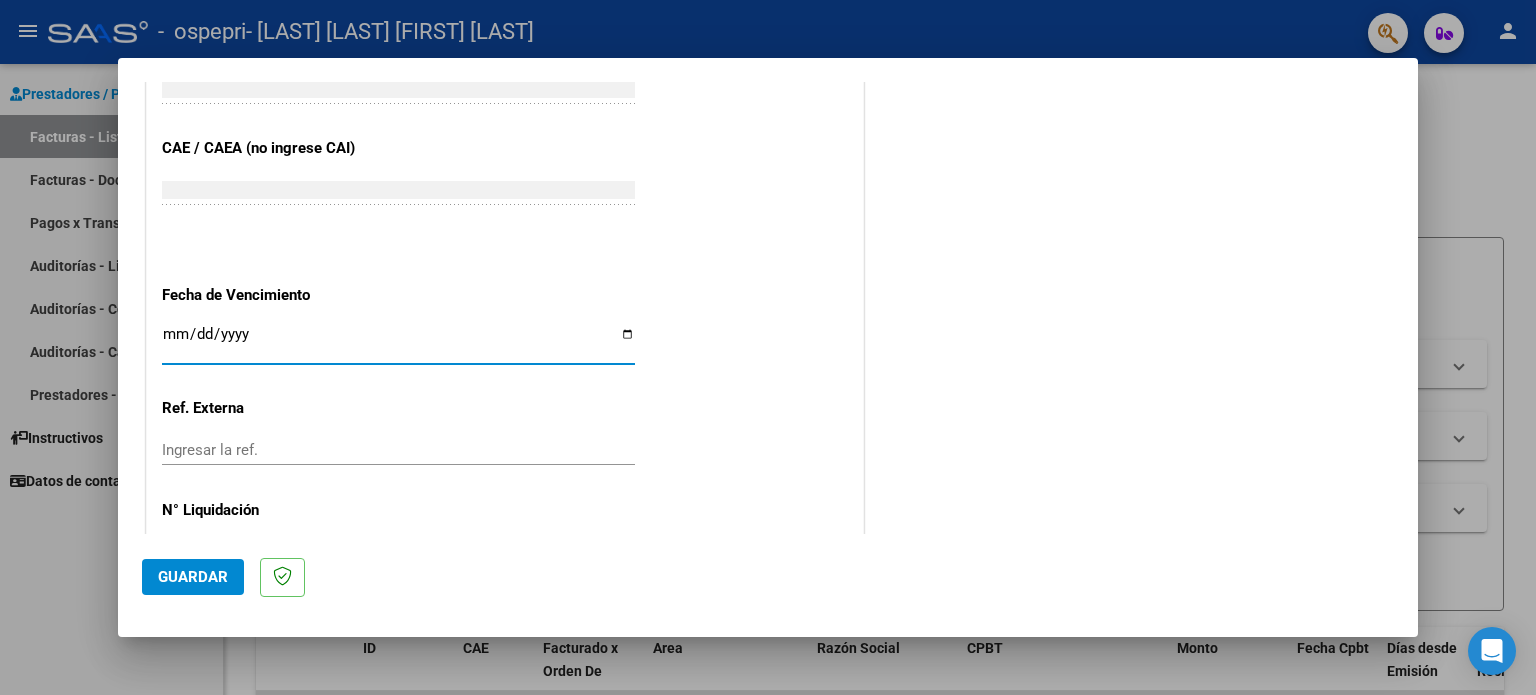 click on "Ingresar la fecha" at bounding box center (398, 342) 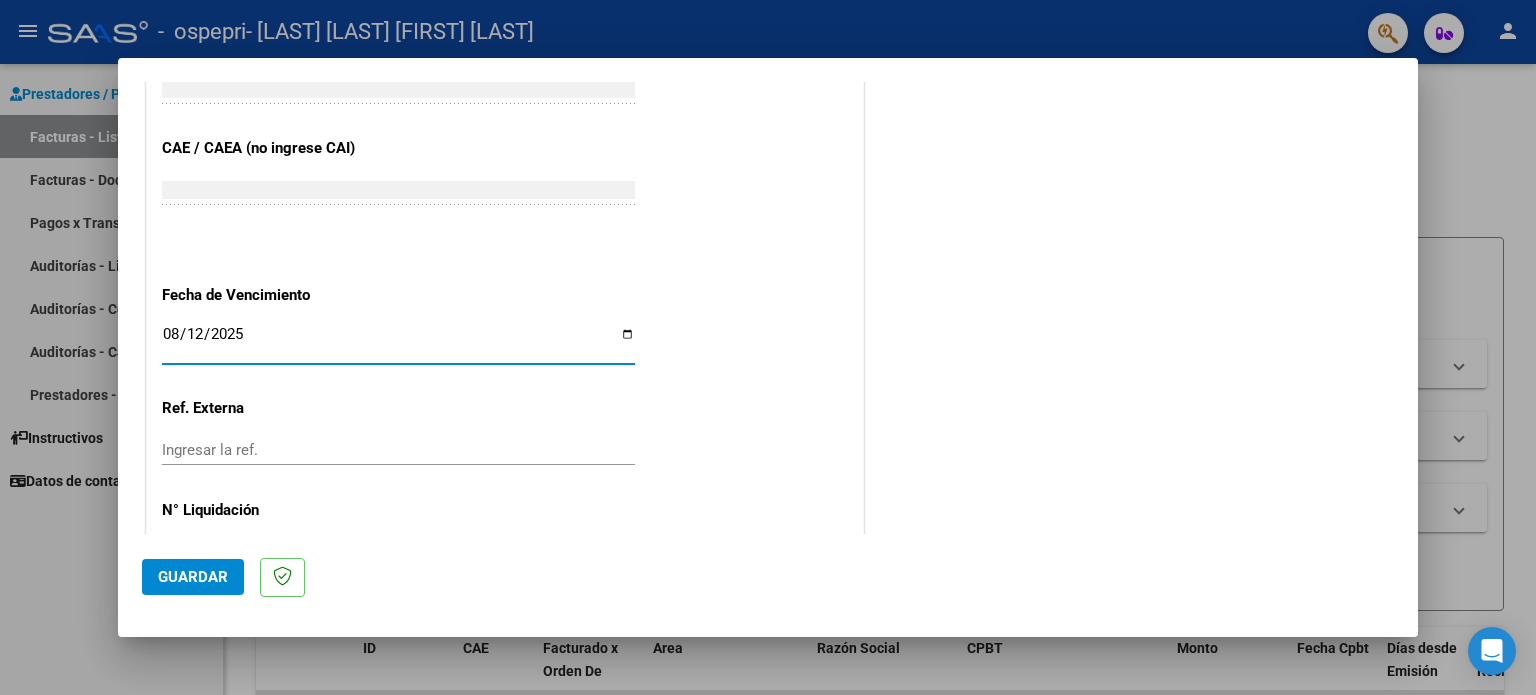 type on "2025-08-12" 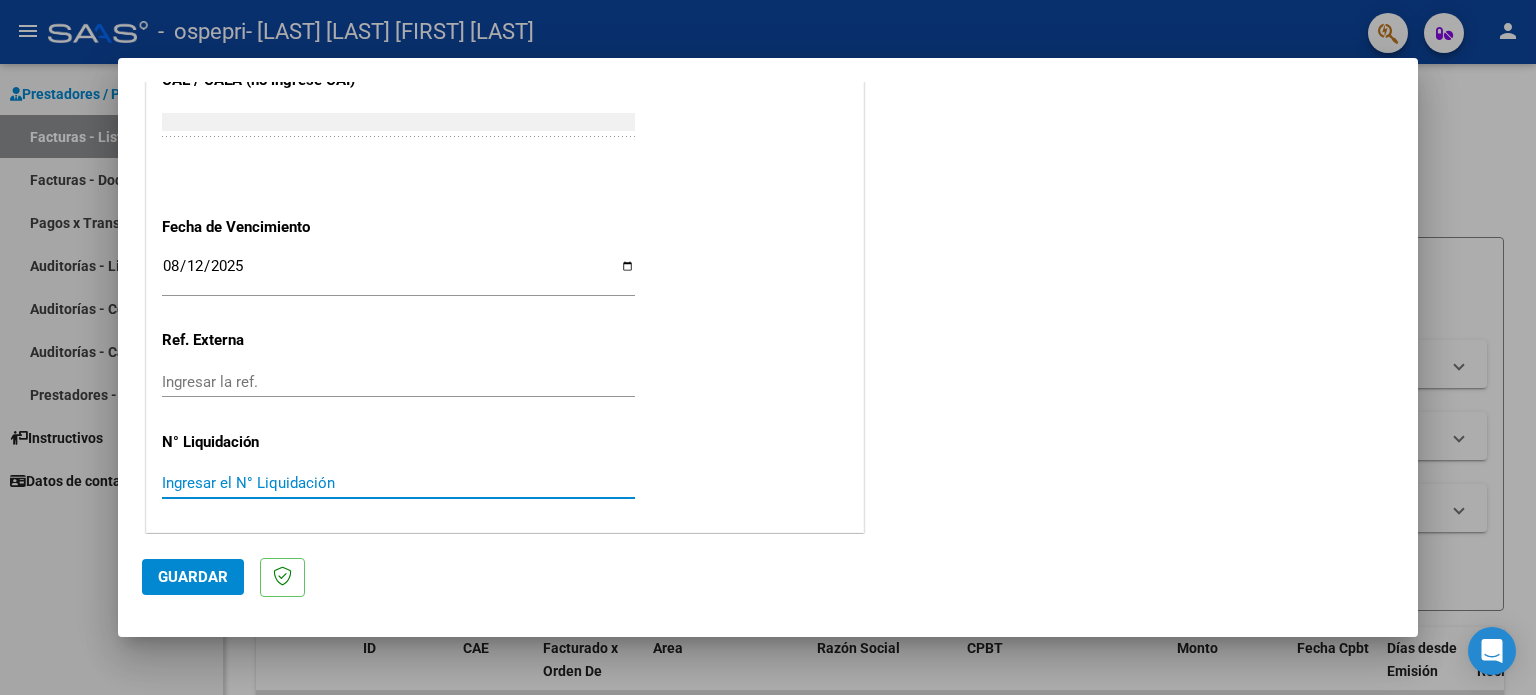 click on "Ingresar el N° Liquidación" at bounding box center (398, 483) 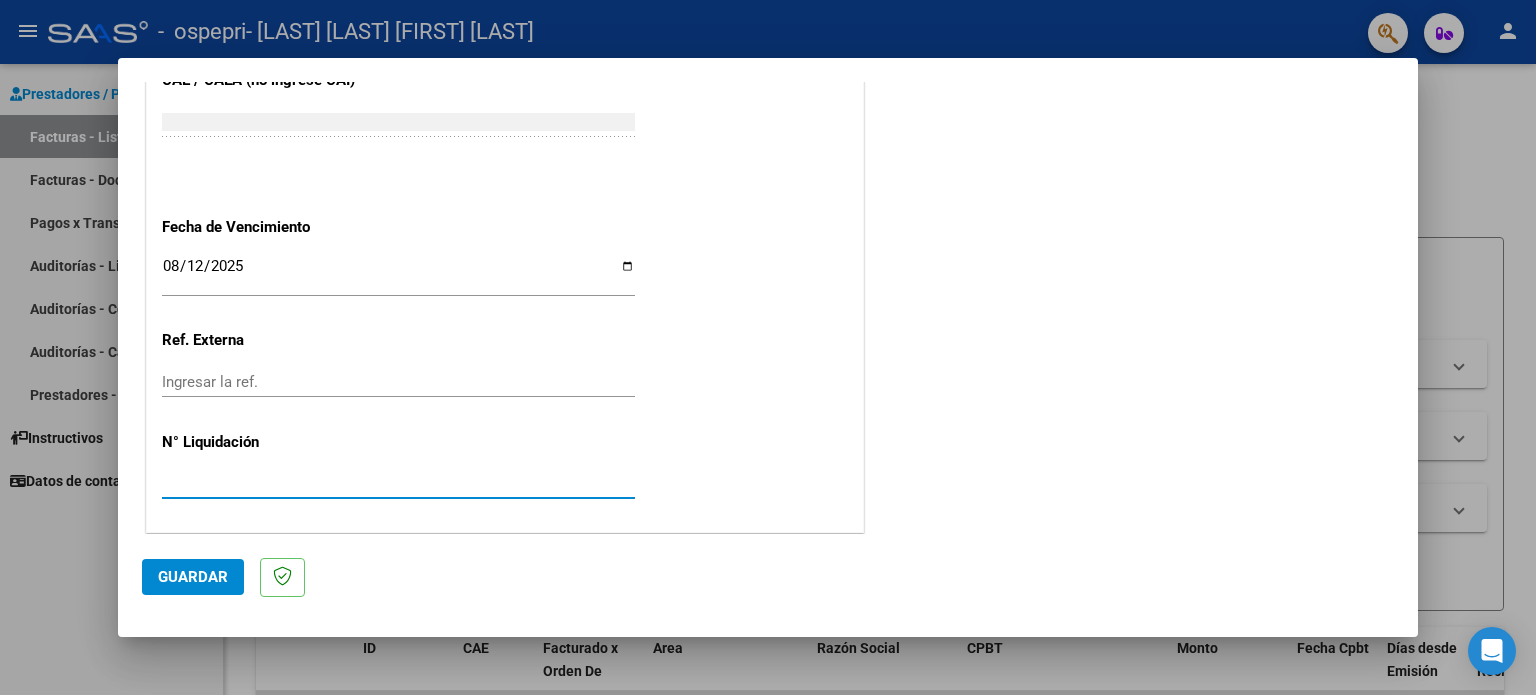 type on "[NUMBER]" 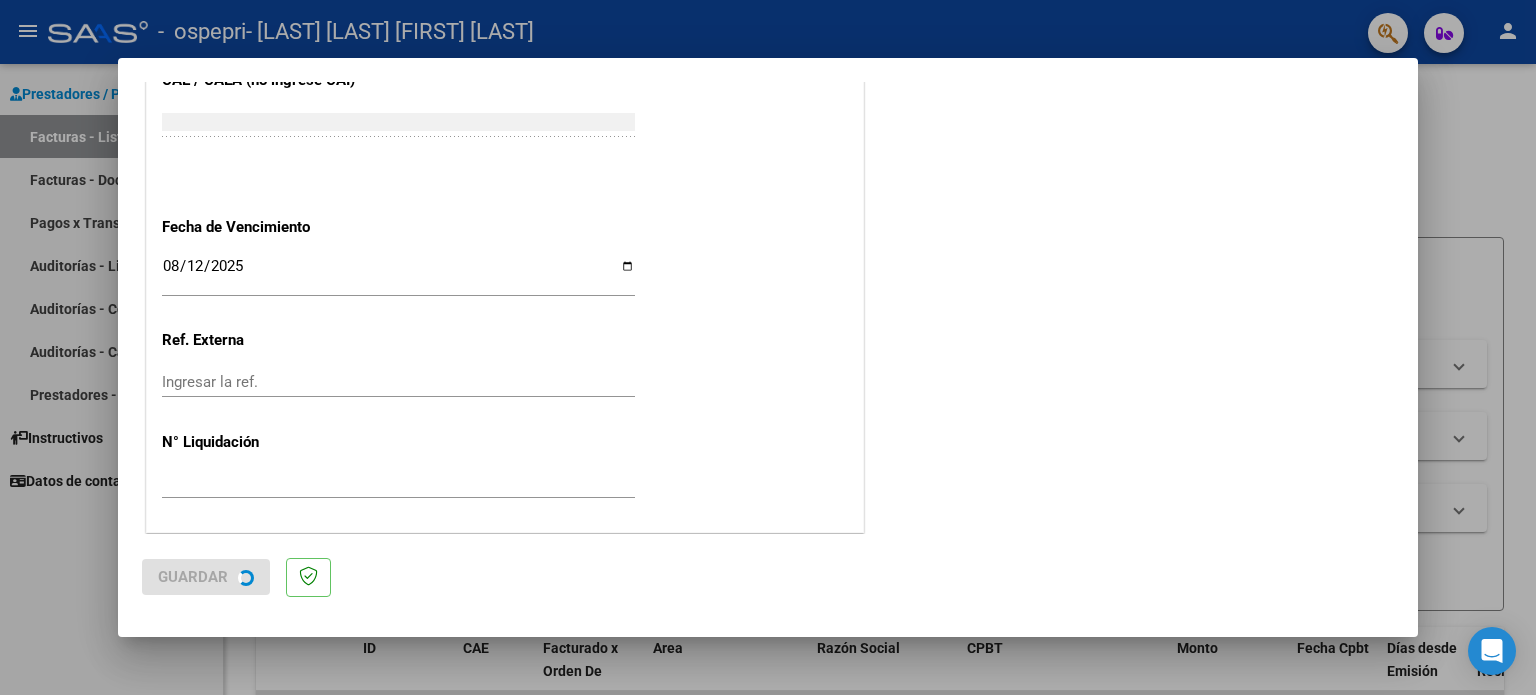 scroll, scrollTop: 0, scrollLeft: 0, axis: both 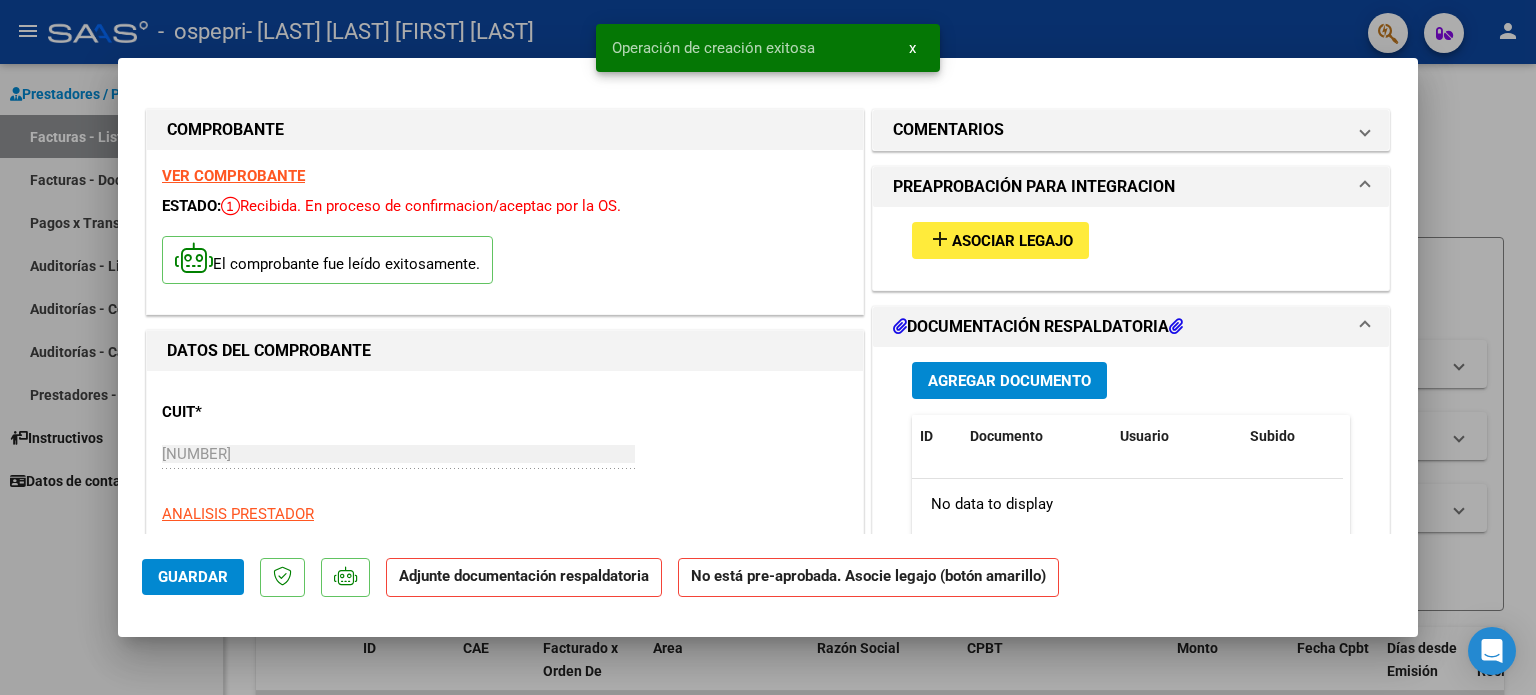 click on "Asociar Legajo" at bounding box center [1012, 241] 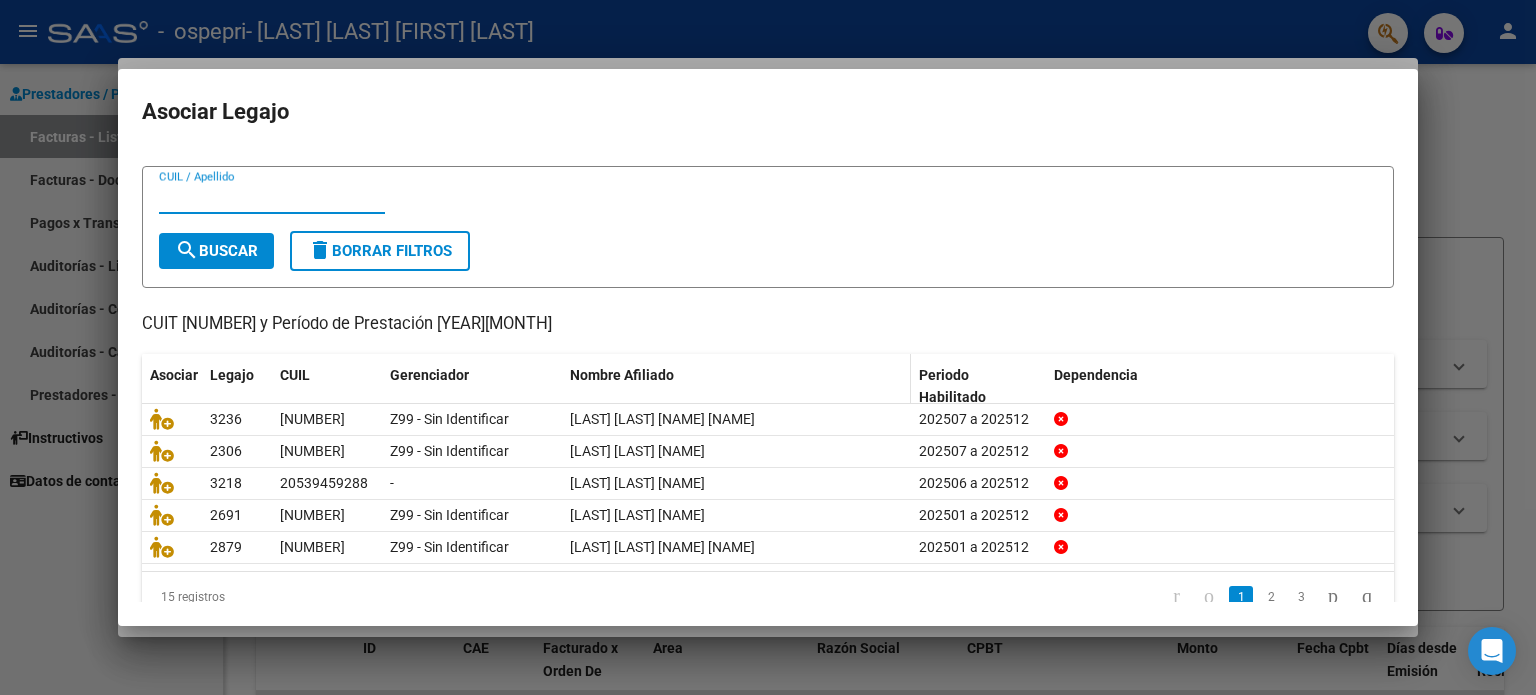 scroll, scrollTop: 67, scrollLeft: 0, axis: vertical 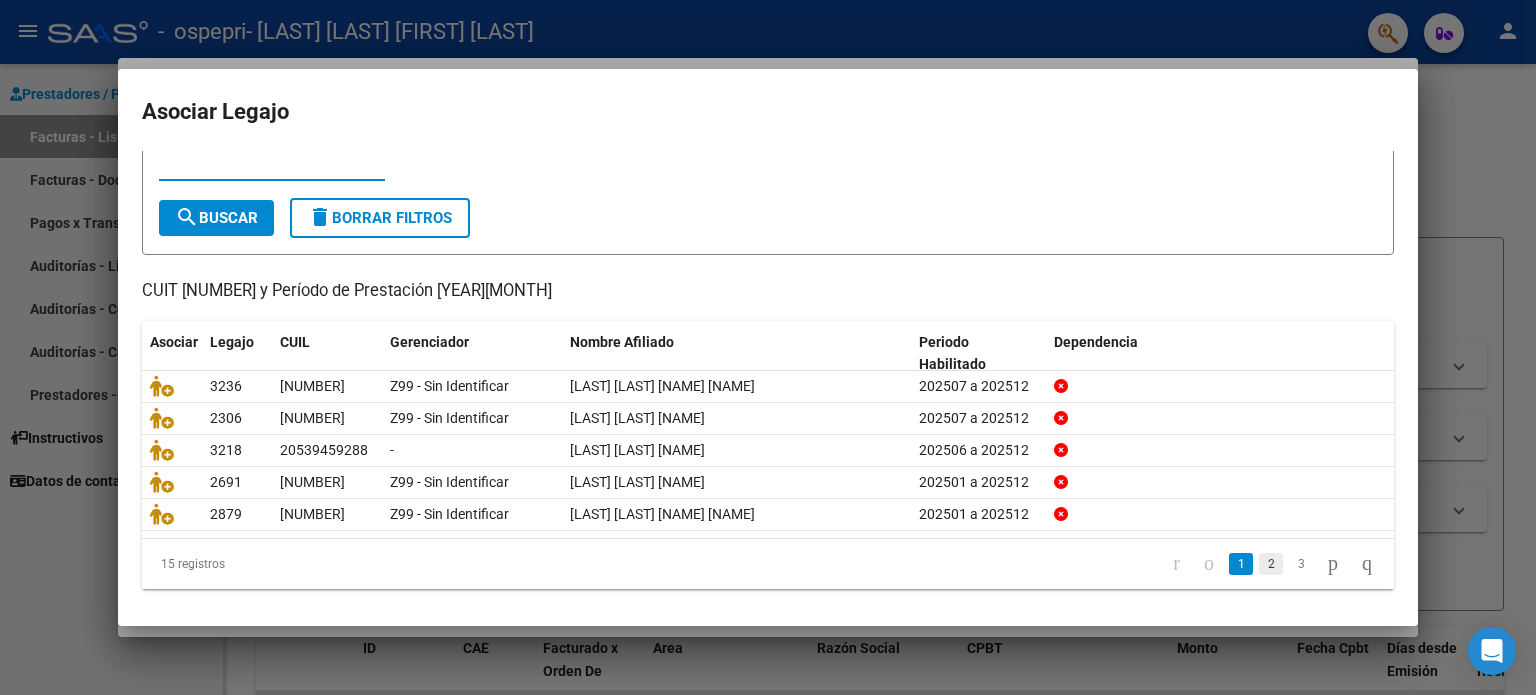 click on "2" 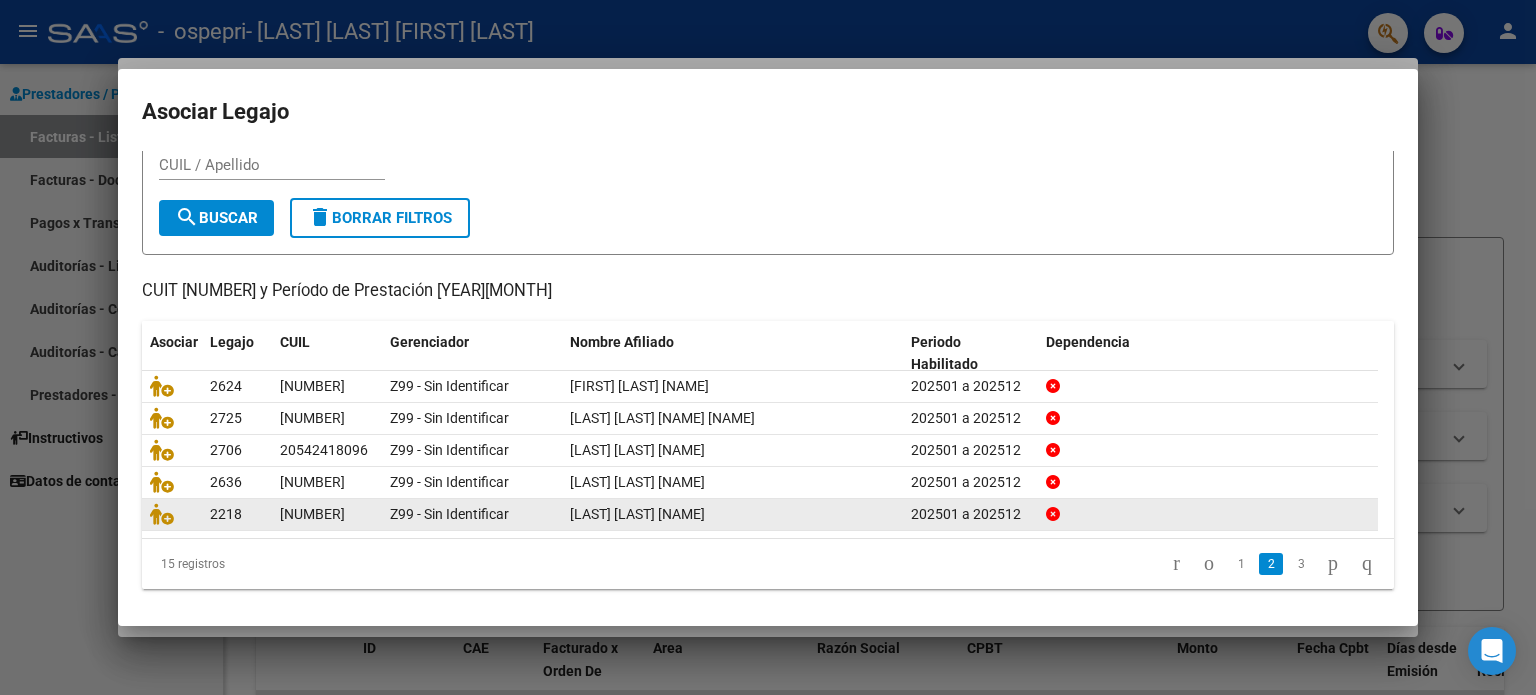 click 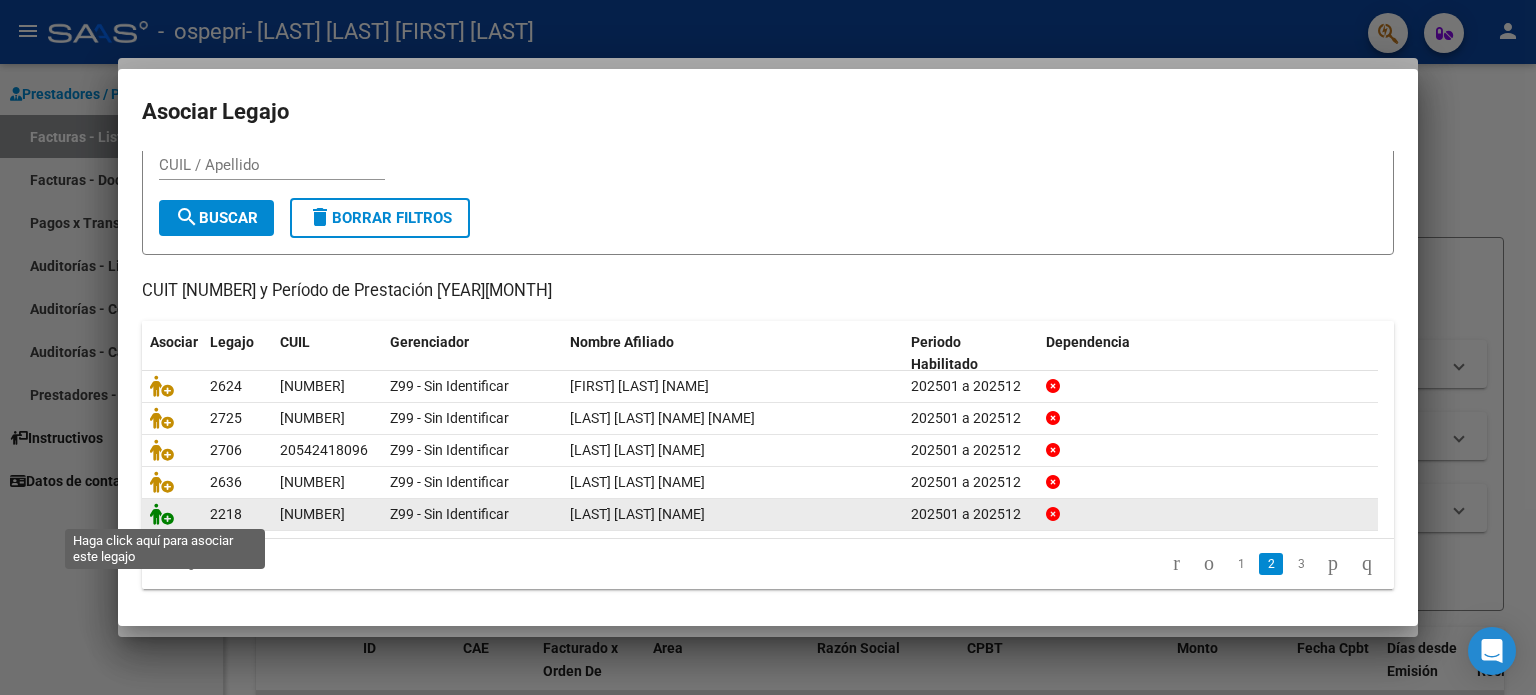 click 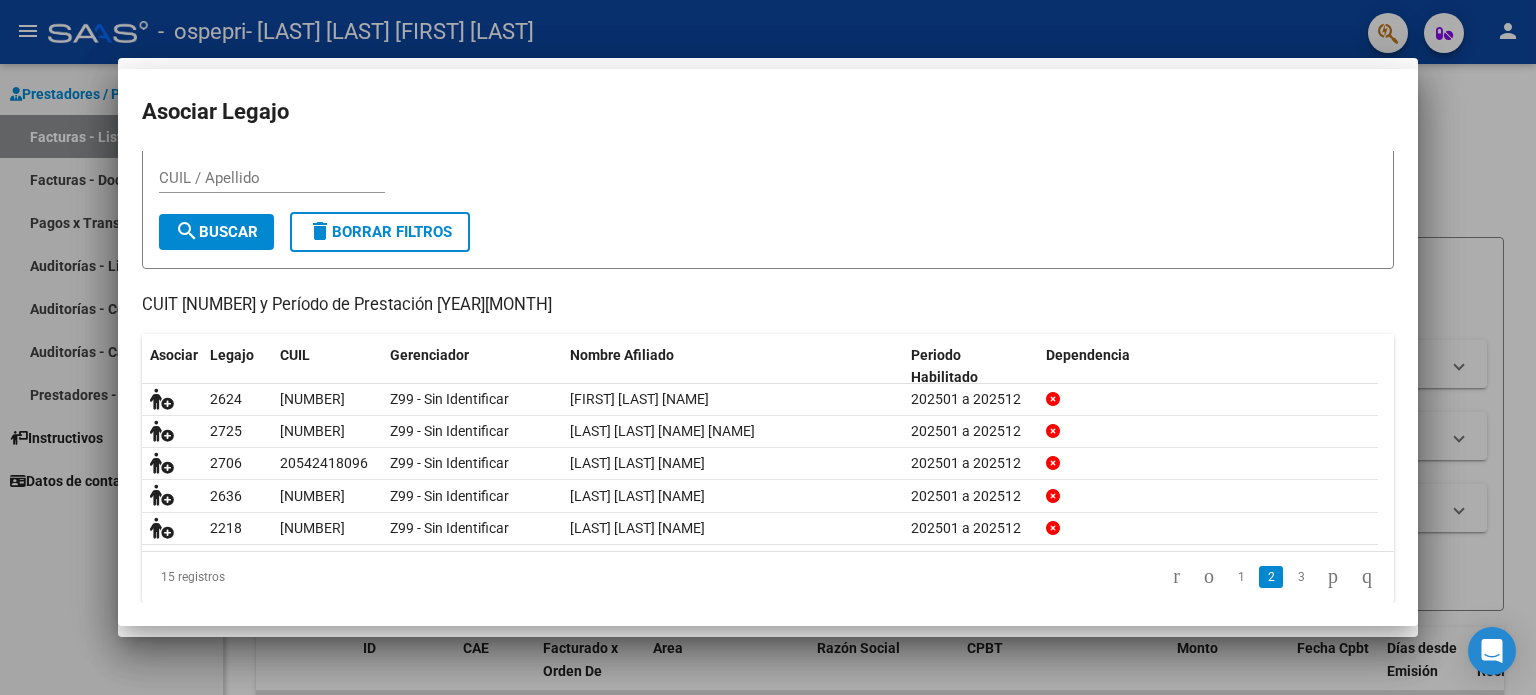 scroll, scrollTop: 0, scrollLeft: 0, axis: both 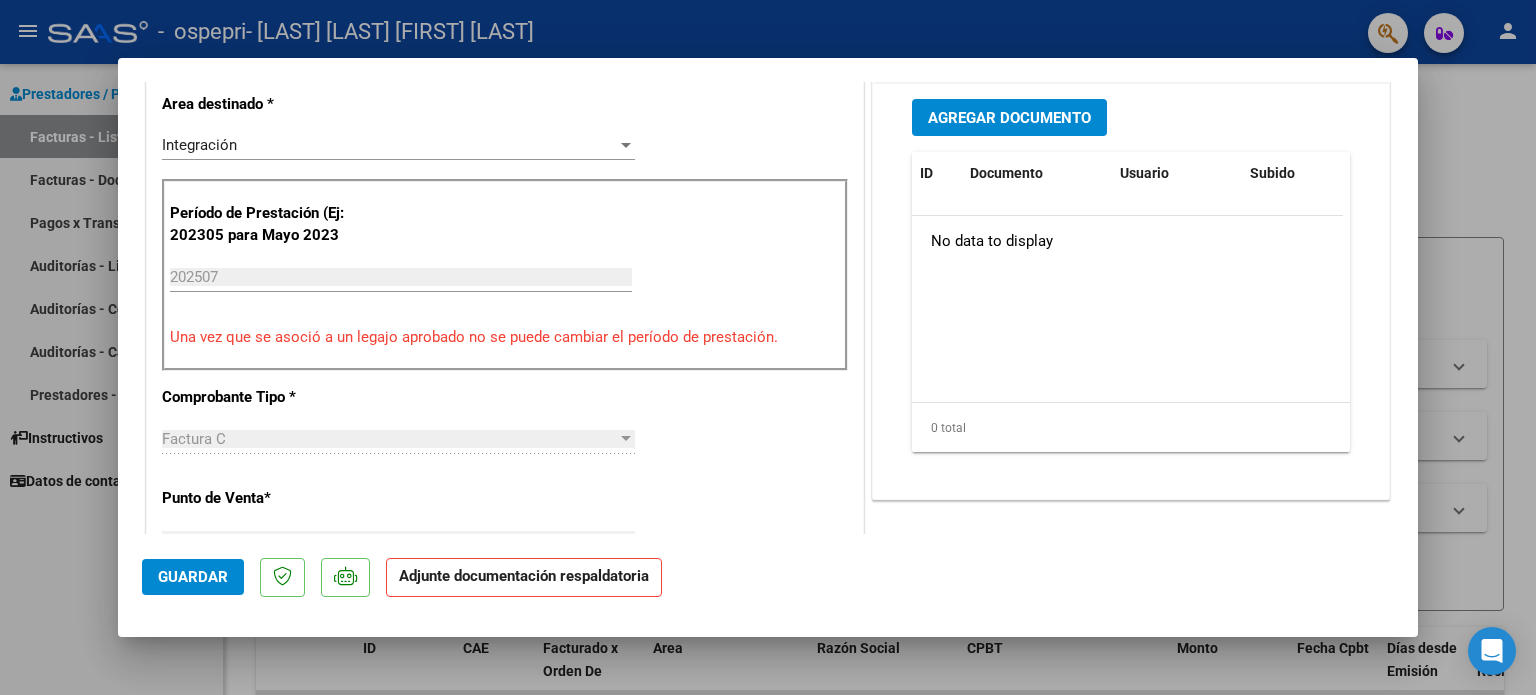 click on "Agregar Documento" at bounding box center (1009, 117) 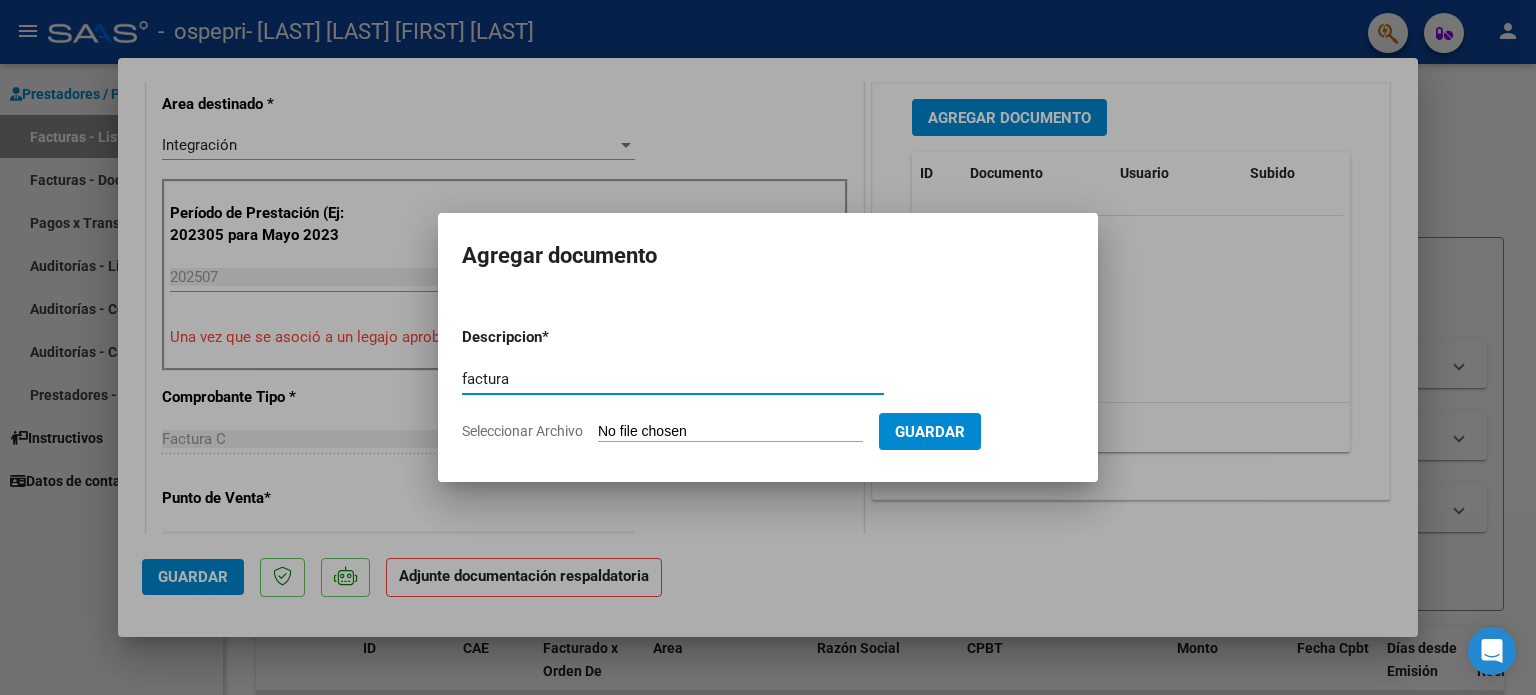 type on "factura" 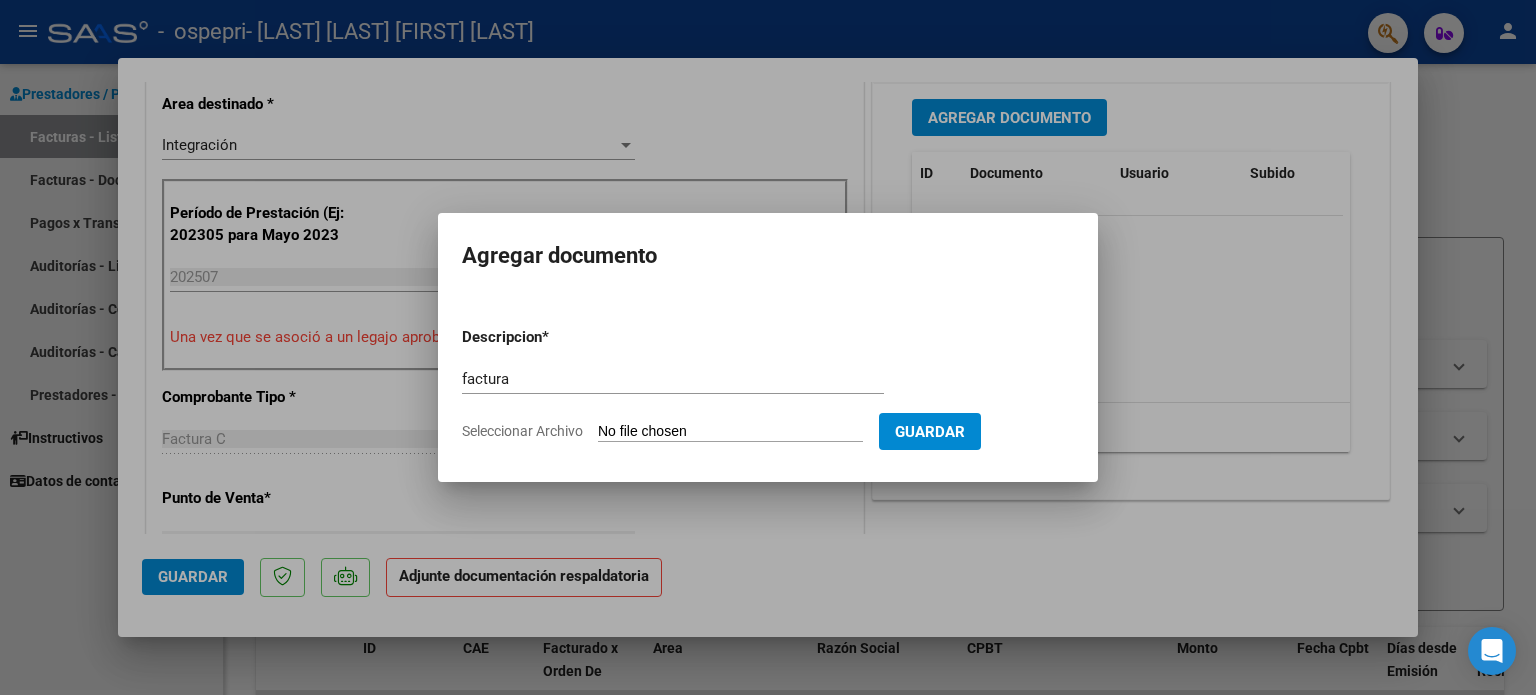 click on "Seleccionar Archivo" at bounding box center (730, 432) 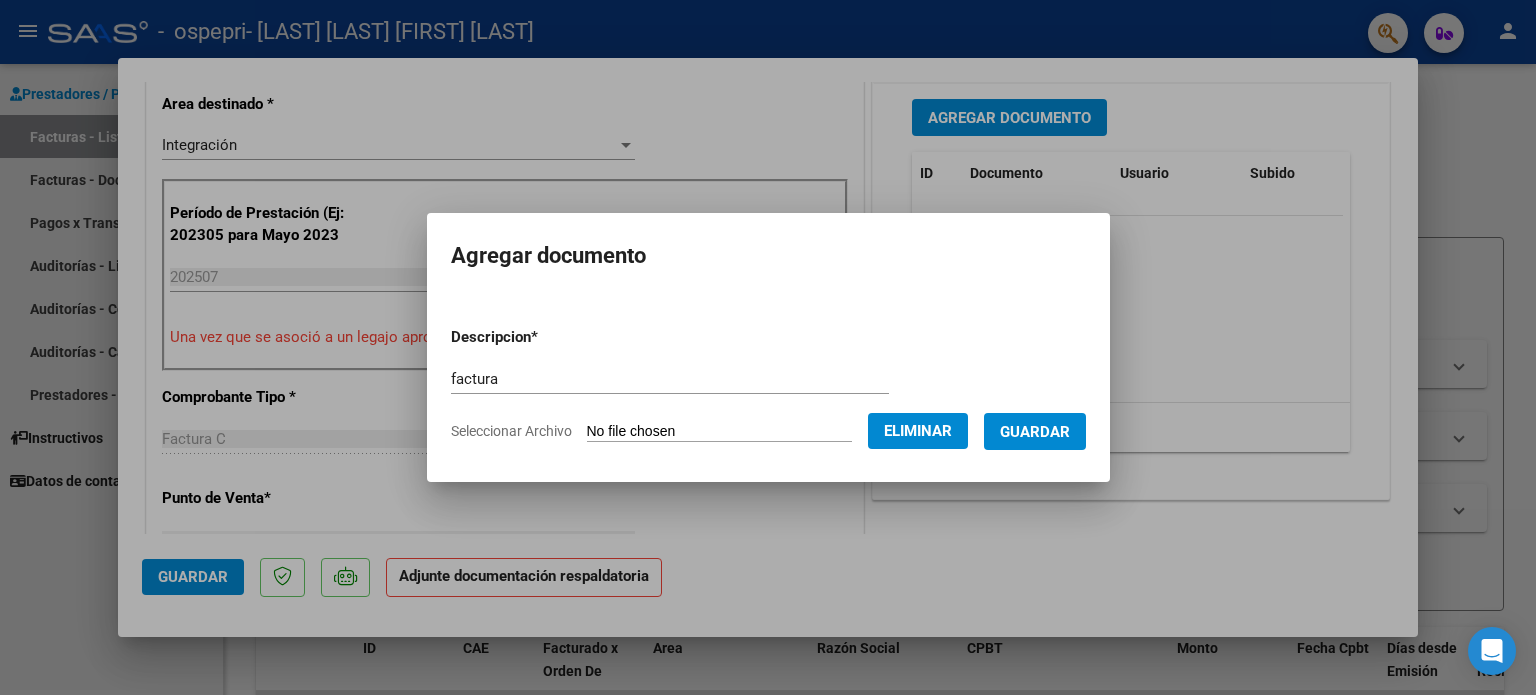 click on "Guardar" at bounding box center [1035, 432] 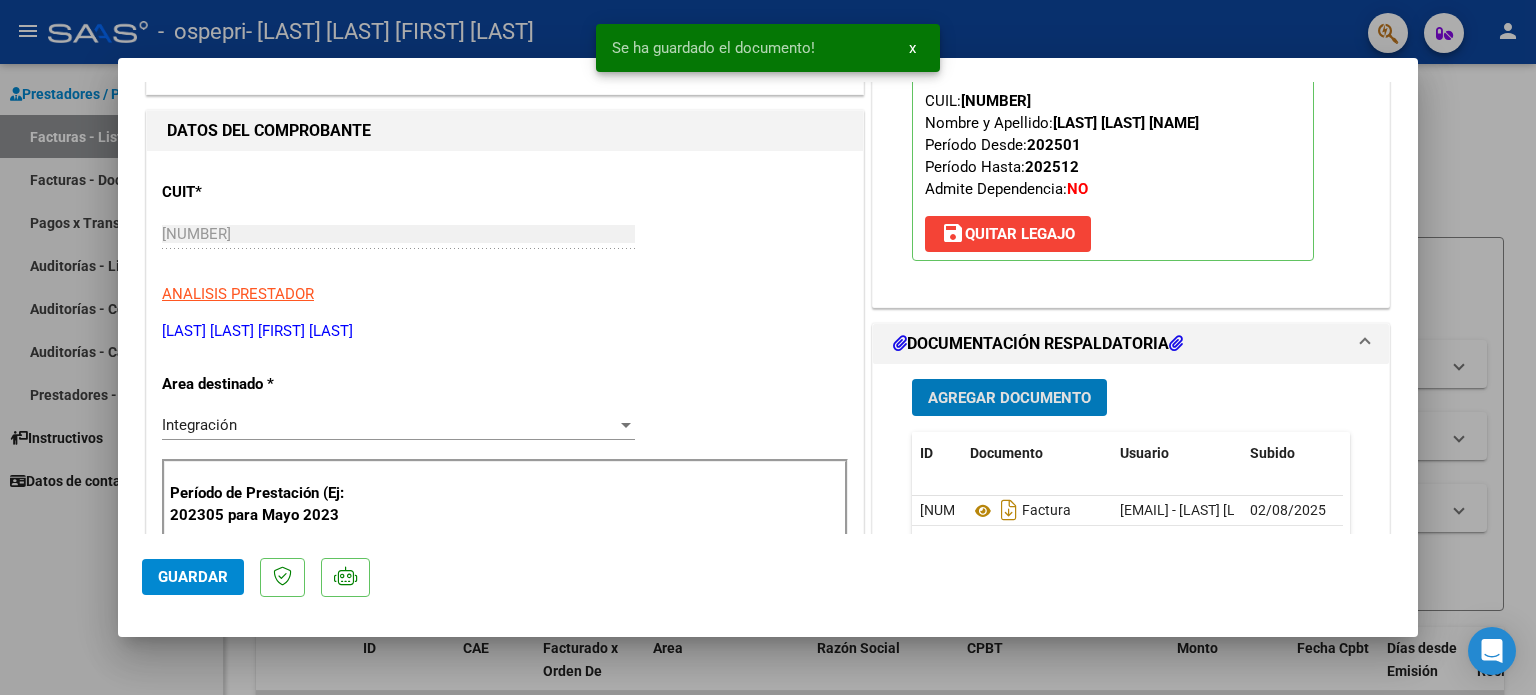 scroll, scrollTop: 200, scrollLeft: 0, axis: vertical 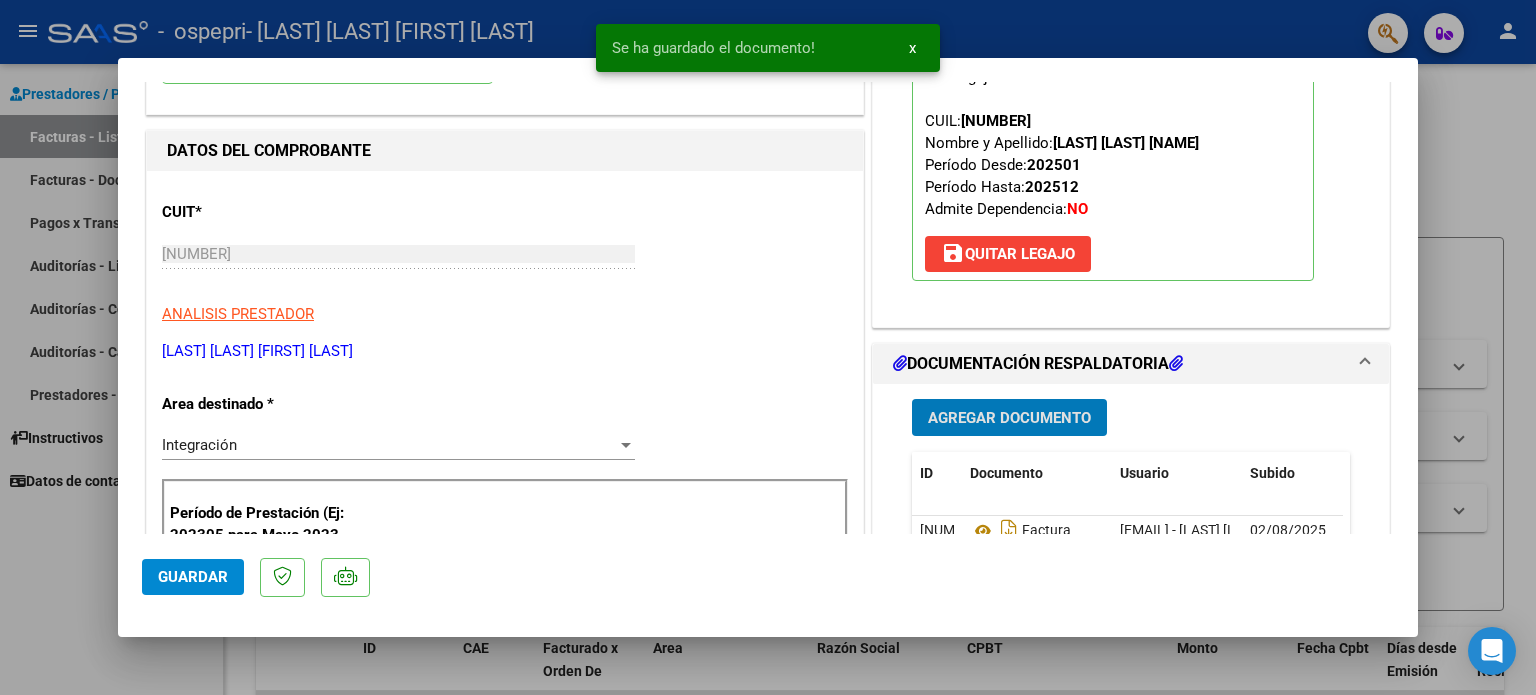 click on "Agregar Documento" at bounding box center [1009, 418] 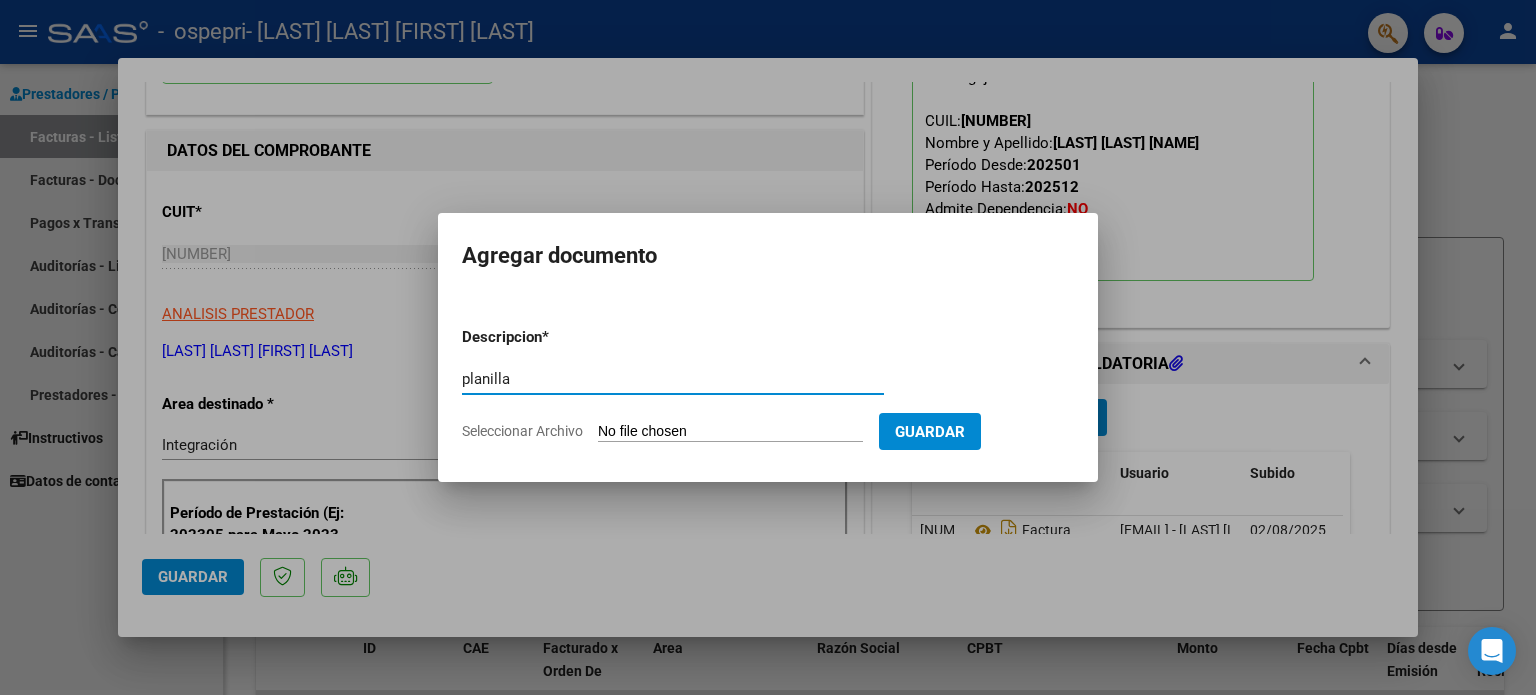 type on "planilla" 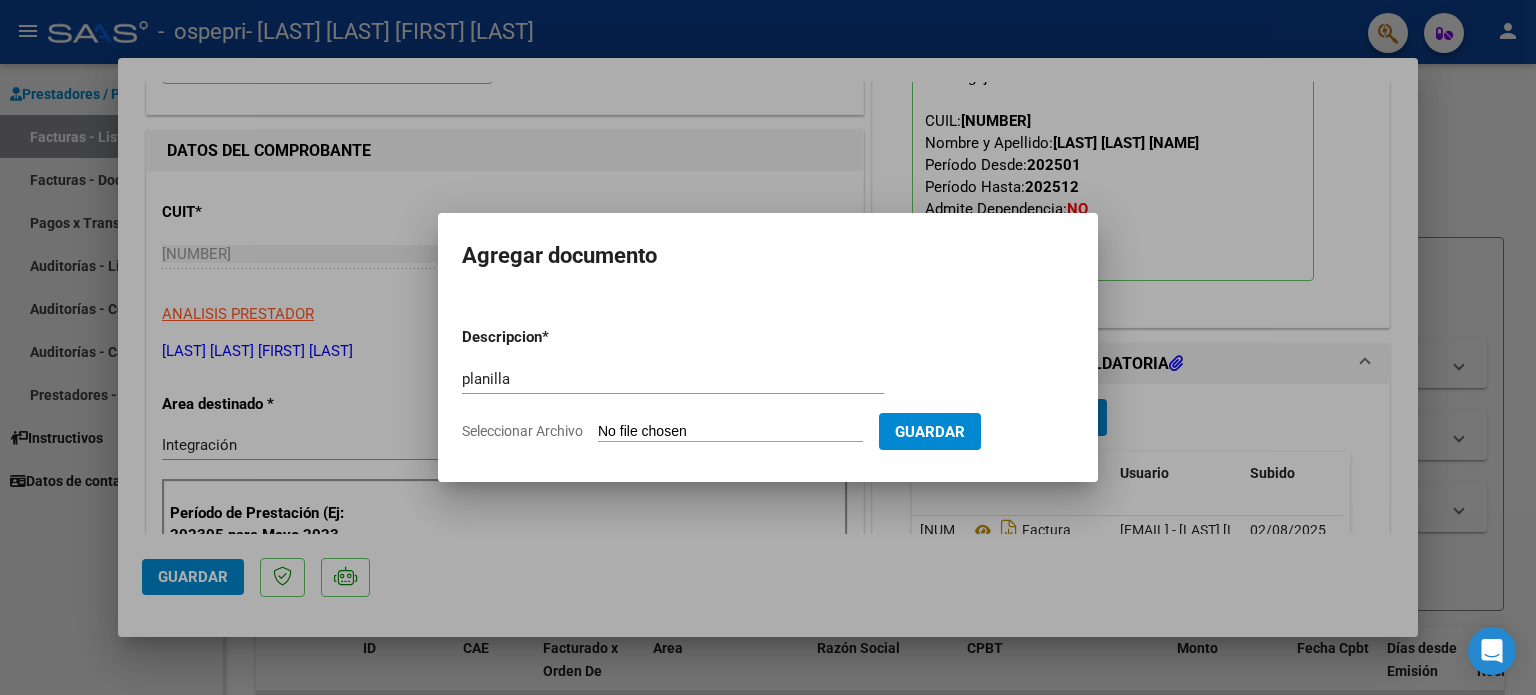click on "Seleccionar Archivo" at bounding box center (730, 432) 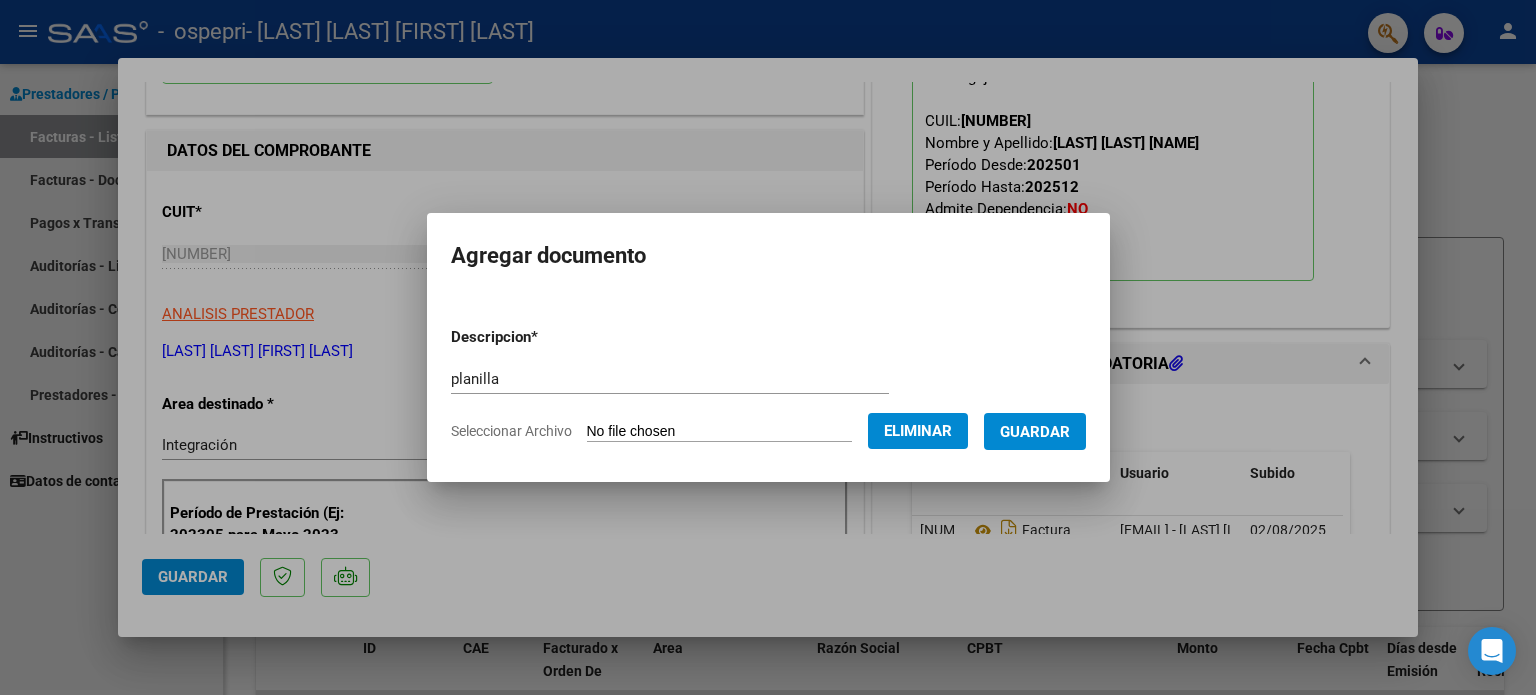click on "Guardar" at bounding box center [1035, 432] 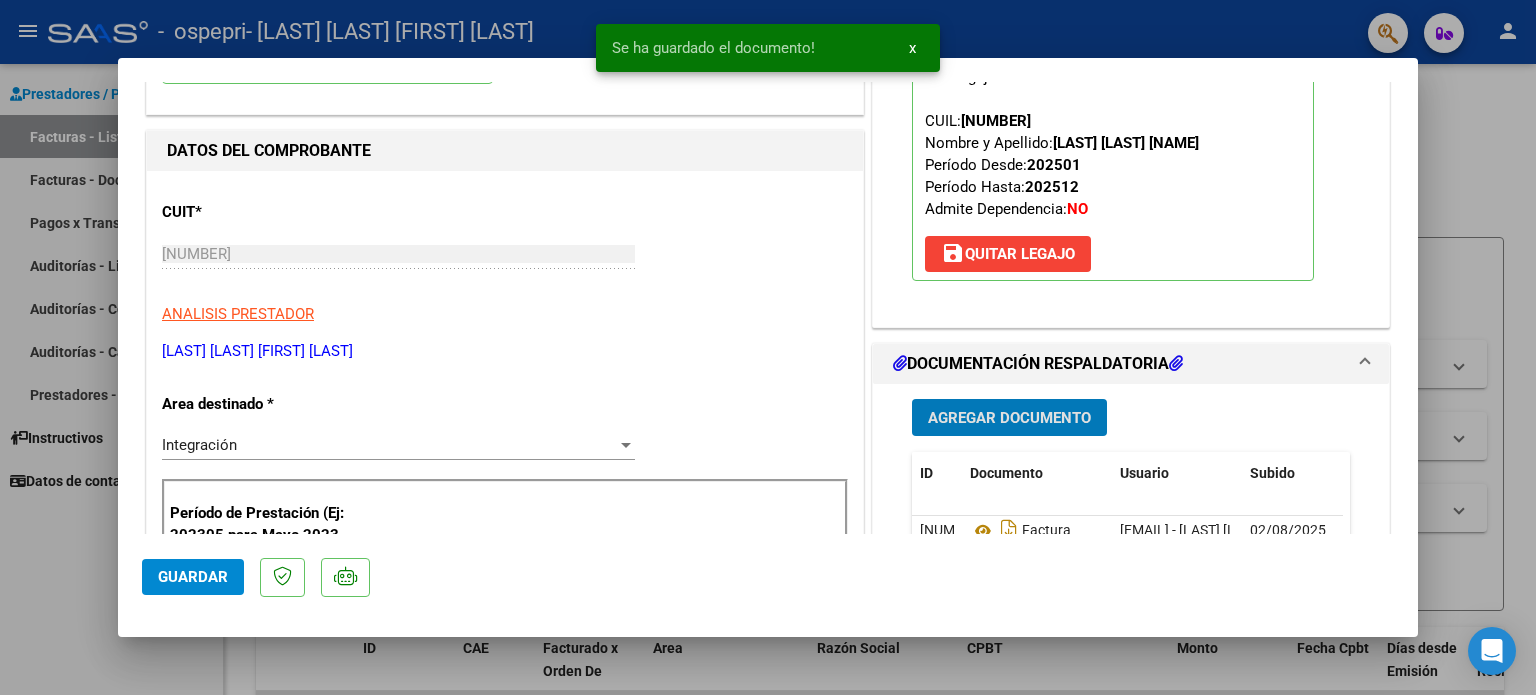 click on "Guardar" 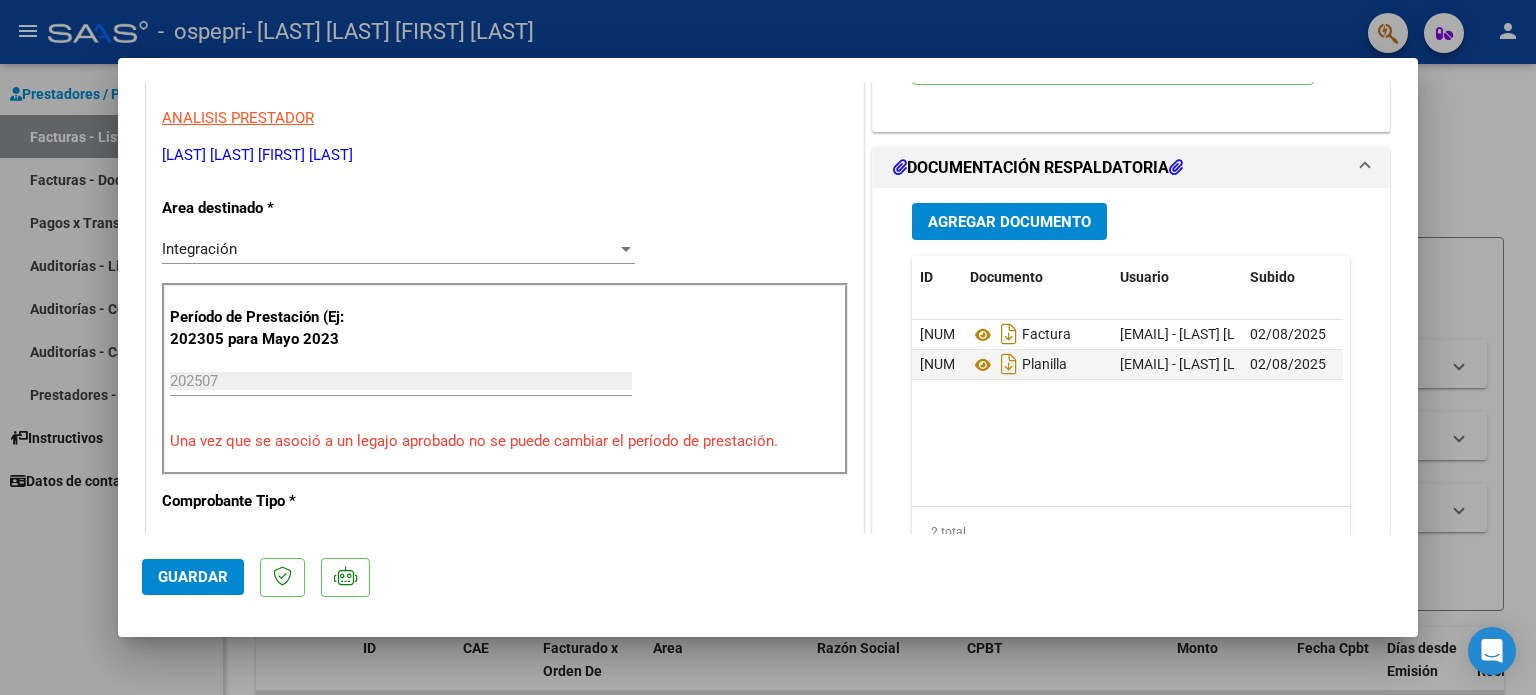 scroll, scrollTop: 400, scrollLeft: 0, axis: vertical 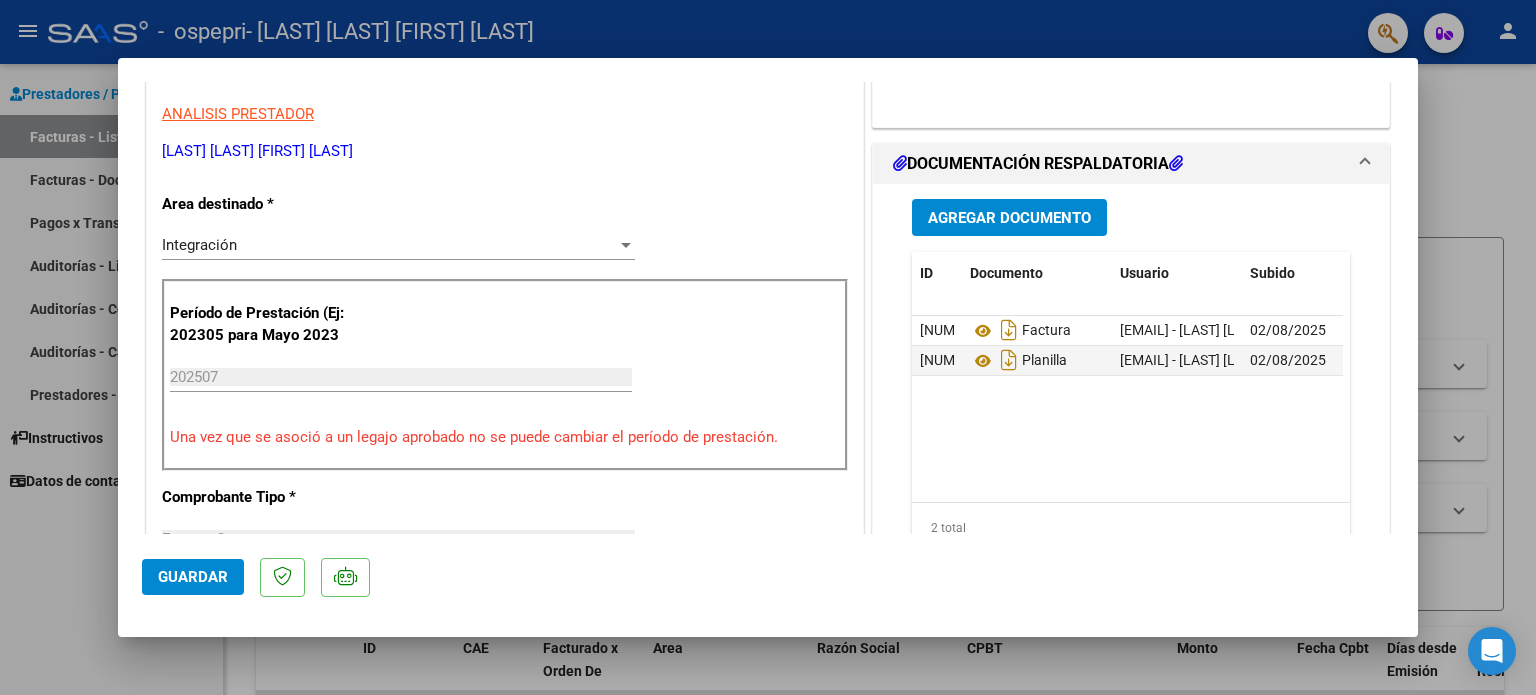 click on "Guardar" 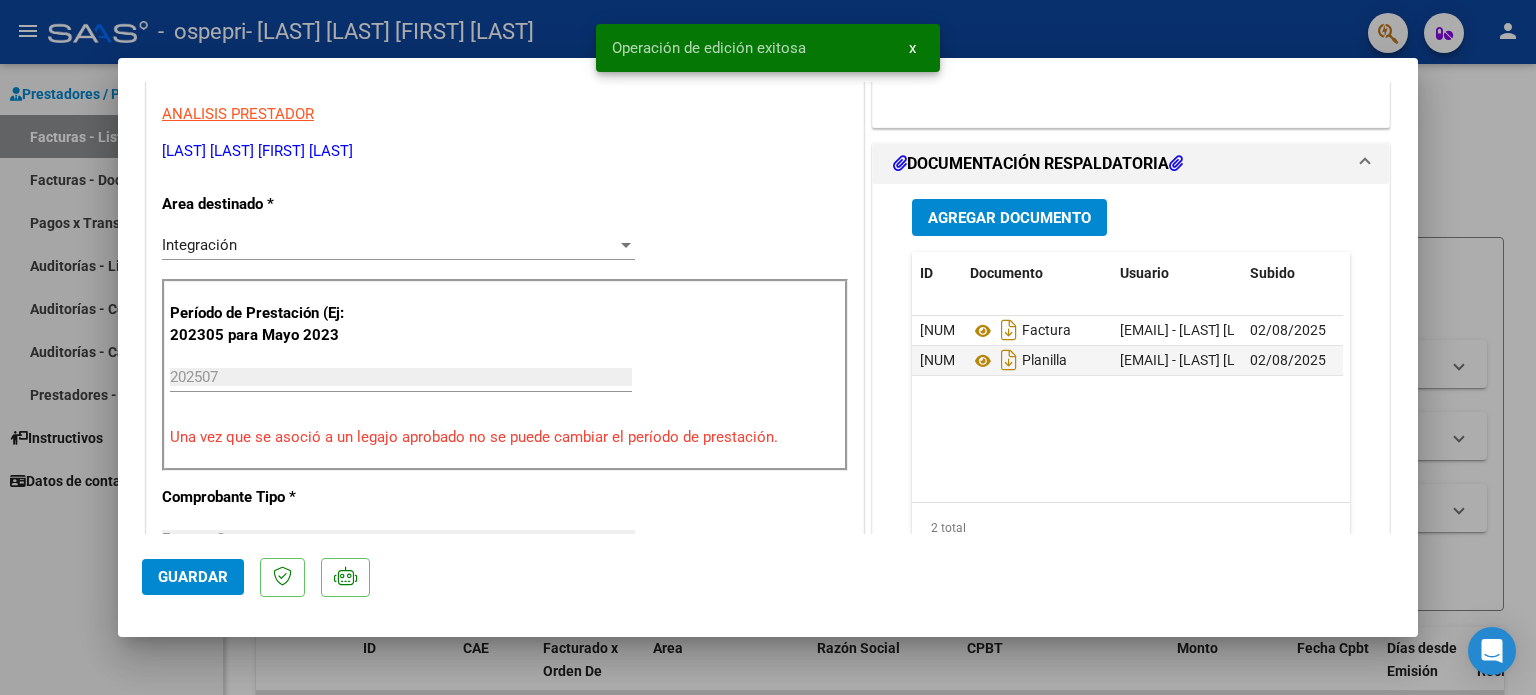 click at bounding box center (768, 347) 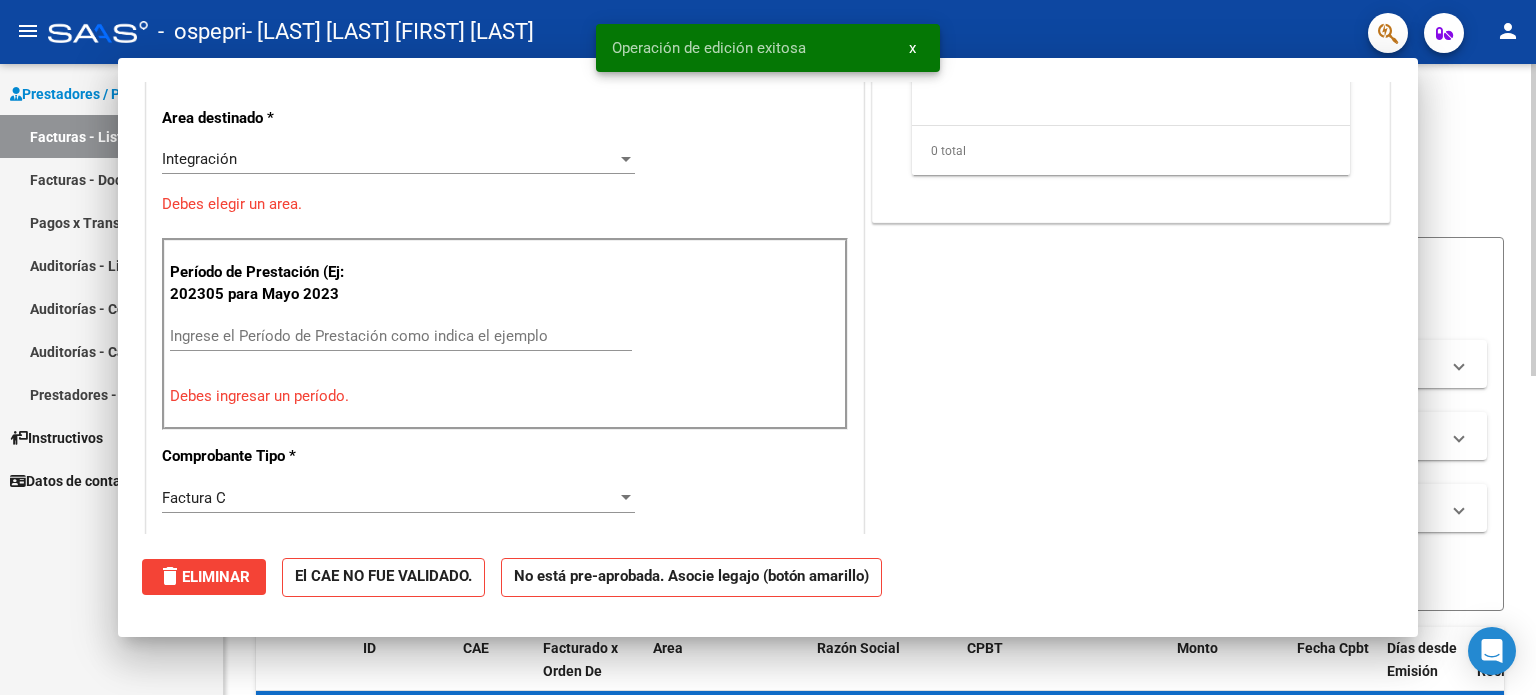 scroll, scrollTop: 0, scrollLeft: 0, axis: both 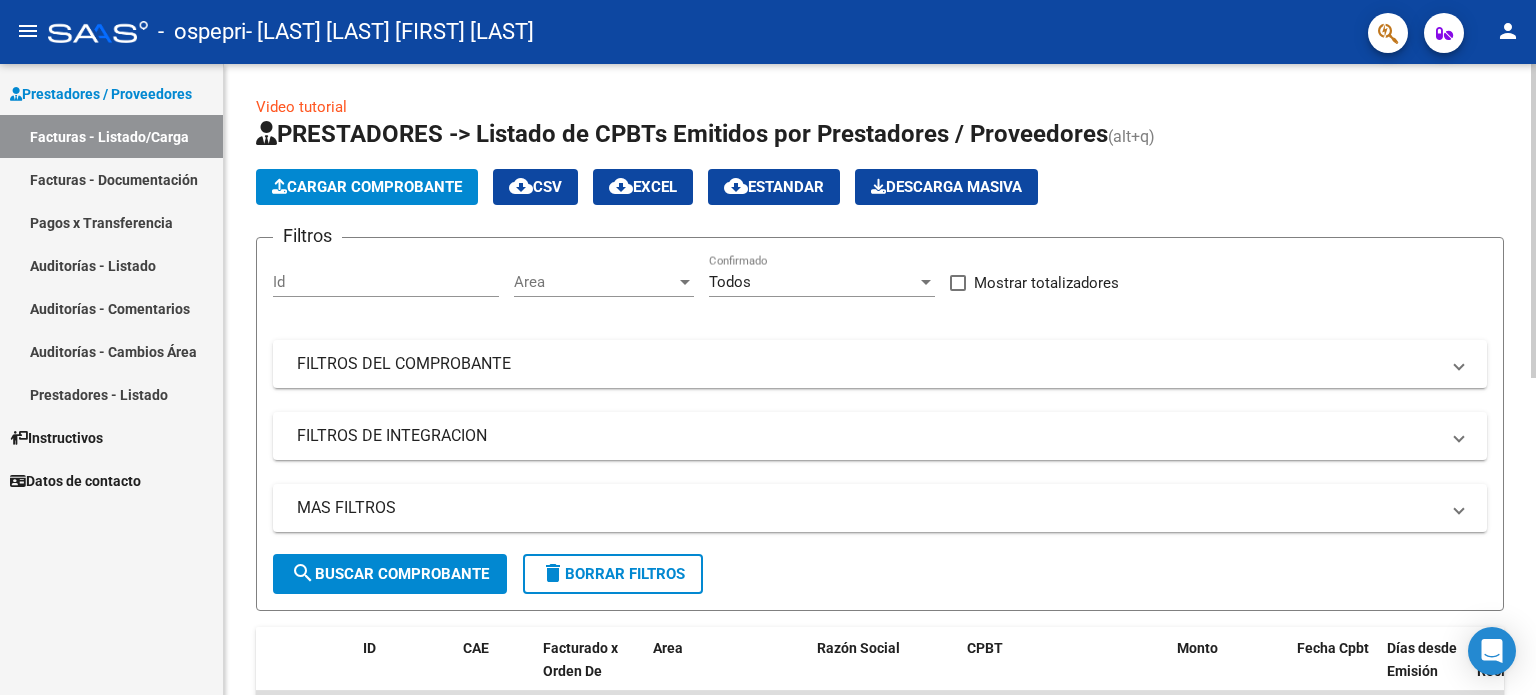 click on "Cargar Comprobante" 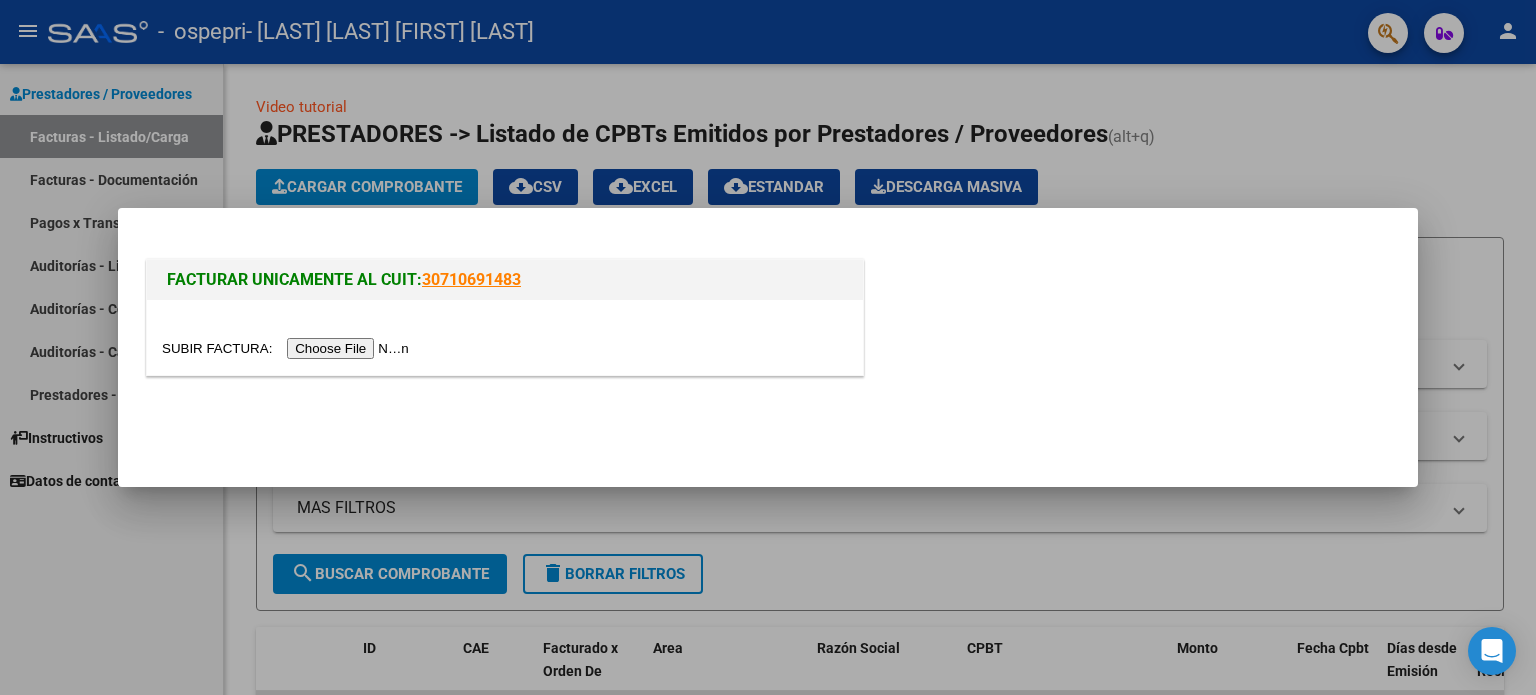 click at bounding box center (288, 348) 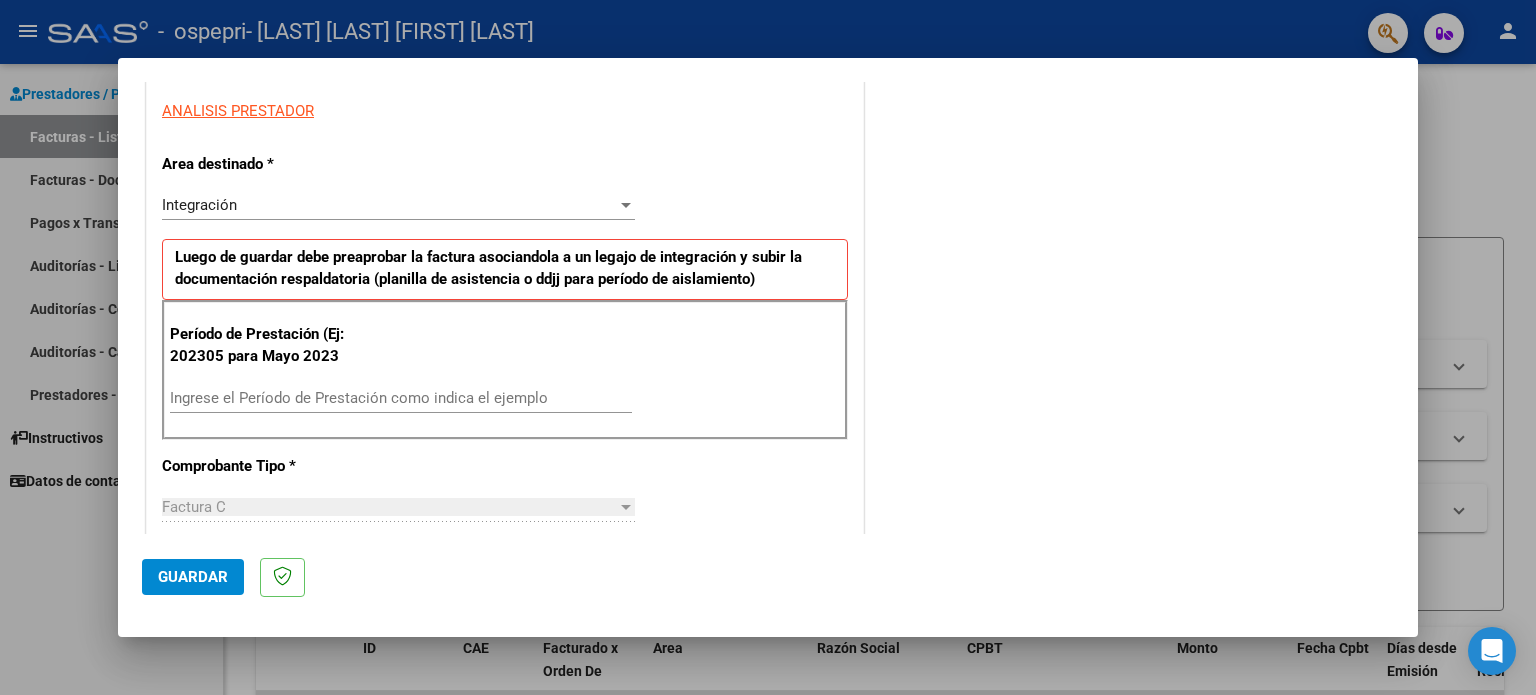 scroll, scrollTop: 400, scrollLeft: 0, axis: vertical 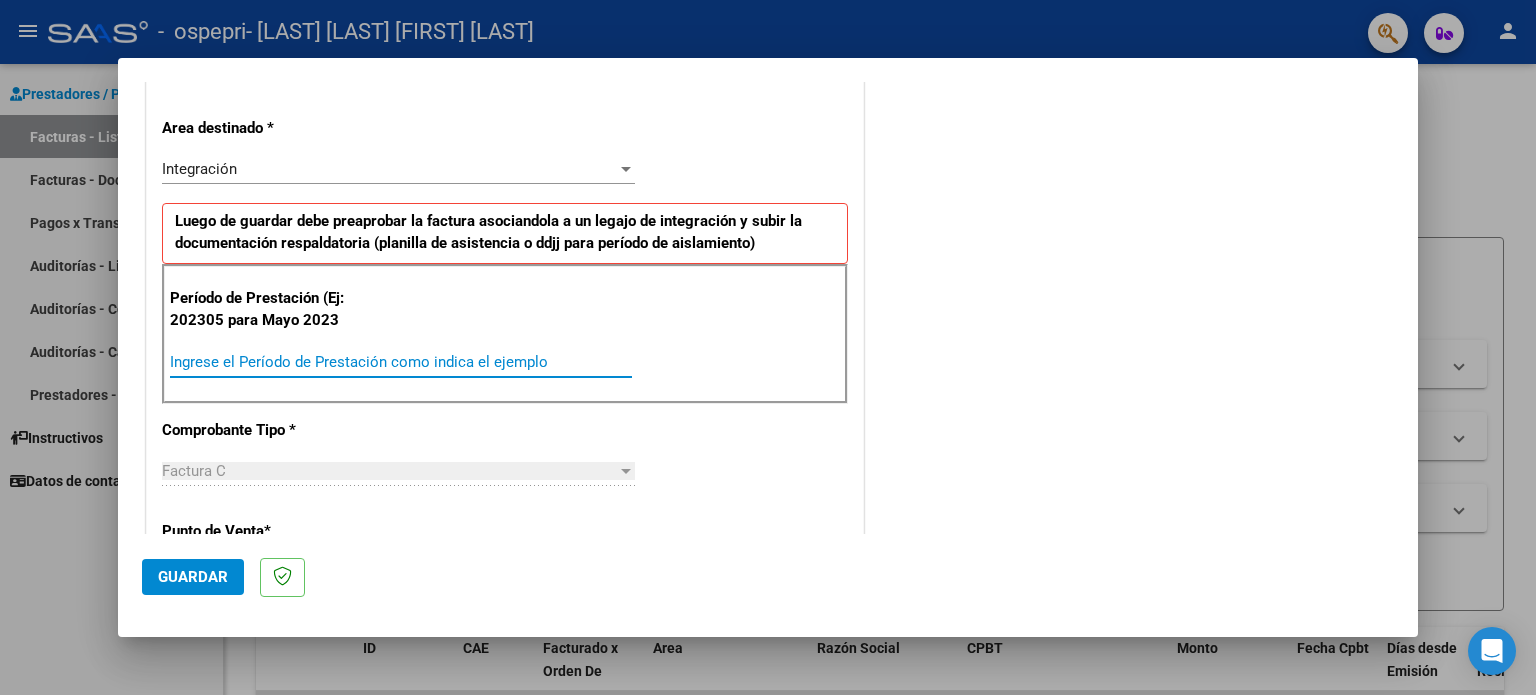 click on "Ingrese el Período de Prestación como indica el ejemplo" at bounding box center [401, 362] 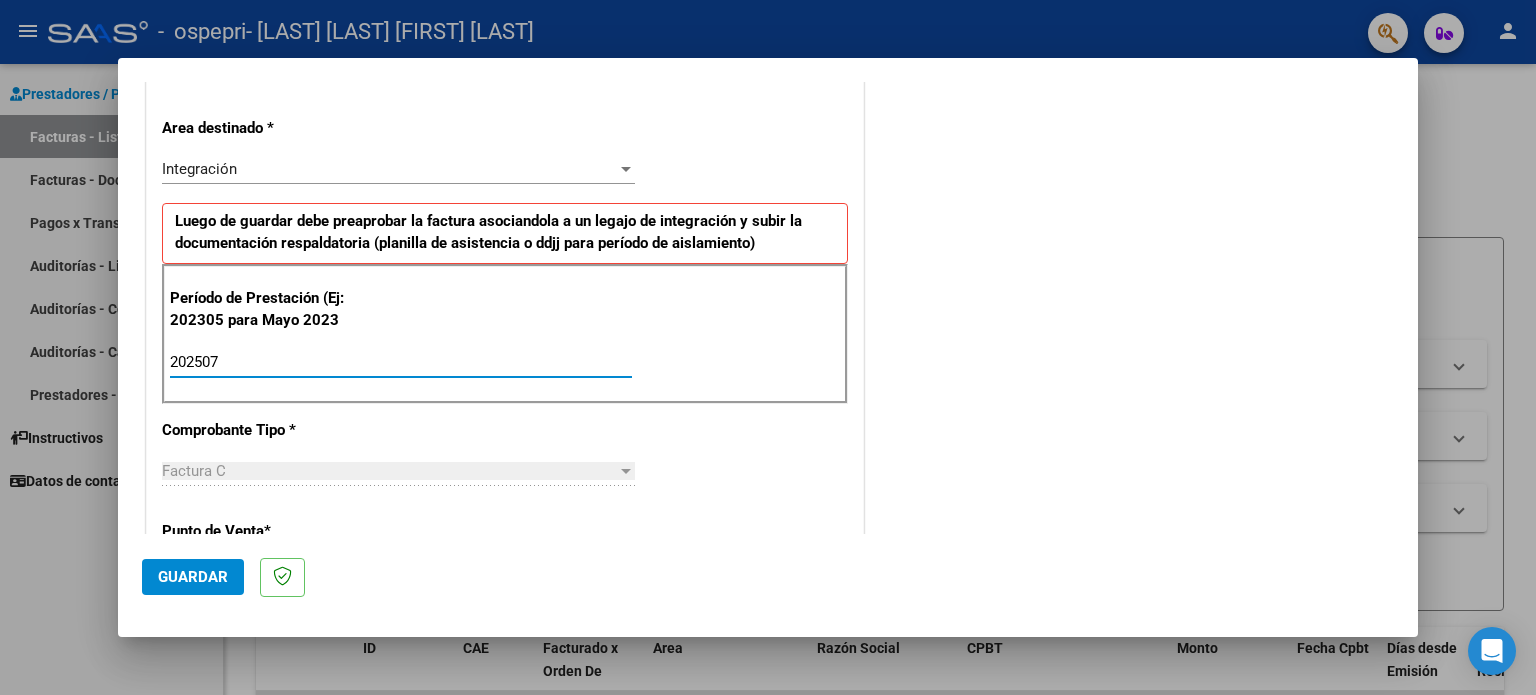 type on "202507" 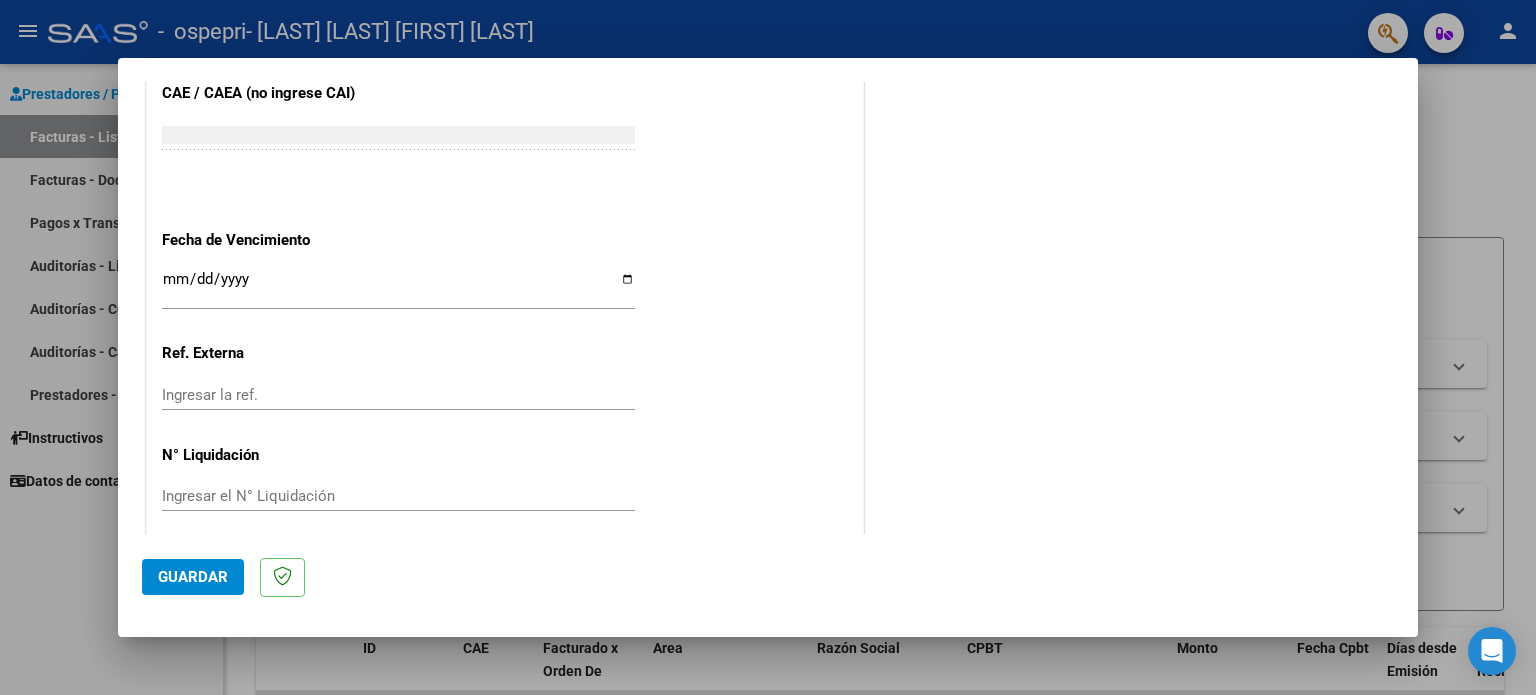 scroll, scrollTop: 1268, scrollLeft: 0, axis: vertical 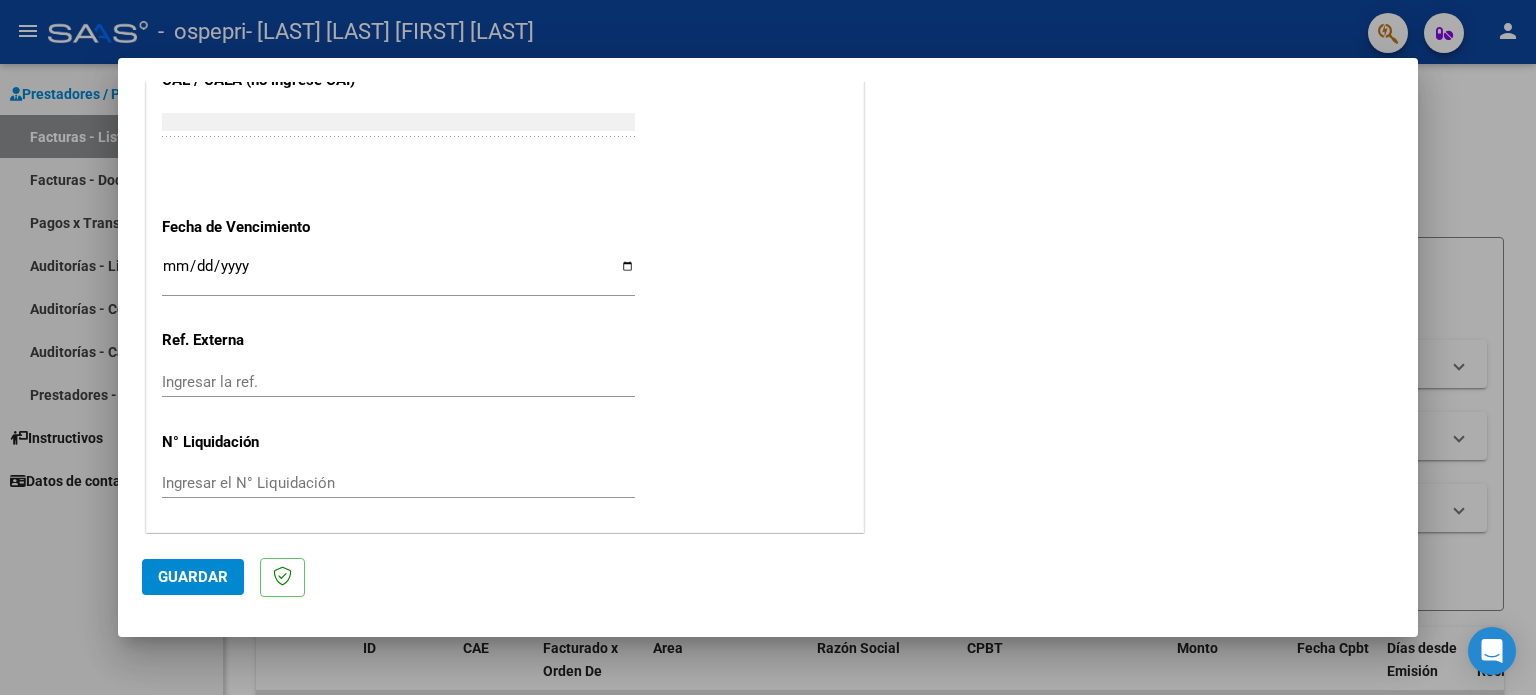 click on "Ingresar la fecha" at bounding box center [398, 274] 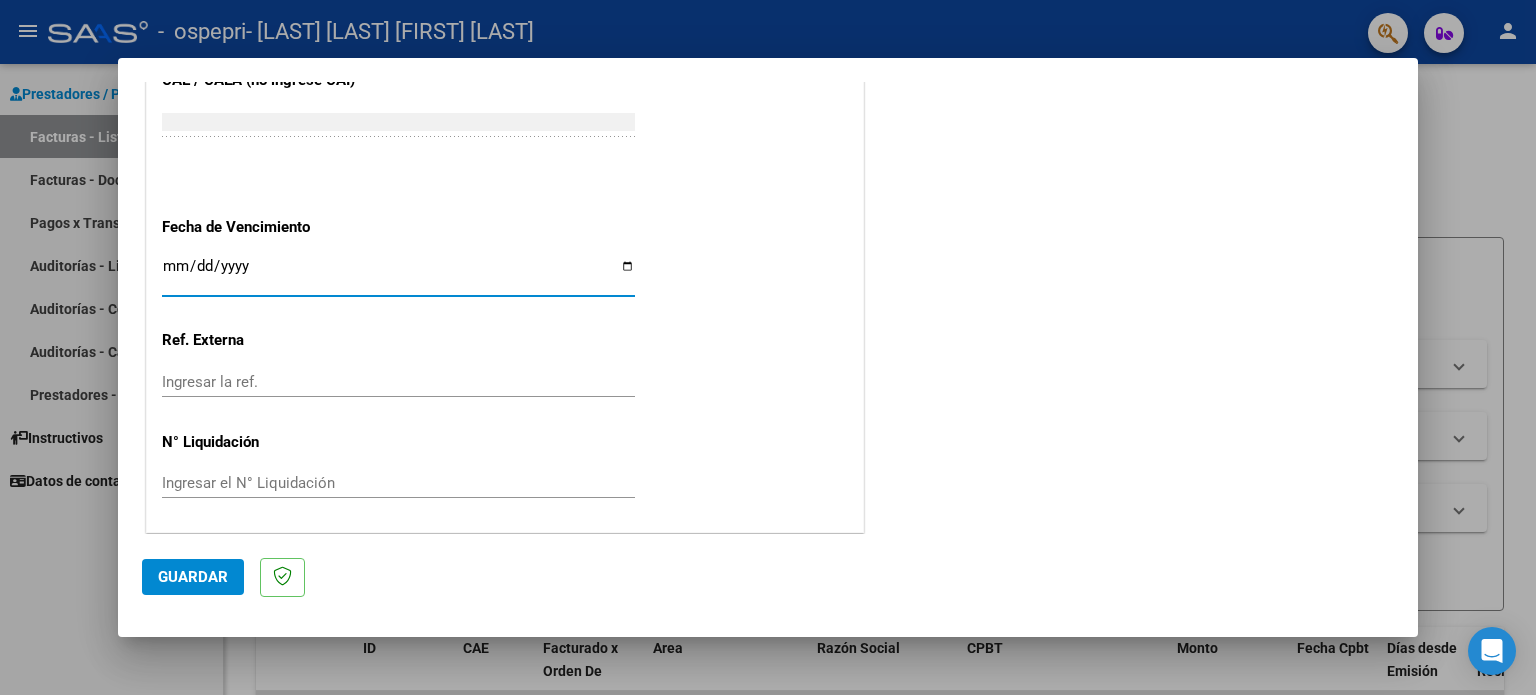 type on "2025-08-12" 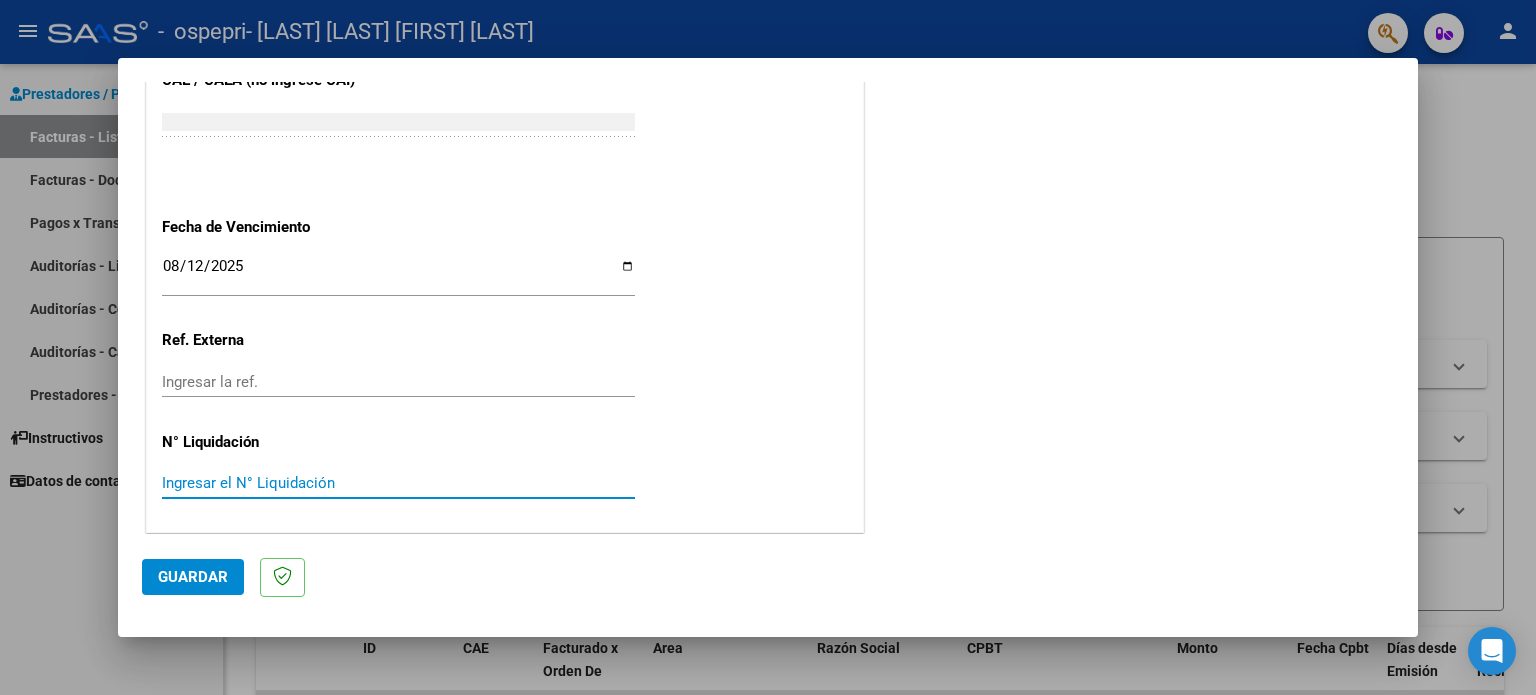 click on "Ingresar el N° Liquidación" 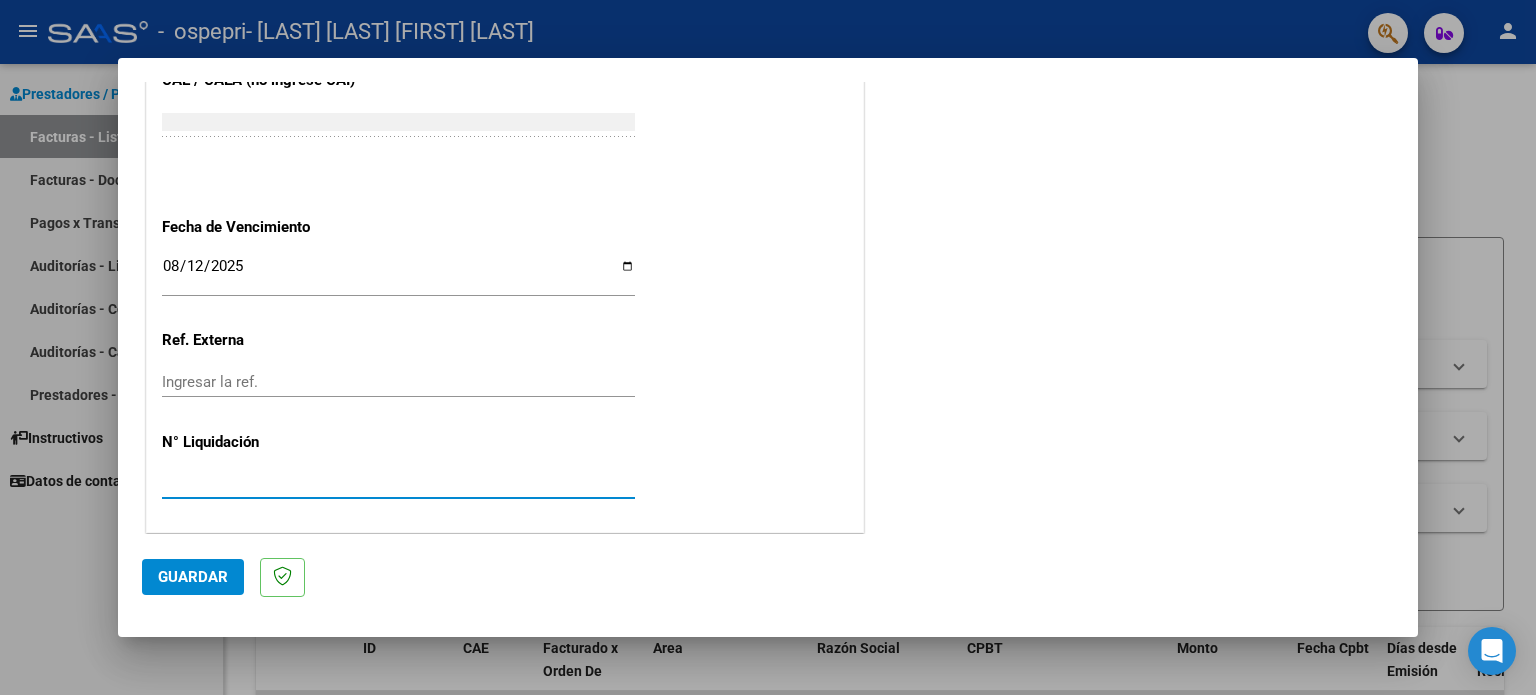 type on "[NUMBER]" 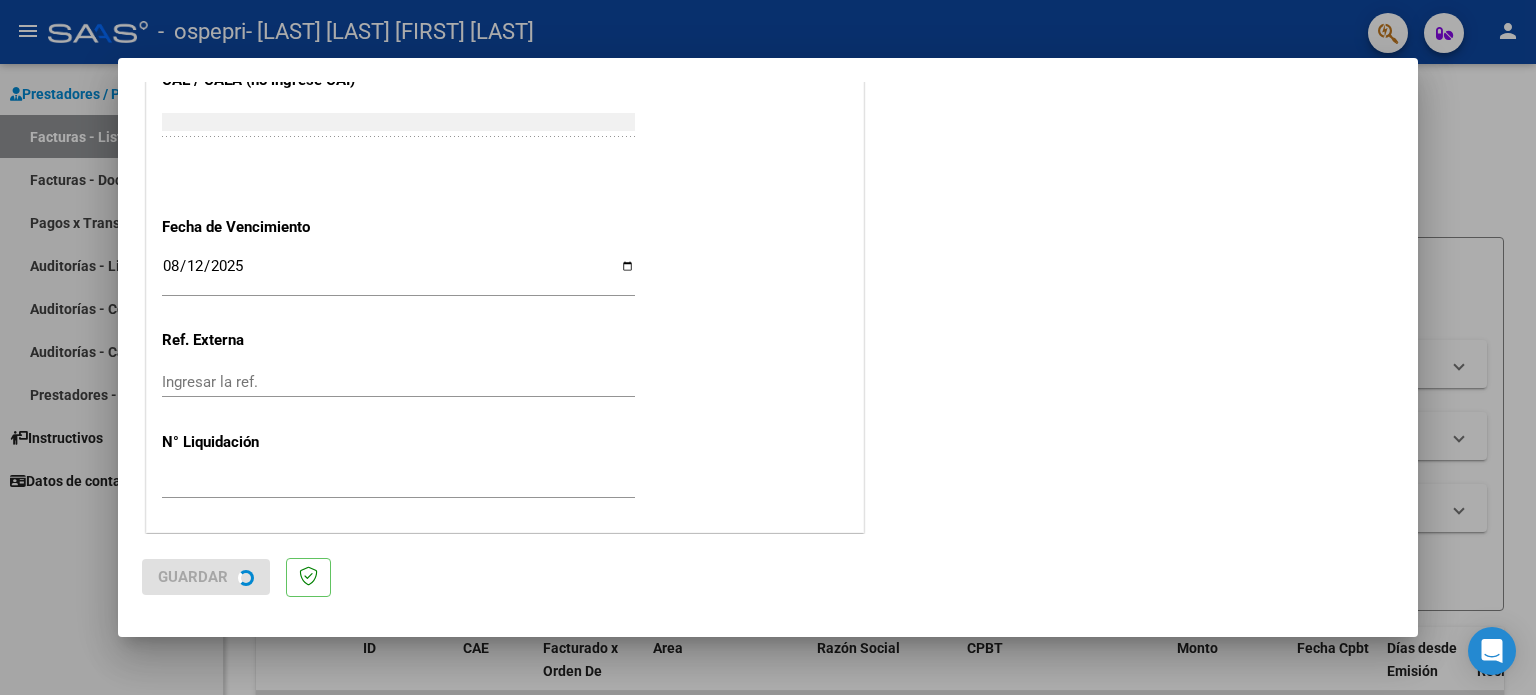 scroll, scrollTop: 0, scrollLeft: 0, axis: both 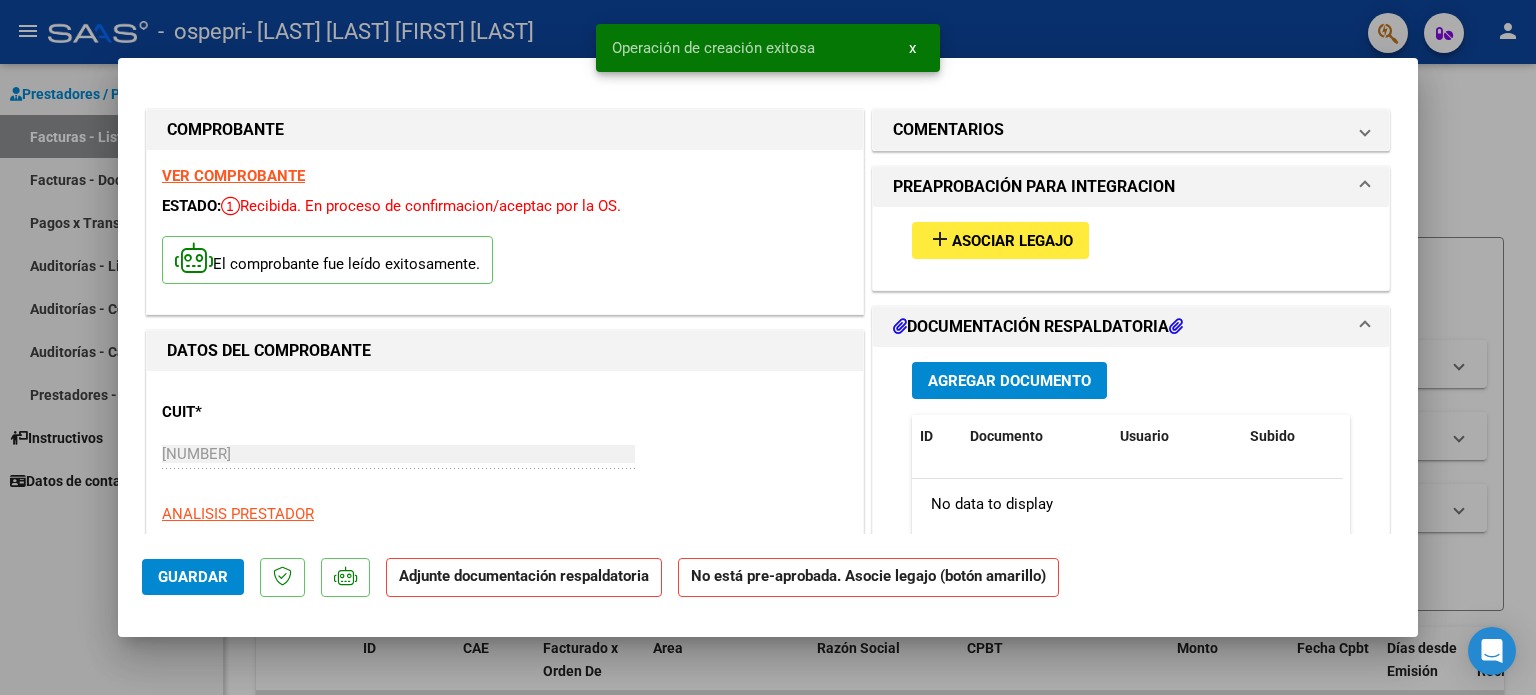 click on "Asociar Legajo" at bounding box center [1012, 241] 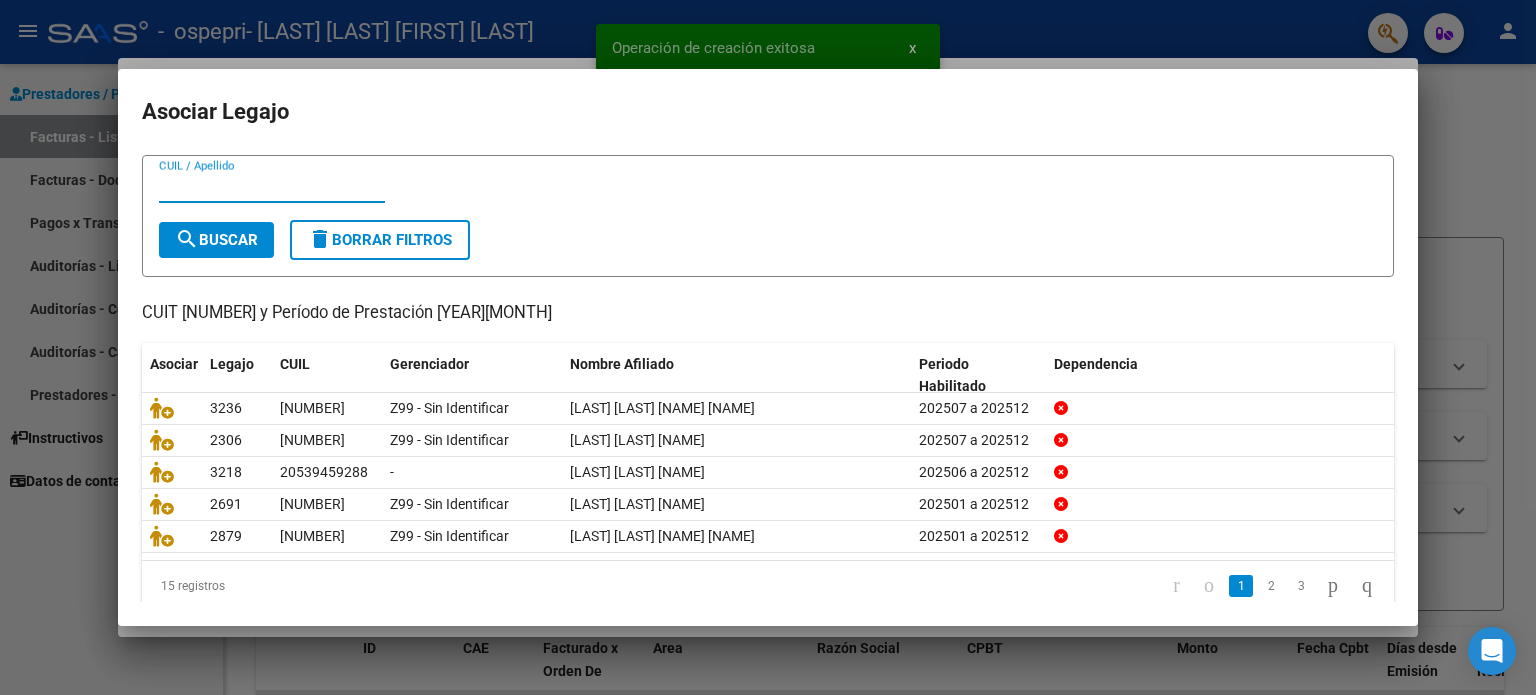 scroll, scrollTop: 67, scrollLeft: 0, axis: vertical 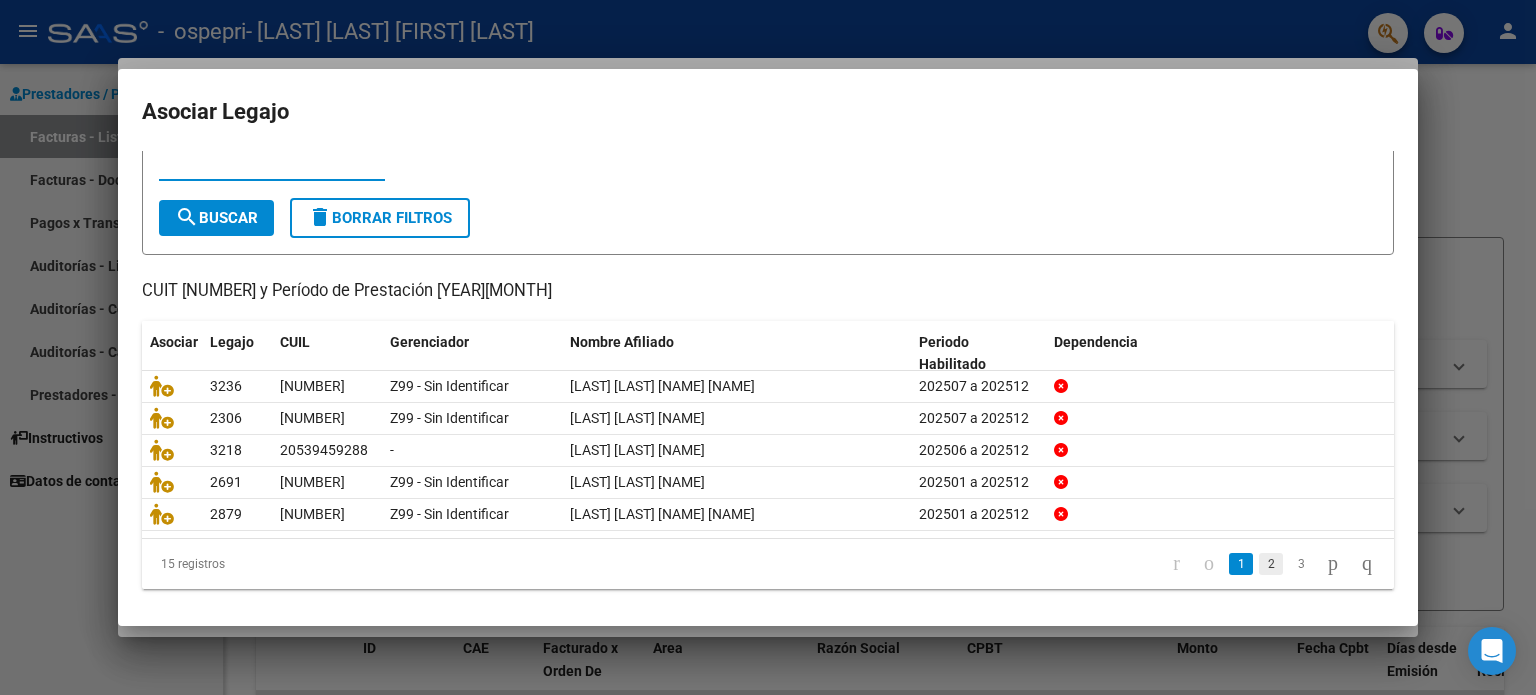 click on "2" 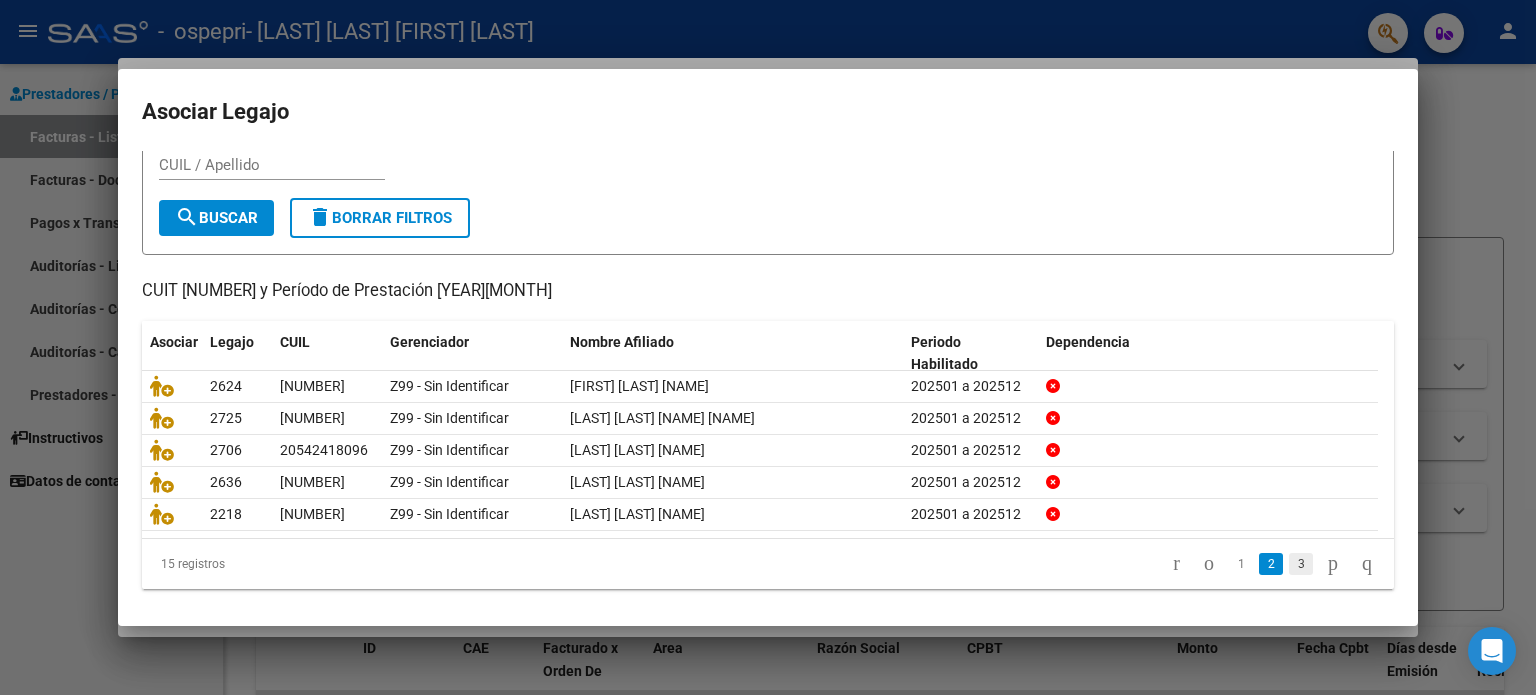 click on "3" 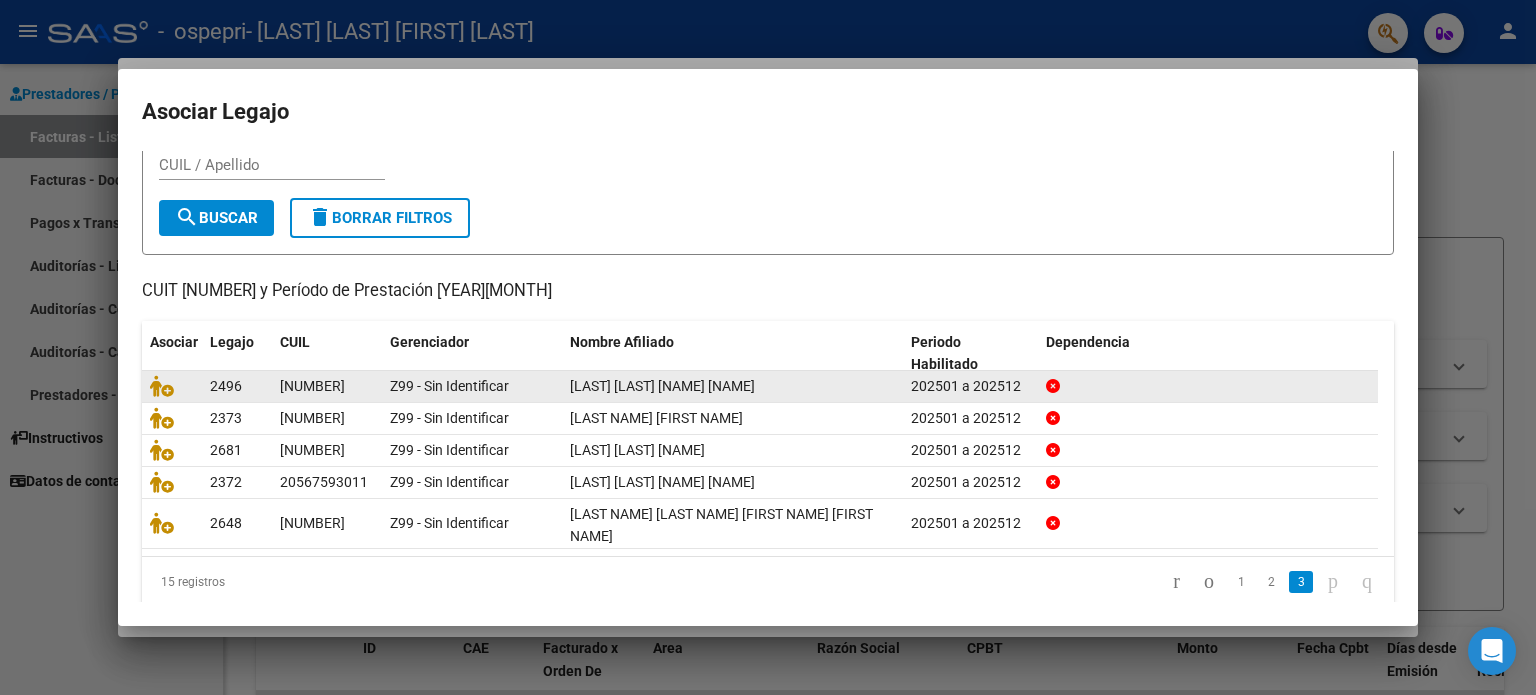 click 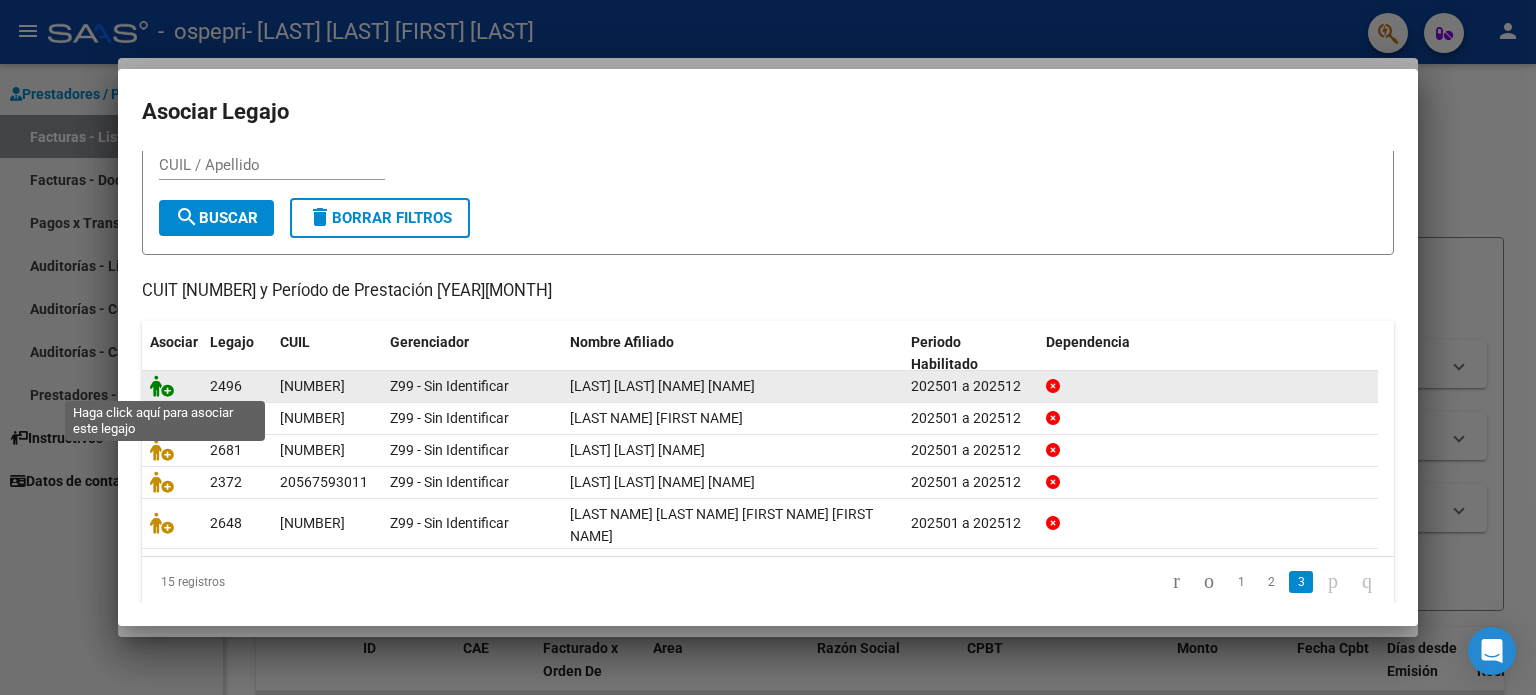 click 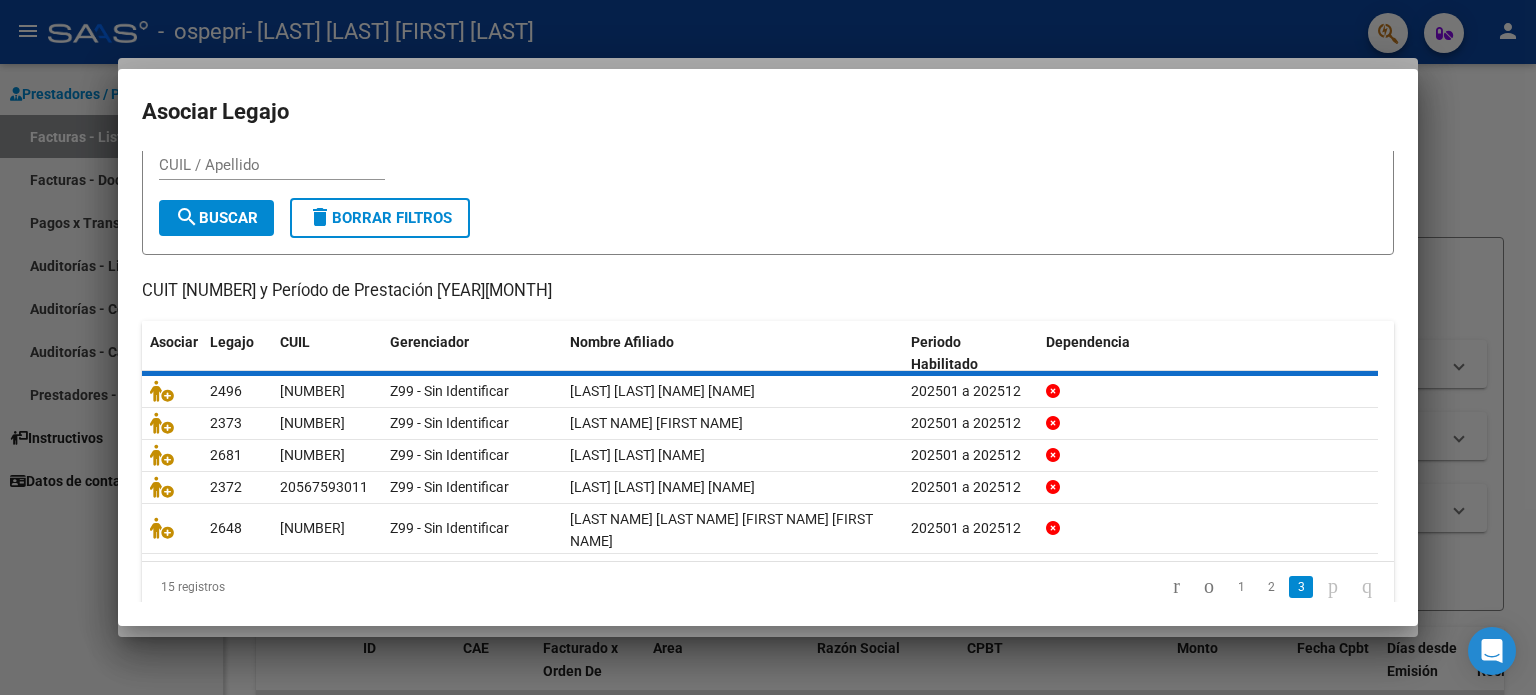 scroll, scrollTop: 0, scrollLeft: 0, axis: both 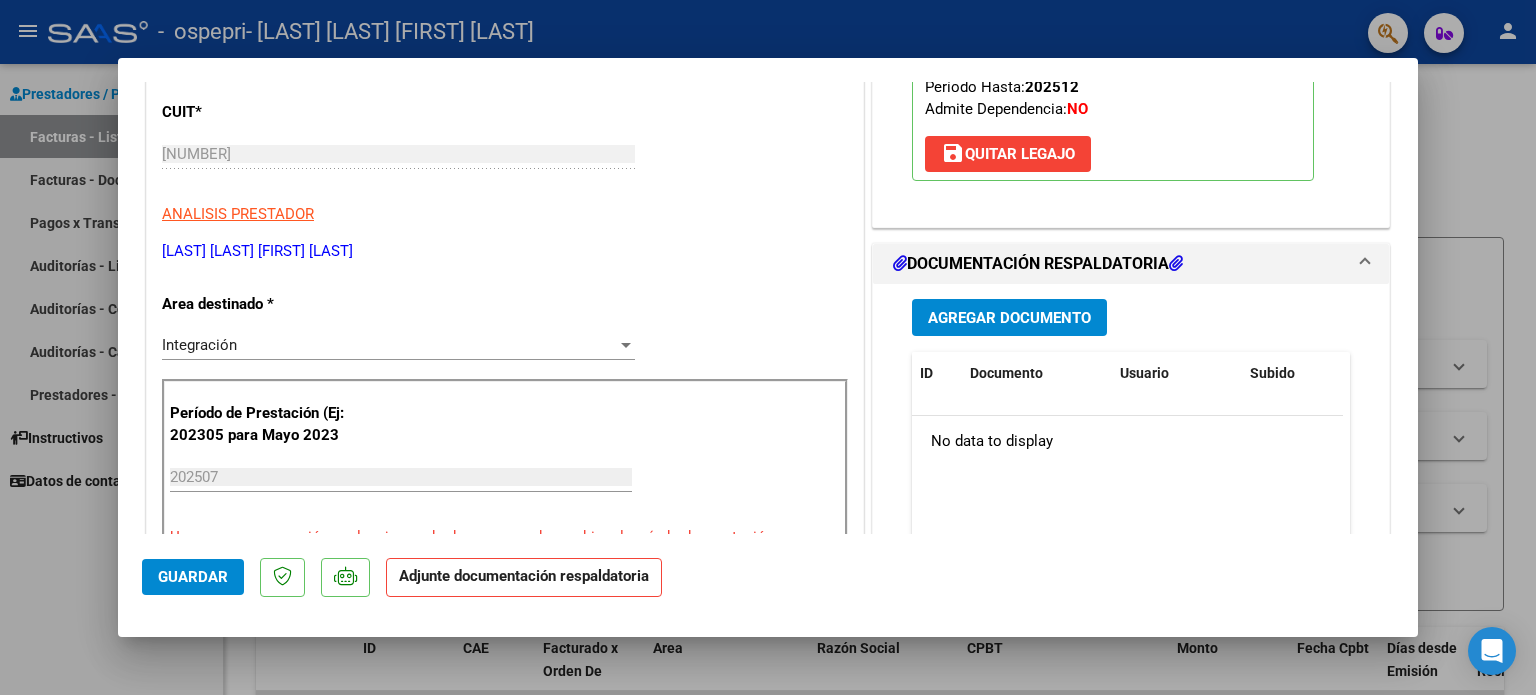 click on "Agregar Documento" at bounding box center (1009, 318) 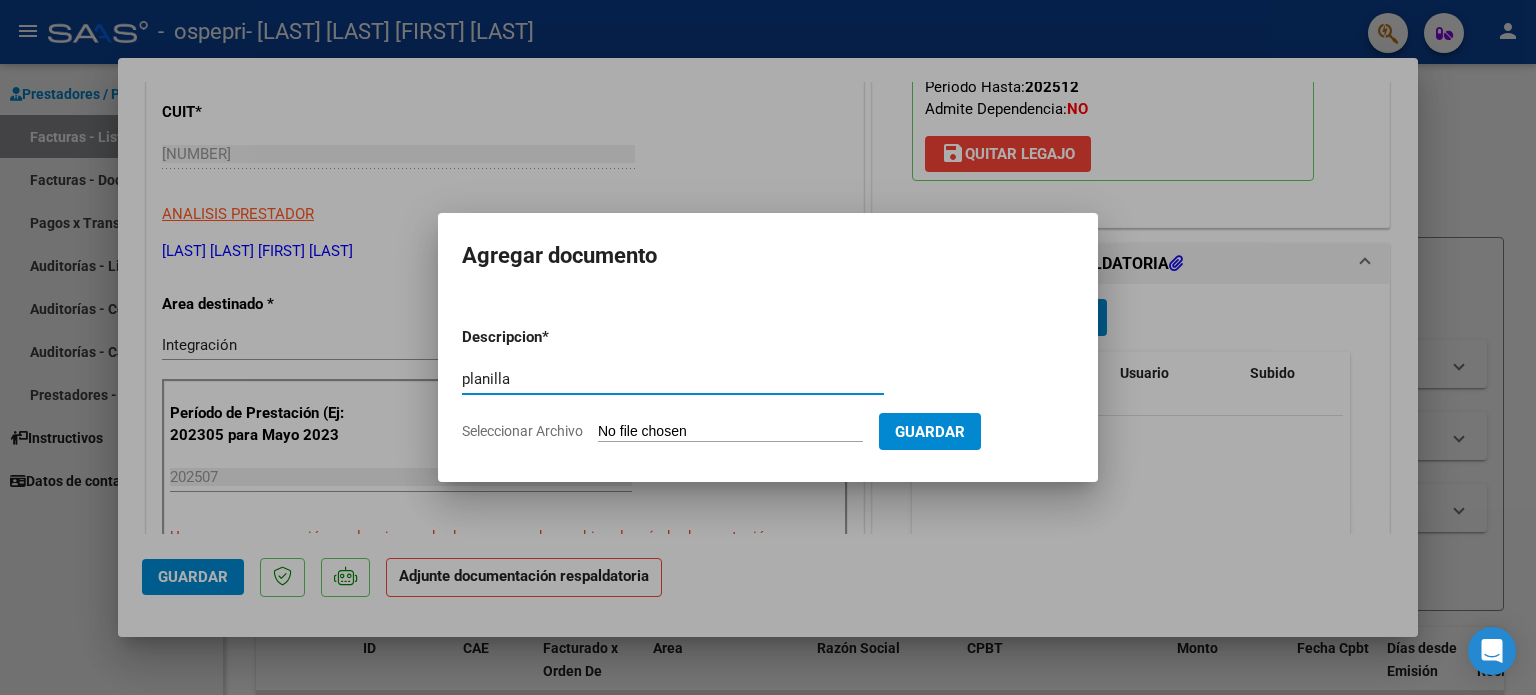 type on "planilla" 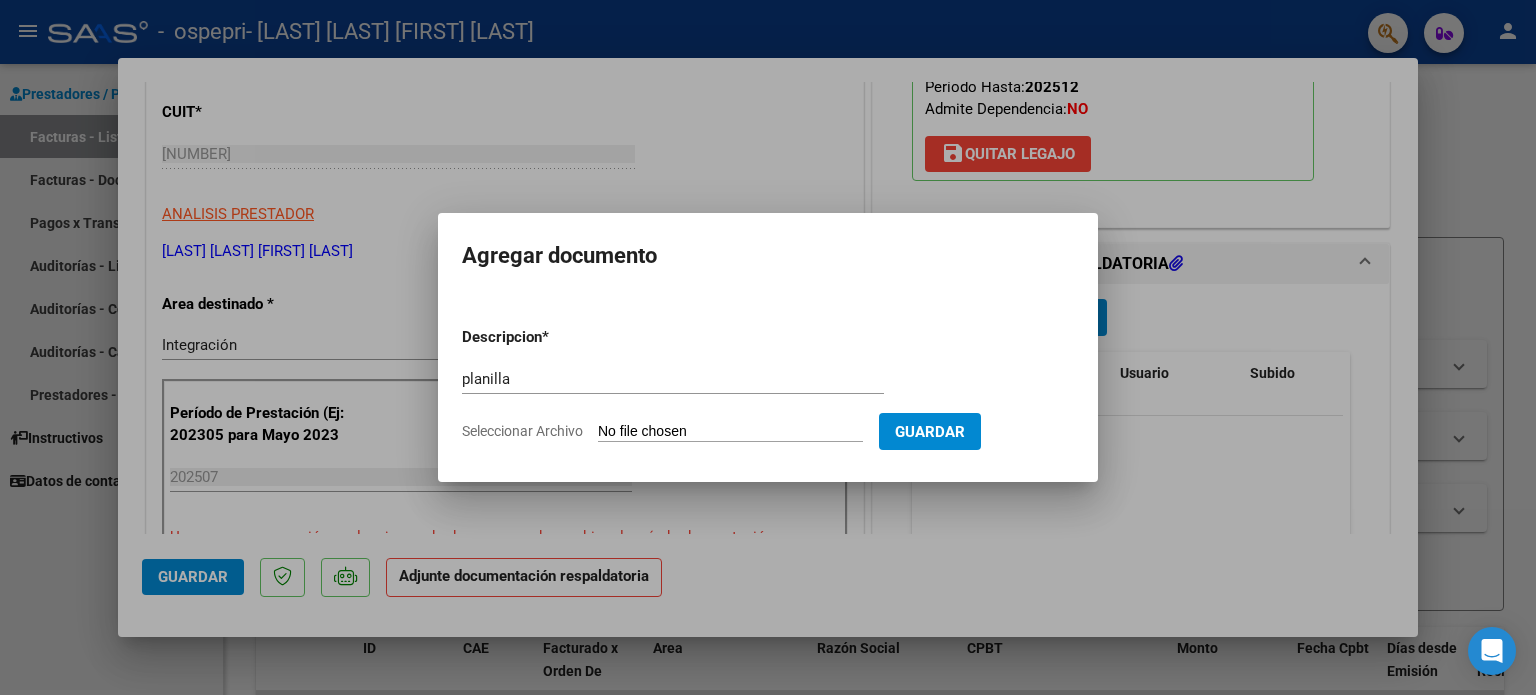 click on "Seleccionar Archivo" at bounding box center [730, 432] 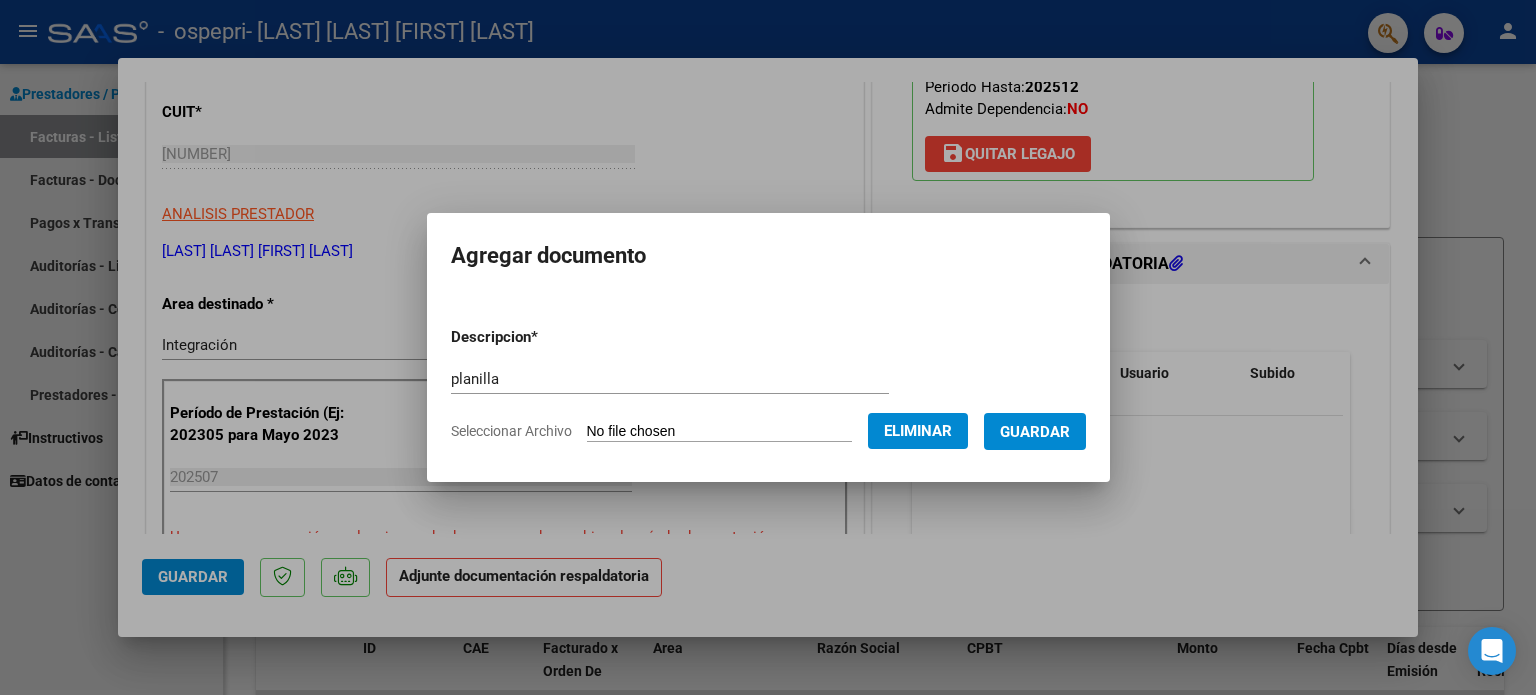 click on "Guardar" at bounding box center (1035, 431) 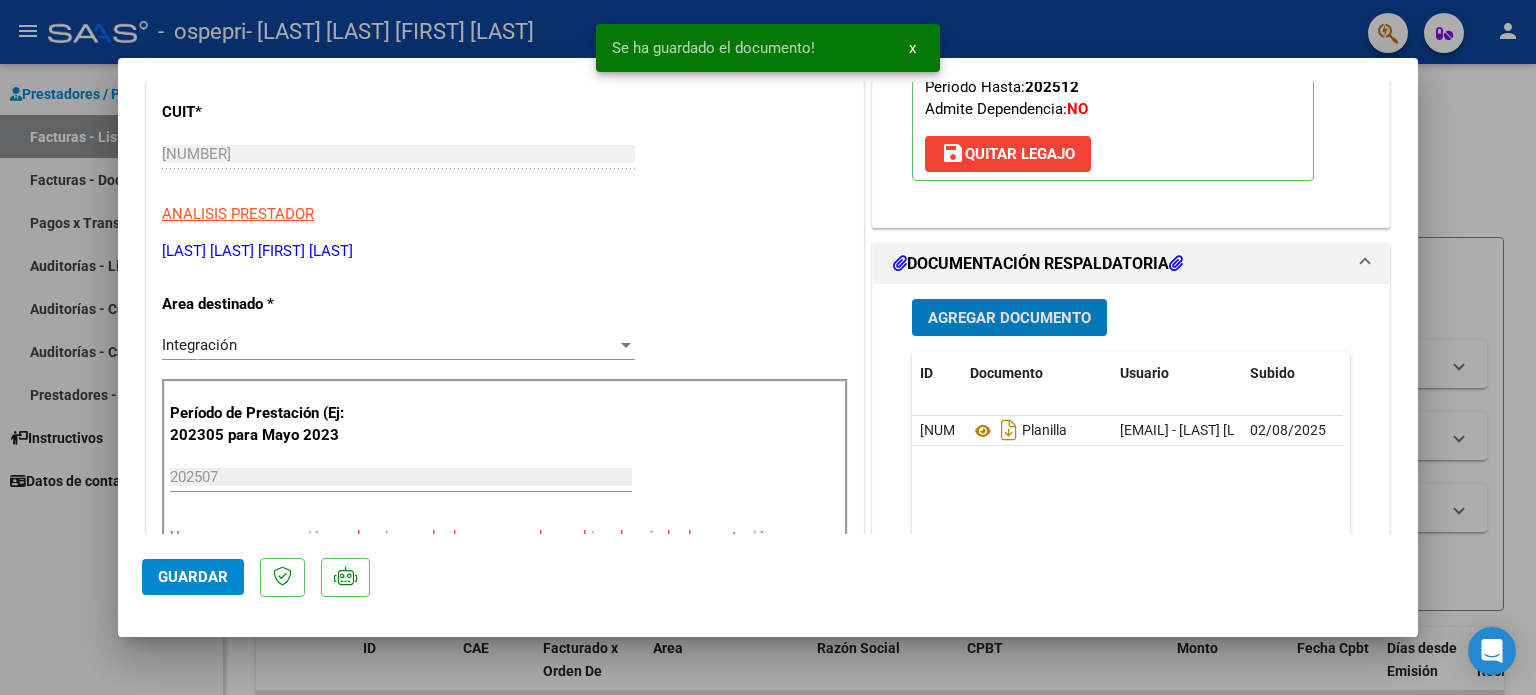 click on "Agregar Documento" at bounding box center (1009, 317) 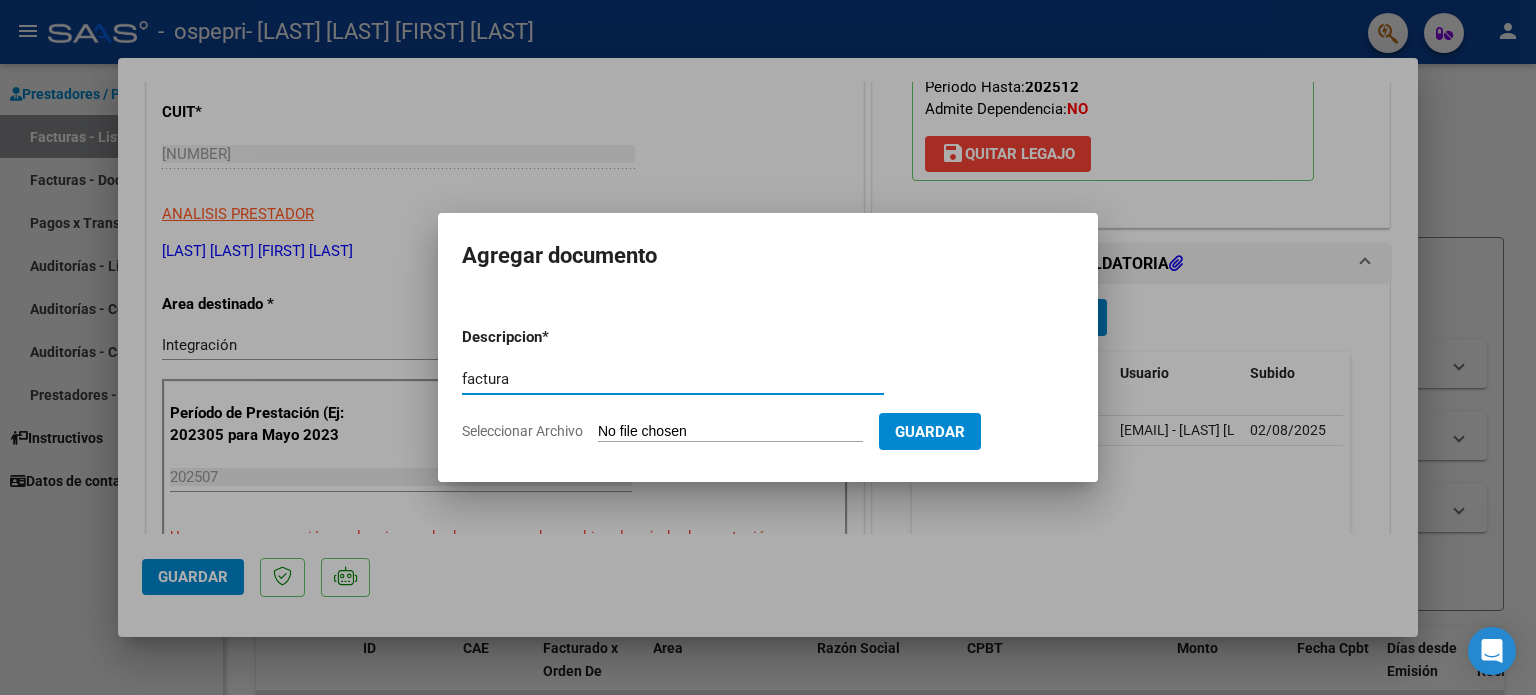 type on "factura" 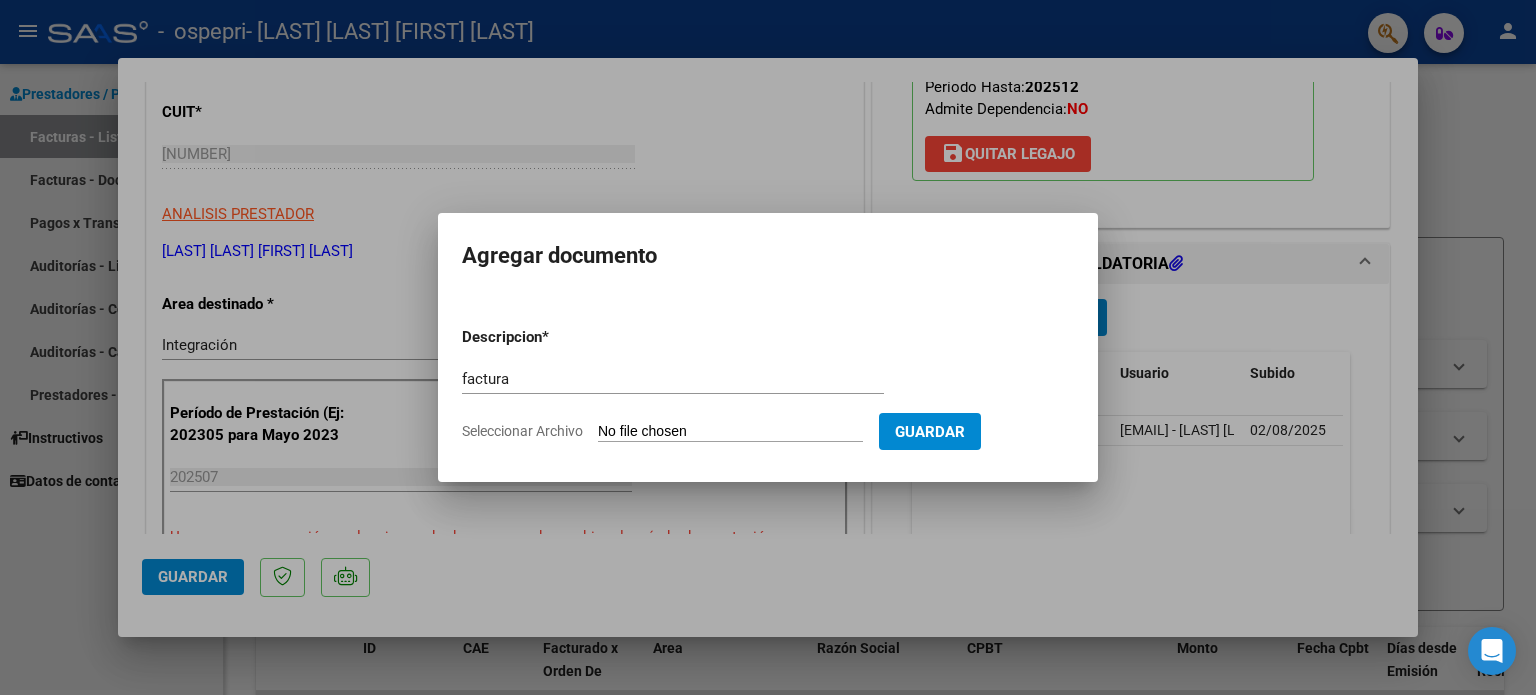 type on "[NUMBER]" 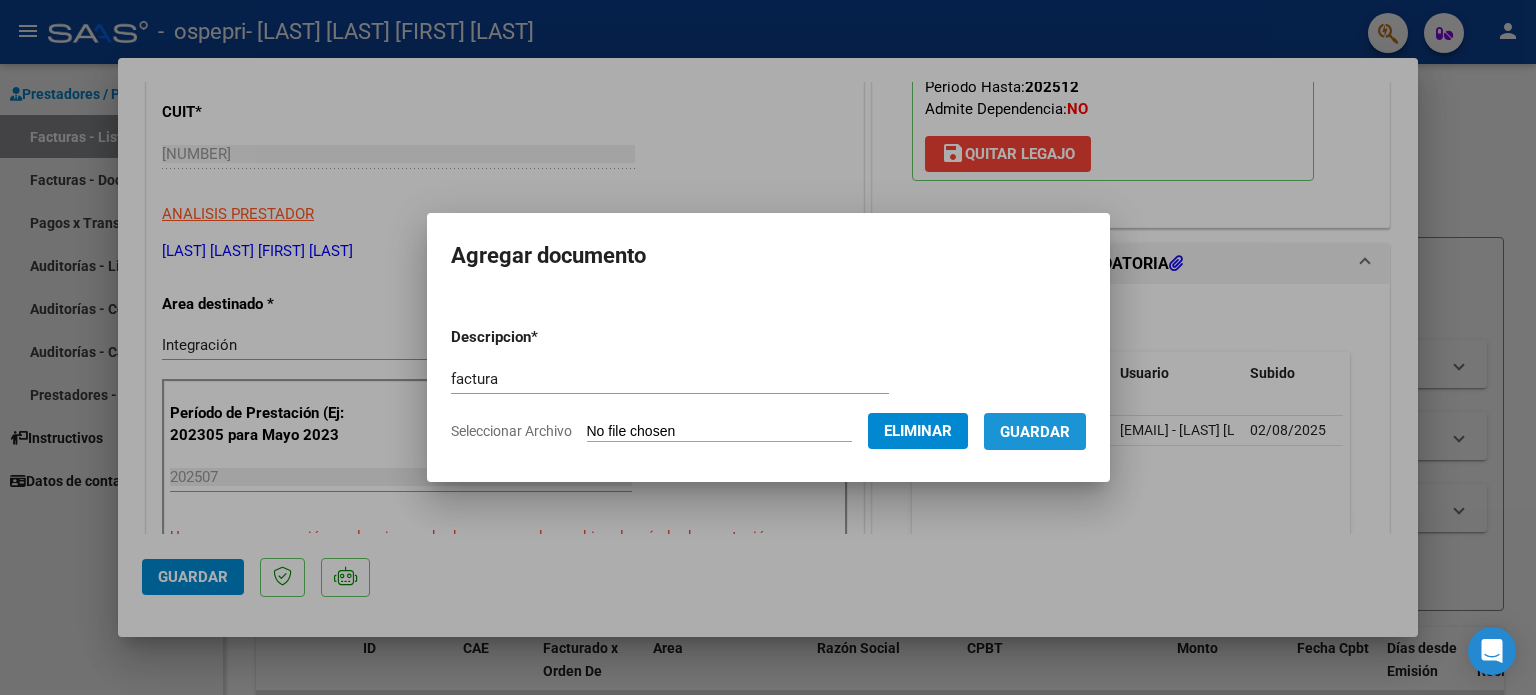click on "Guardar" at bounding box center [1035, 431] 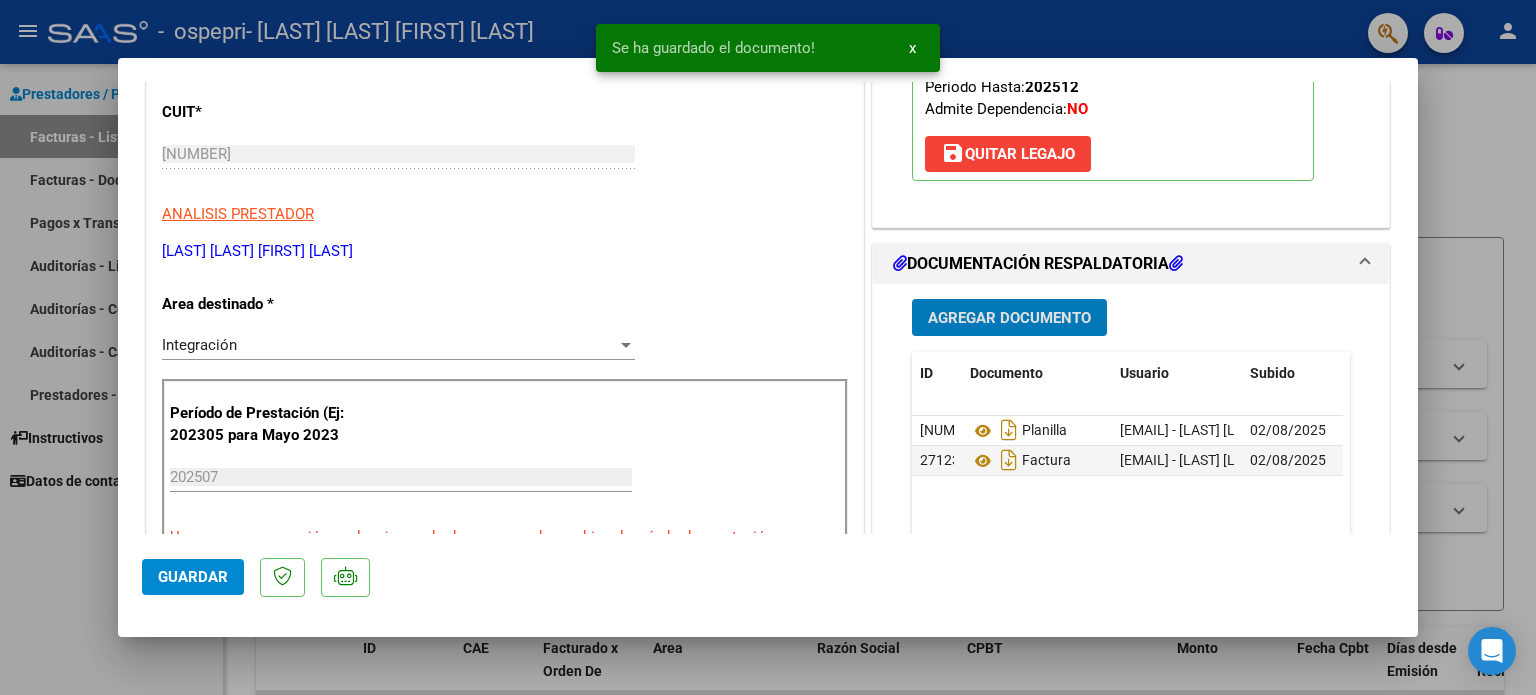 click on "Guardar" 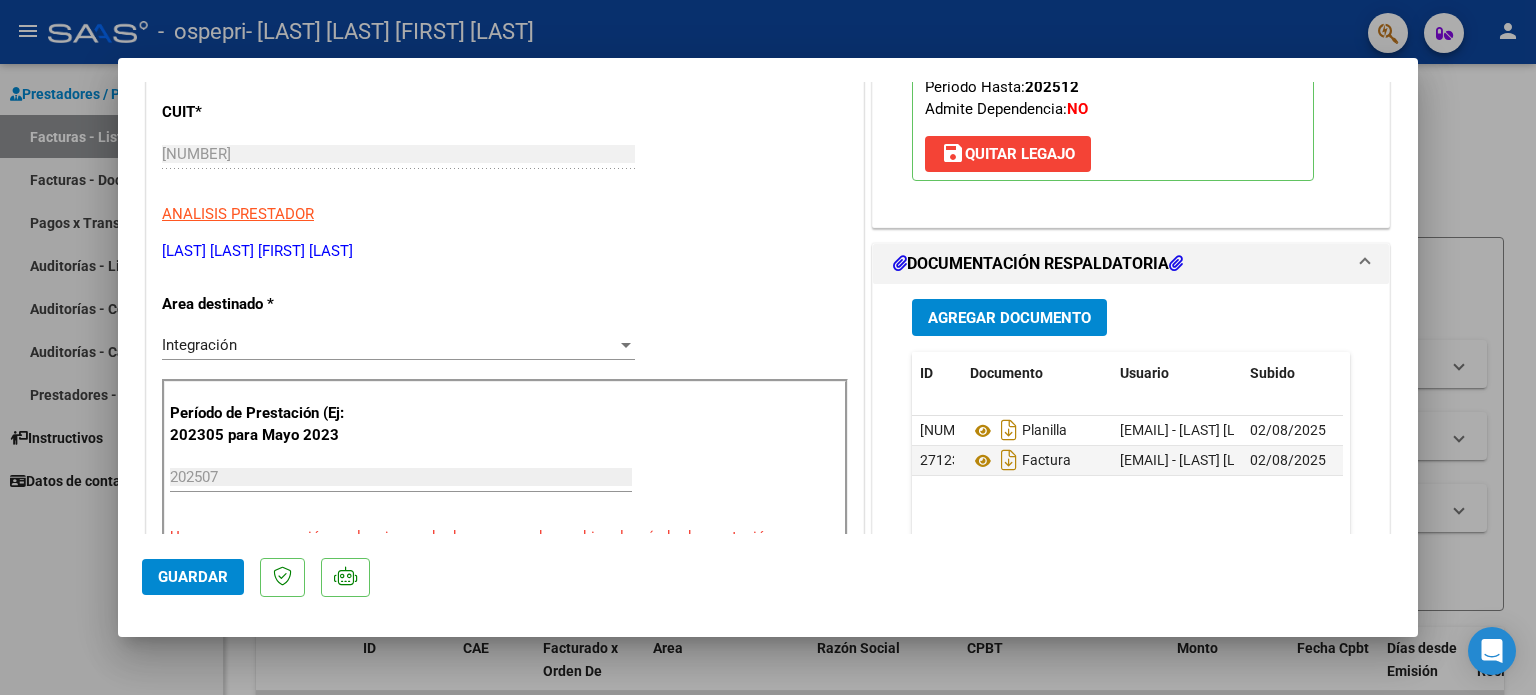 click at bounding box center (768, 347) 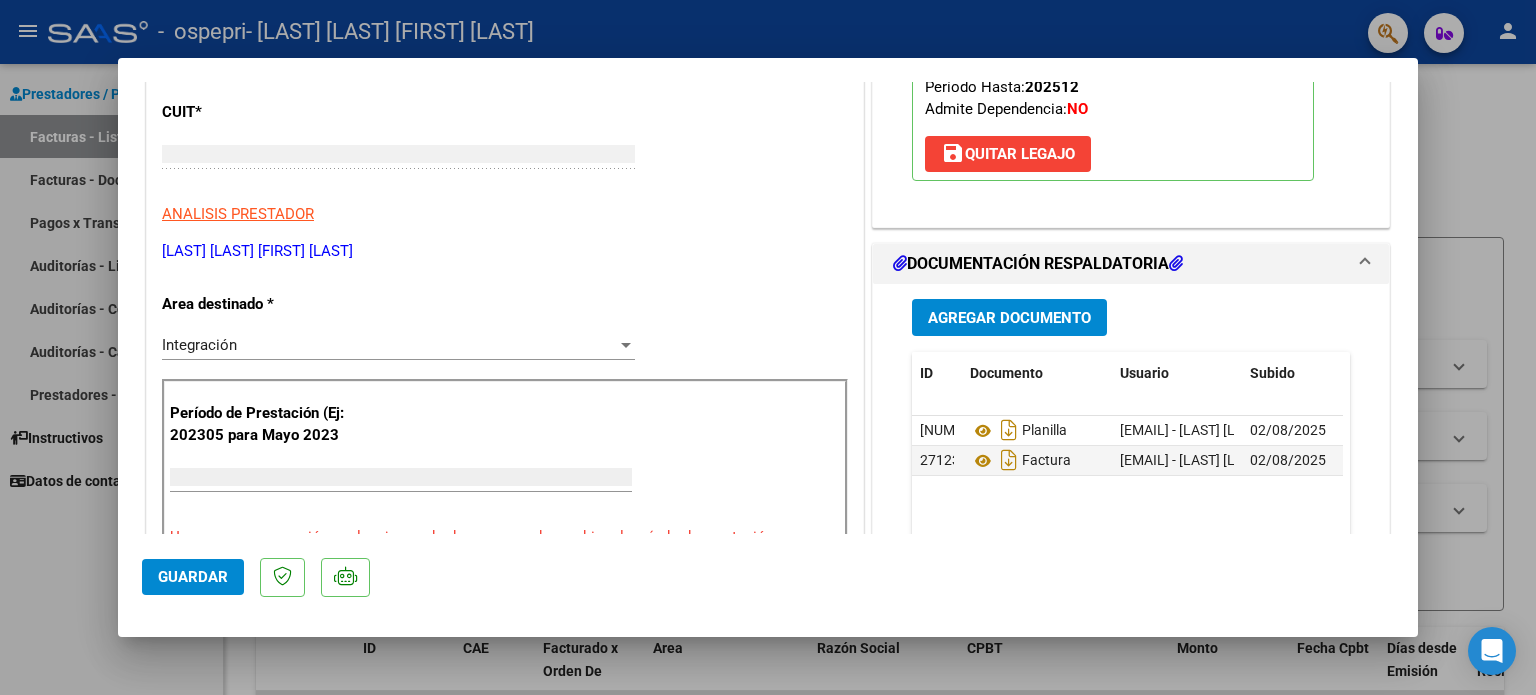 scroll, scrollTop: 0, scrollLeft: 0, axis: both 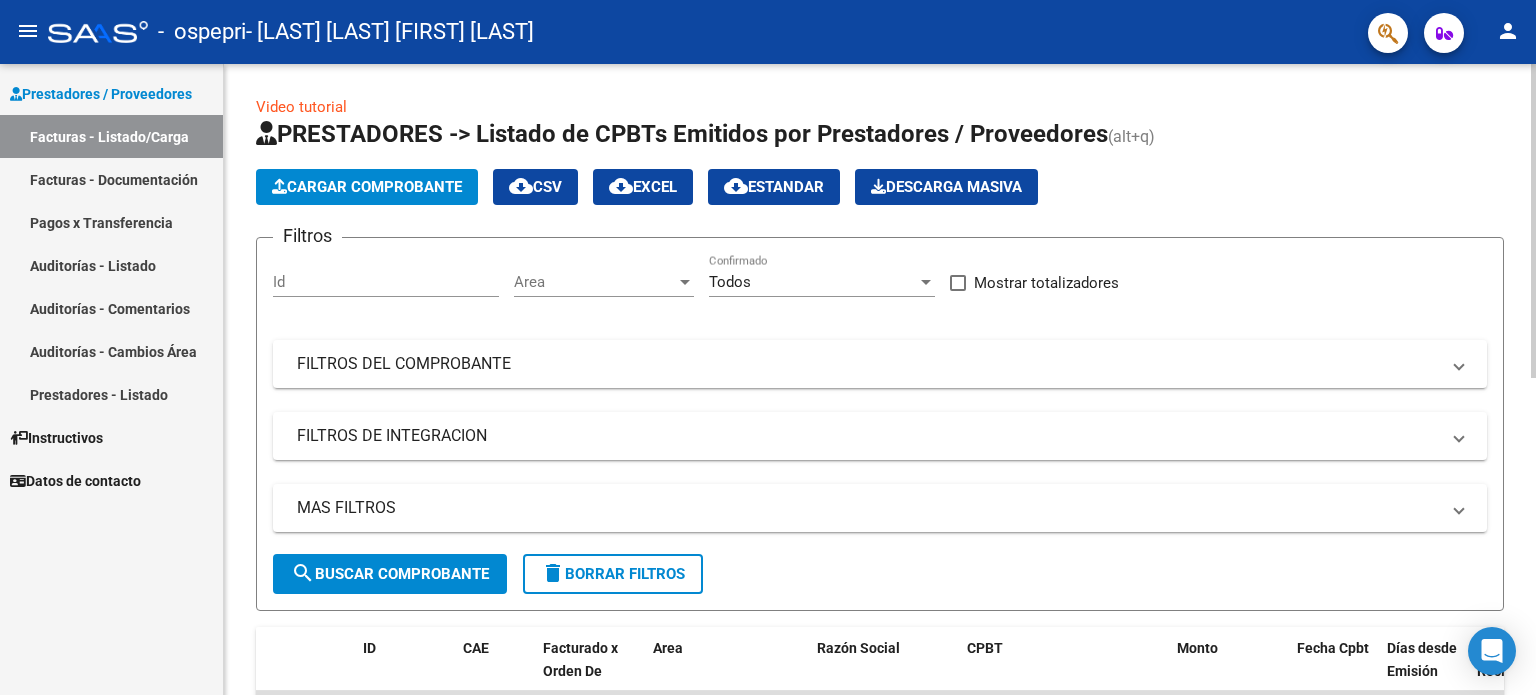 click on "Cargar Comprobante" 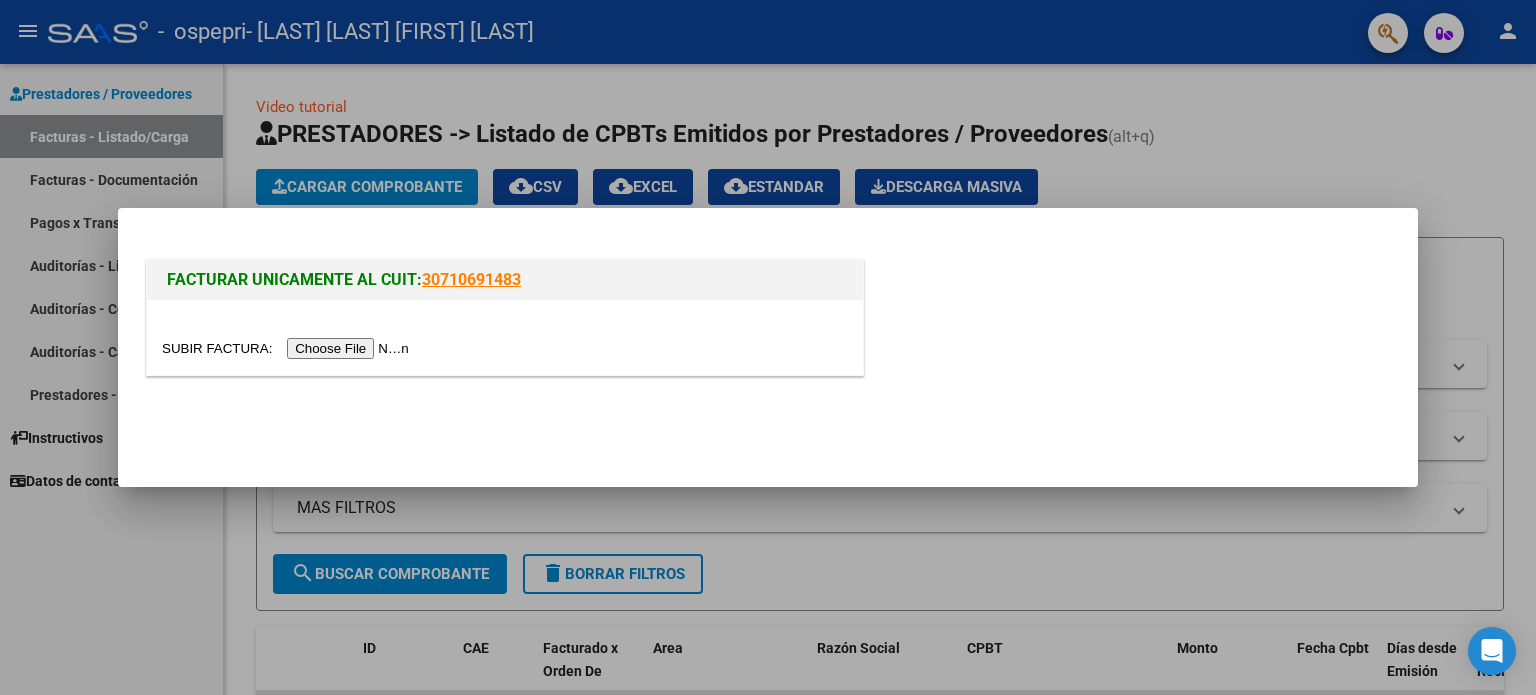click at bounding box center [288, 348] 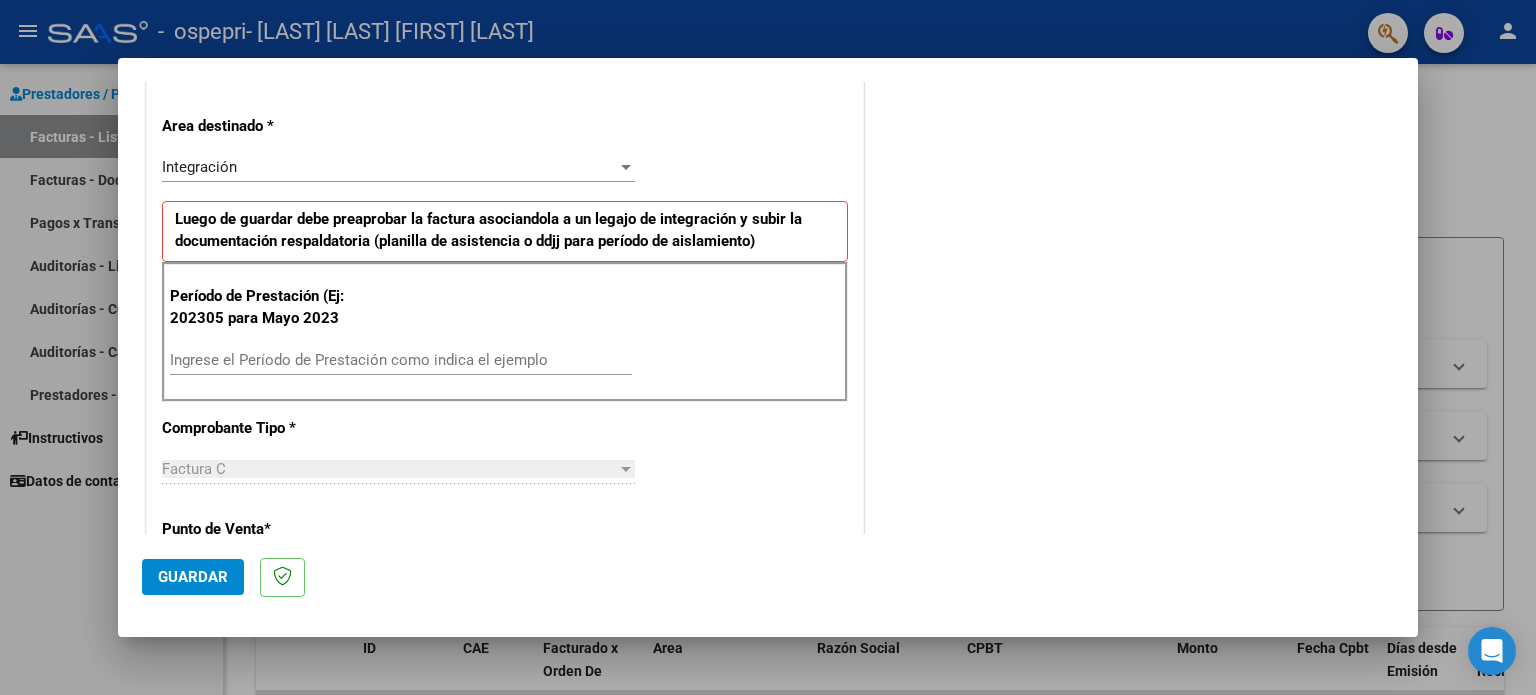 scroll, scrollTop: 368, scrollLeft: 0, axis: vertical 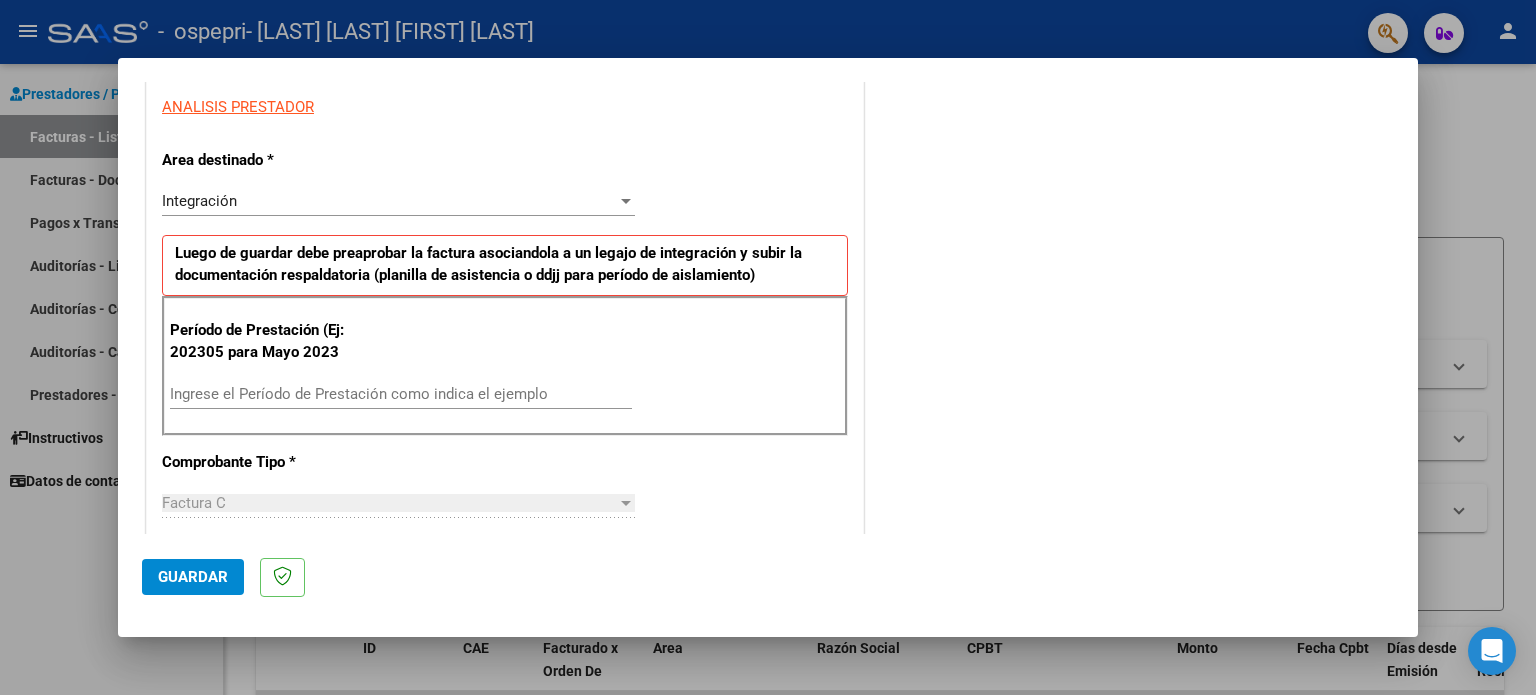 click on "Ingrese el Período de Prestación como indica el ejemplo" at bounding box center (401, 394) 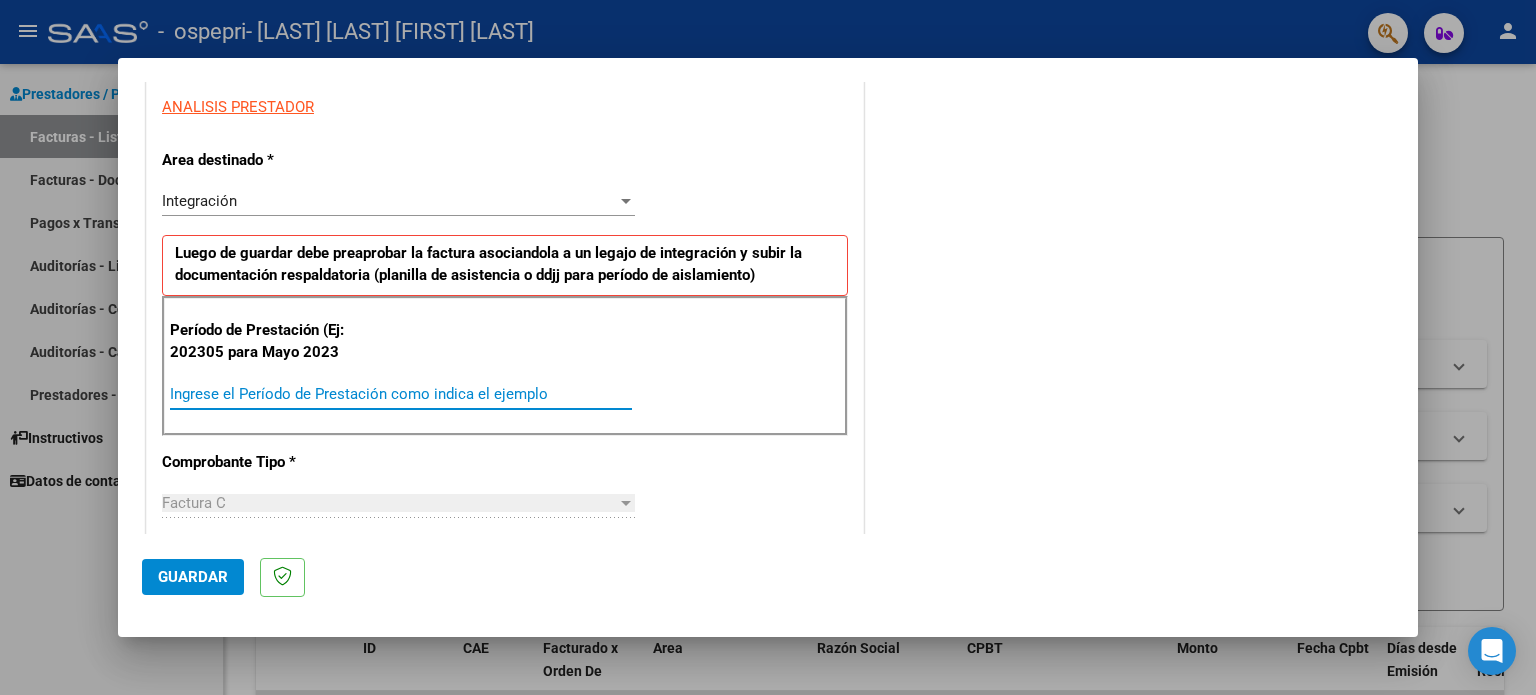 click on "Ingrese el Período de Prestación como indica el ejemplo" at bounding box center (401, 394) 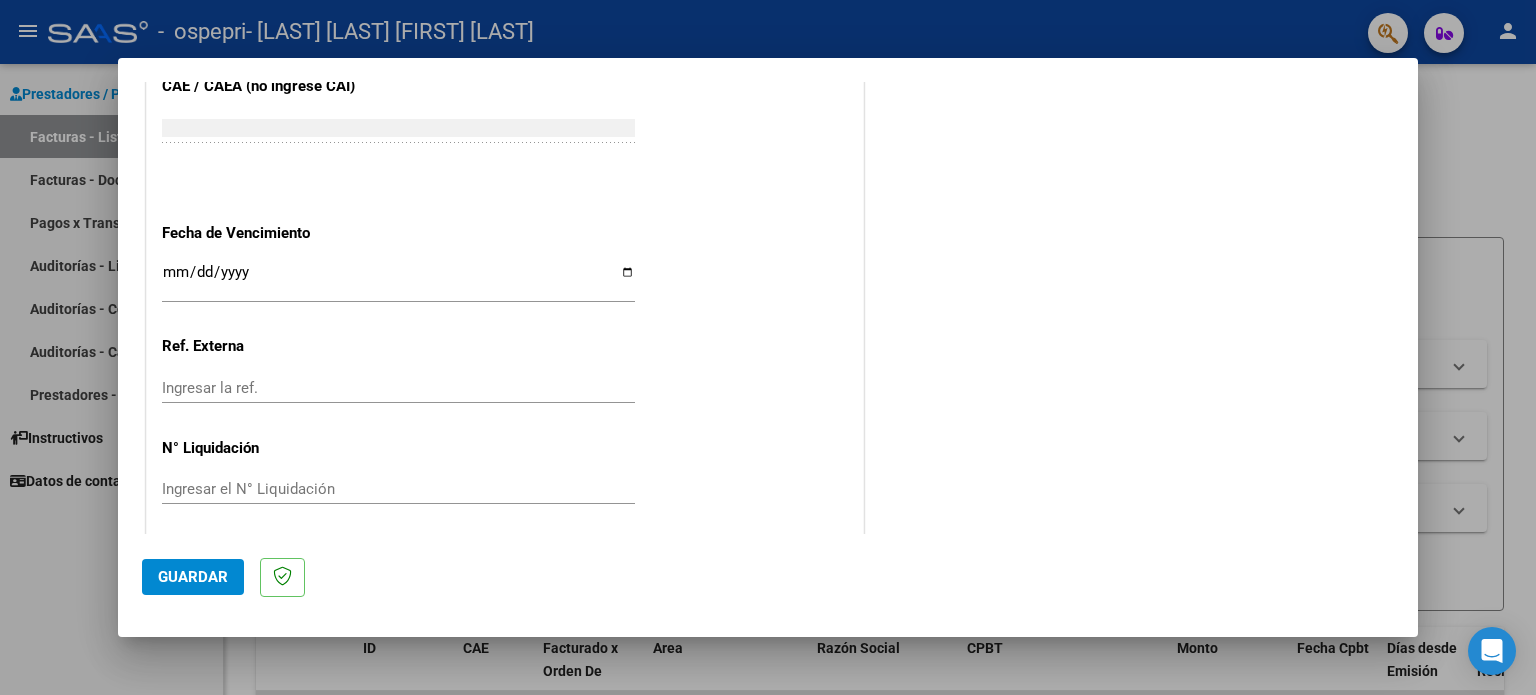 scroll, scrollTop: 1268, scrollLeft: 0, axis: vertical 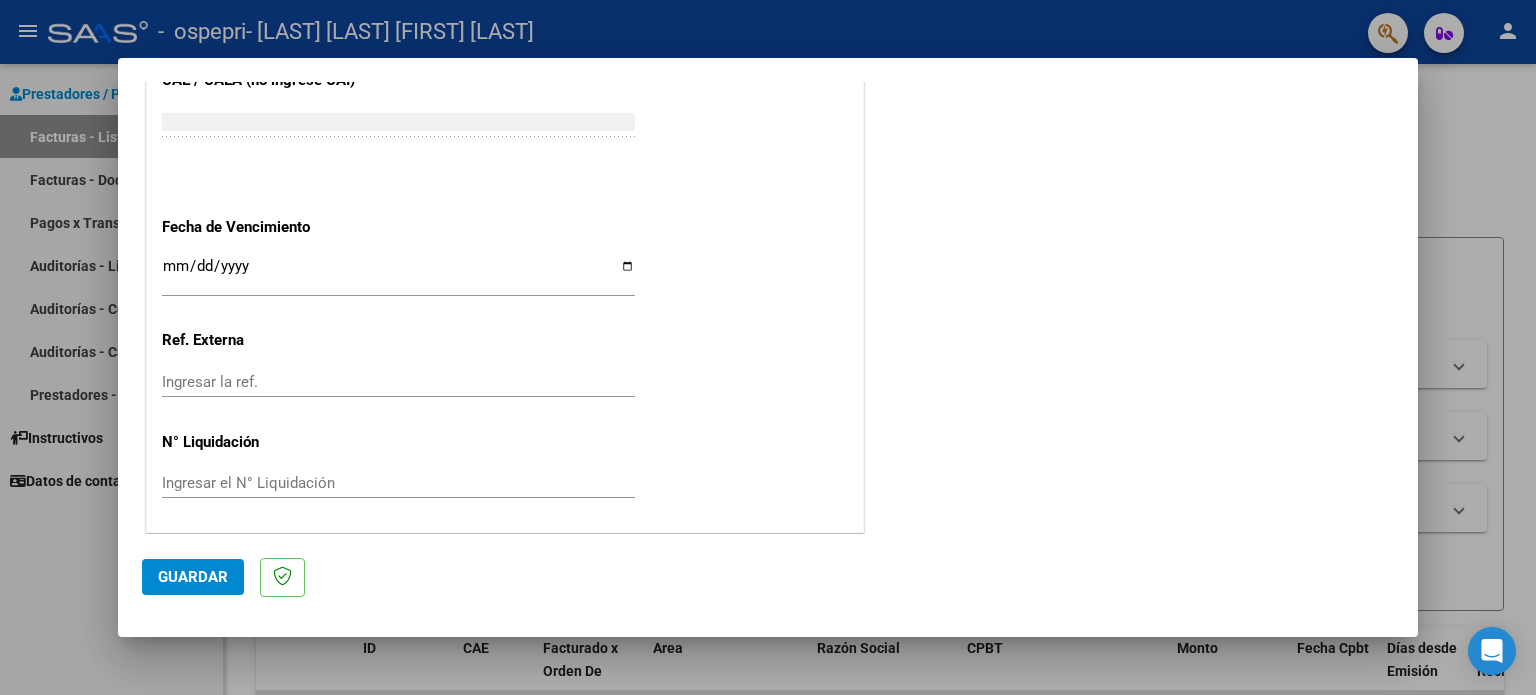 type on "202507" 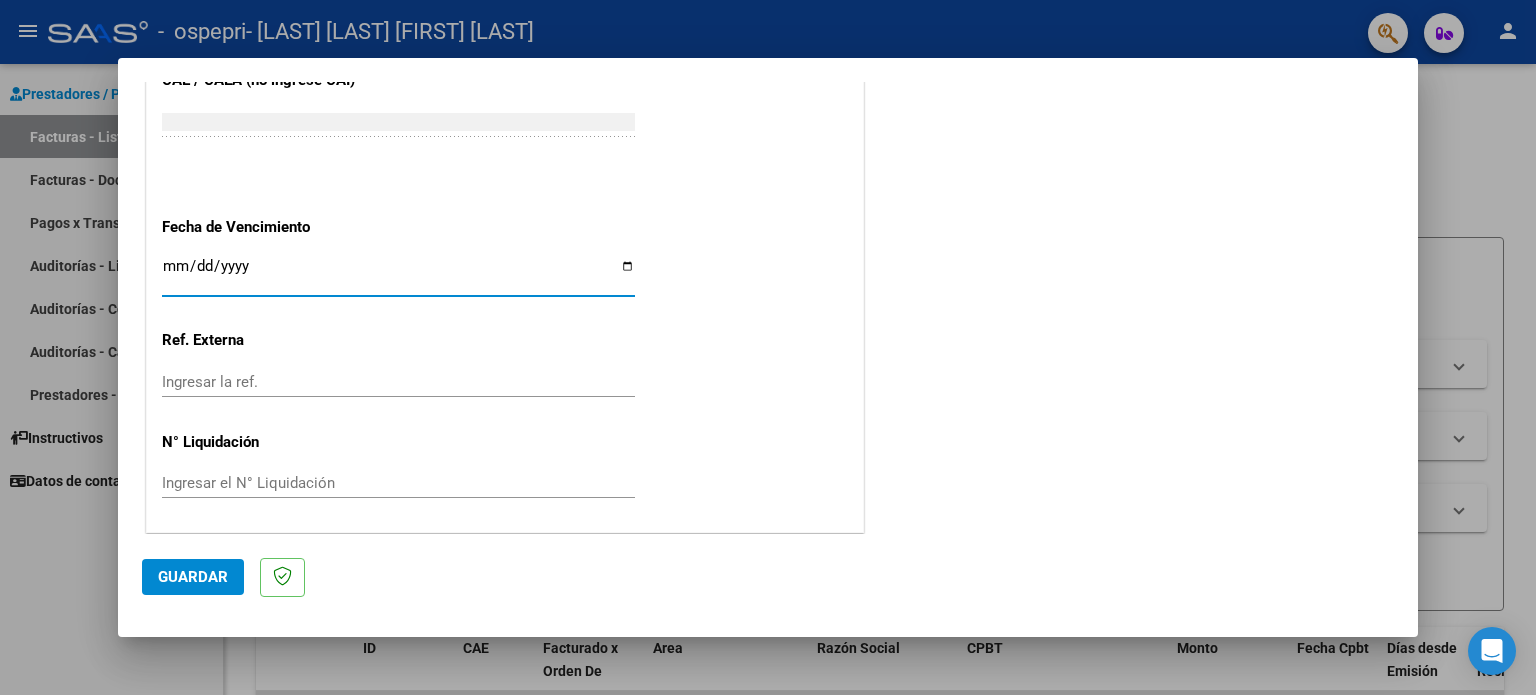 type on "2025-08-12" 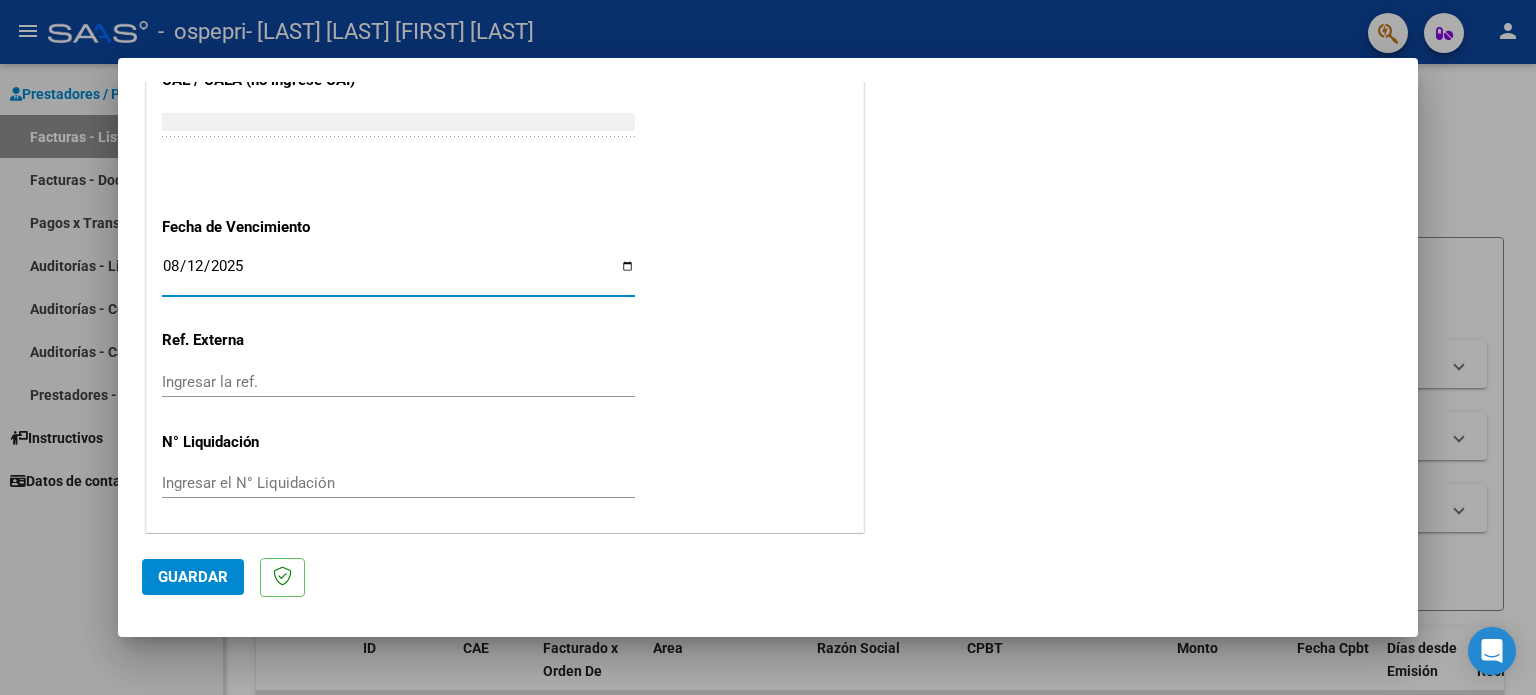 click on "Ingresar el N° Liquidación" at bounding box center [398, 483] 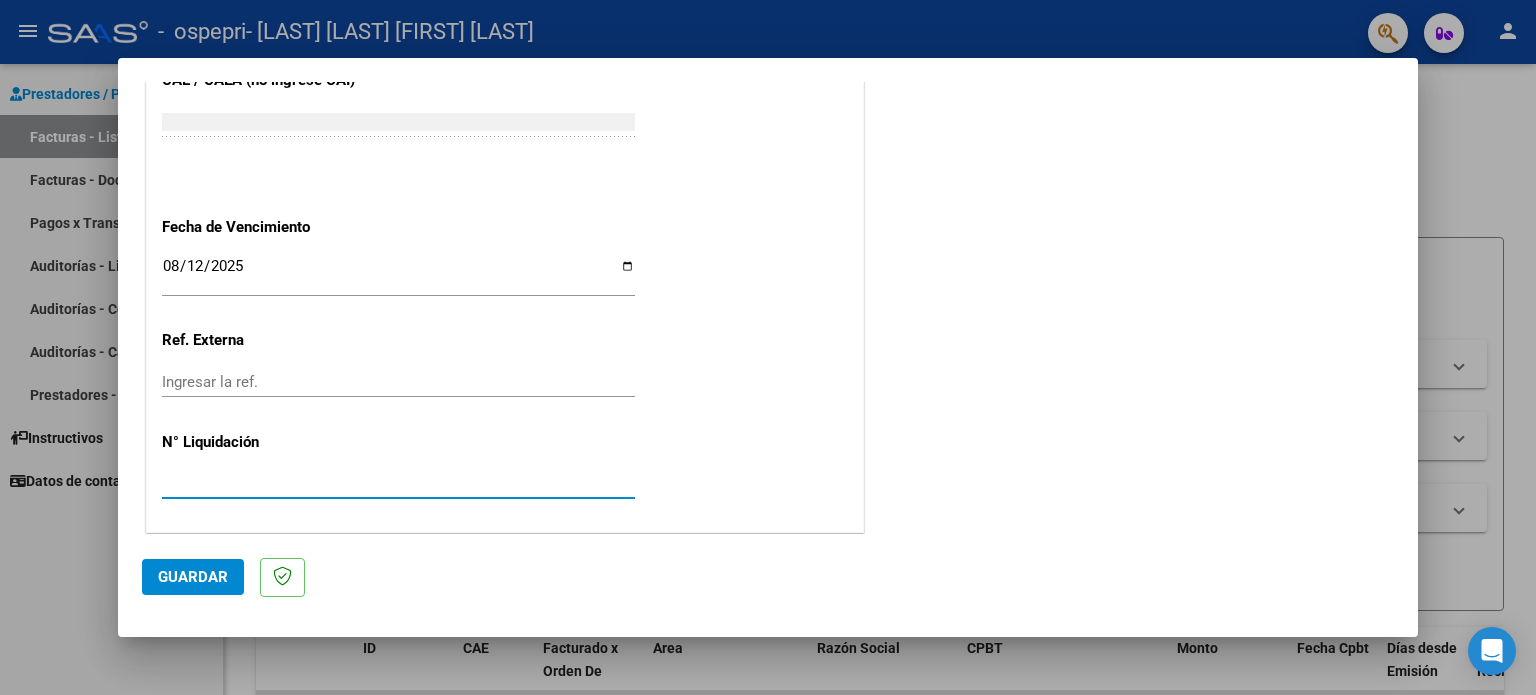 type on "[NUMBER]" 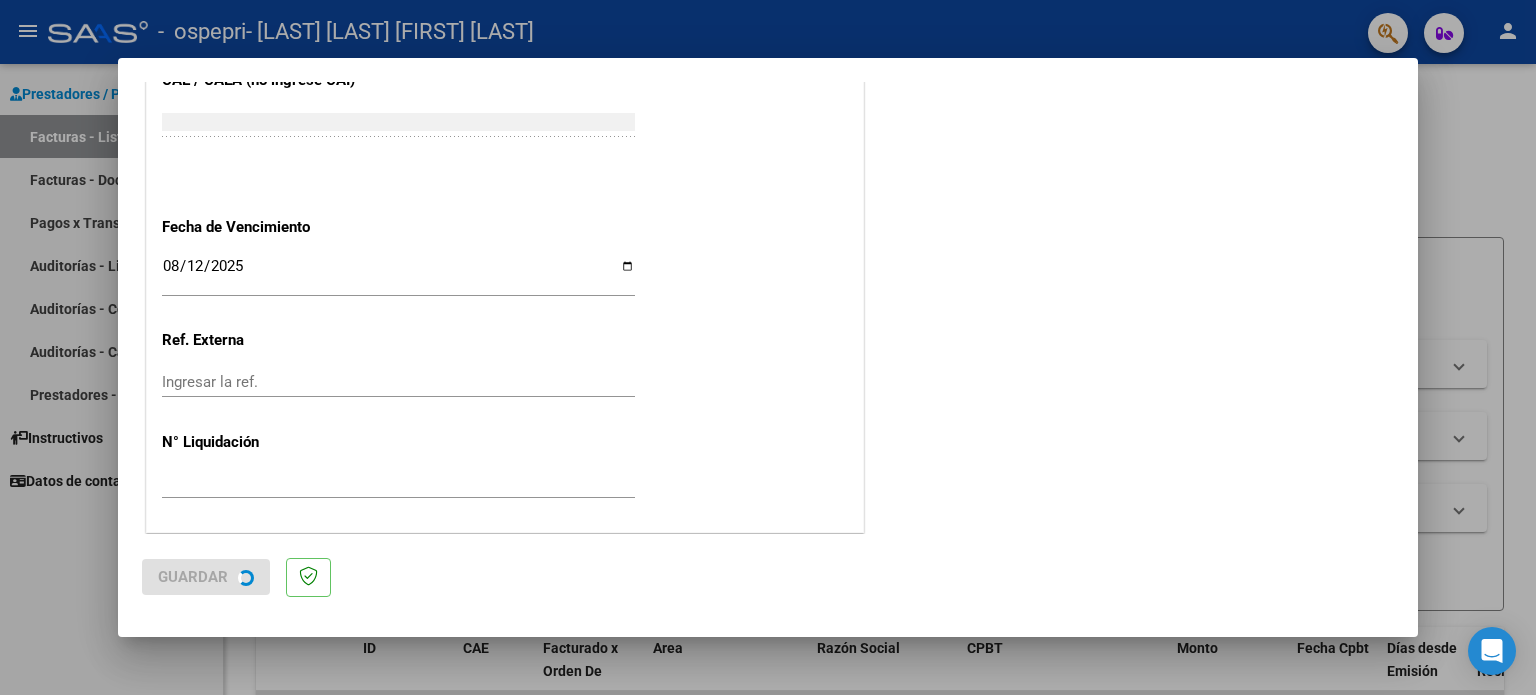 scroll, scrollTop: 0, scrollLeft: 0, axis: both 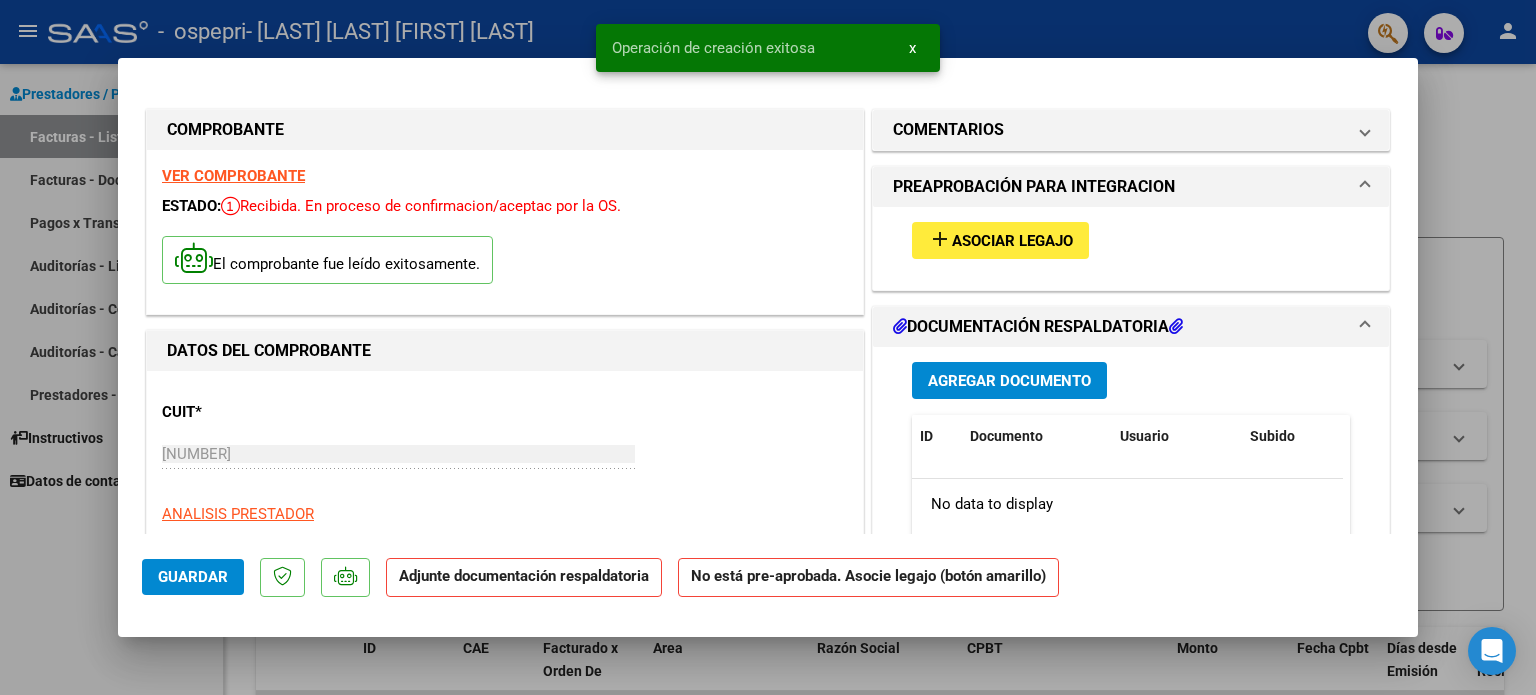 click on "Asociar Legajo" at bounding box center (1012, 241) 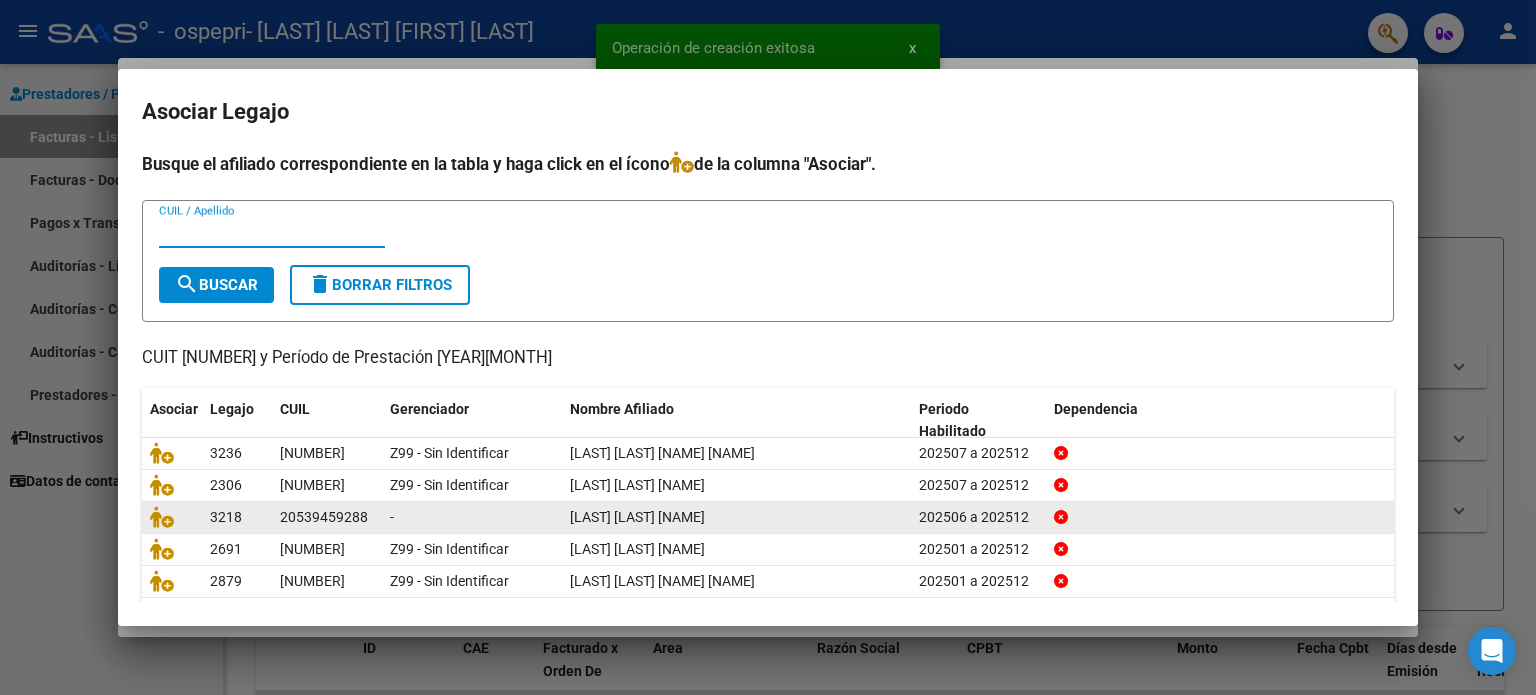 scroll, scrollTop: 67, scrollLeft: 0, axis: vertical 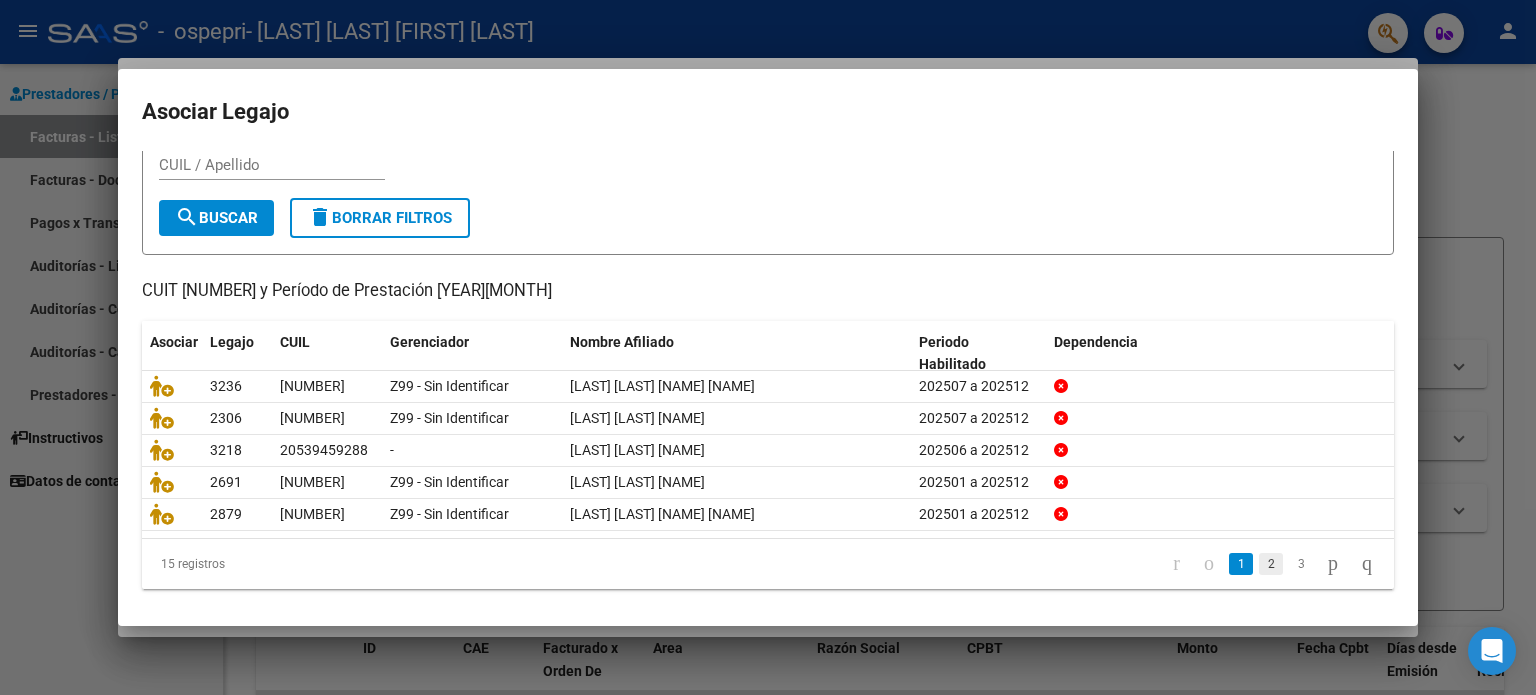 click on "2" 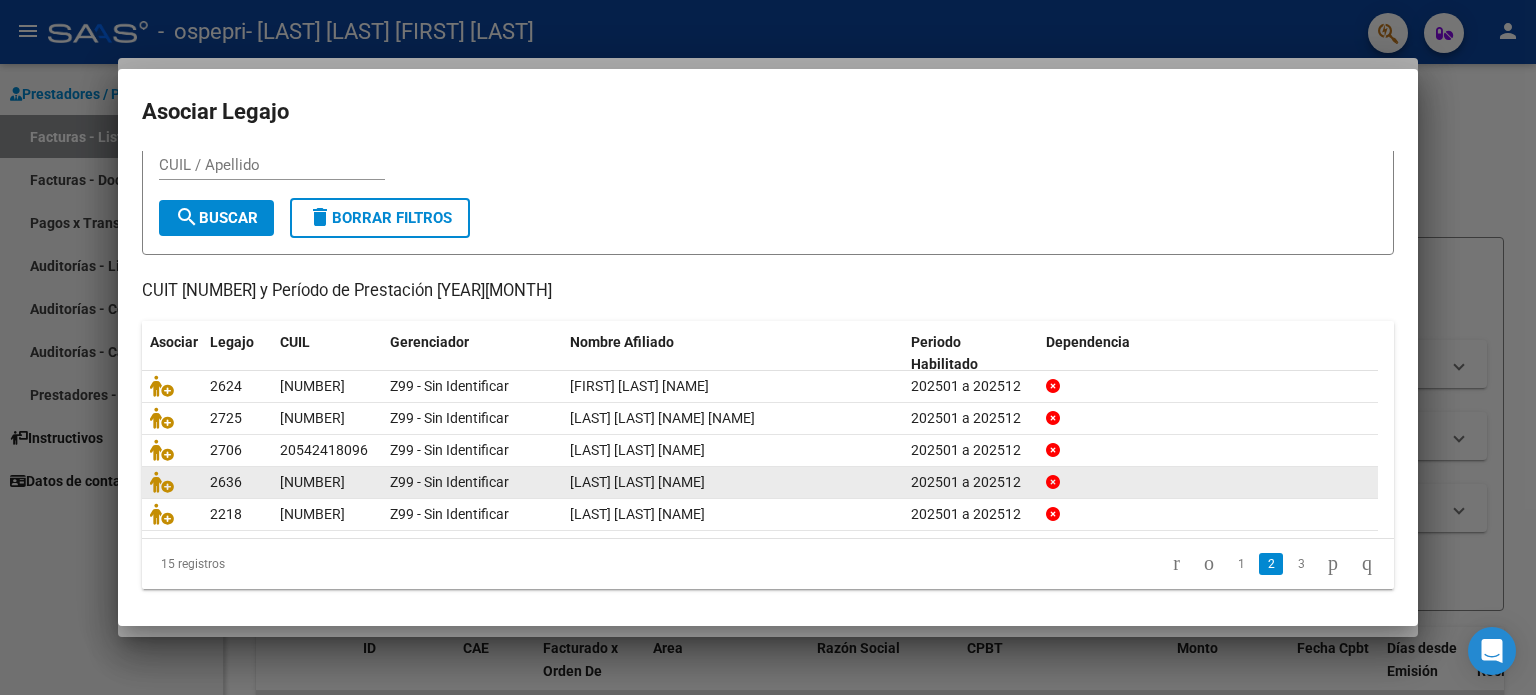 click on "3" 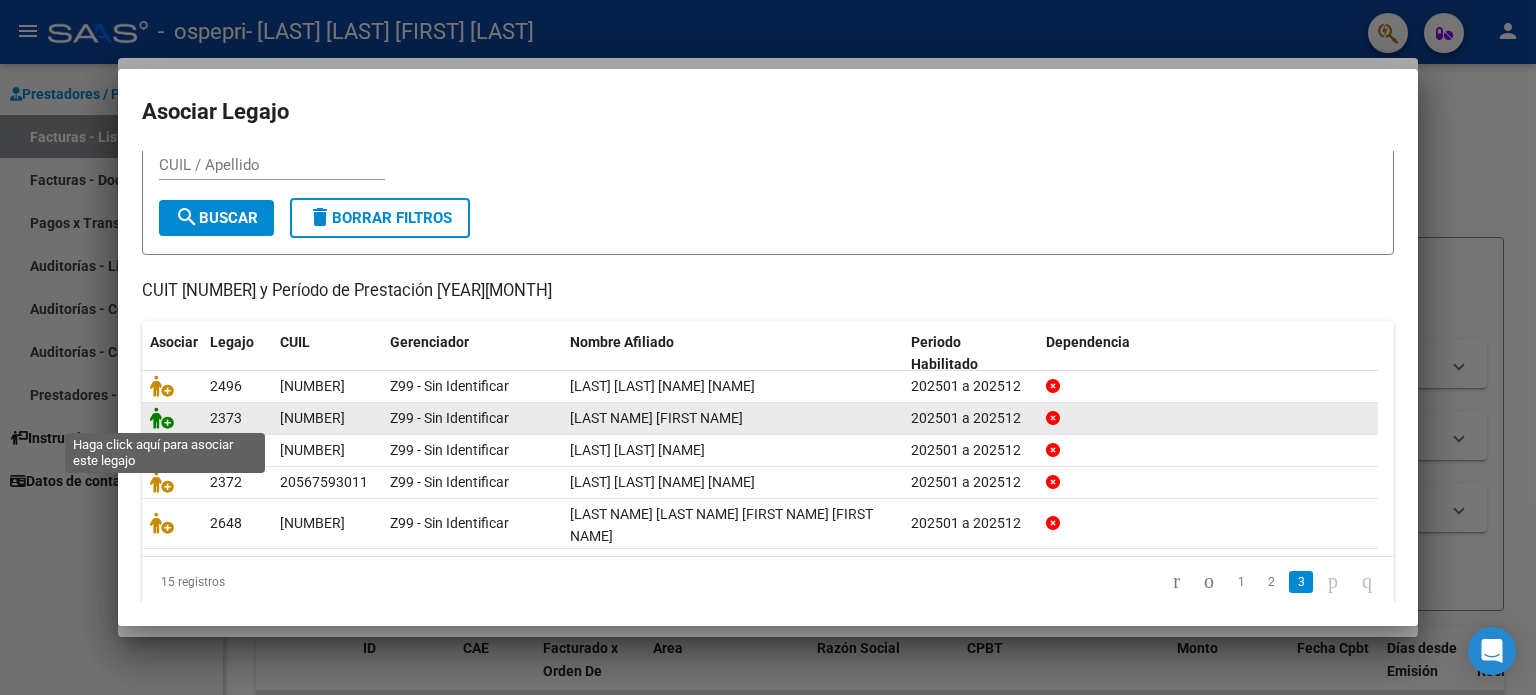 click 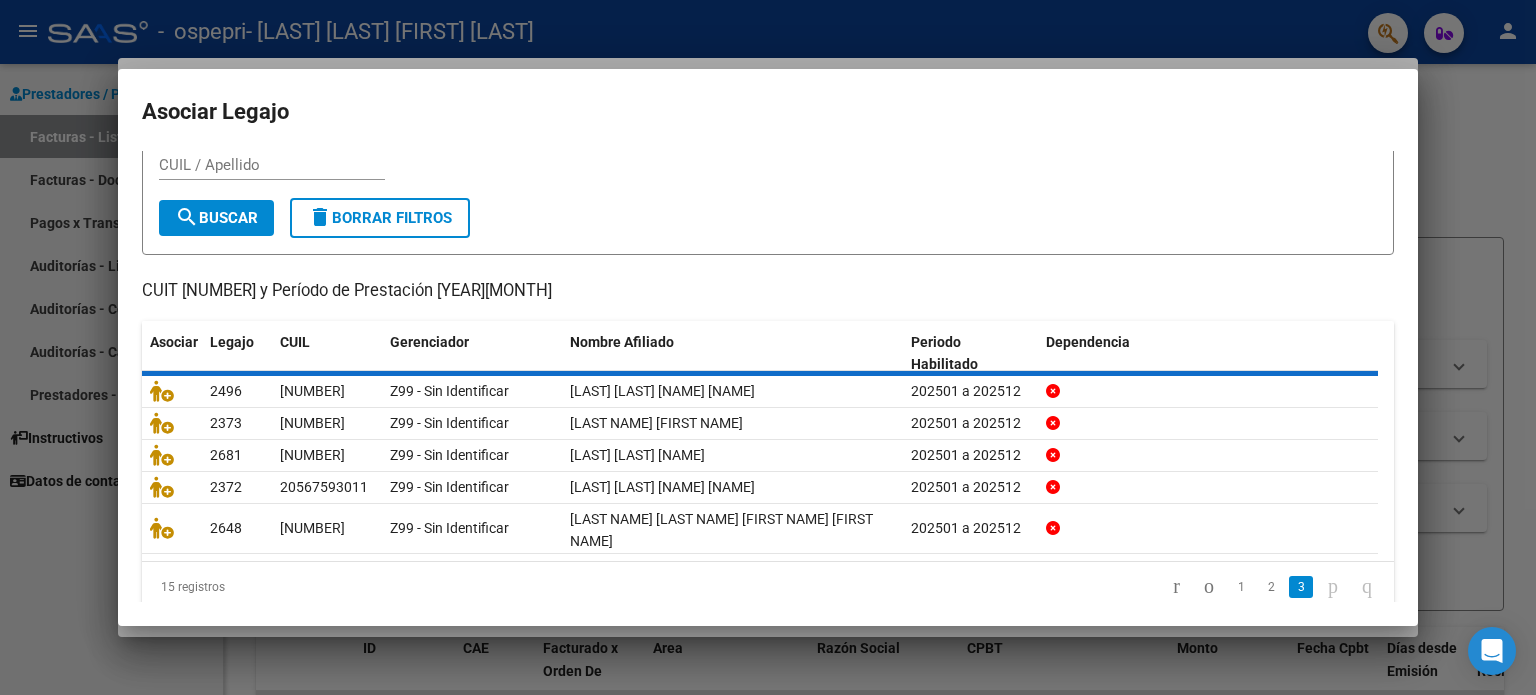 scroll, scrollTop: 0, scrollLeft: 0, axis: both 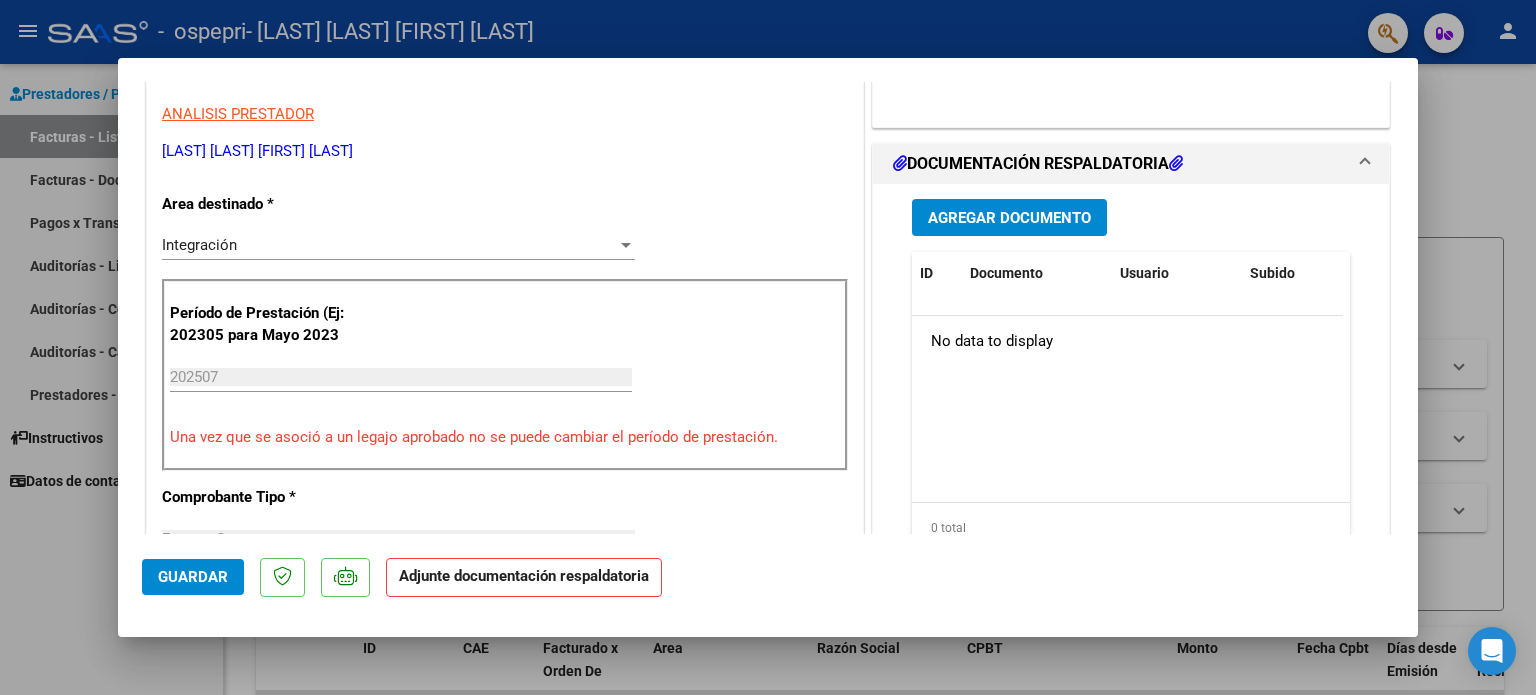 click on "Agregar Documento" at bounding box center [1009, 218] 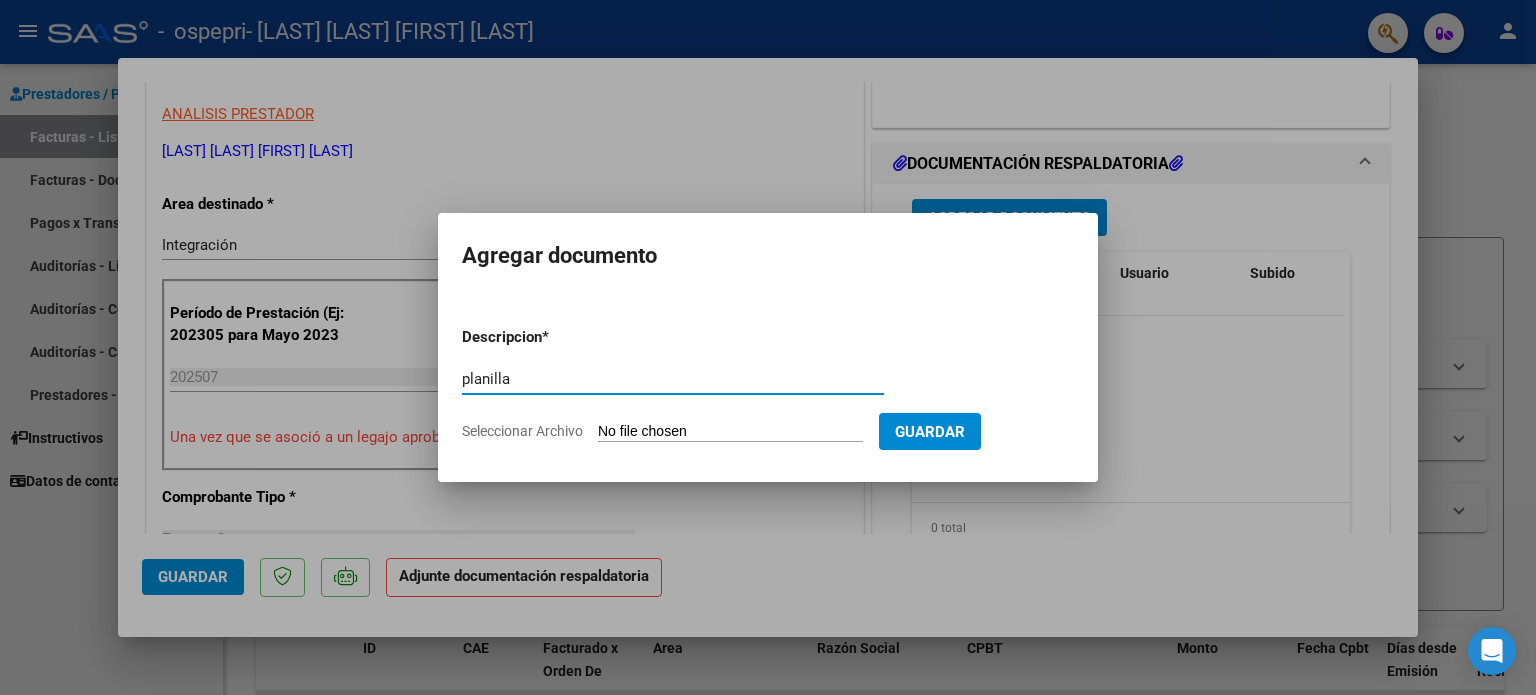 type on "planilla" 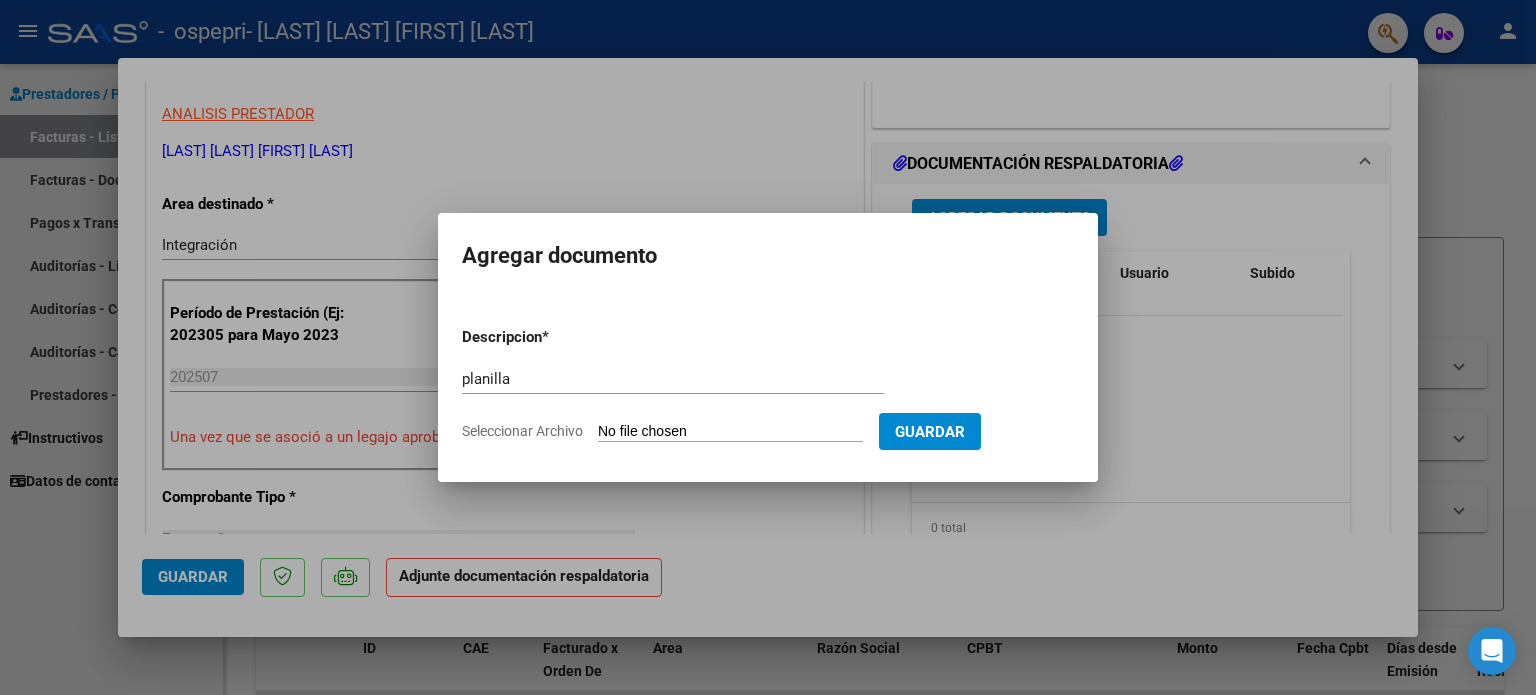 type on "C:\fakepath\Plantilla asist llana.pdf" 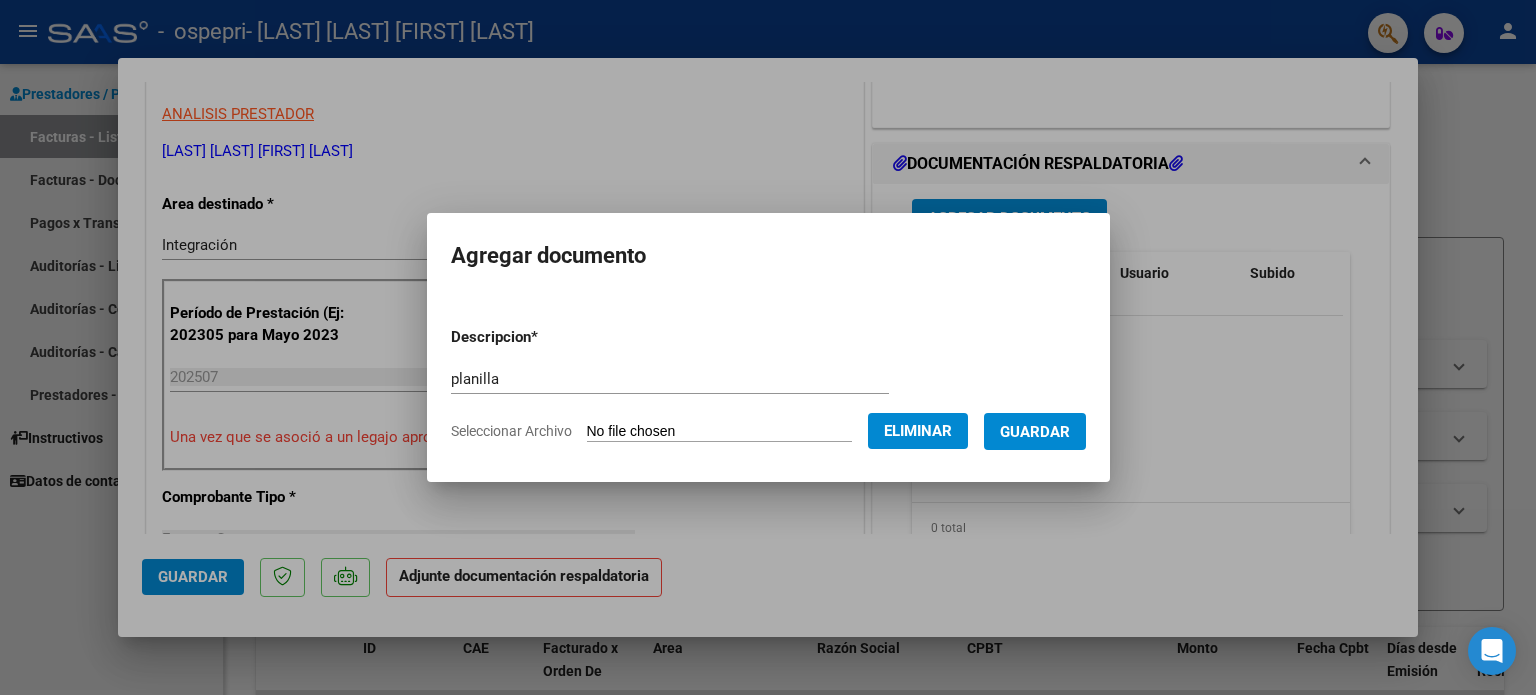 click on "Guardar" at bounding box center (1035, 432) 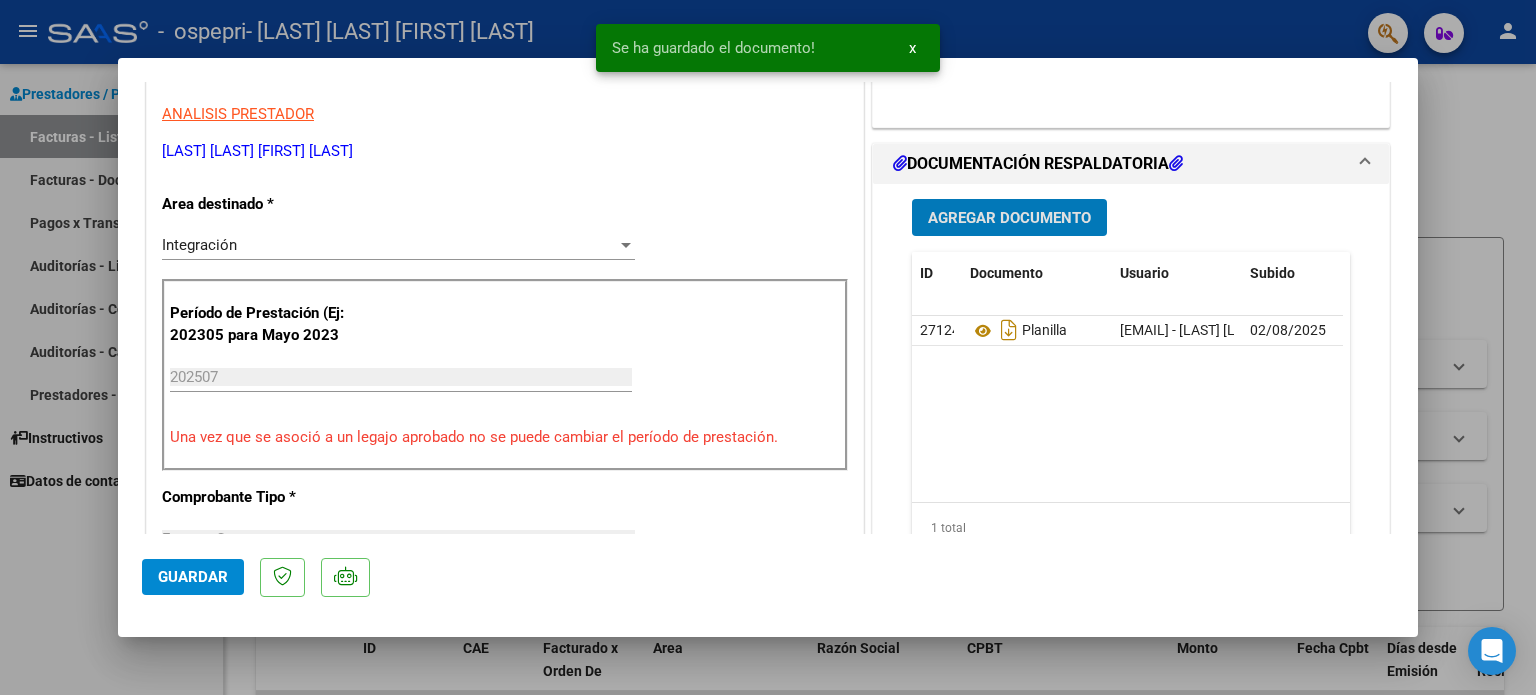 click on "Agregar Documento" at bounding box center (1009, 217) 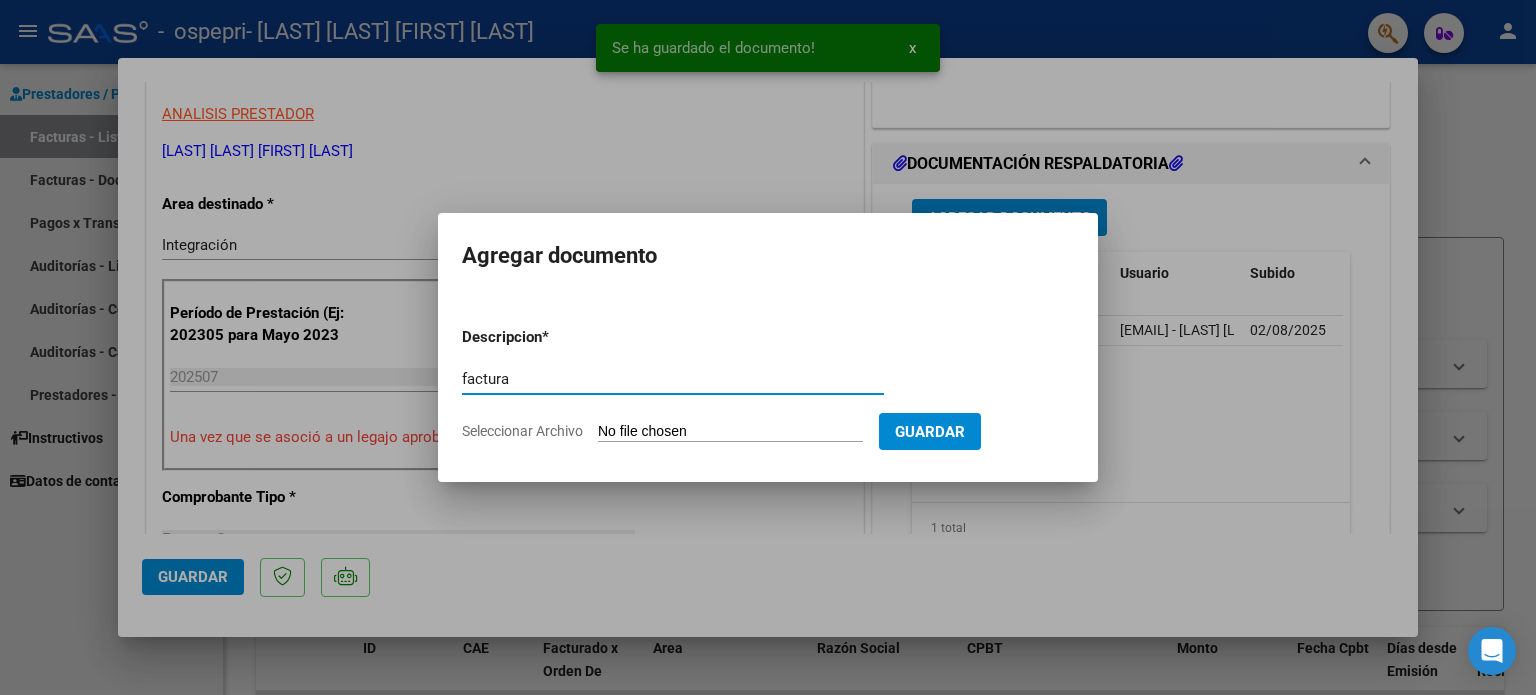 type on "factura" 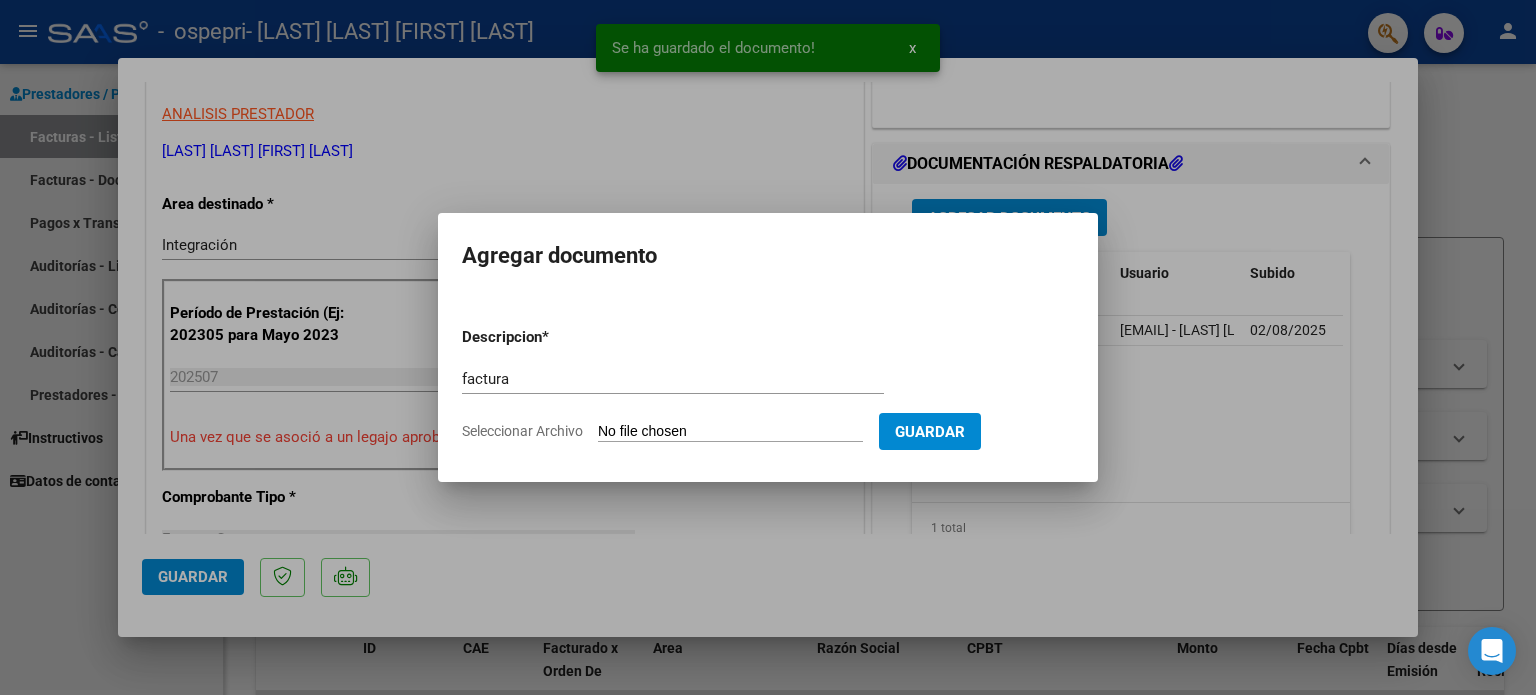 click on "Seleccionar Archivo" at bounding box center (730, 432) 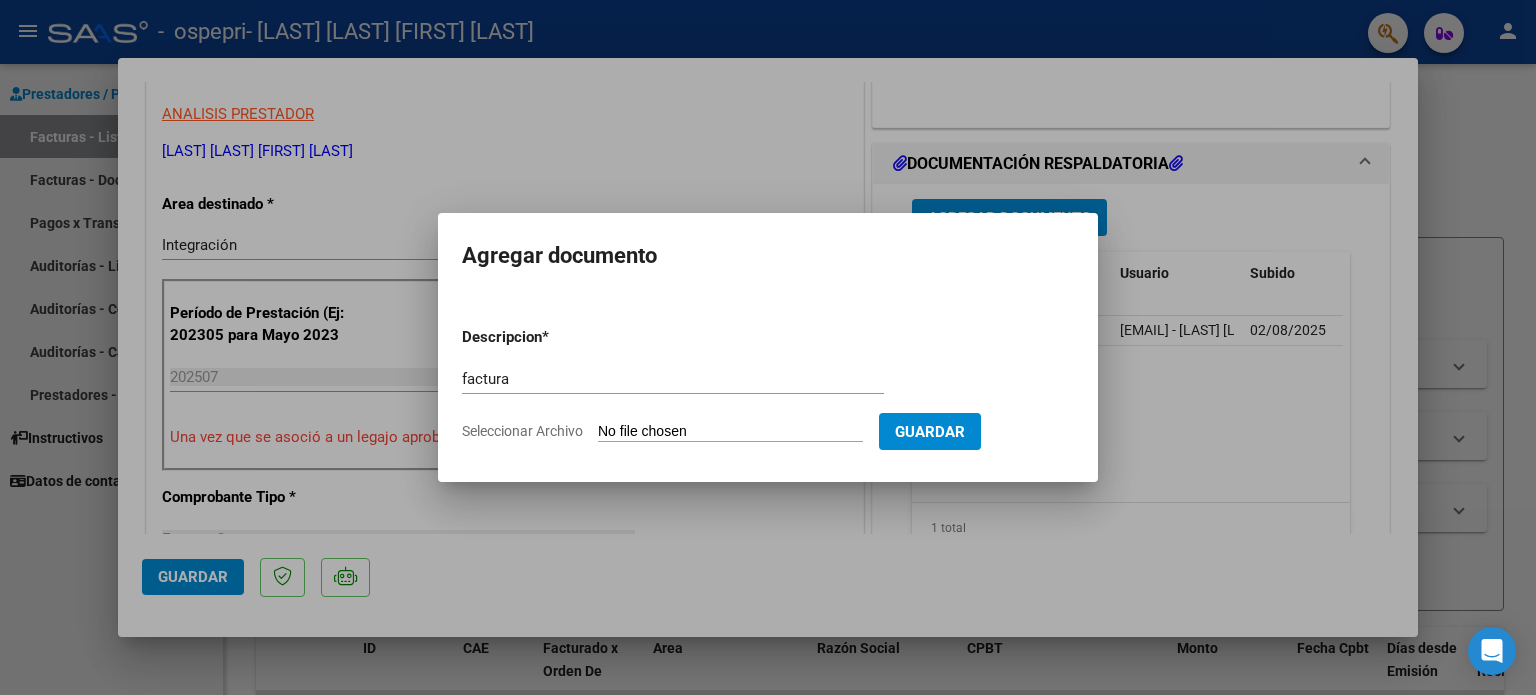 type on "[NUMBER]" 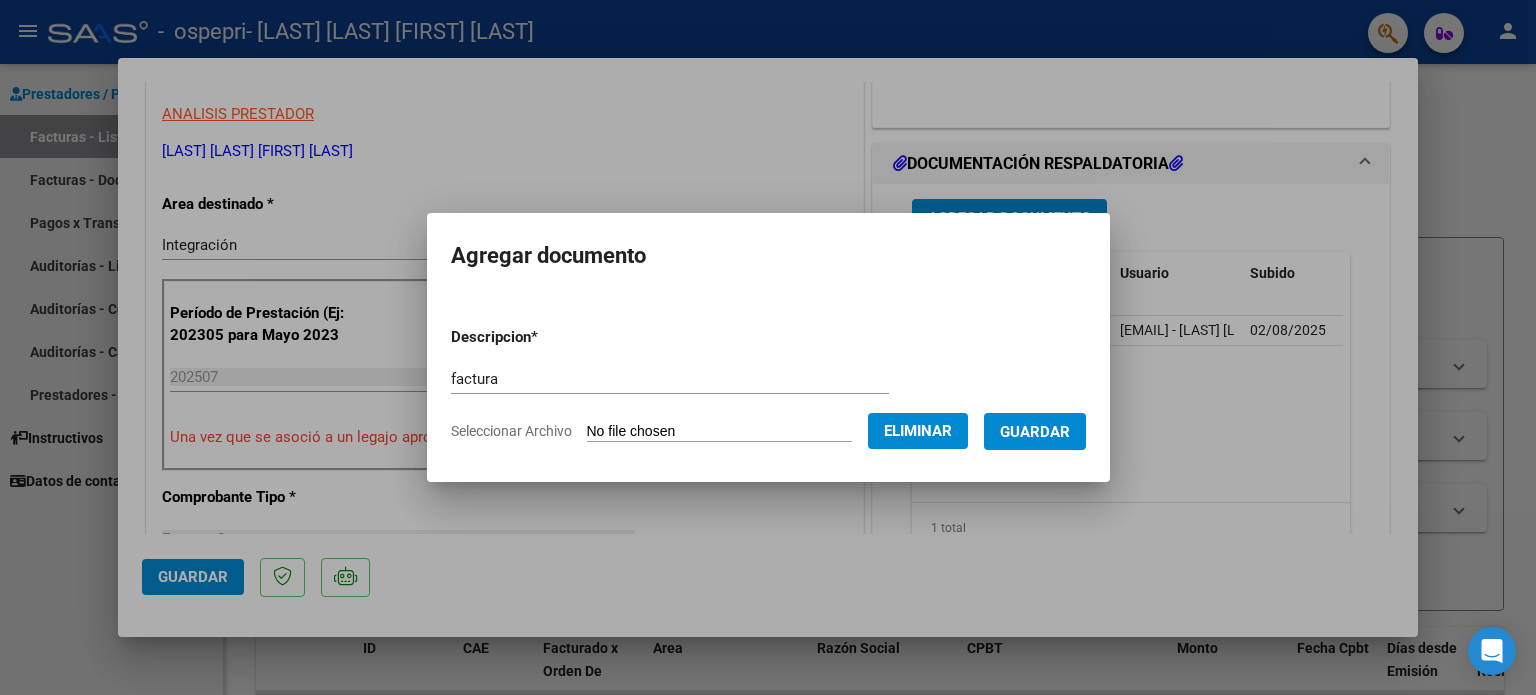 click on "Guardar" at bounding box center [1035, 432] 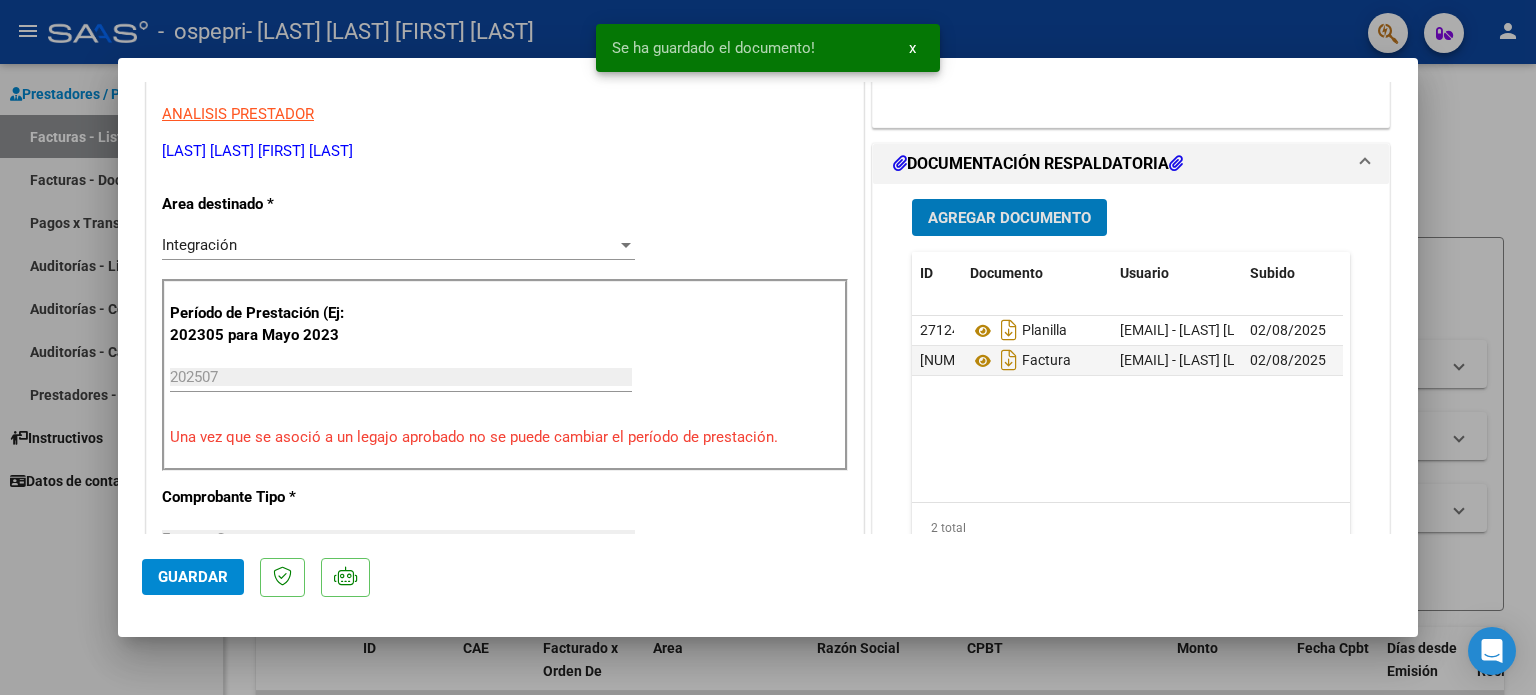 click on "Guardar" 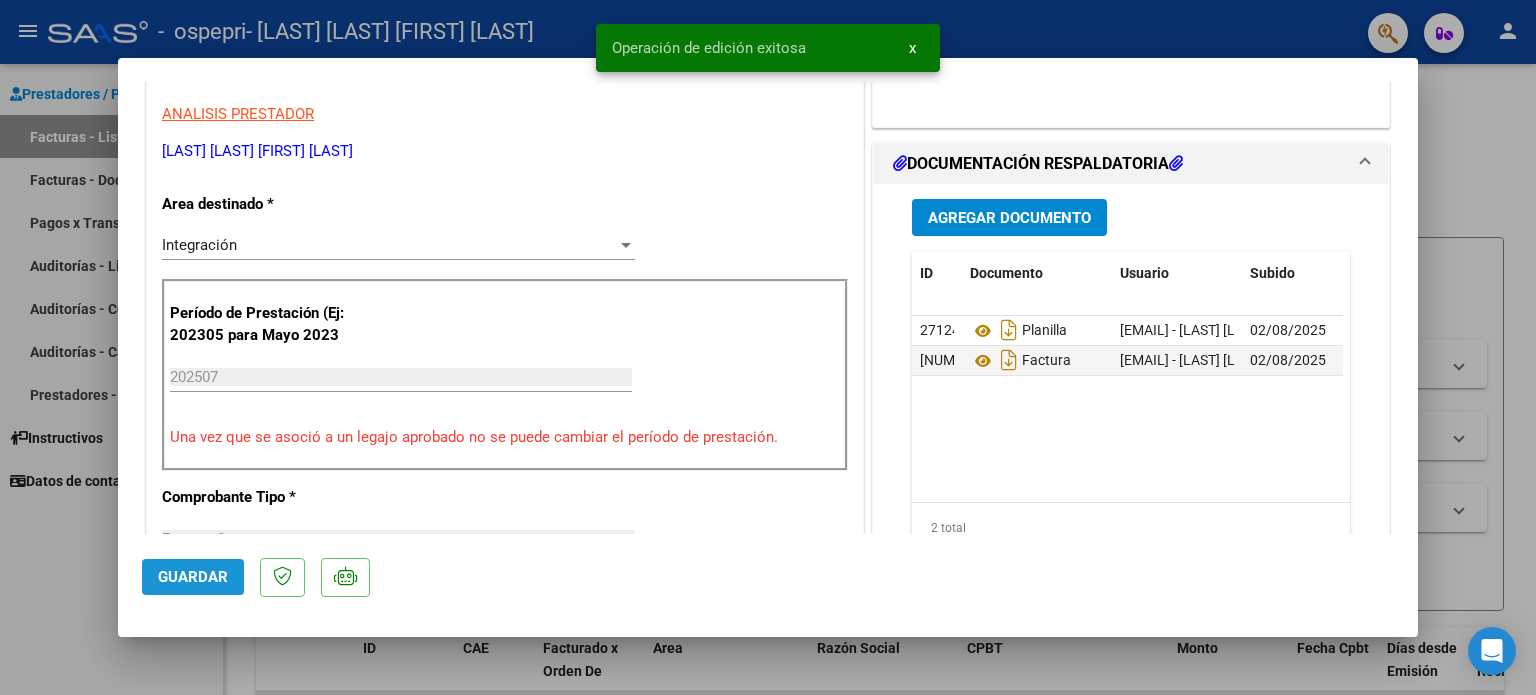click on "Guardar" 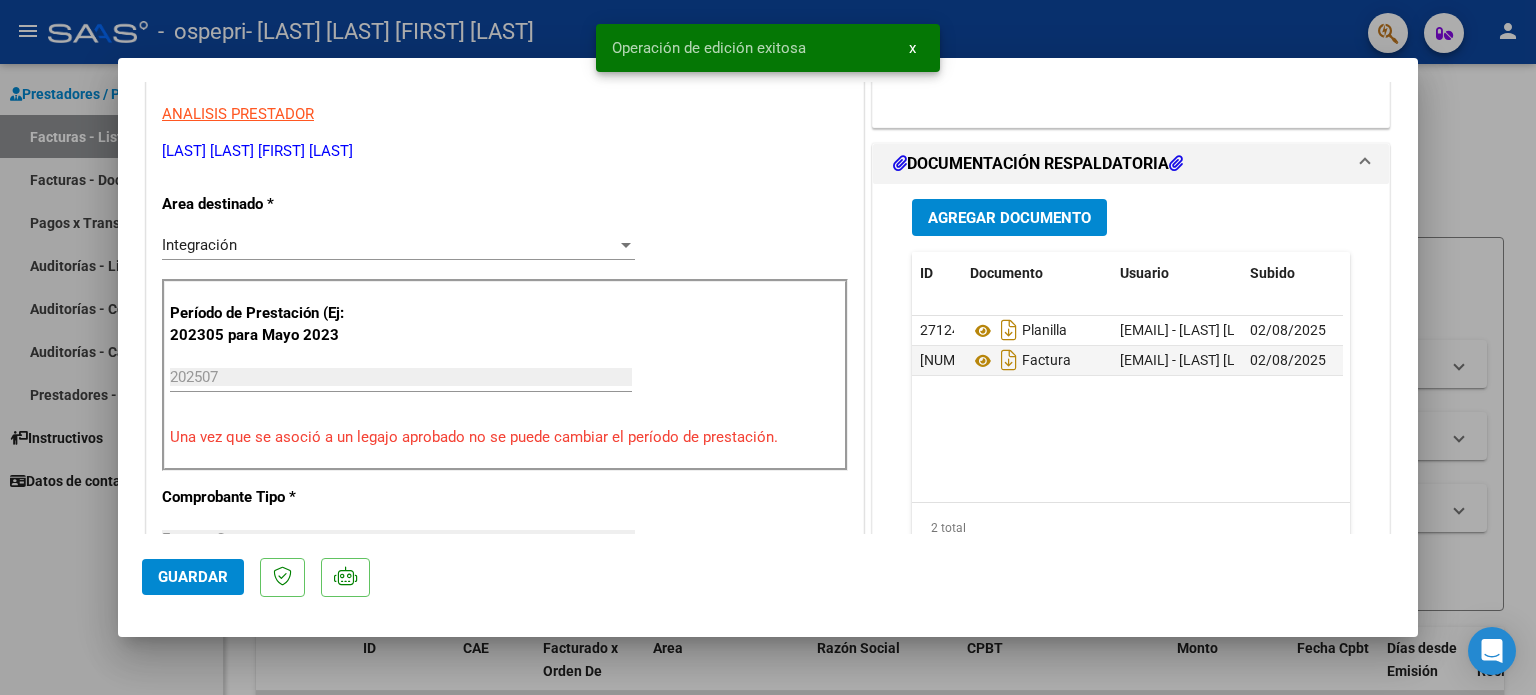 click at bounding box center (768, 347) 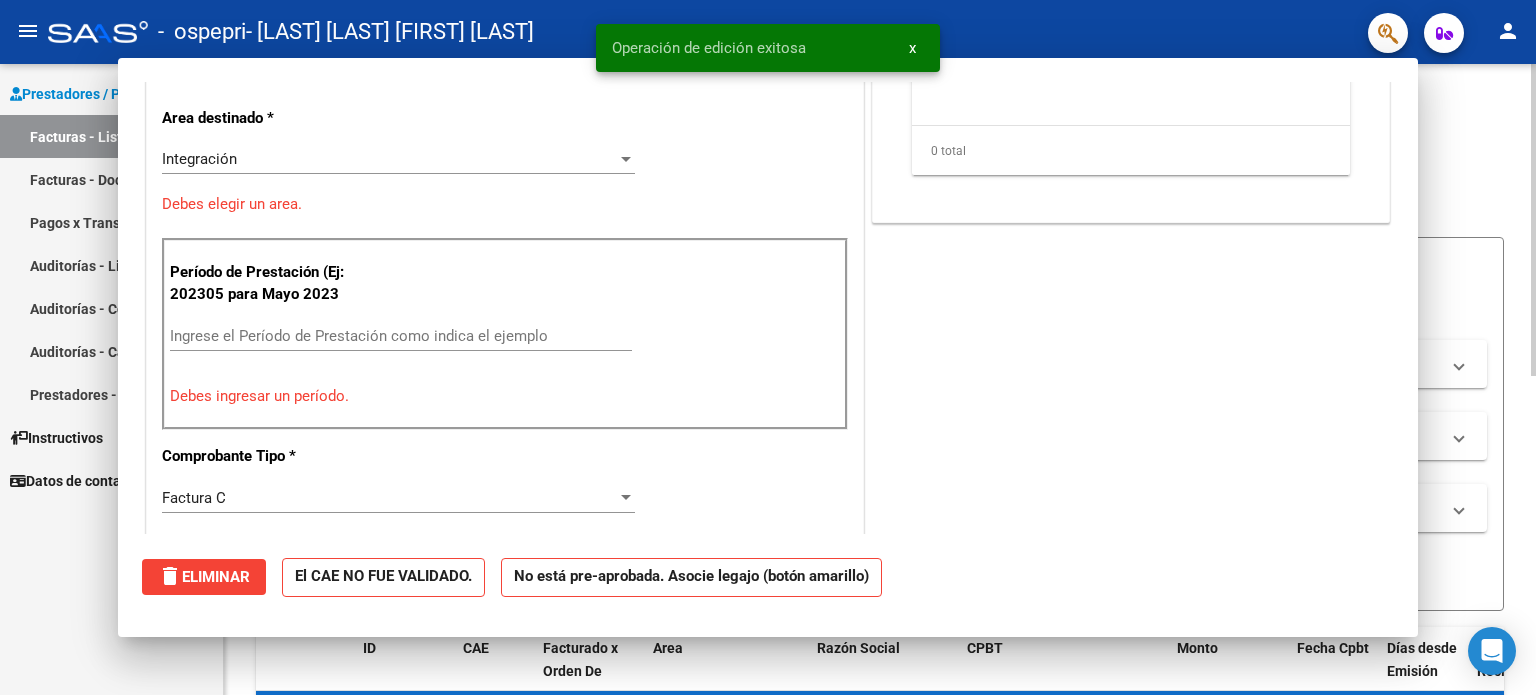 scroll, scrollTop: 0, scrollLeft: 0, axis: both 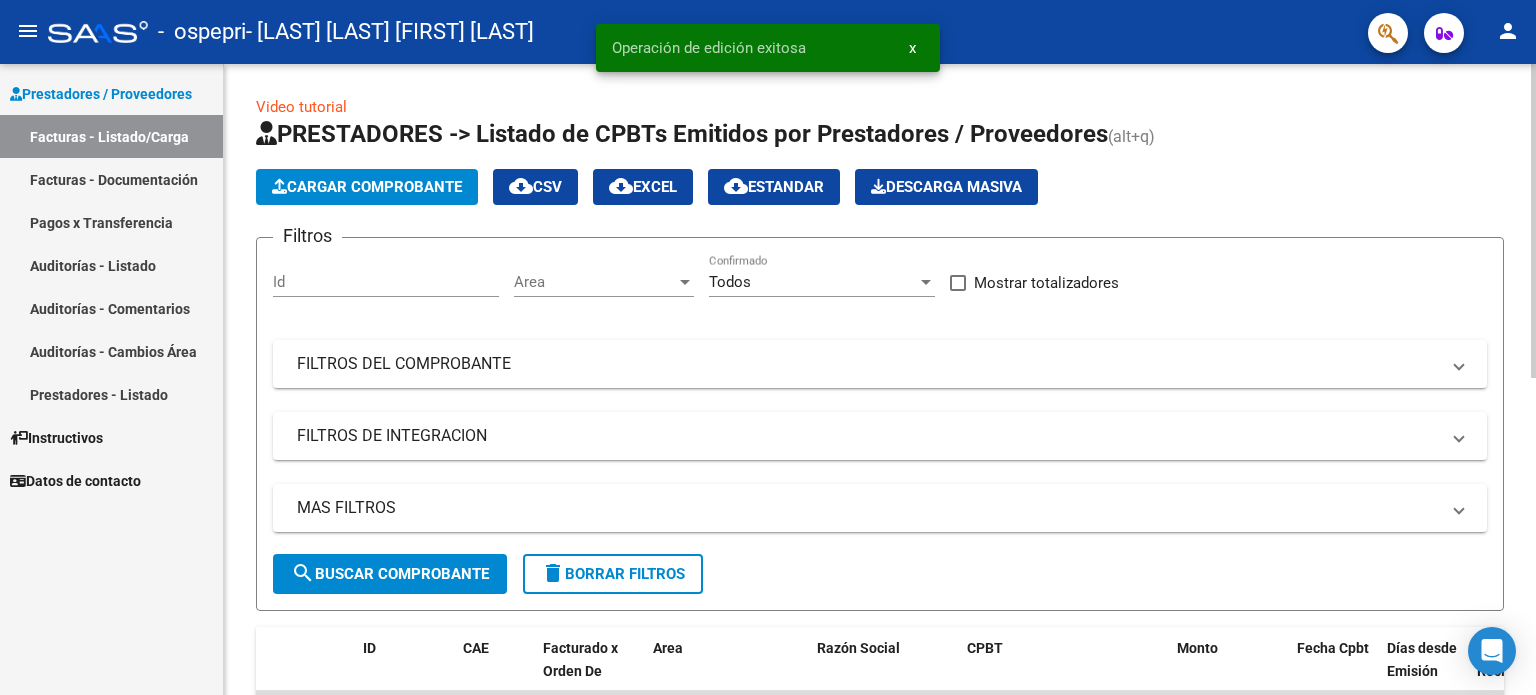 click on "Cargar Comprobante" 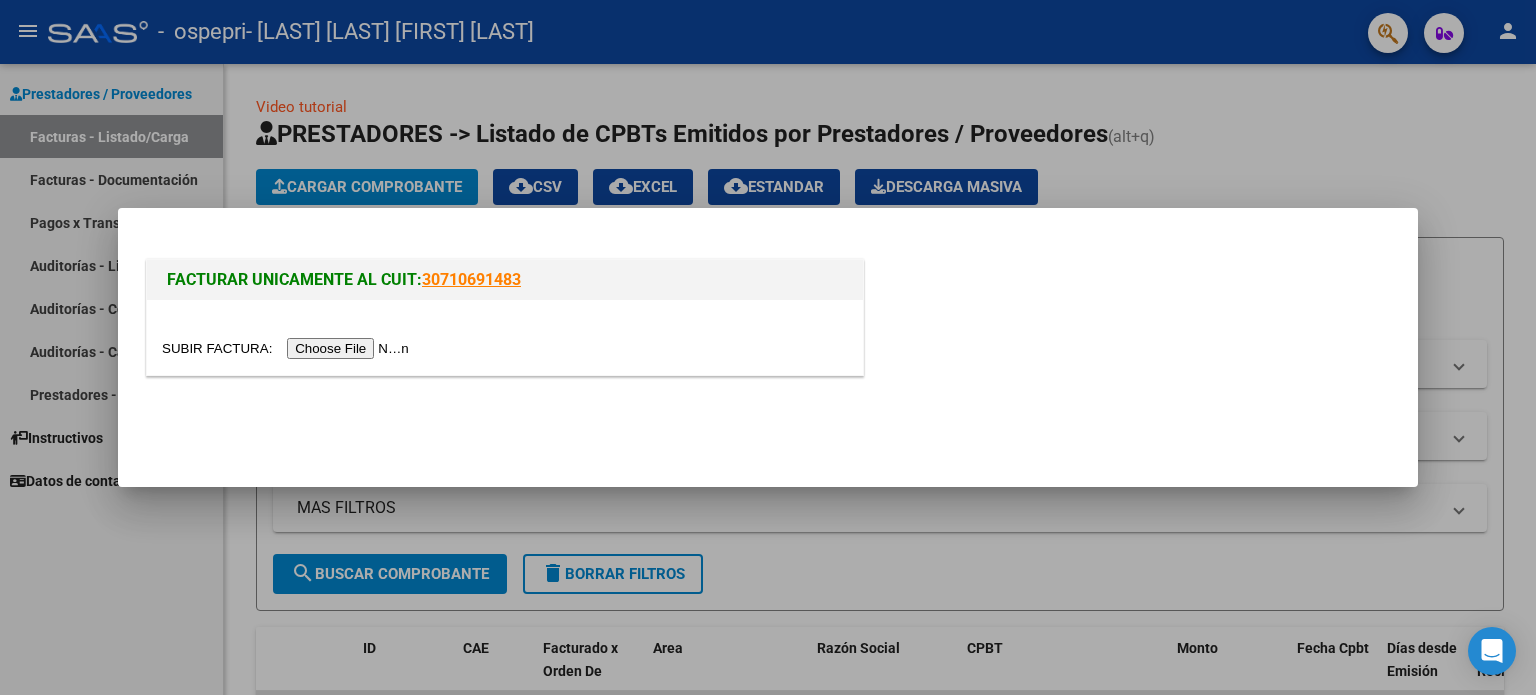 click at bounding box center (288, 348) 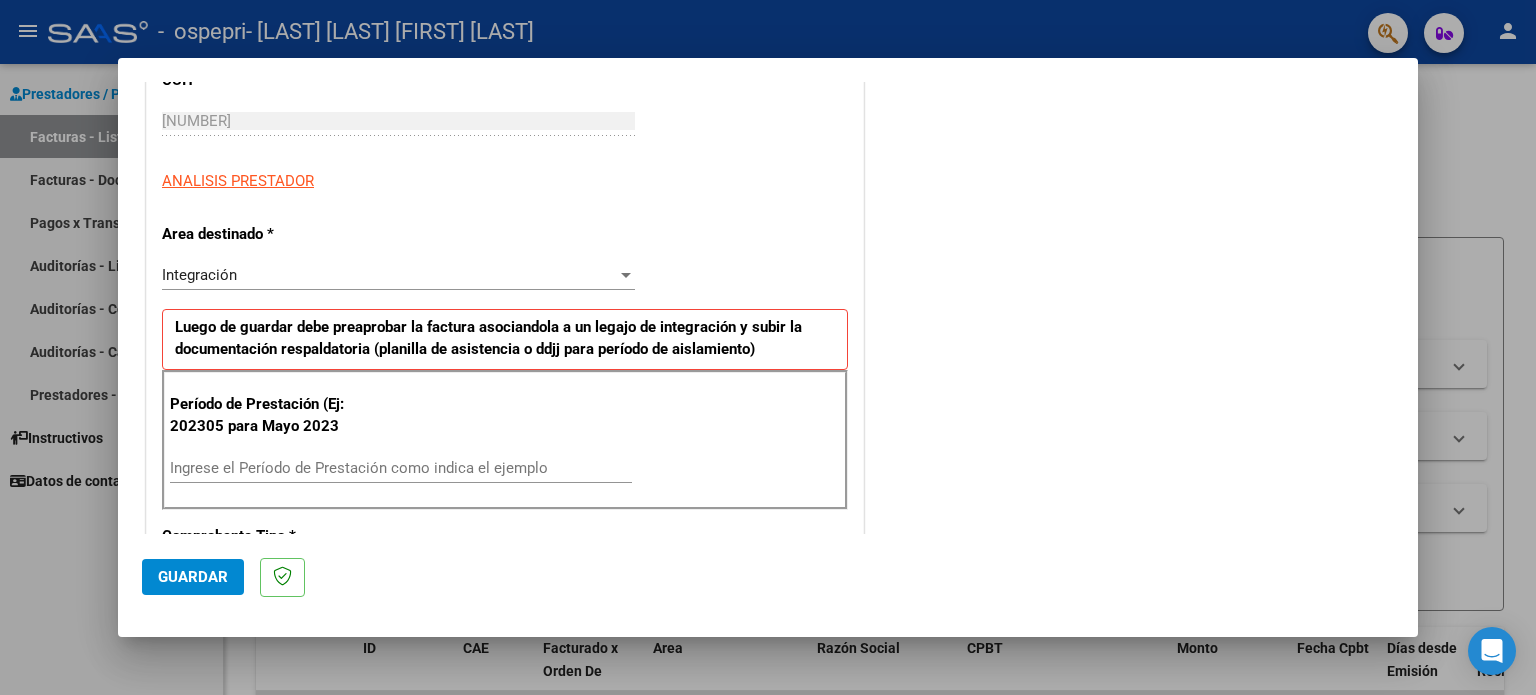 scroll, scrollTop: 400, scrollLeft: 0, axis: vertical 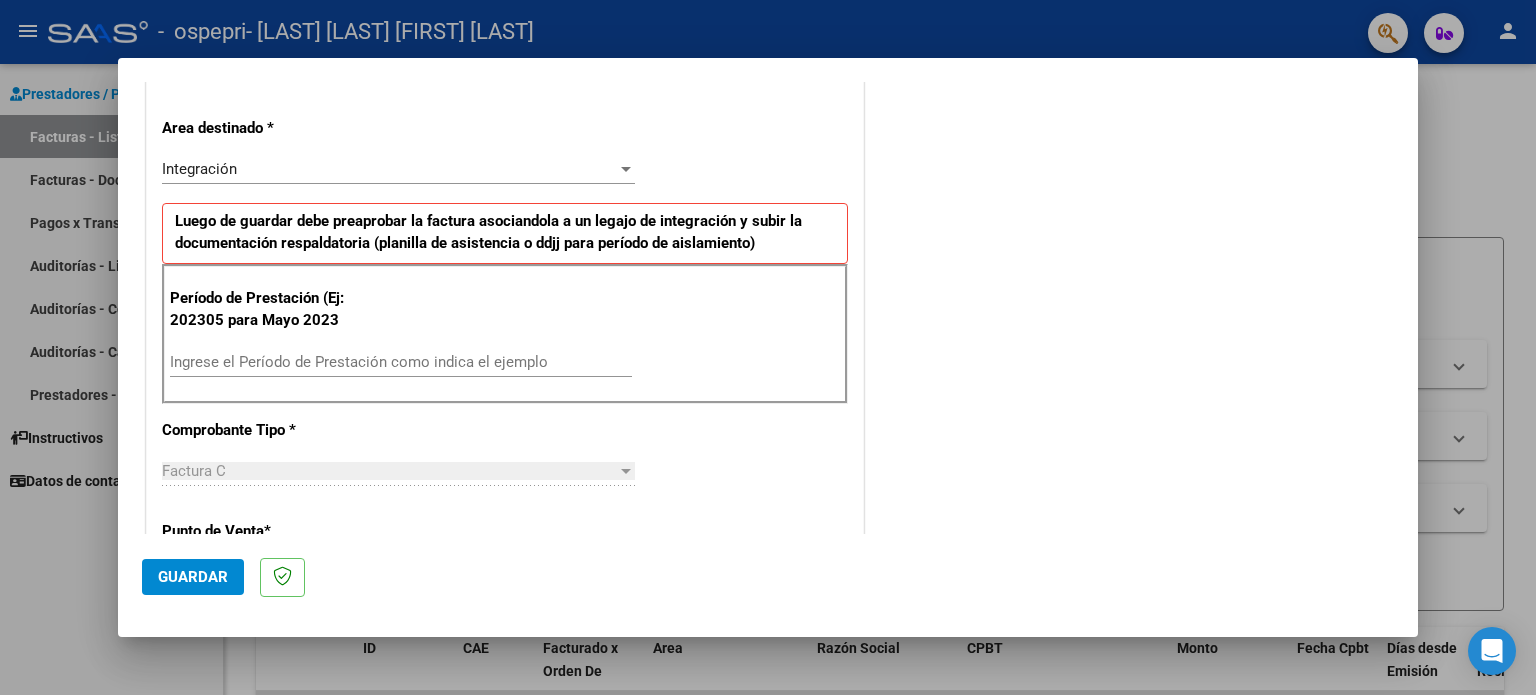 click on "Ingrese el Período de Prestación como indica el ejemplo" at bounding box center [401, 362] 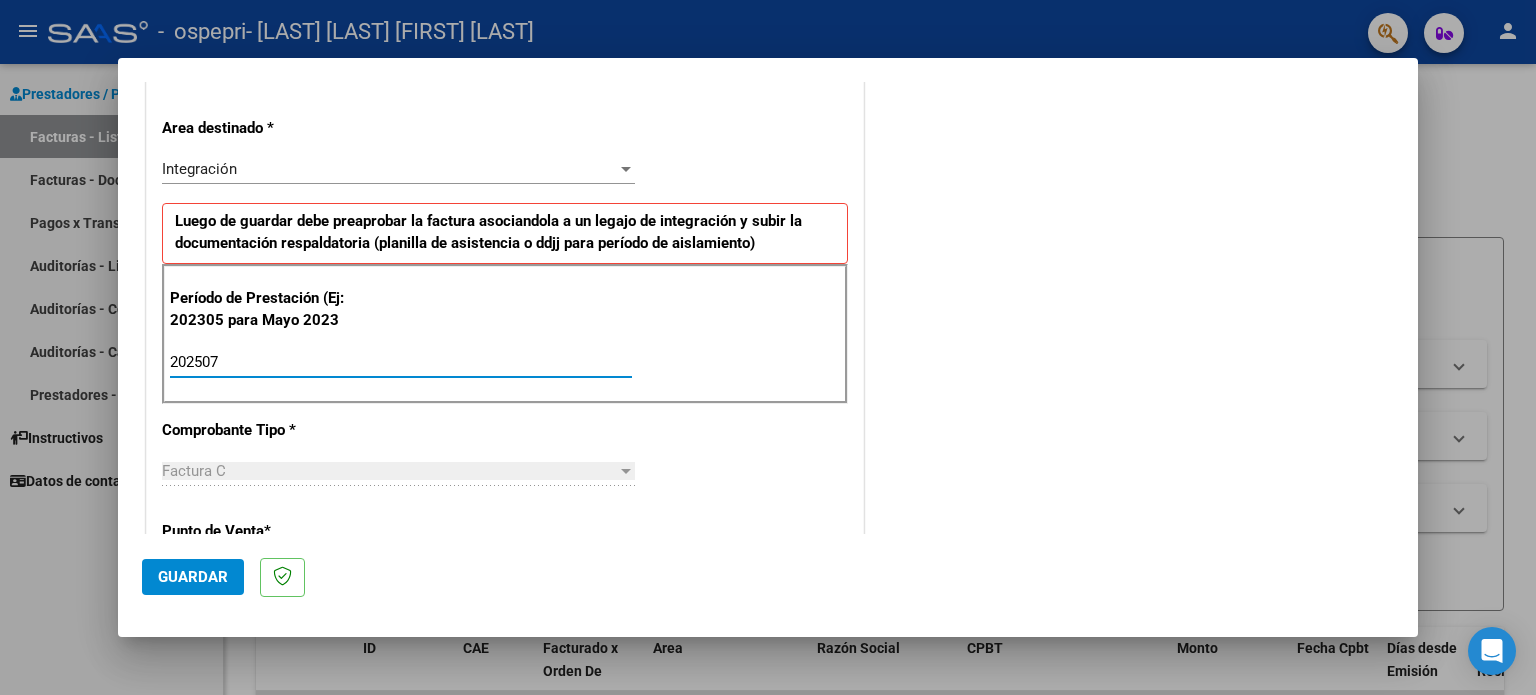 type on "202507" 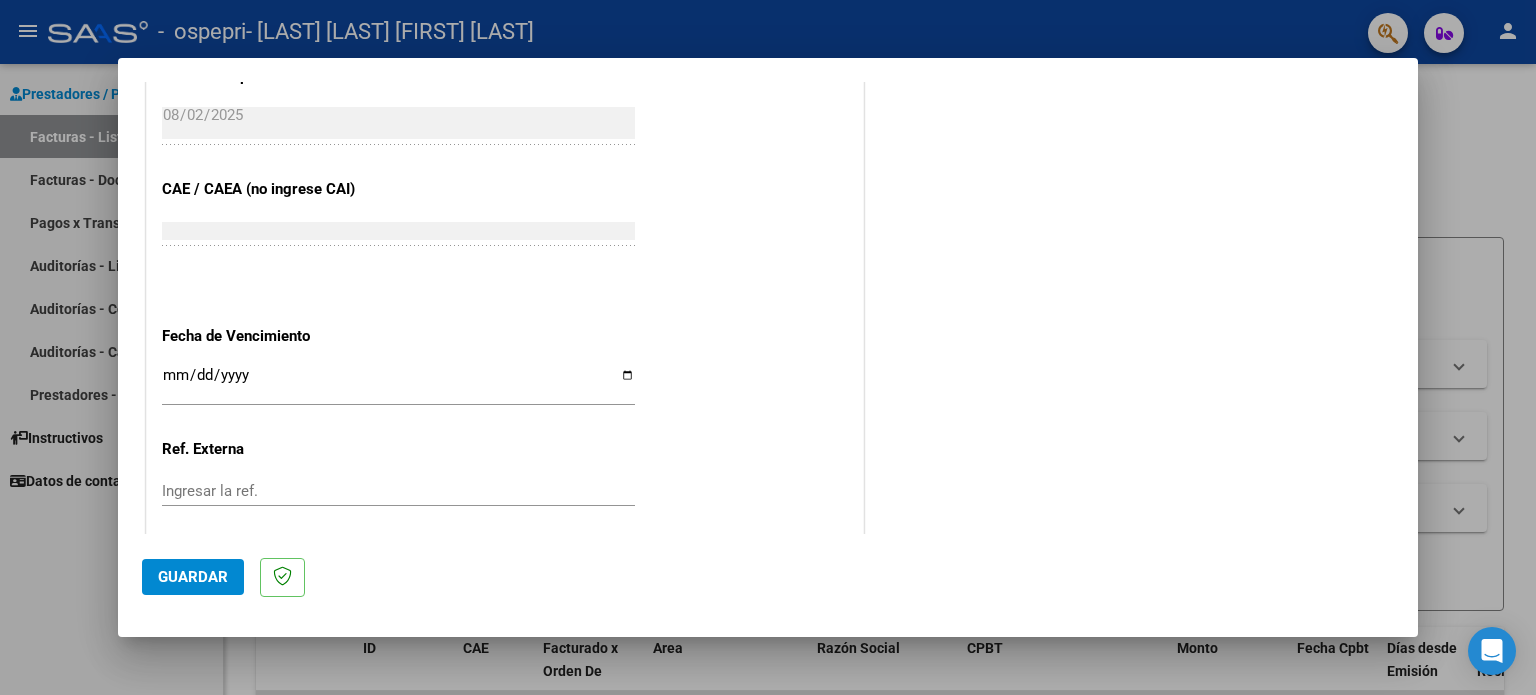 scroll, scrollTop: 1200, scrollLeft: 0, axis: vertical 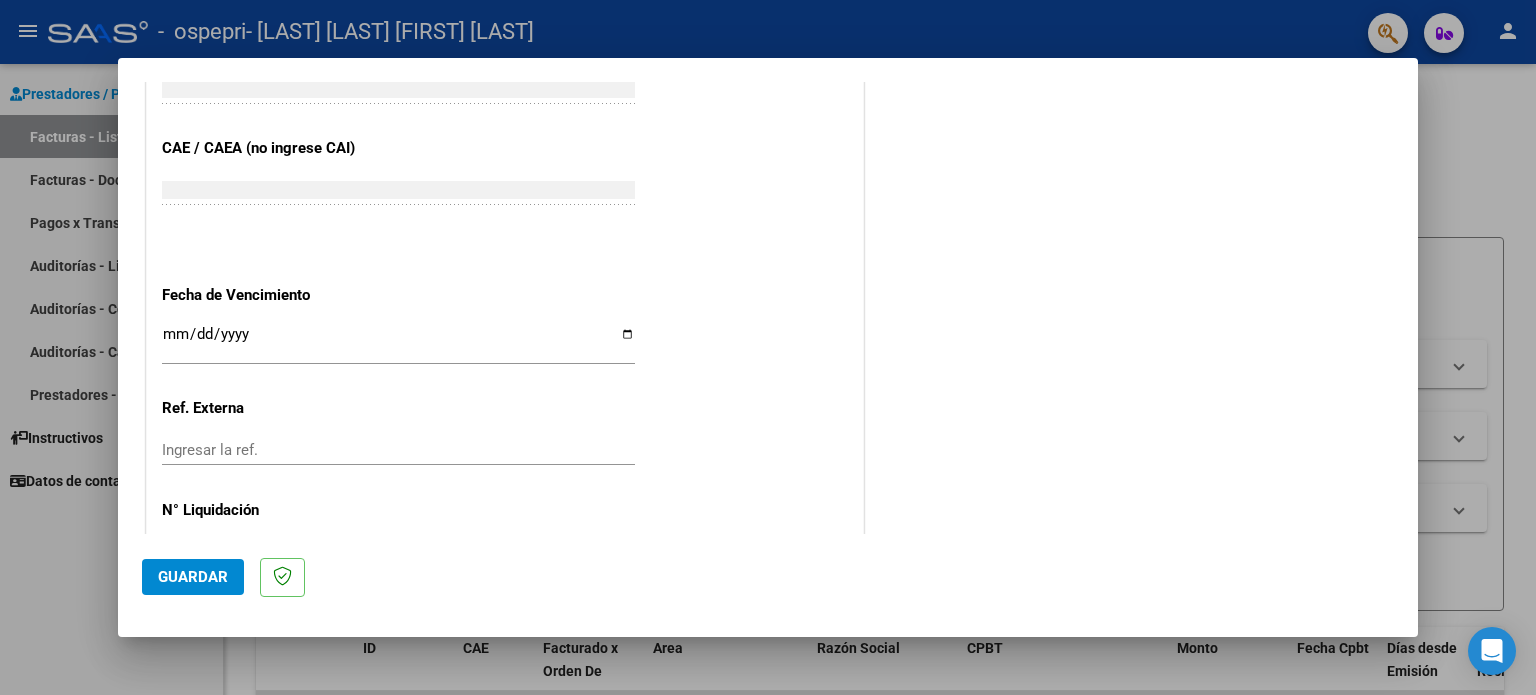 click on "Ingresar la fecha" at bounding box center [398, 342] 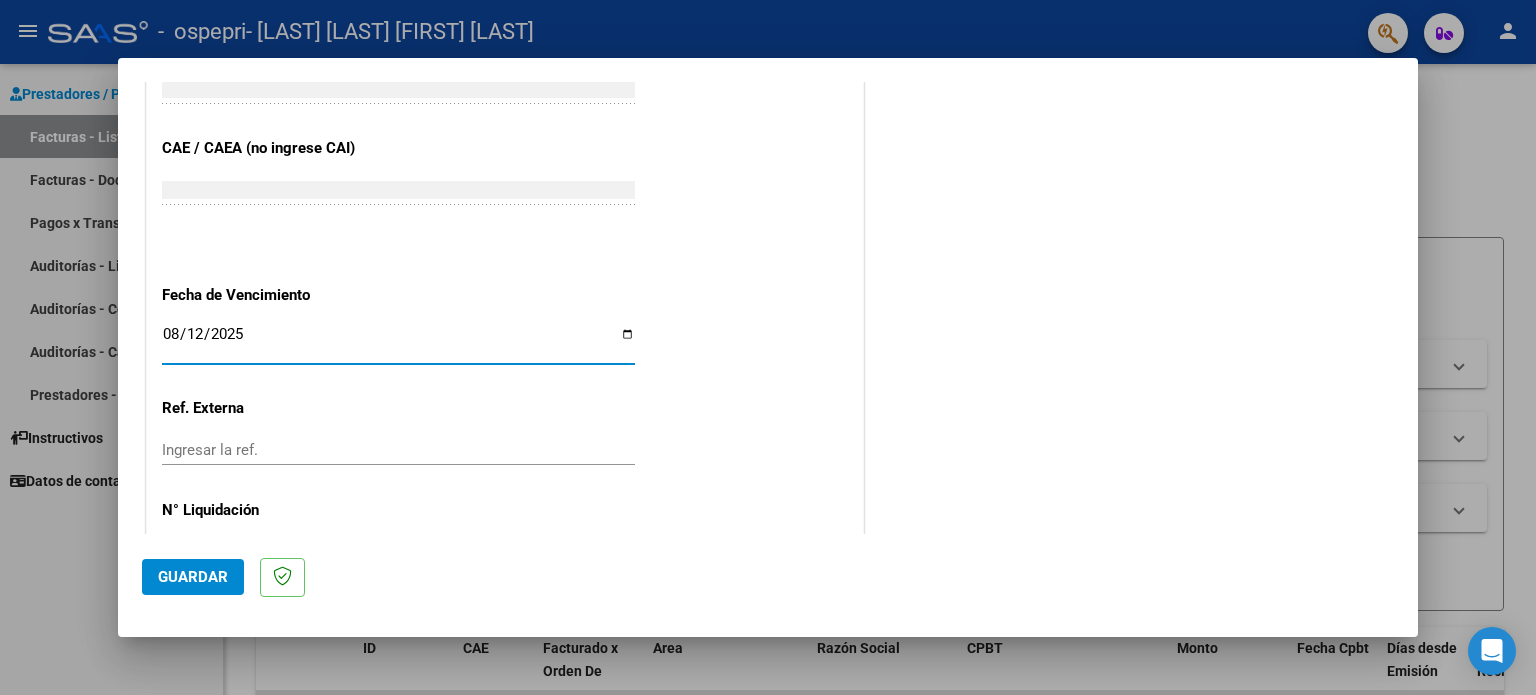 type on "2025-08-12" 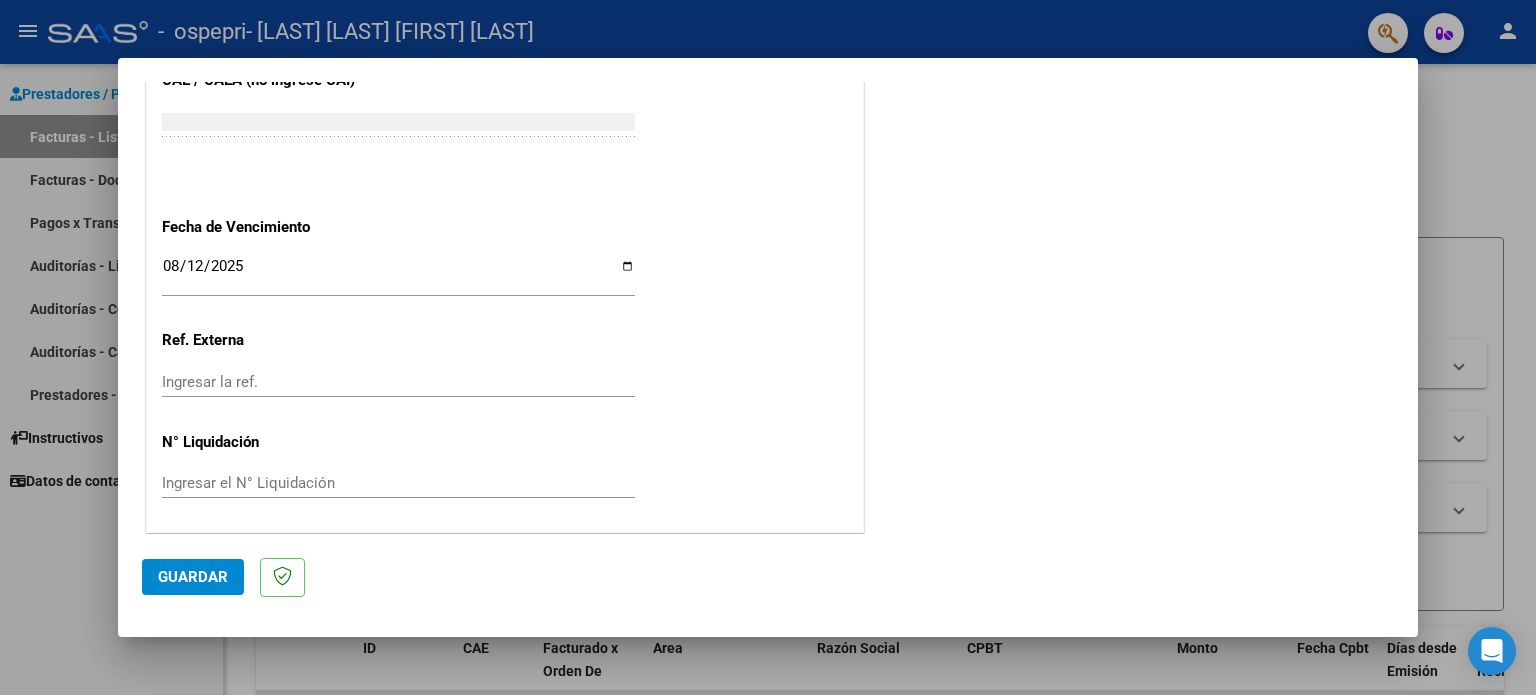 click on "Ingresar el N° Liquidación" 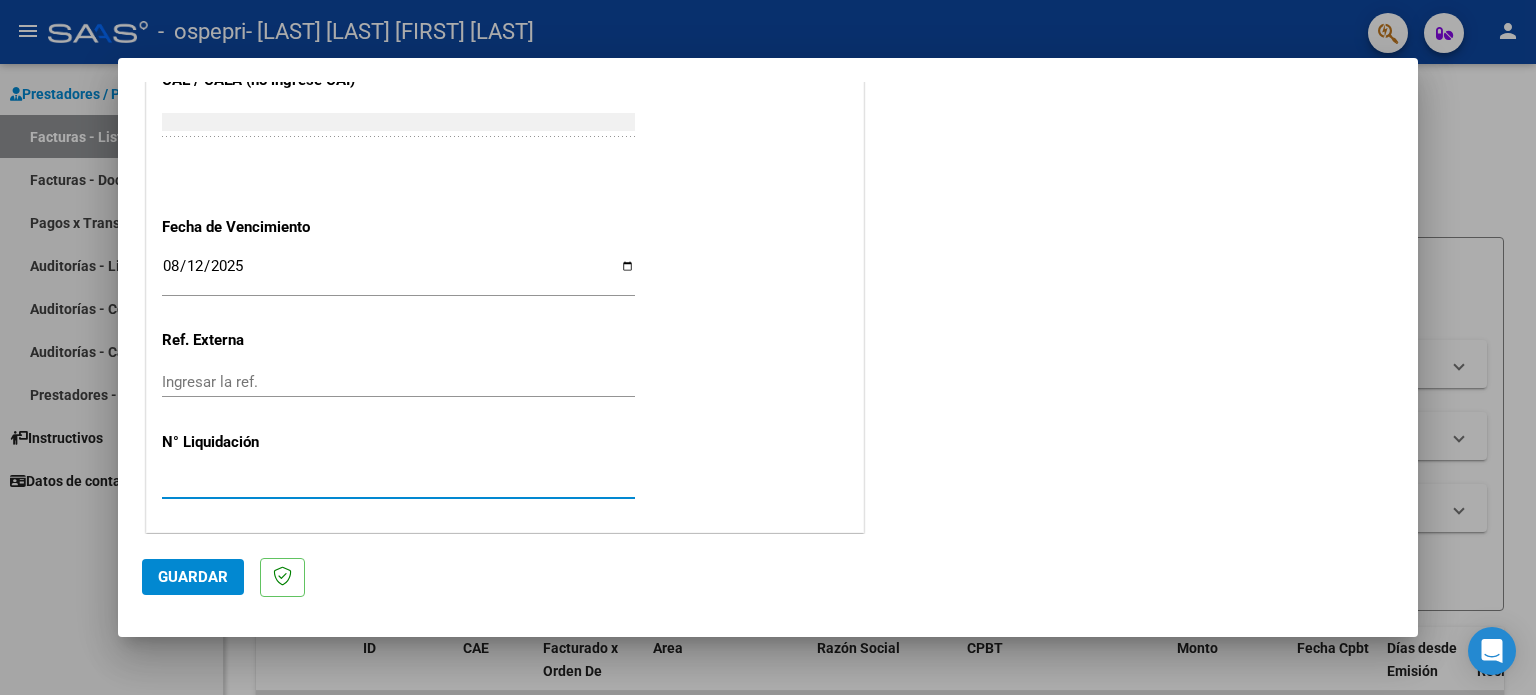 type on "[NUMBER]" 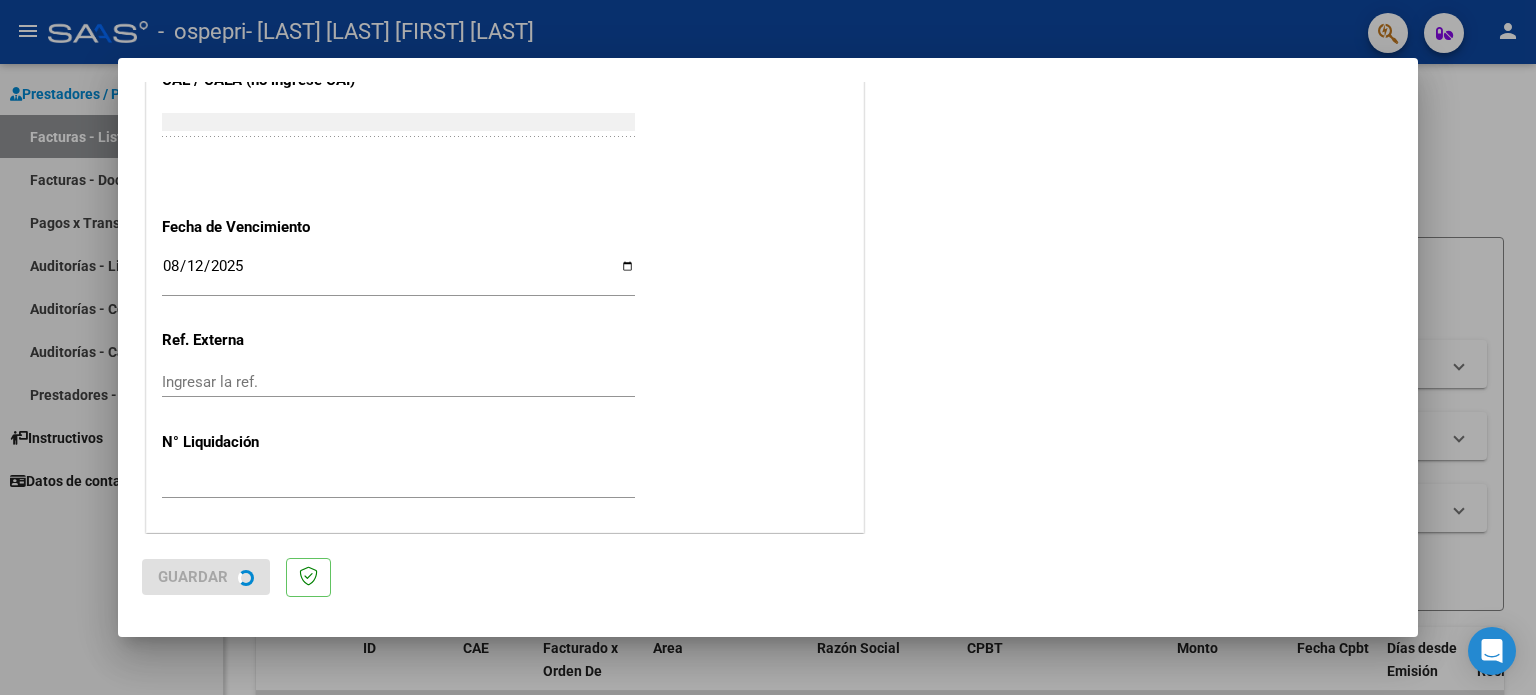 scroll, scrollTop: 0, scrollLeft: 0, axis: both 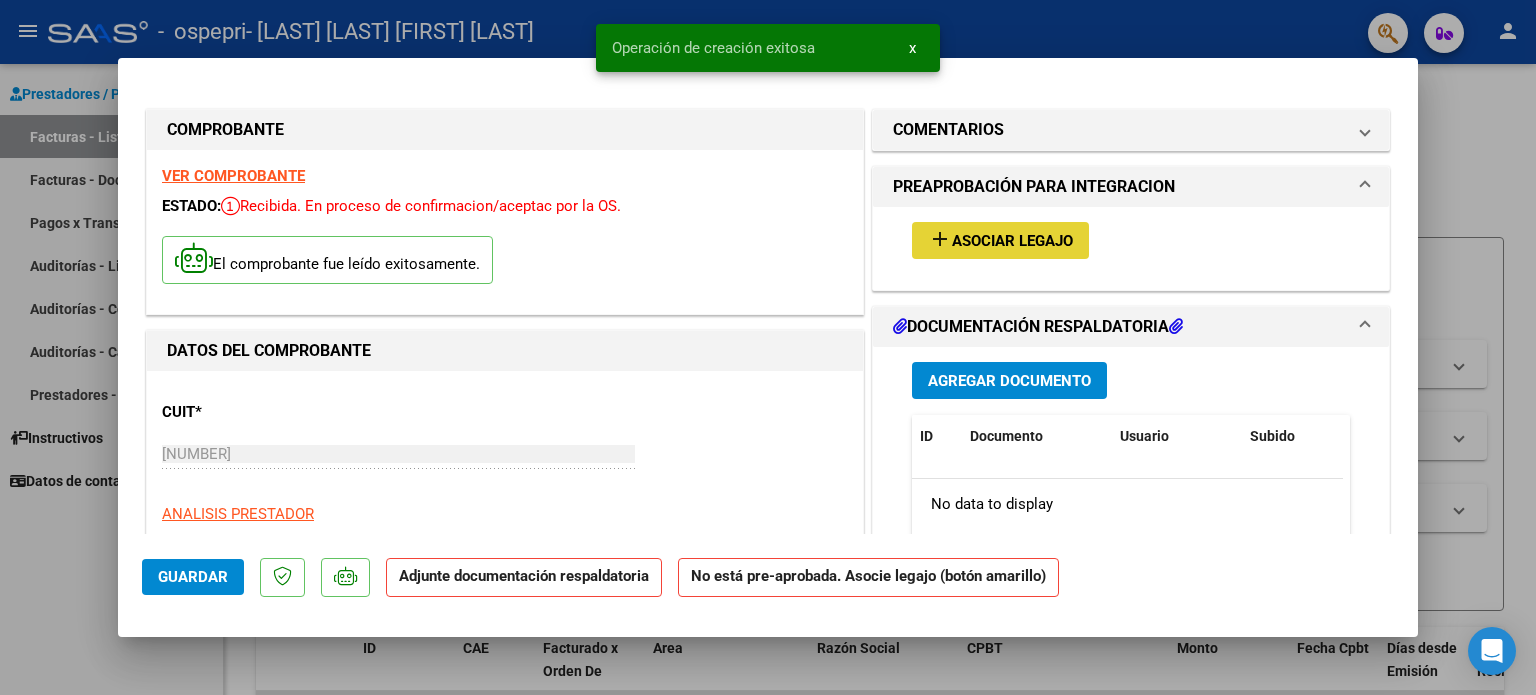 click on "add Asociar Legajo" at bounding box center [1000, 240] 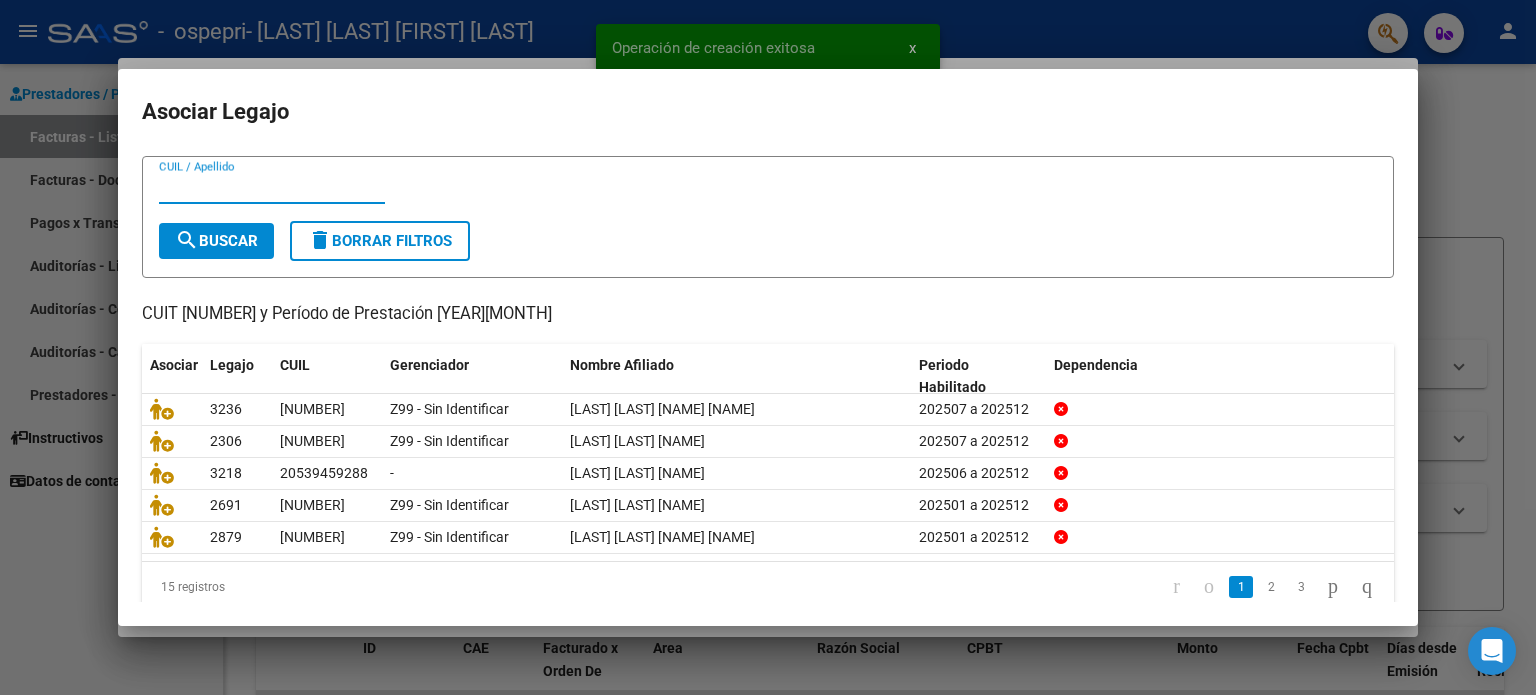 scroll, scrollTop: 67, scrollLeft: 0, axis: vertical 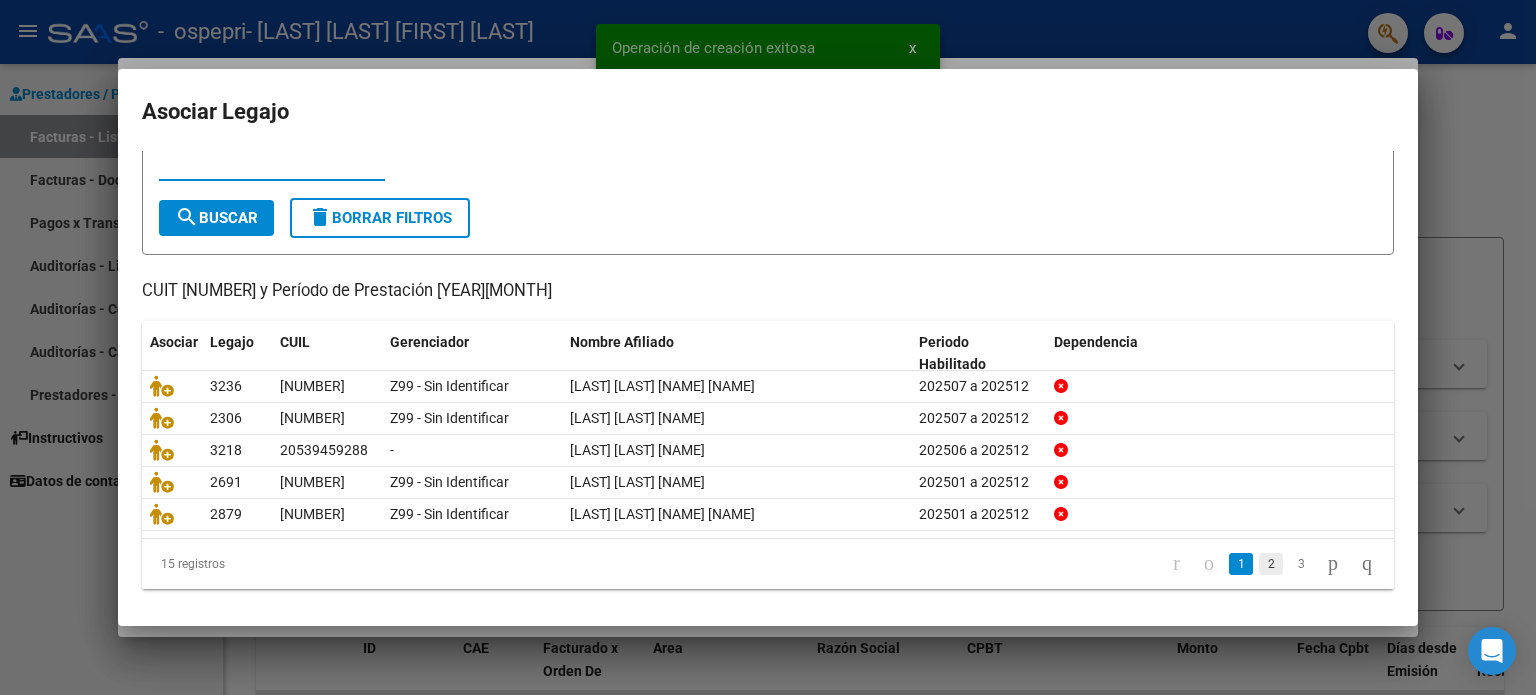 click on "2" 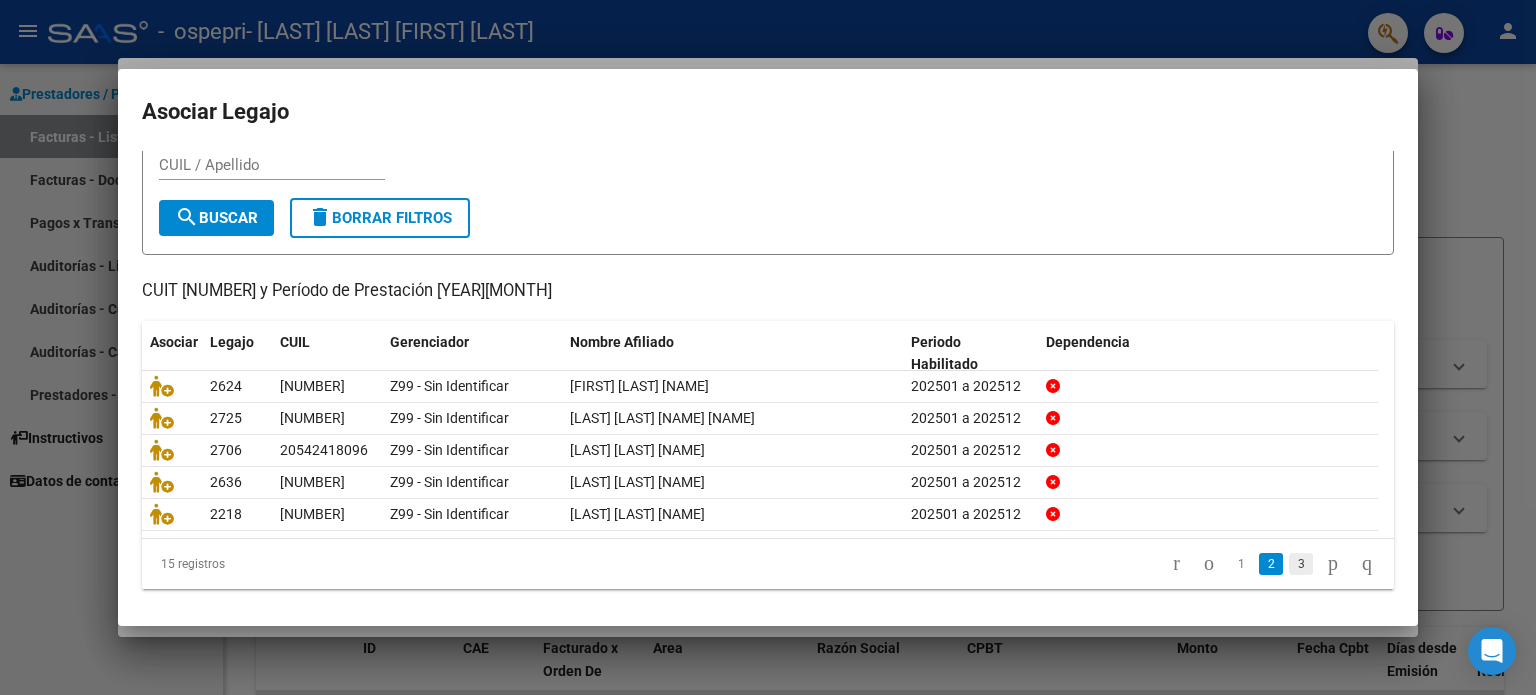 click on "3" 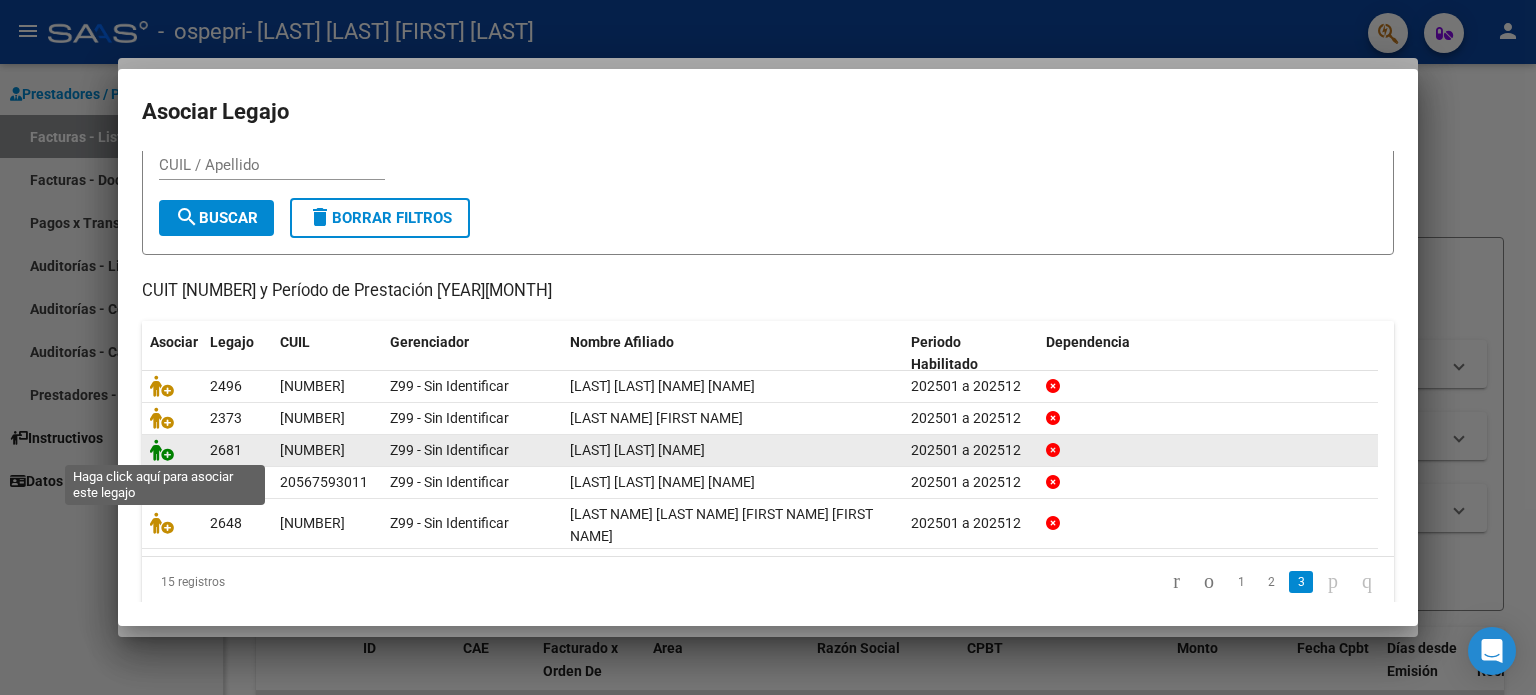 click 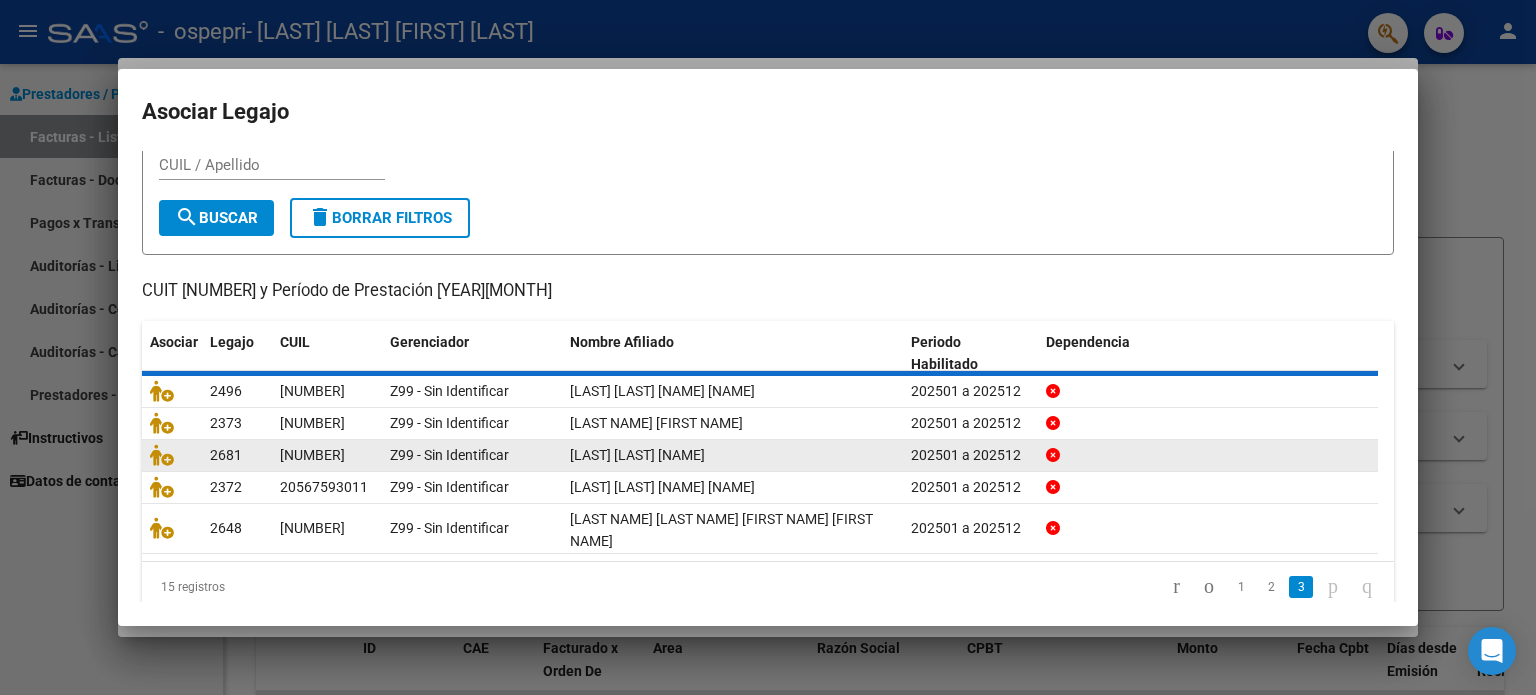 scroll, scrollTop: 0, scrollLeft: 0, axis: both 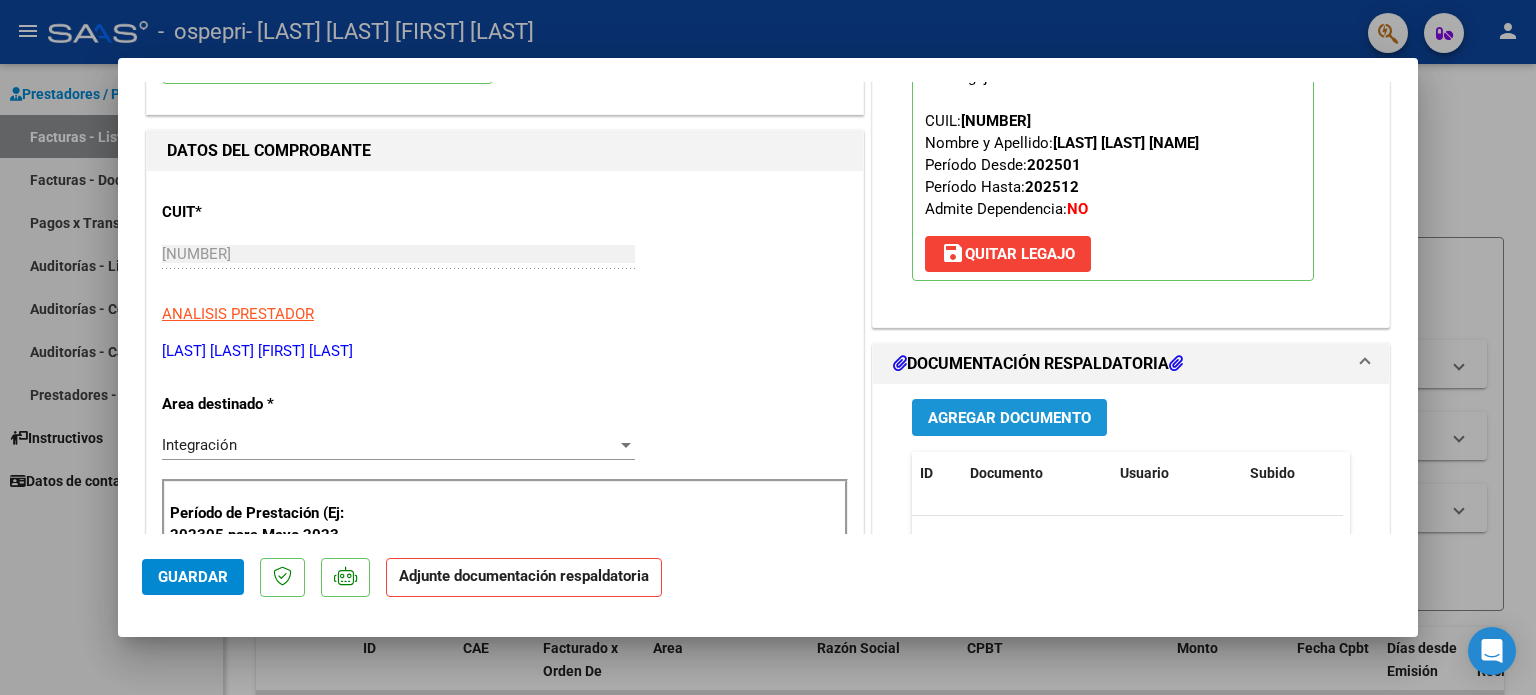 click on "Agregar Documento" at bounding box center [1009, 418] 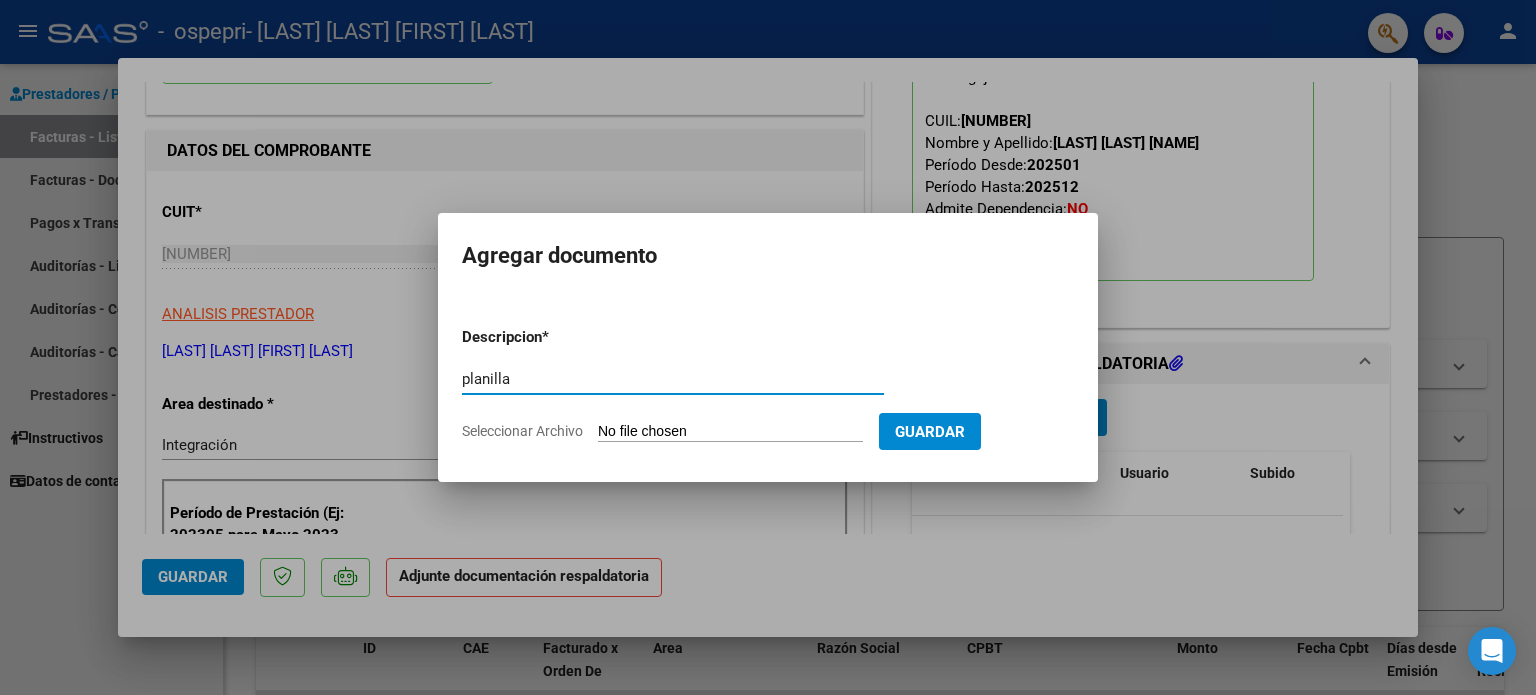 type on "planilla" 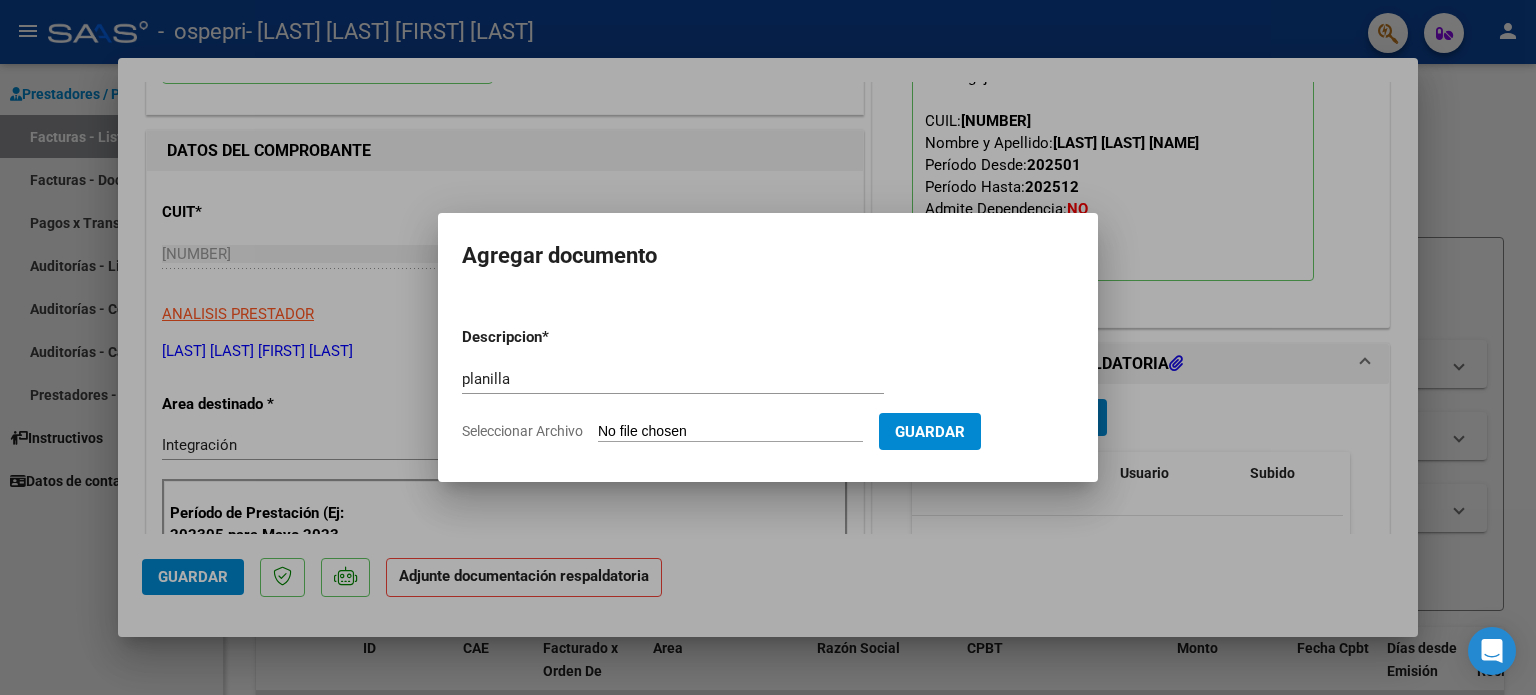 type on "C:\fakepath\Plantilla asist Muñoz.pdf" 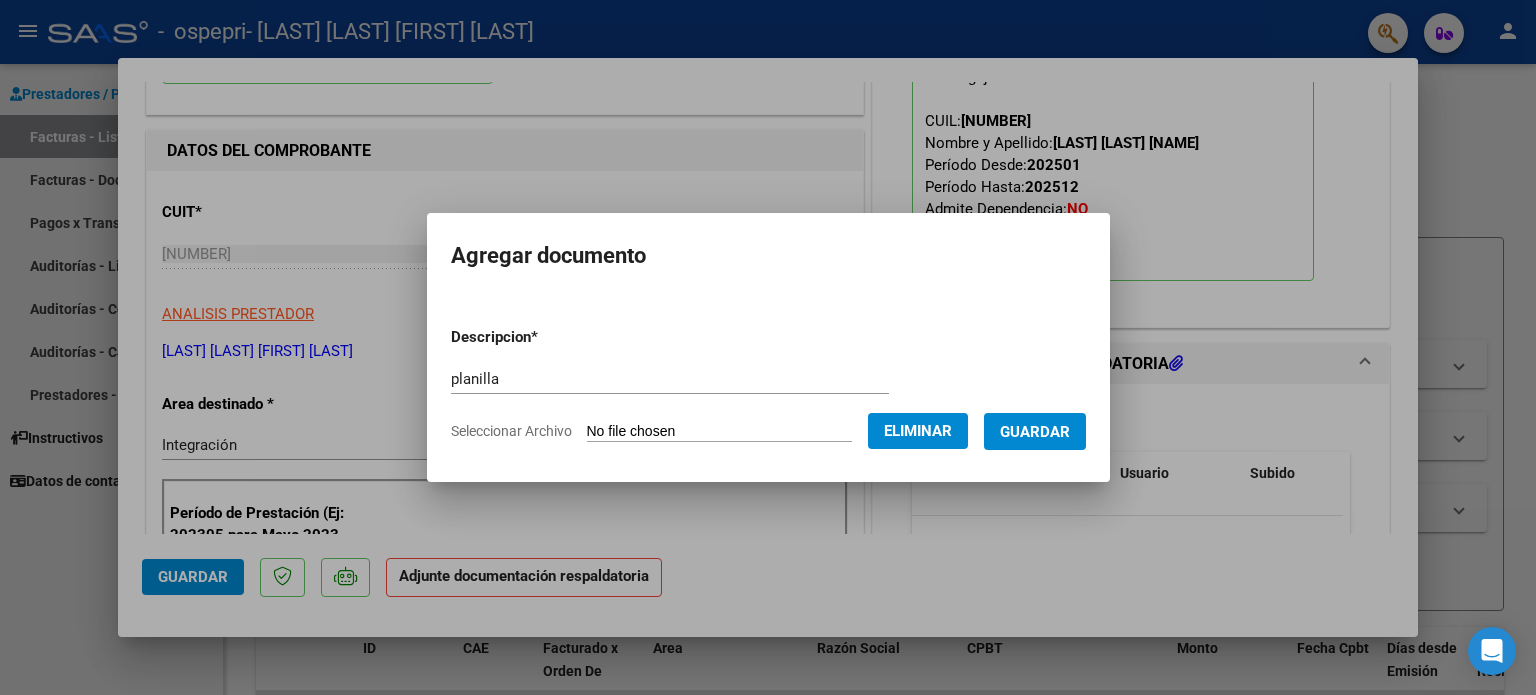 click on "Guardar" at bounding box center [1035, 432] 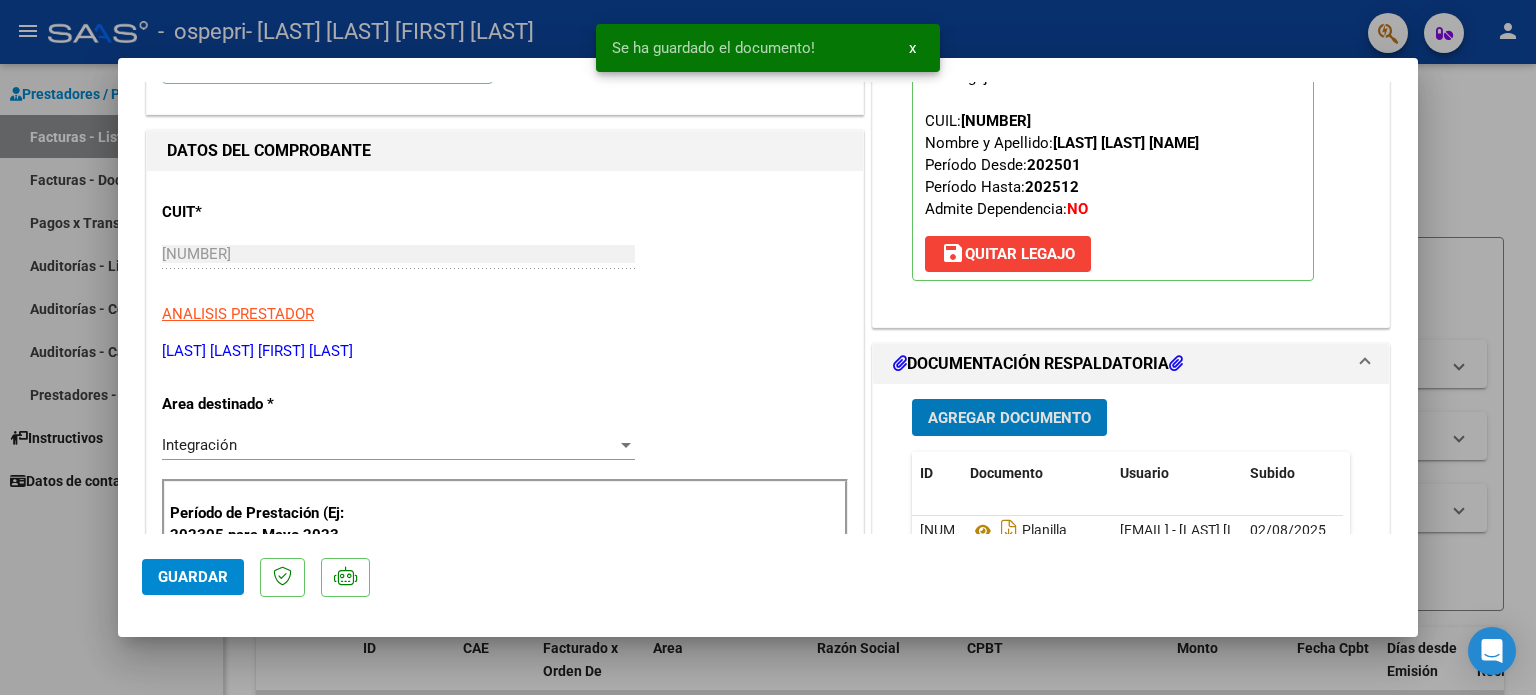 click on "Agregar Documento" at bounding box center [1009, 418] 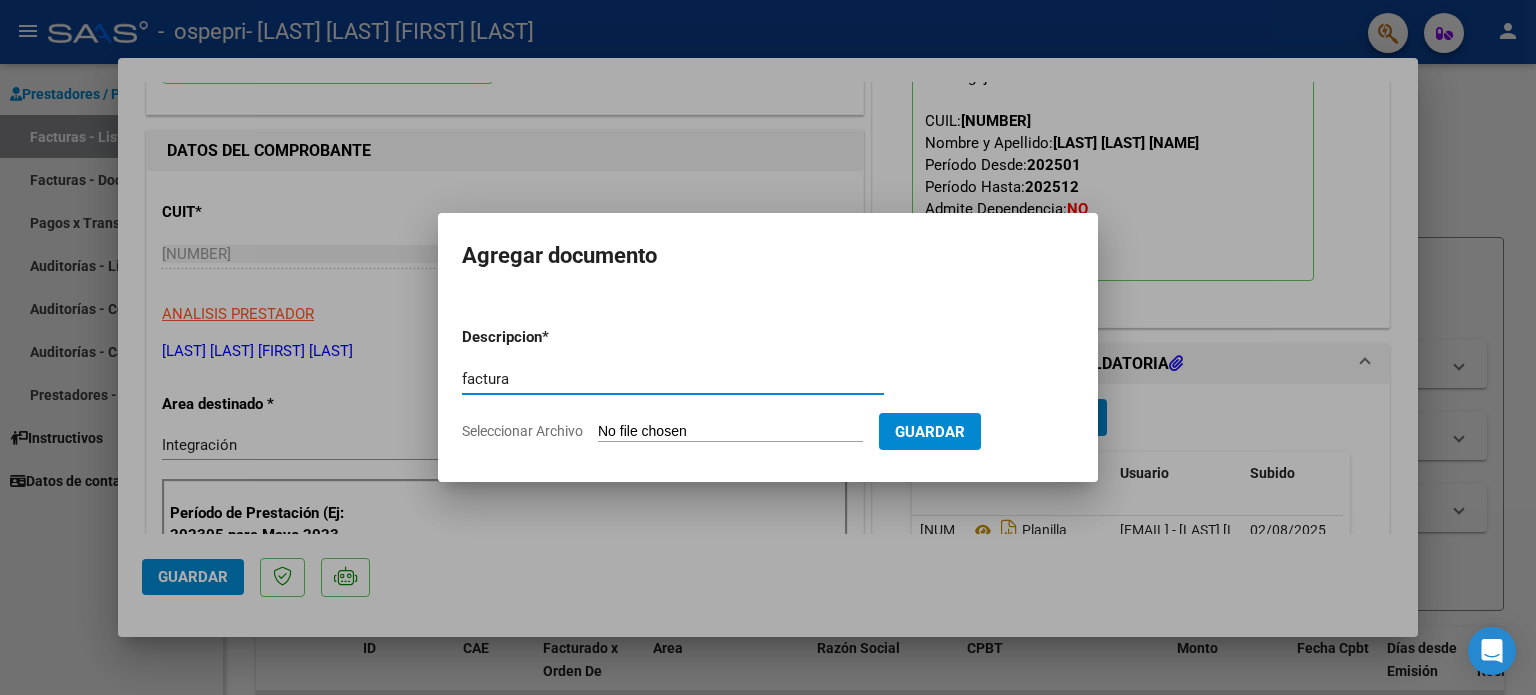 type on "factura" 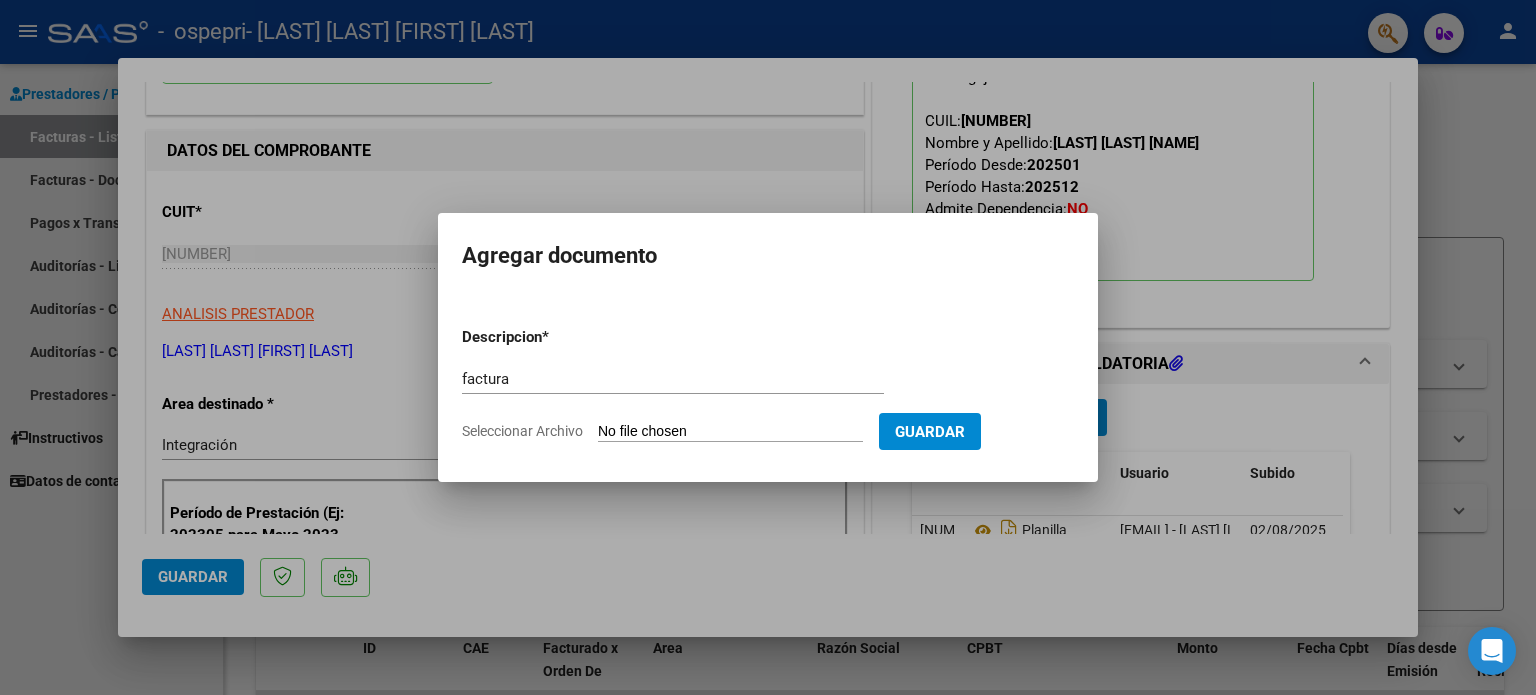 click on "Seleccionar Archivo" at bounding box center [730, 432] 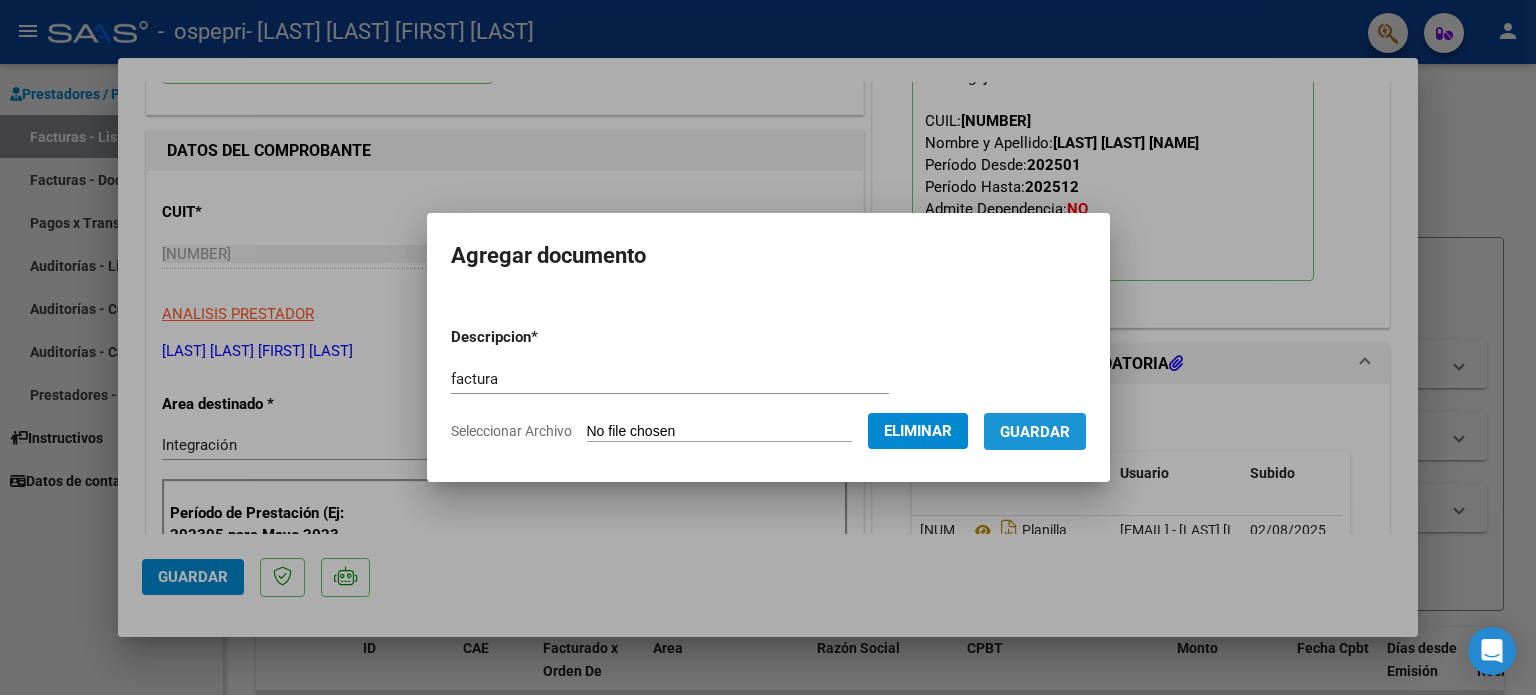 click on "Guardar" at bounding box center (1035, 431) 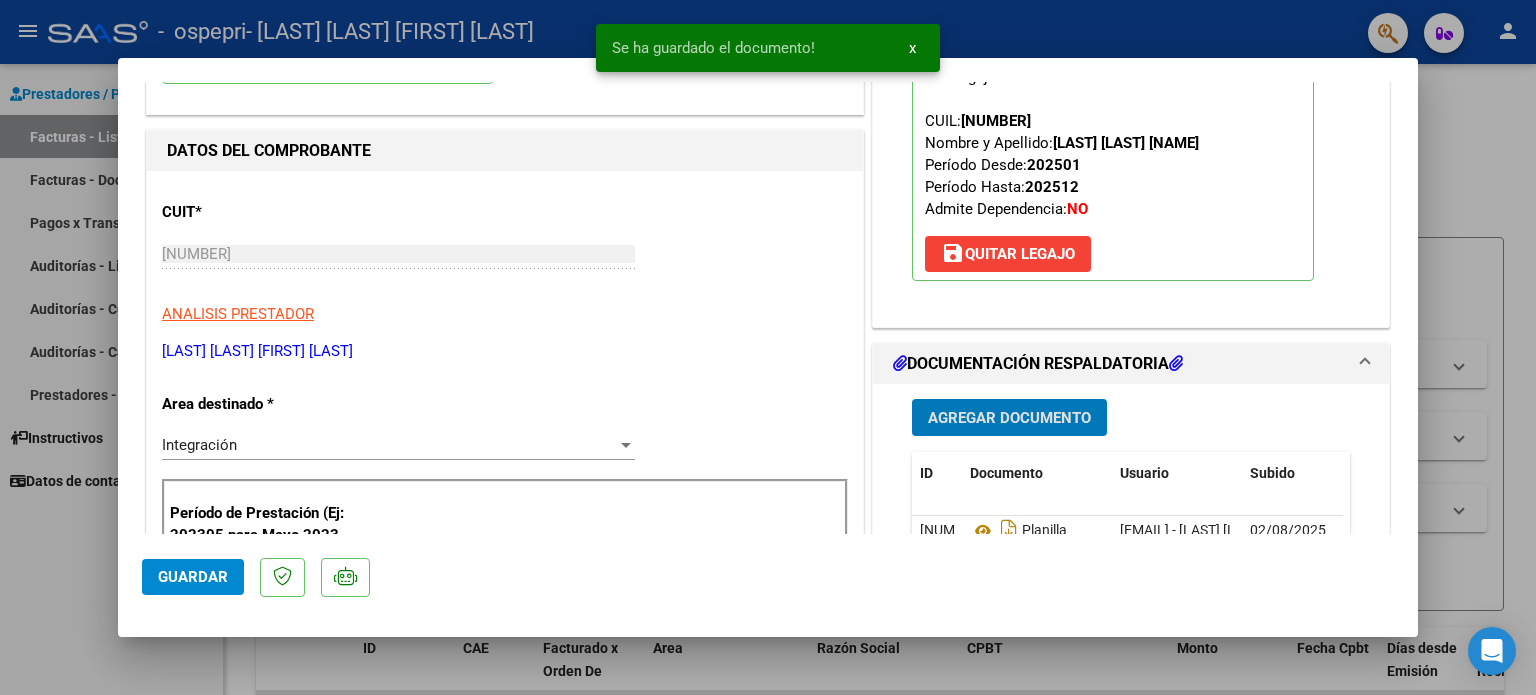 click on "Guardar" 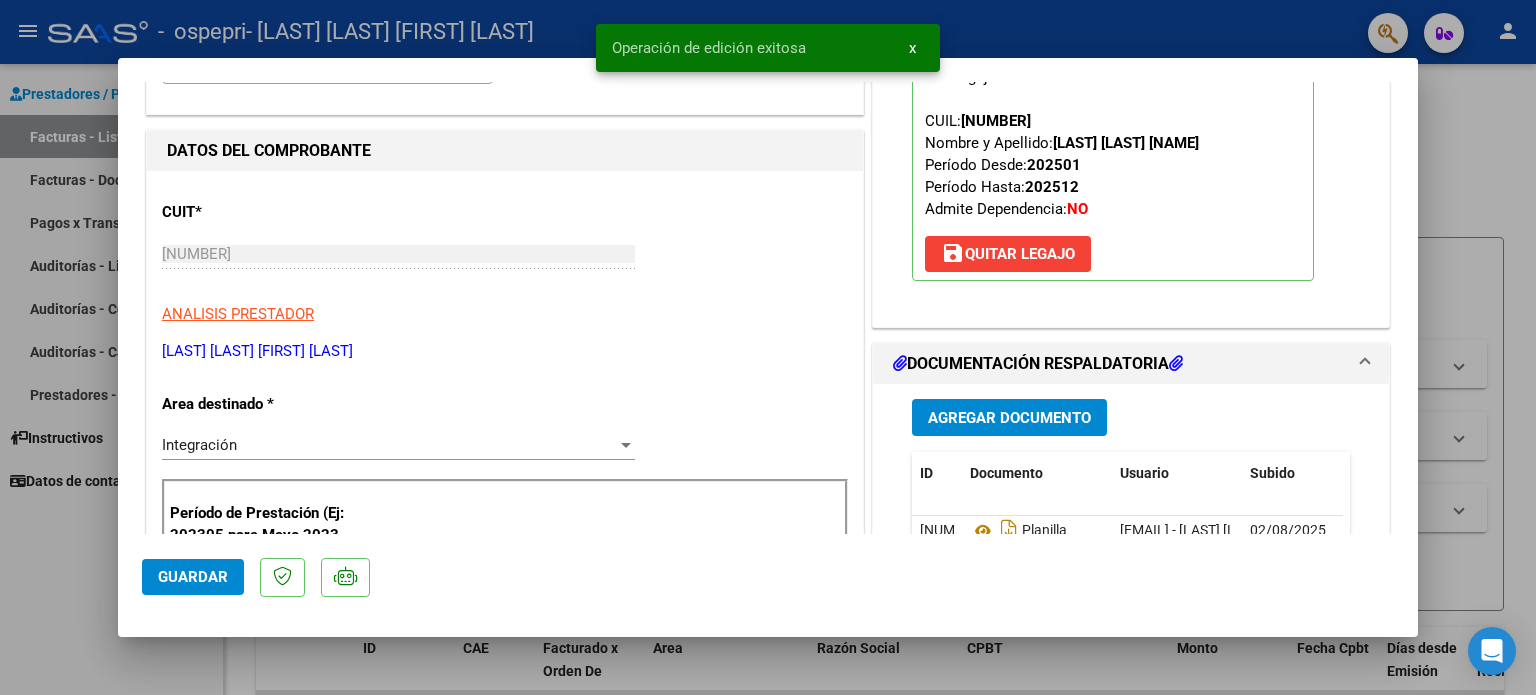 click at bounding box center [768, 347] 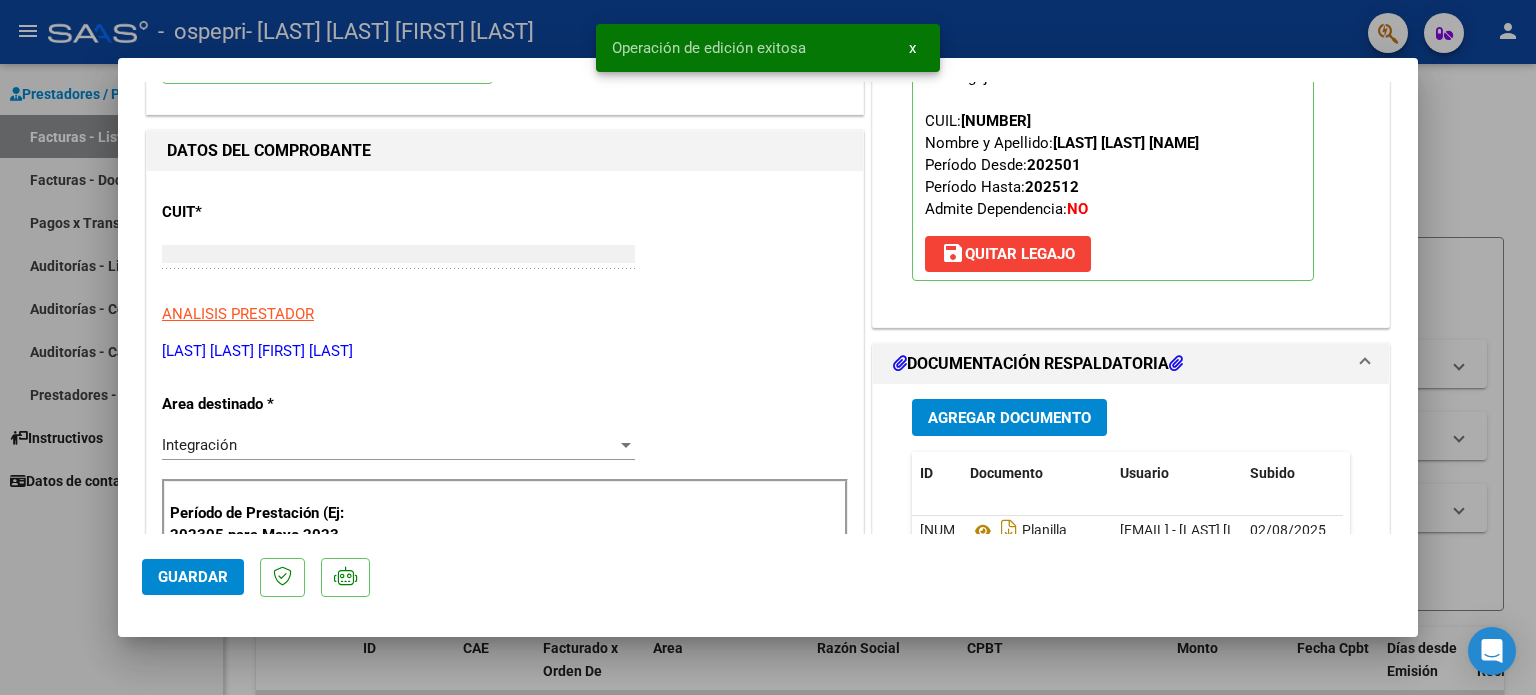 type 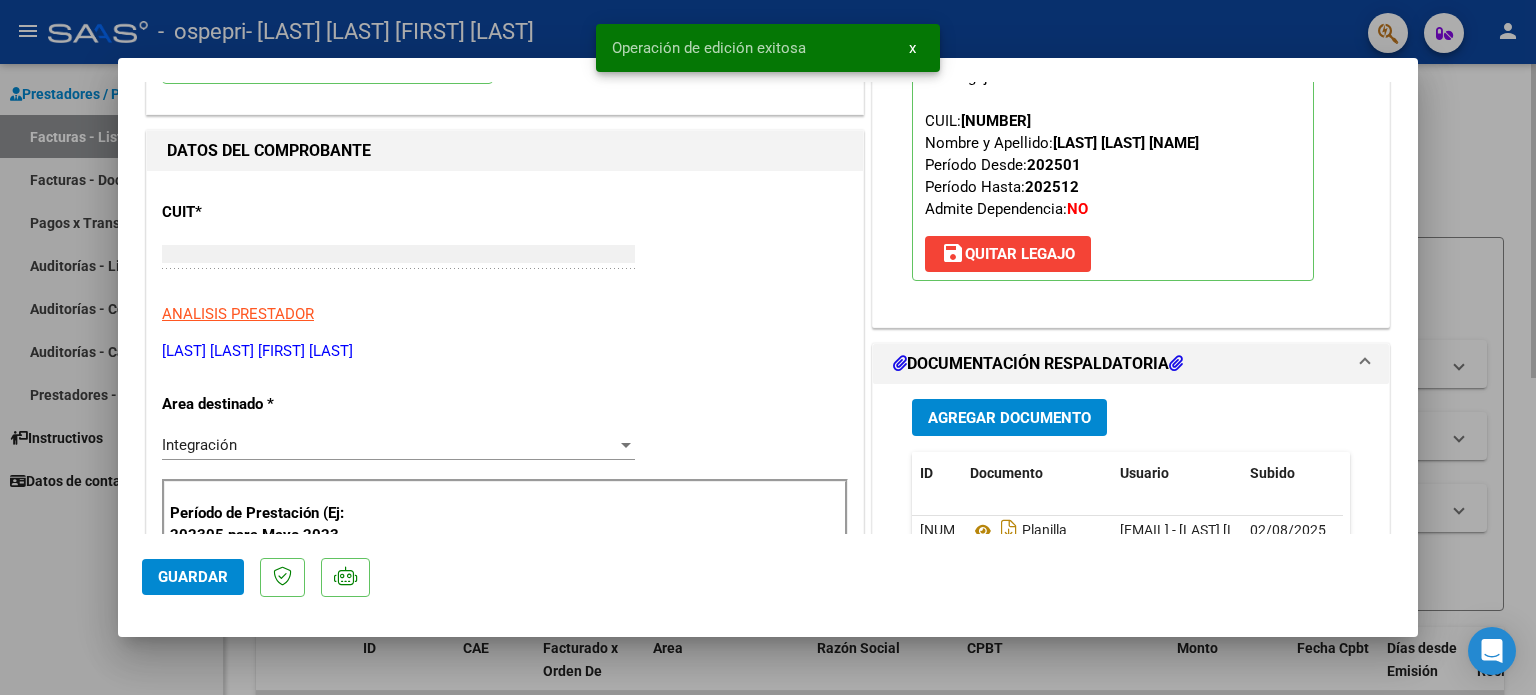 scroll, scrollTop: 212, scrollLeft: 0, axis: vertical 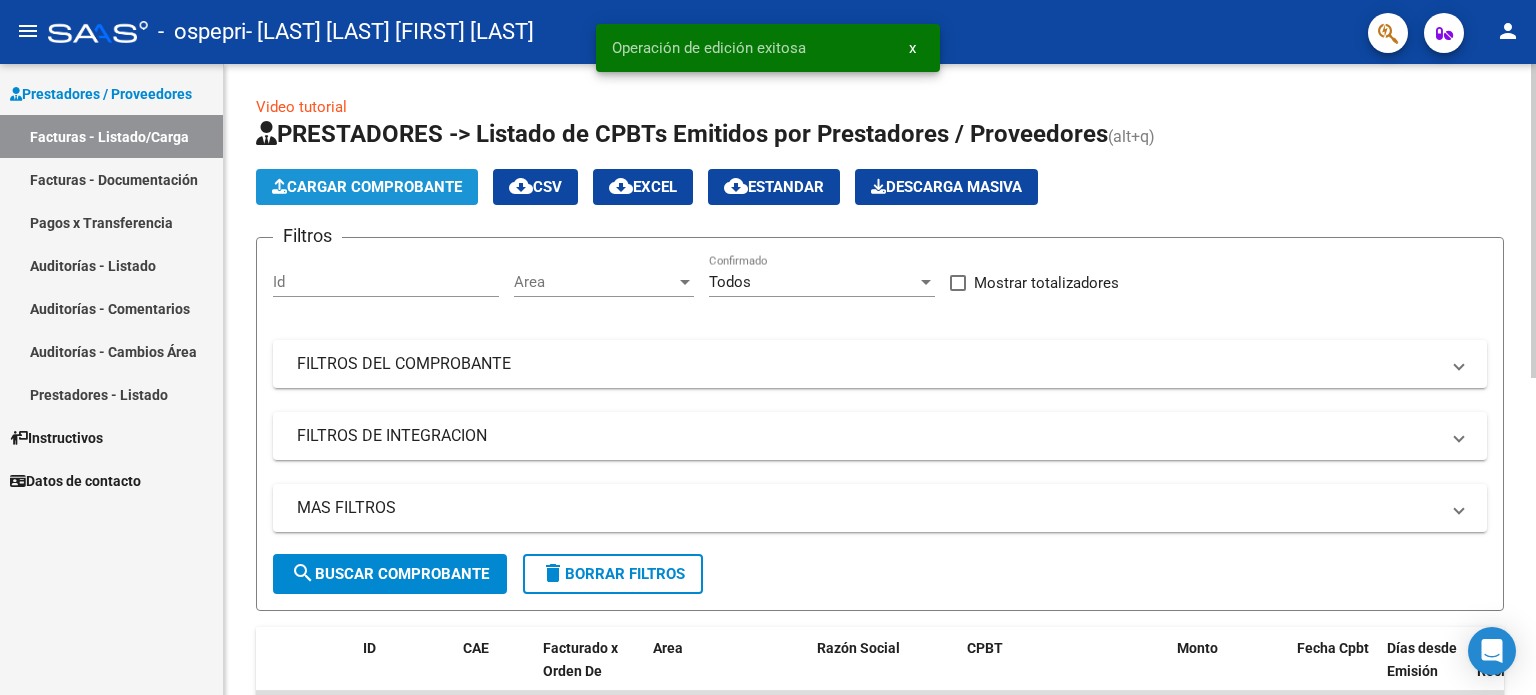 click on "Cargar Comprobante" 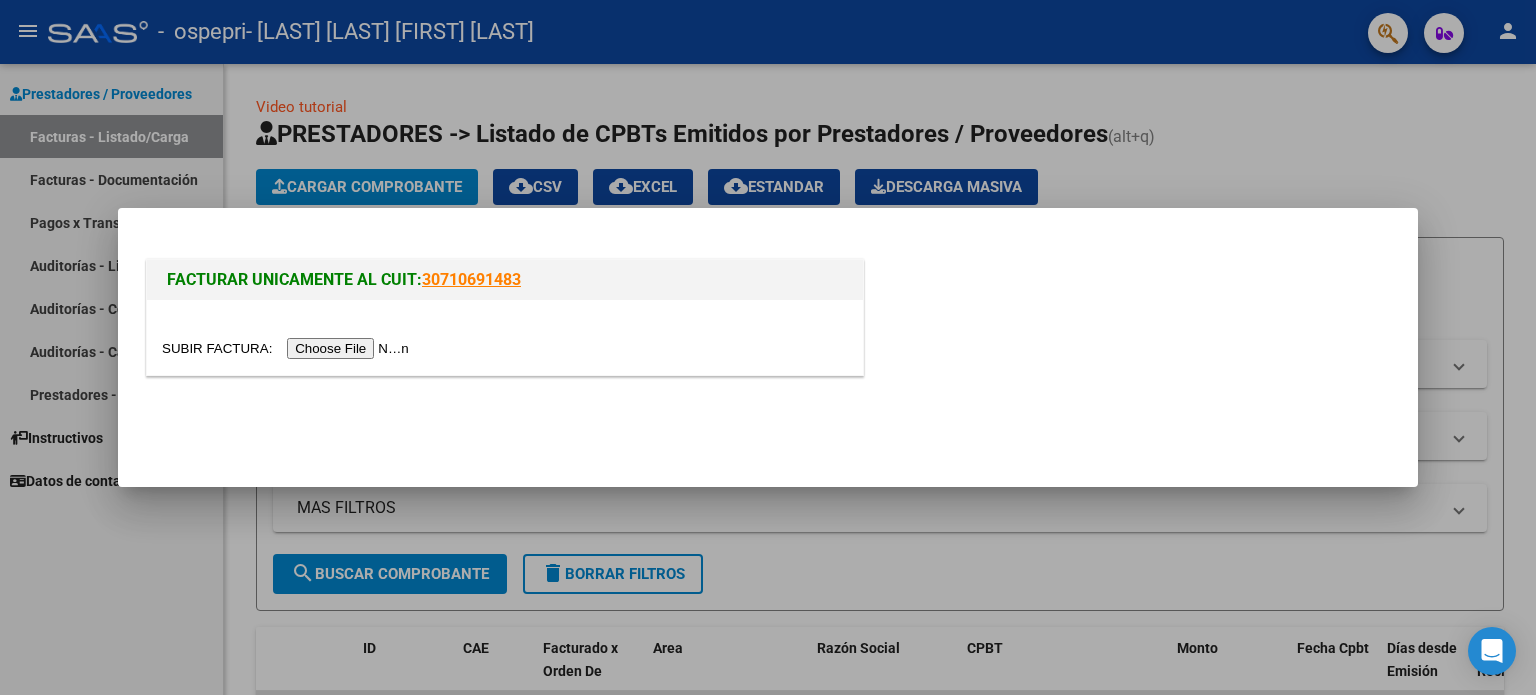 click at bounding box center [288, 348] 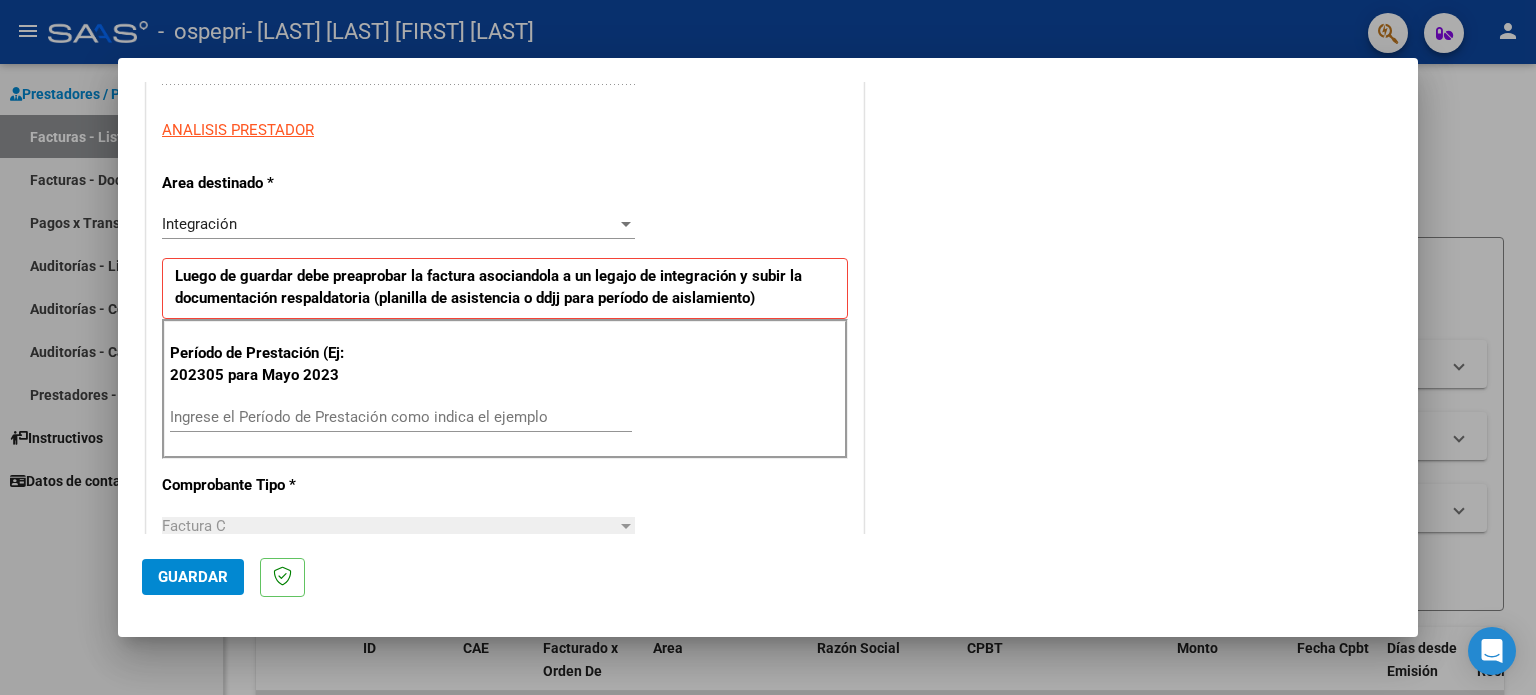 scroll, scrollTop: 400, scrollLeft: 0, axis: vertical 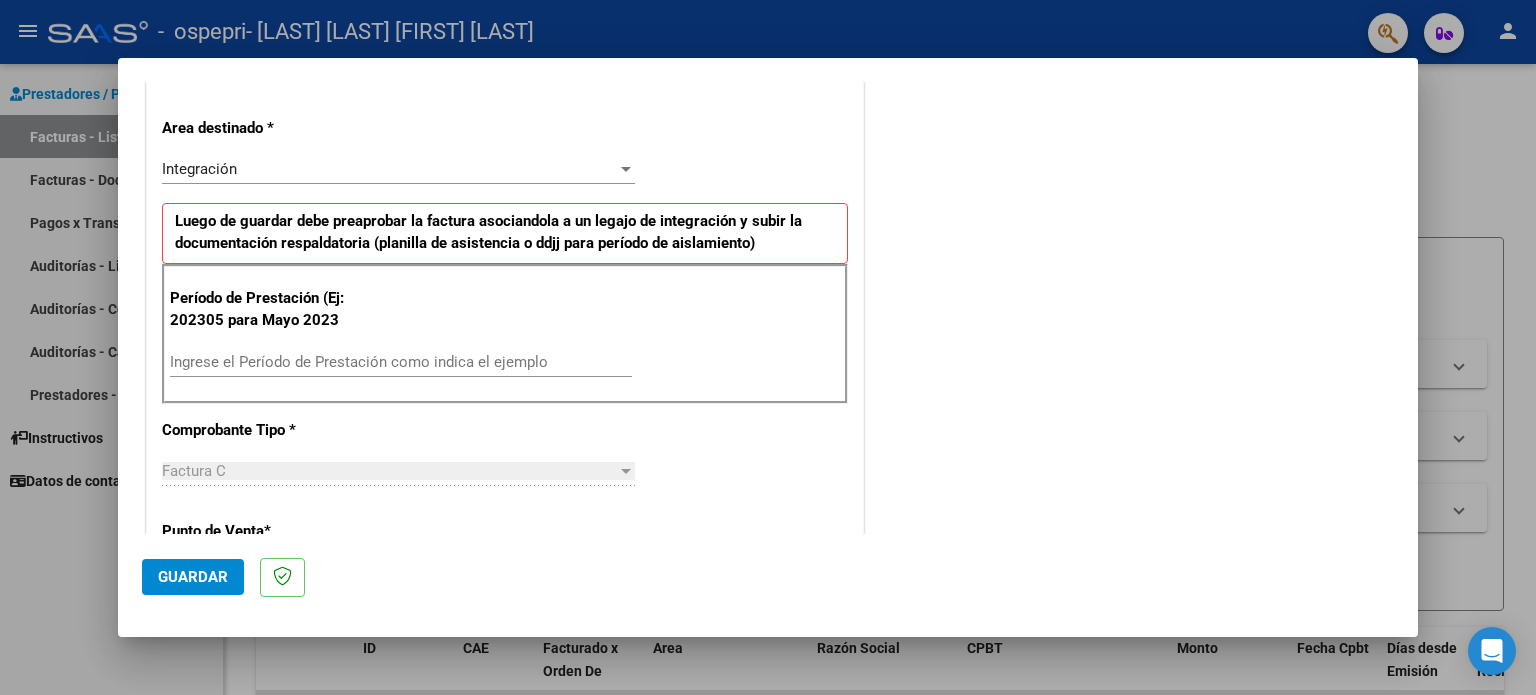 click on "Ingrese el Período de Prestación como indica el ejemplo" at bounding box center [401, 362] 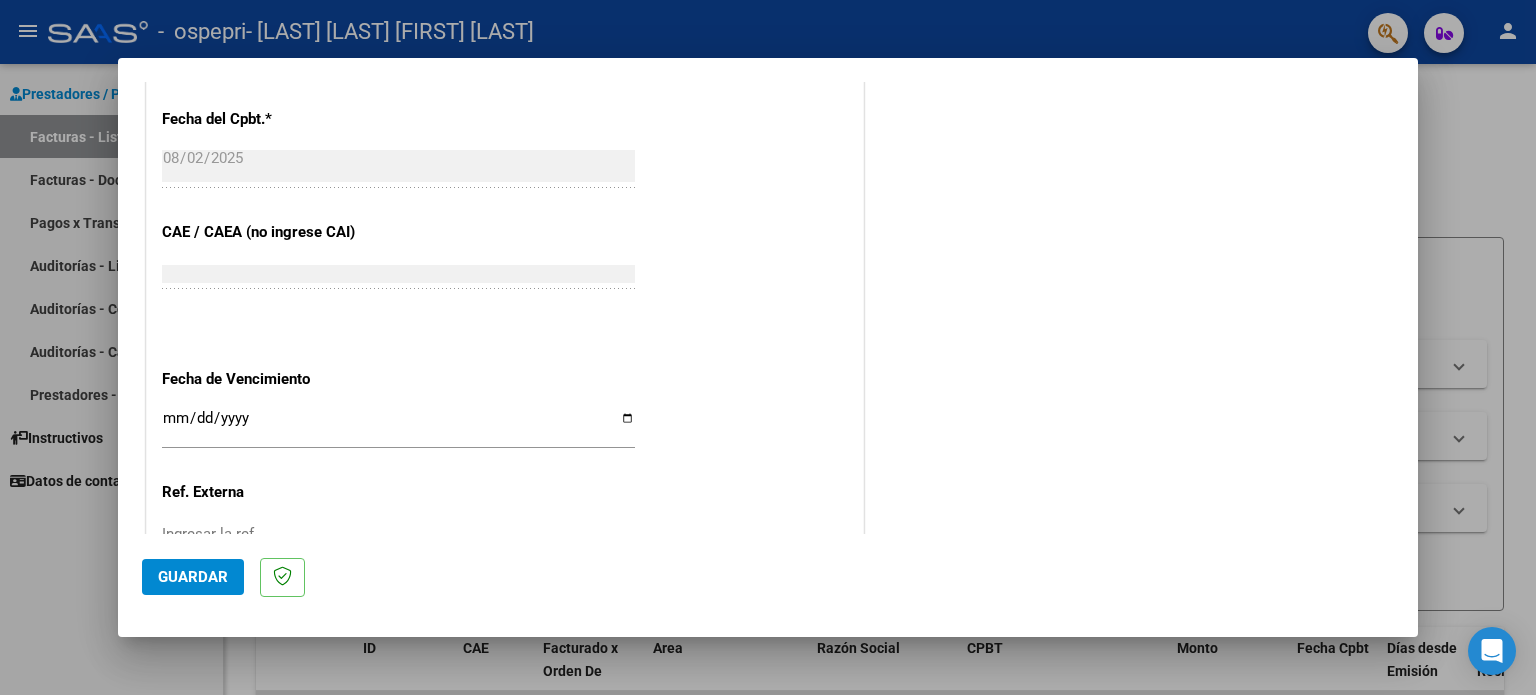 scroll, scrollTop: 1200, scrollLeft: 0, axis: vertical 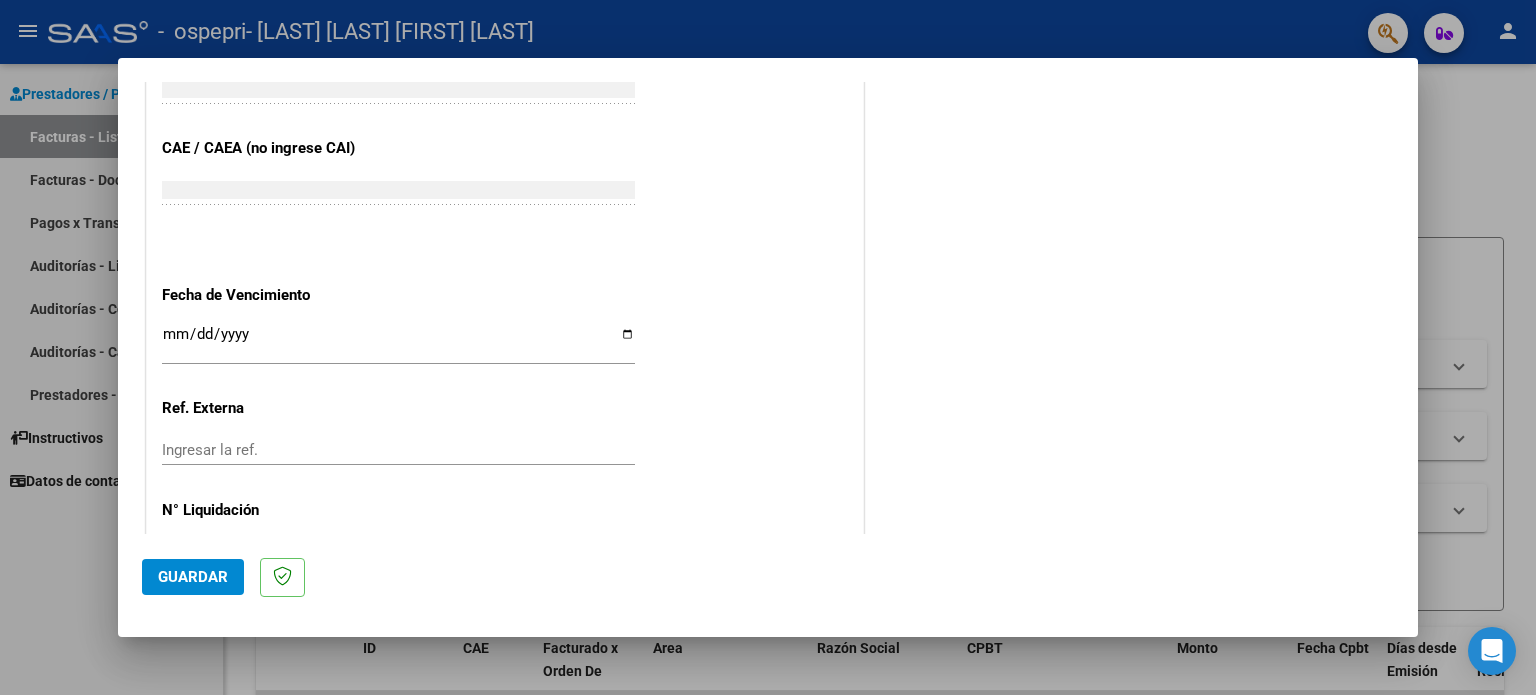 type on "202507" 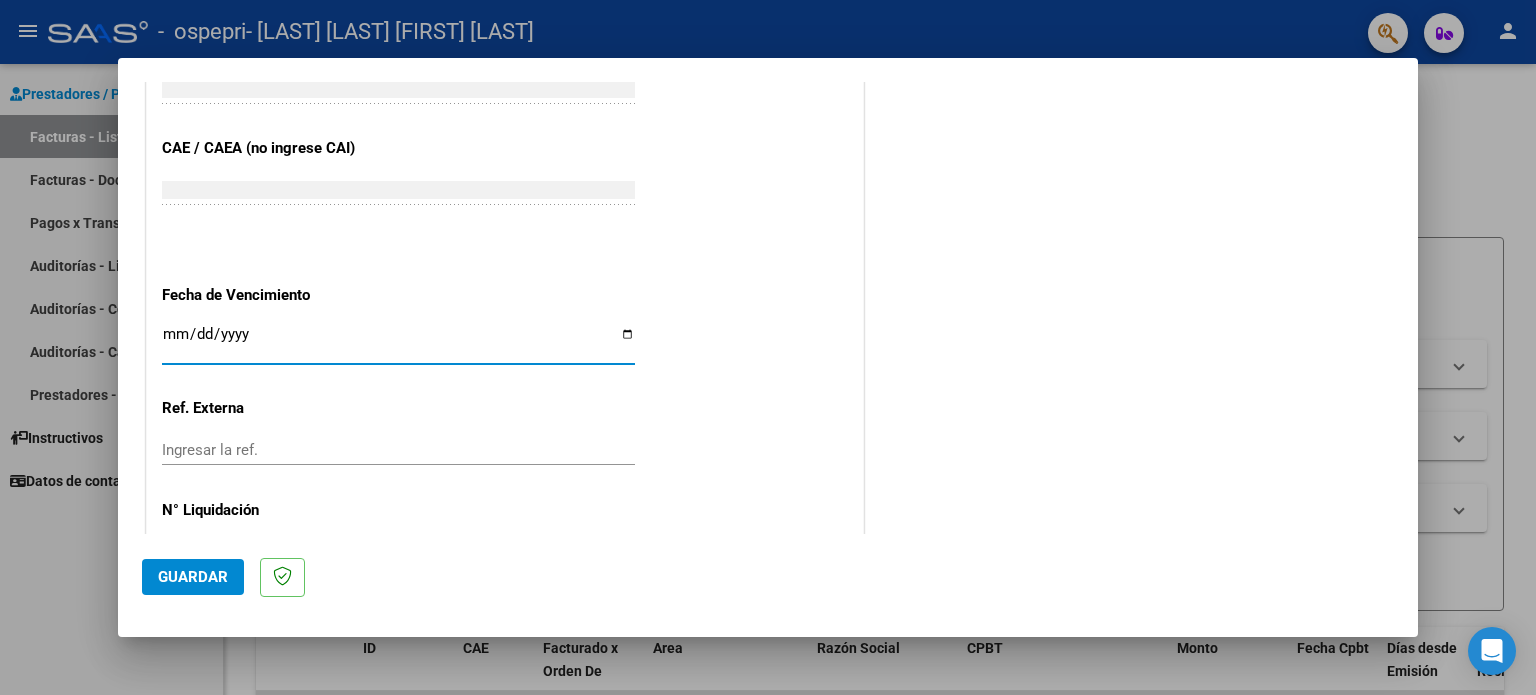 type on "2025-08-12" 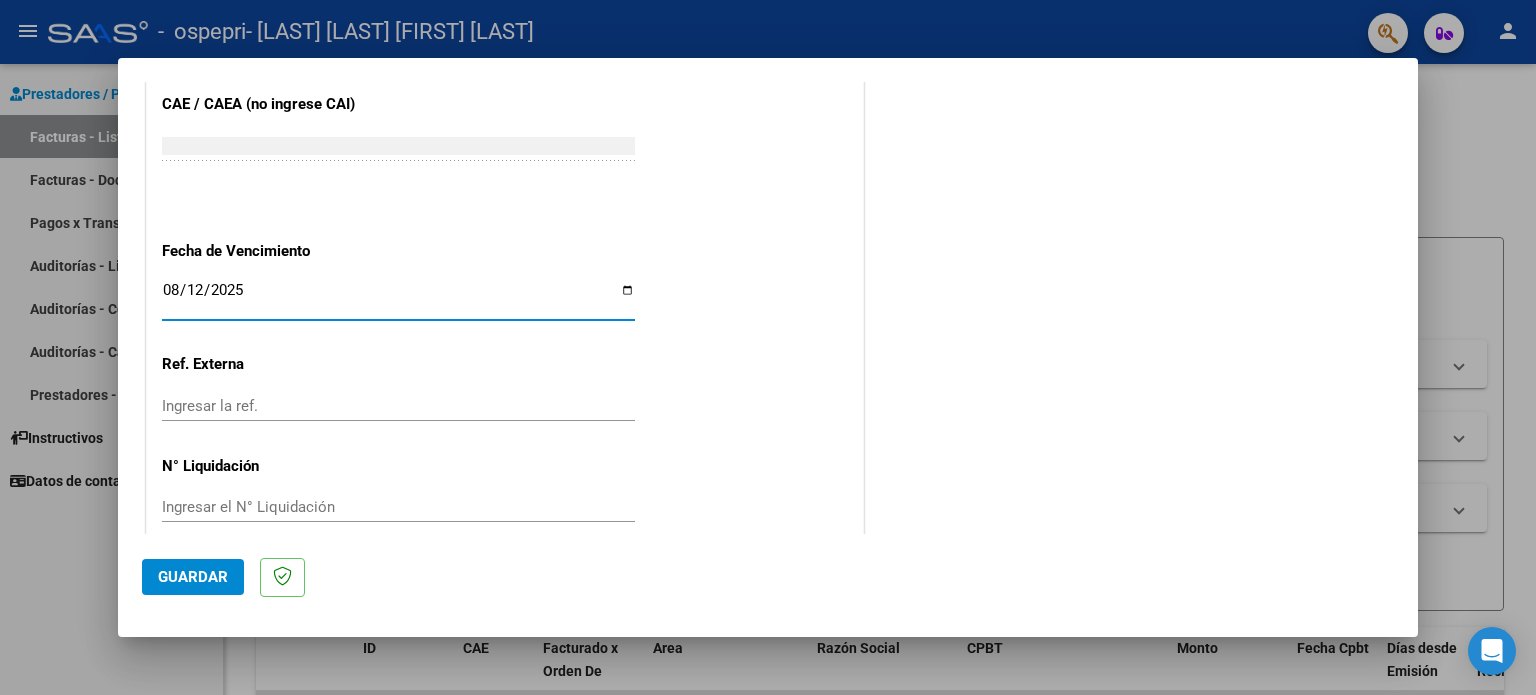 scroll, scrollTop: 1268, scrollLeft: 0, axis: vertical 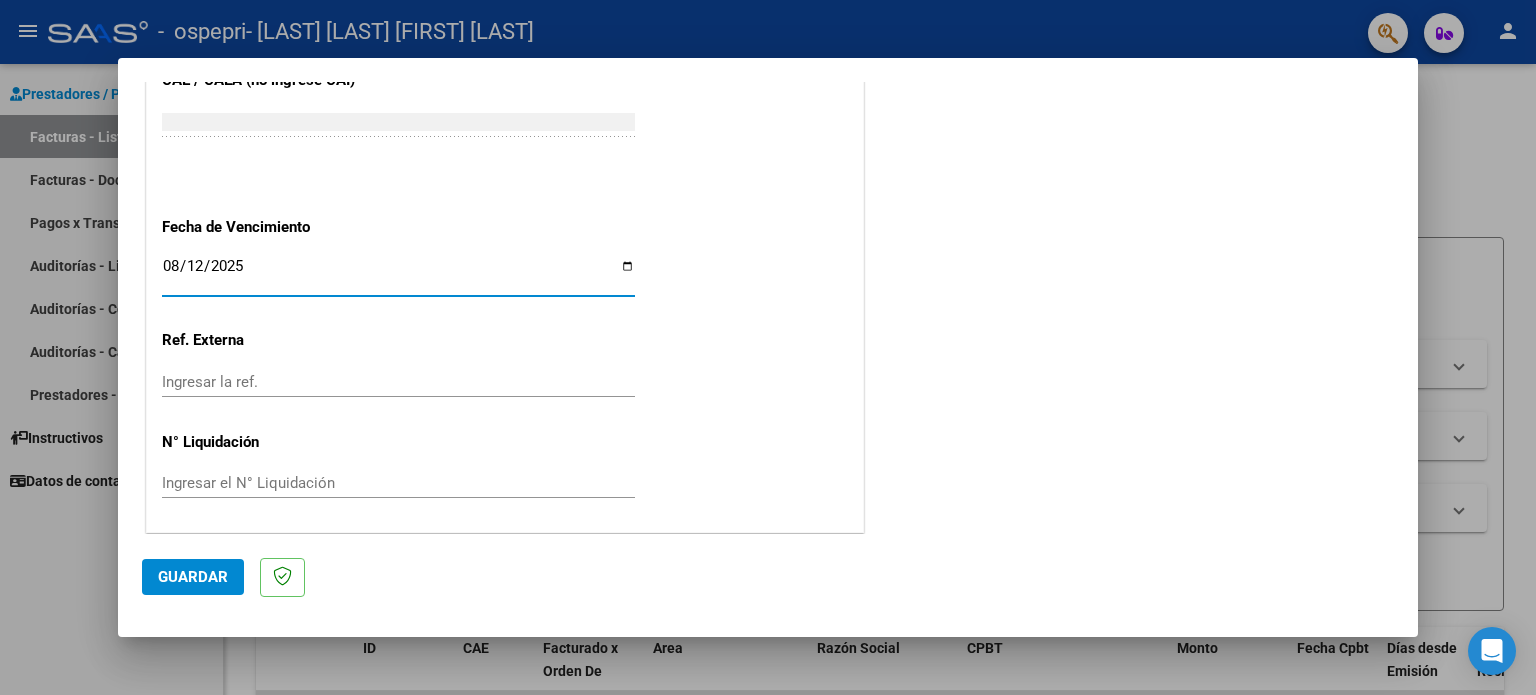 click on "Ingresar el N° Liquidación" at bounding box center (398, 483) 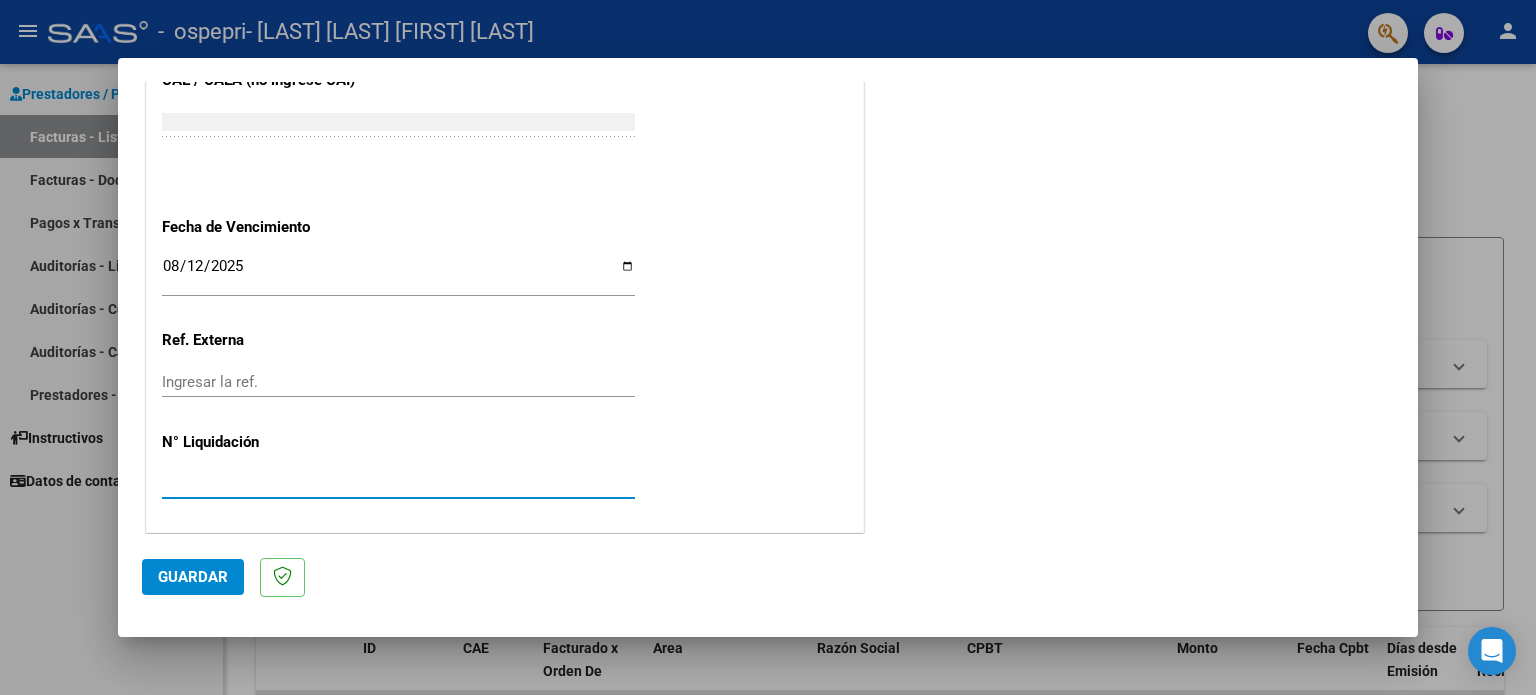 type on "[NUMBER]" 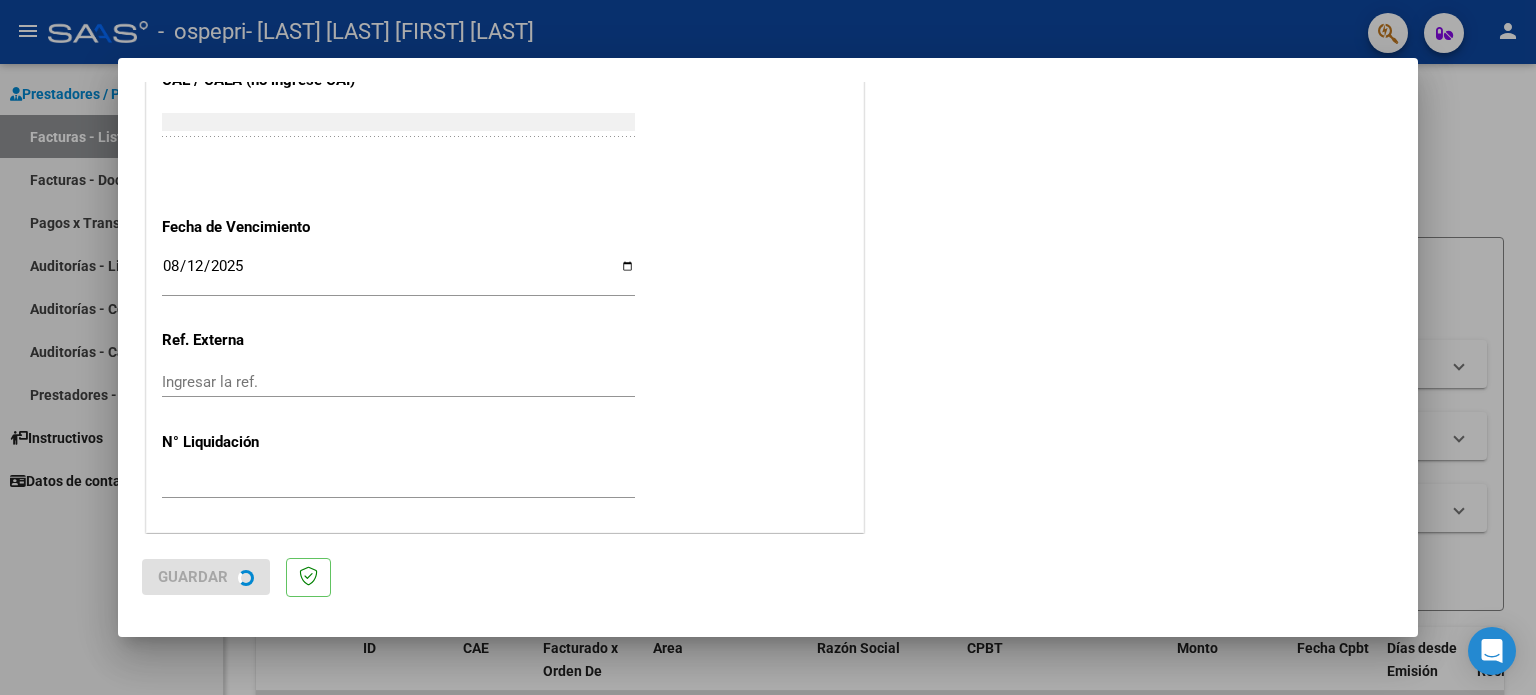 scroll, scrollTop: 0, scrollLeft: 0, axis: both 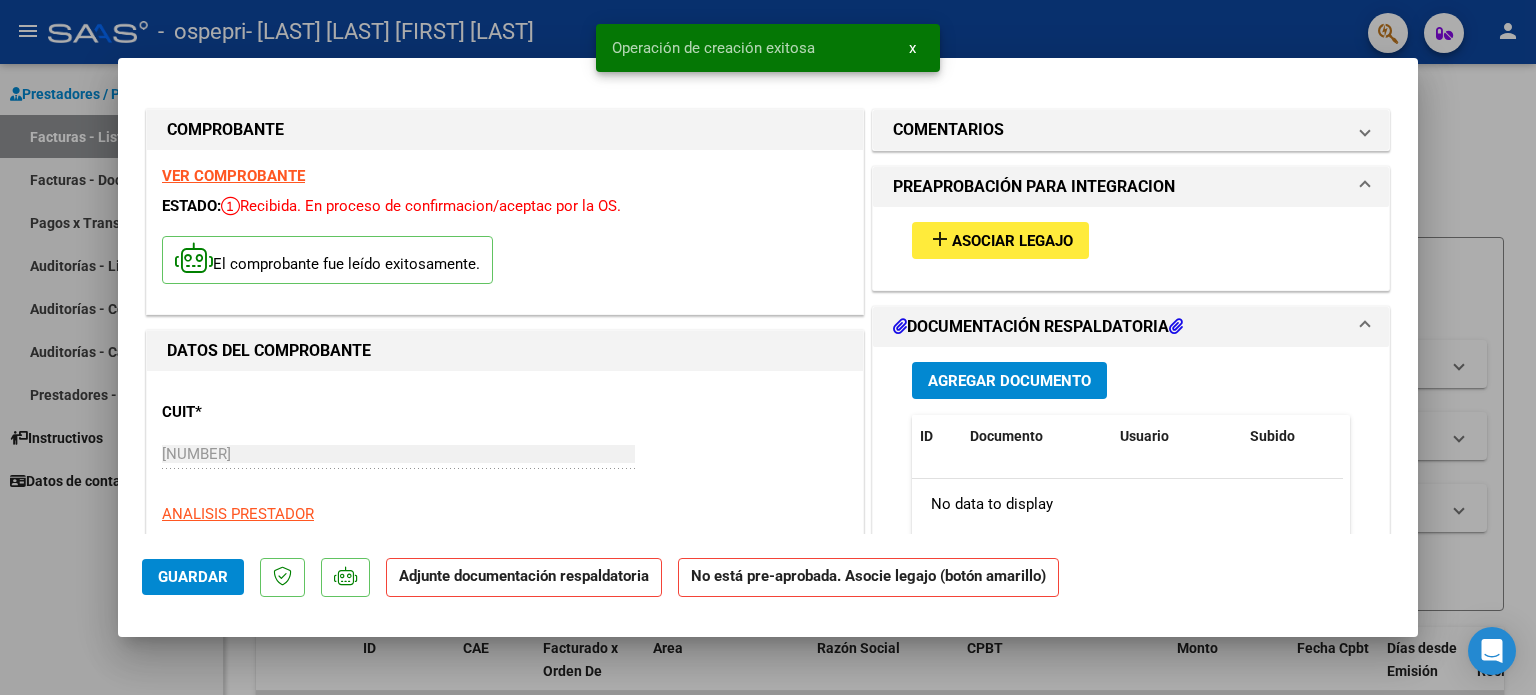 click on "add Asociar Legajo" at bounding box center [1000, 240] 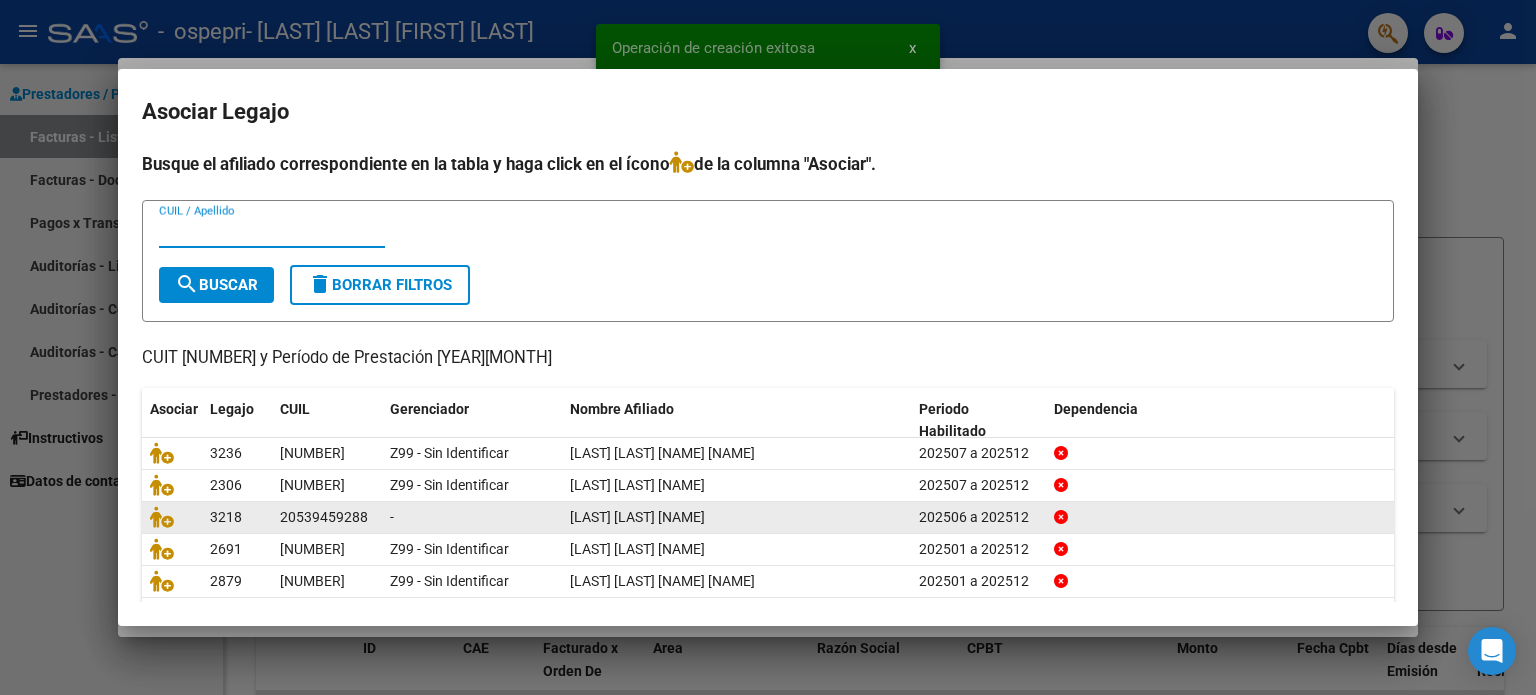 scroll, scrollTop: 67, scrollLeft: 0, axis: vertical 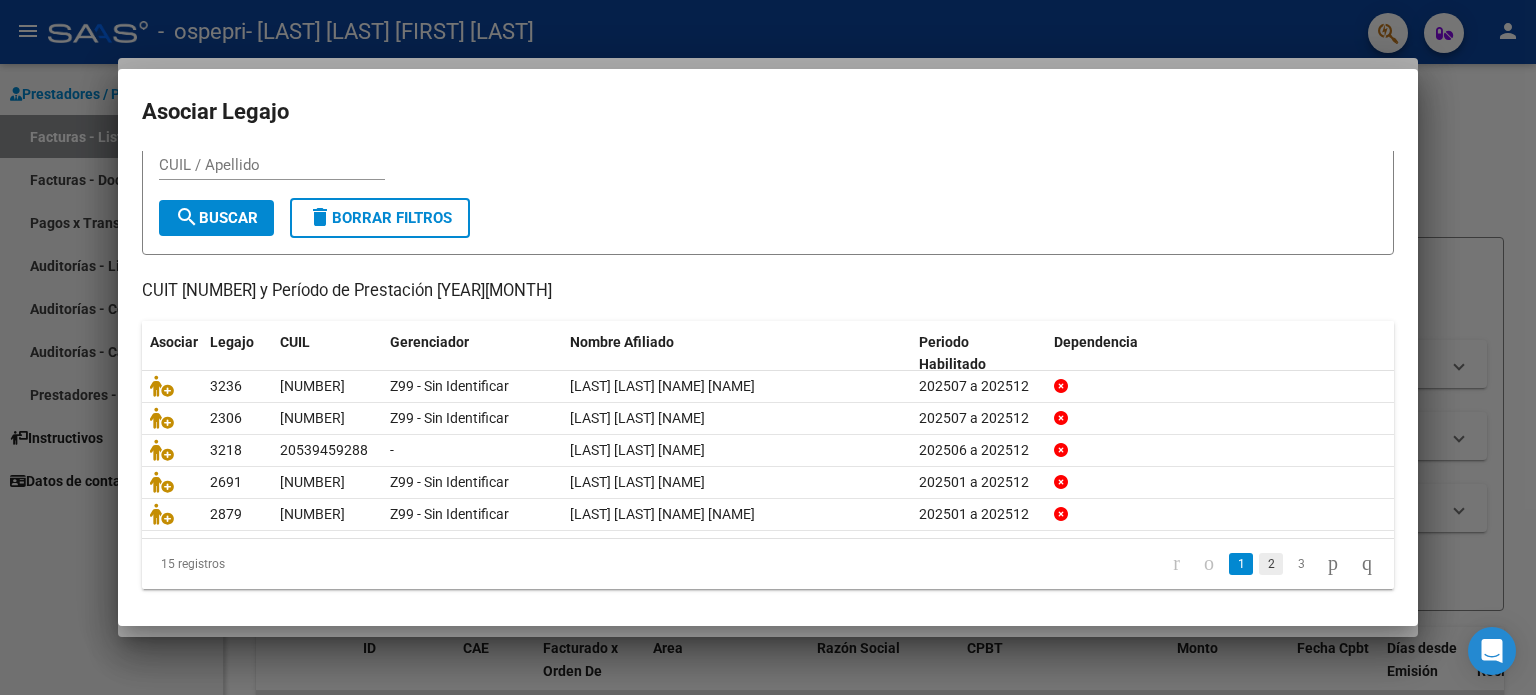 click on "2" 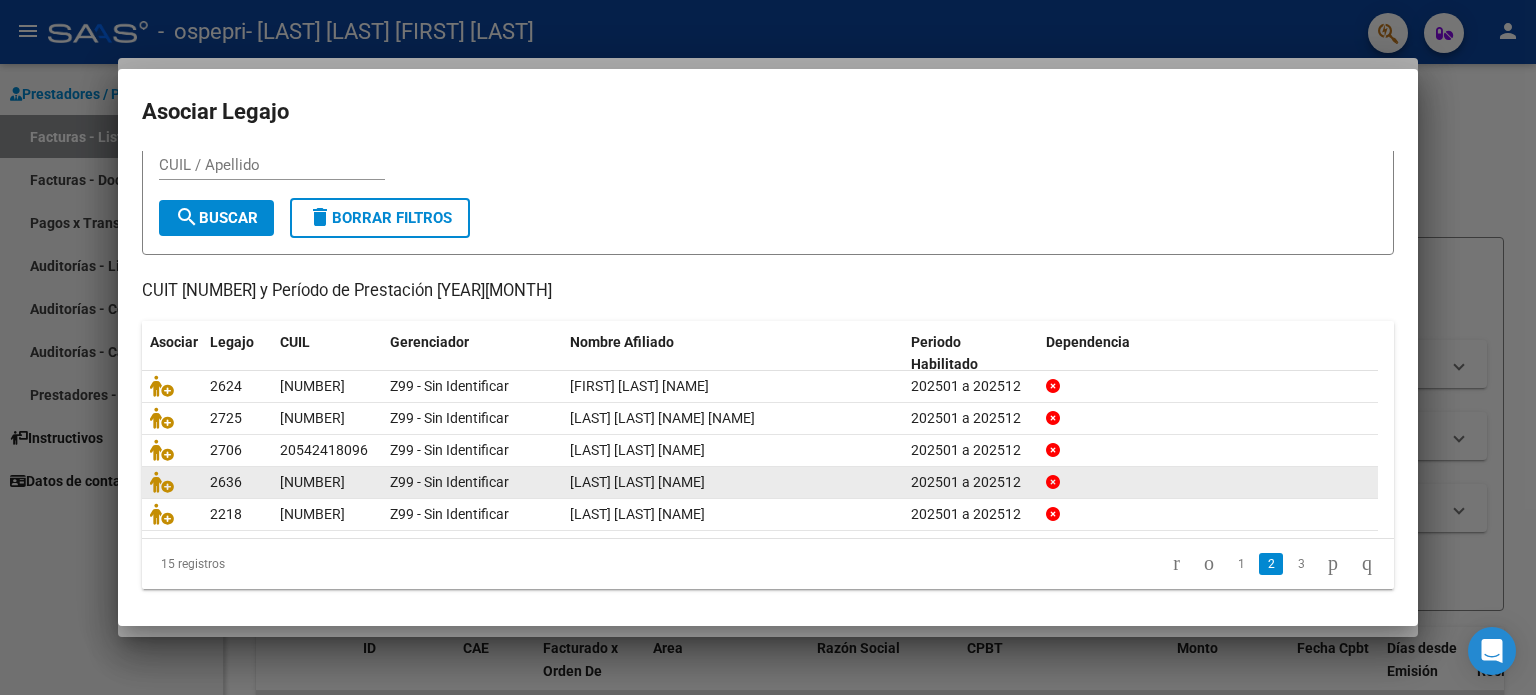 click on "3" 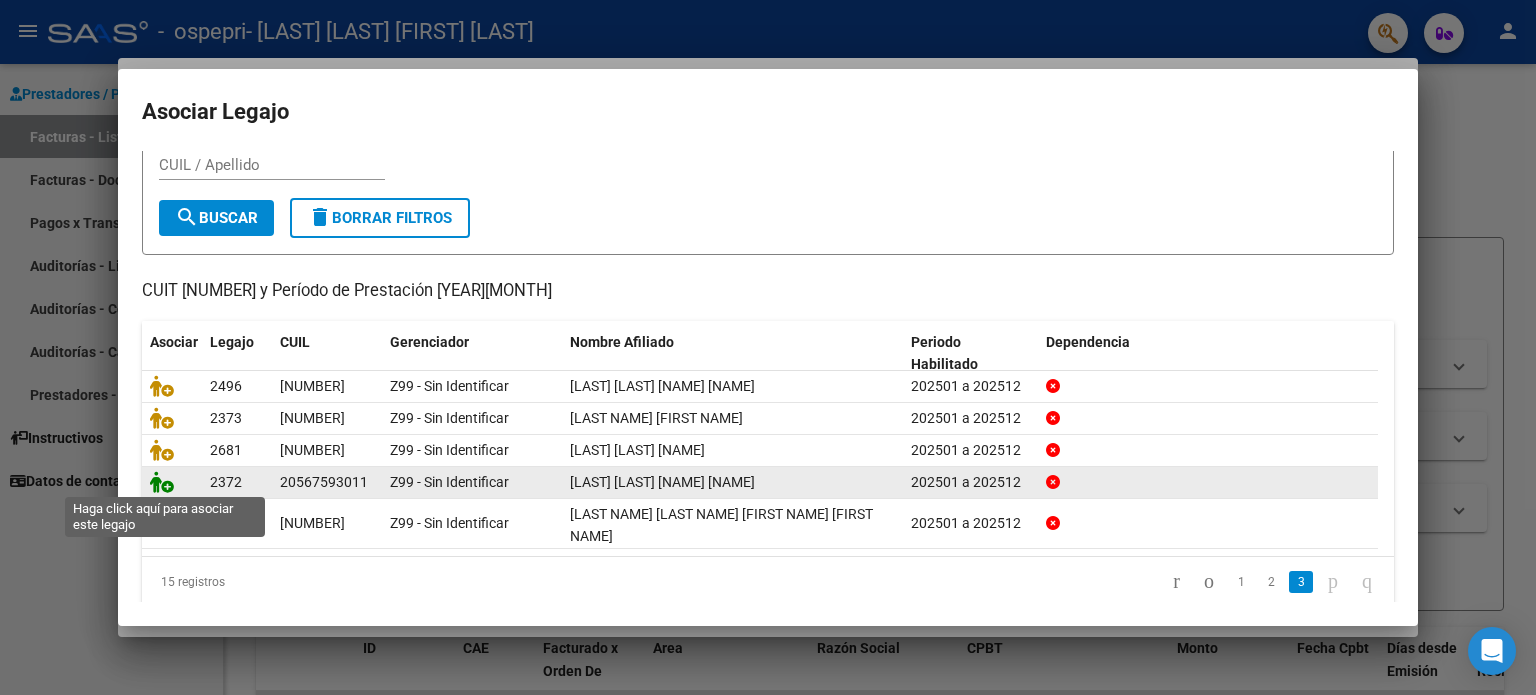 click 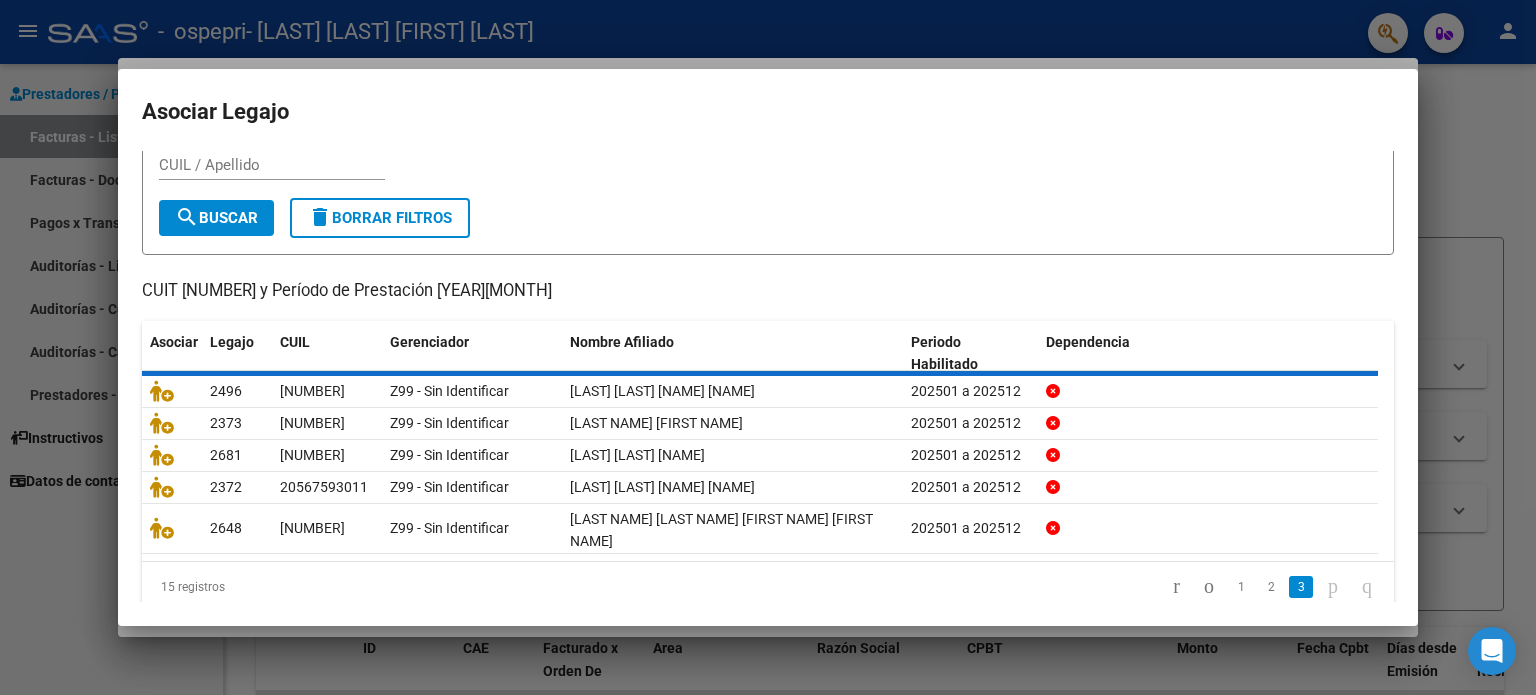 scroll, scrollTop: 0, scrollLeft: 0, axis: both 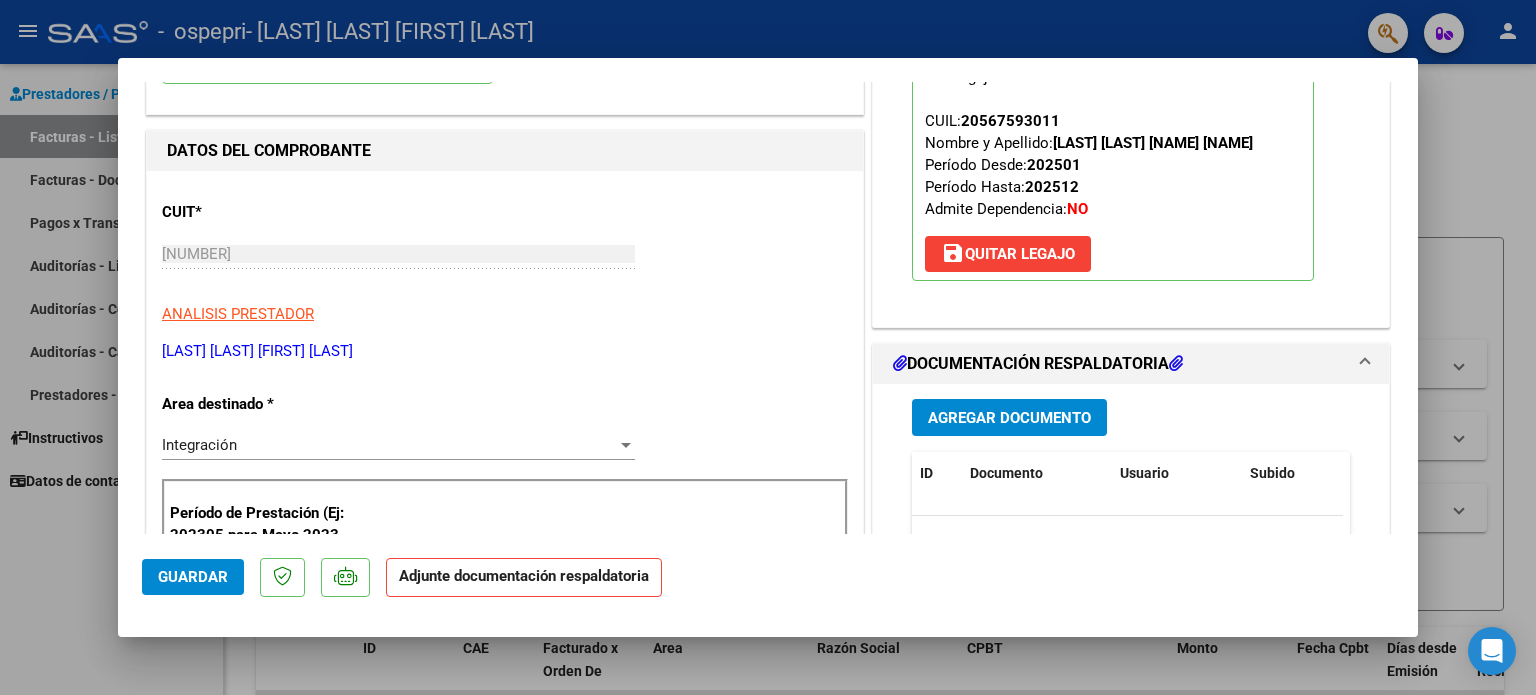click on "Agregar Documento" at bounding box center [1009, 418] 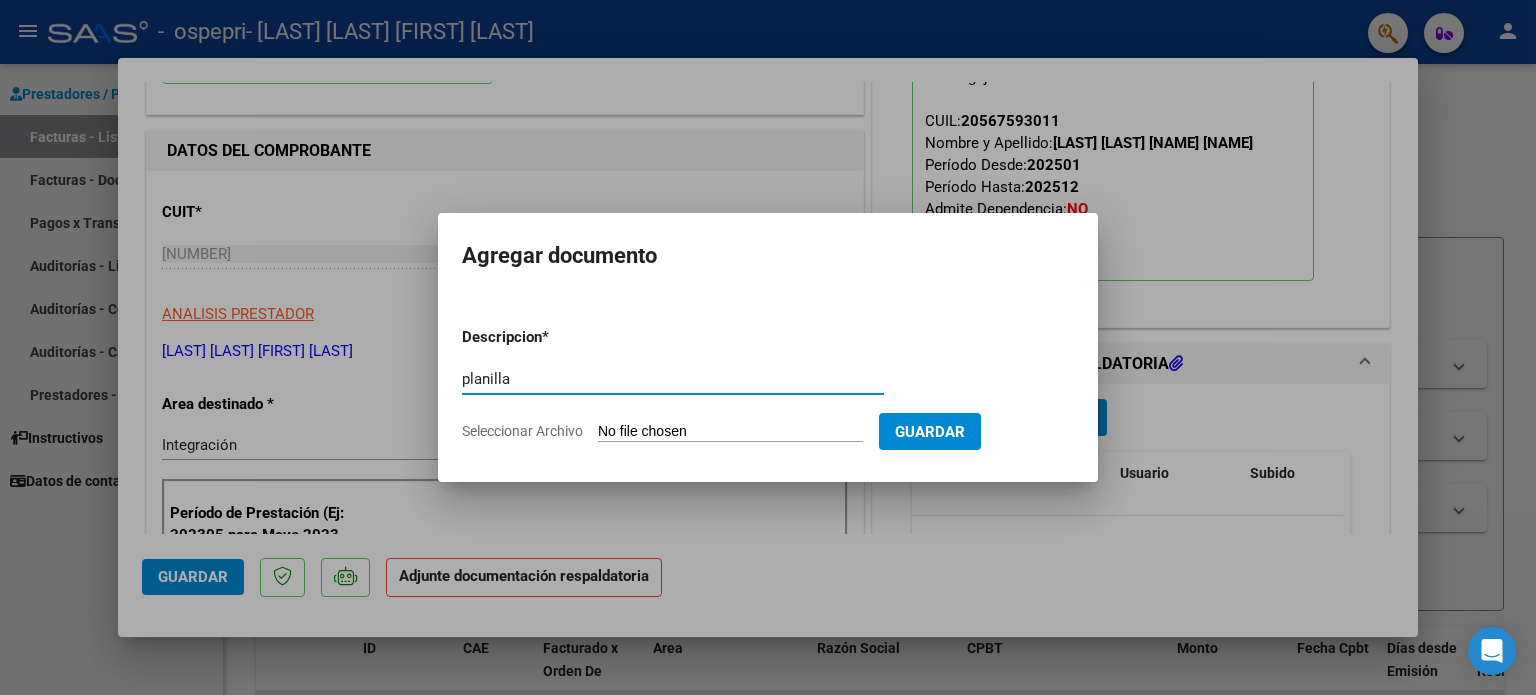type on "planilla" 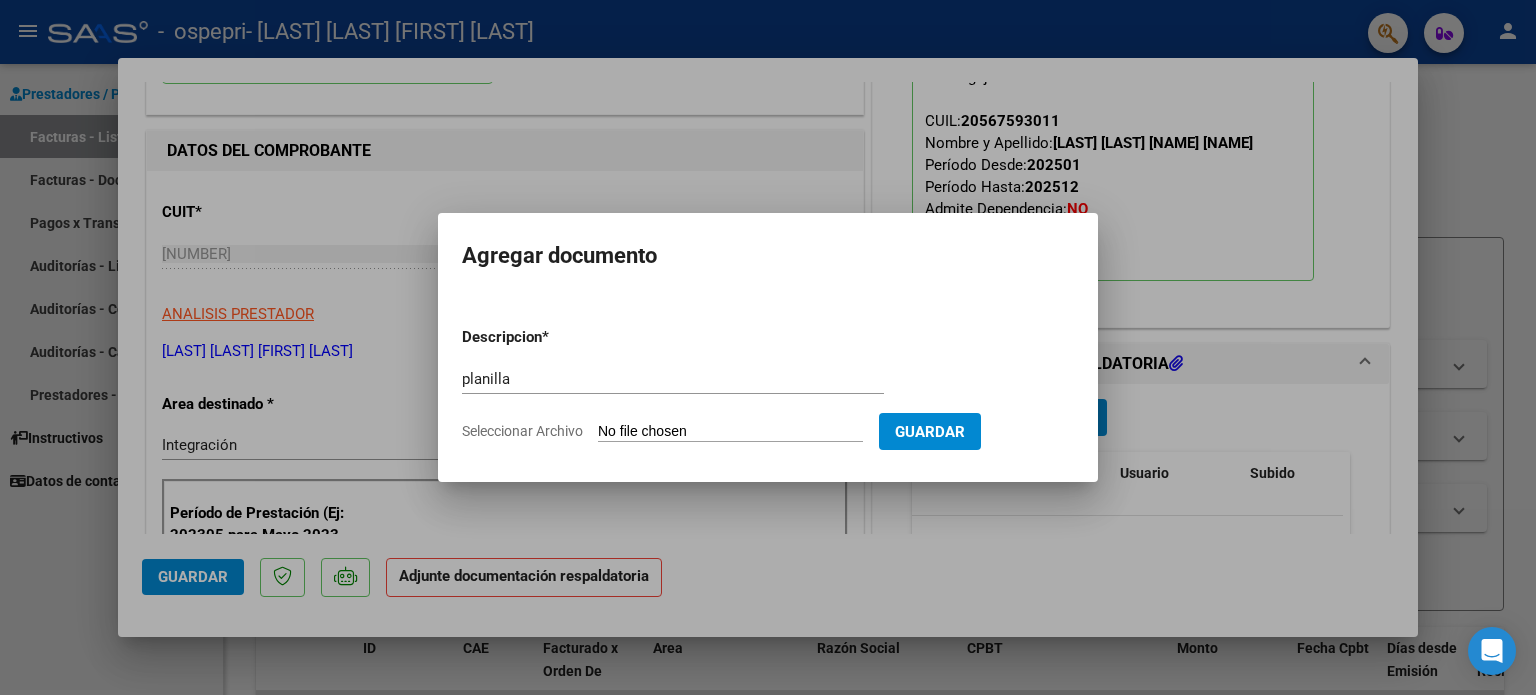 click on "Seleccionar Archivo" at bounding box center (730, 432) 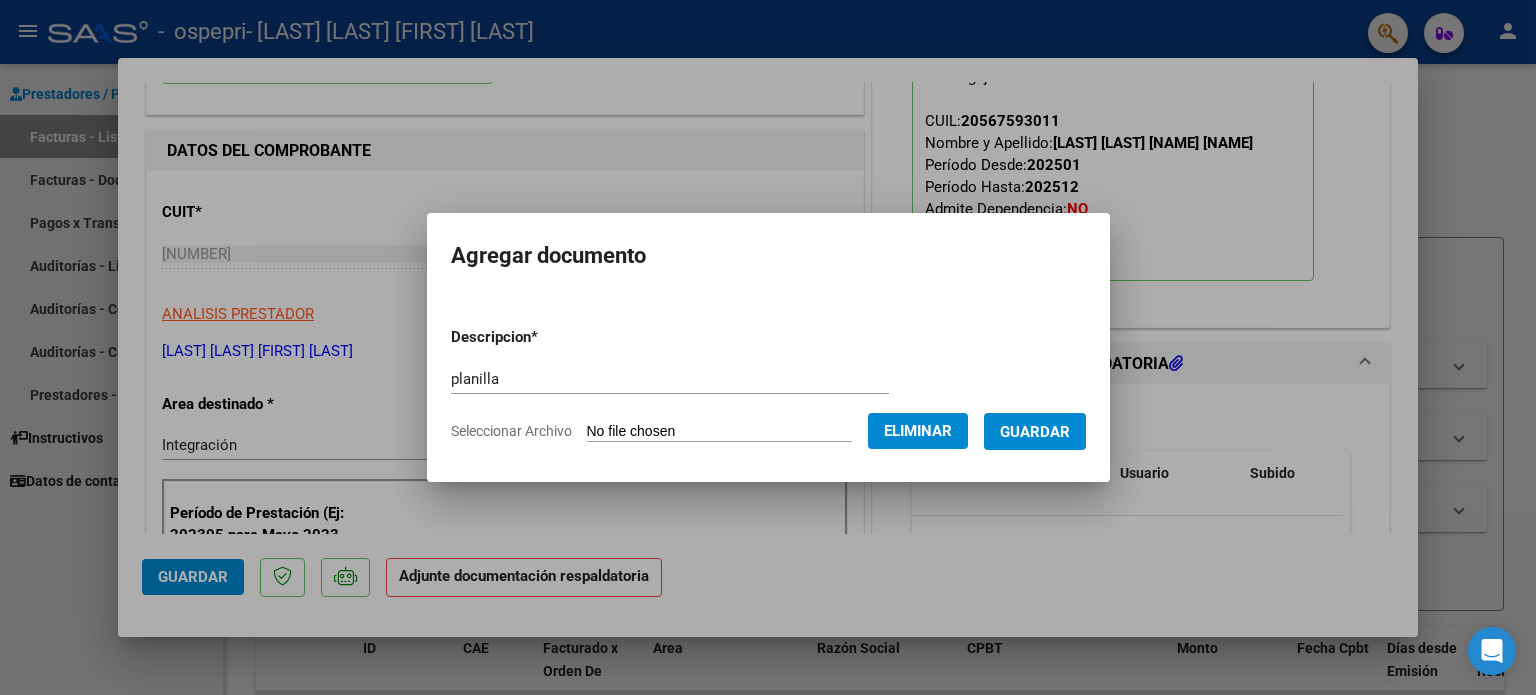 click on "Guardar" at bounding box center [1035, 432] 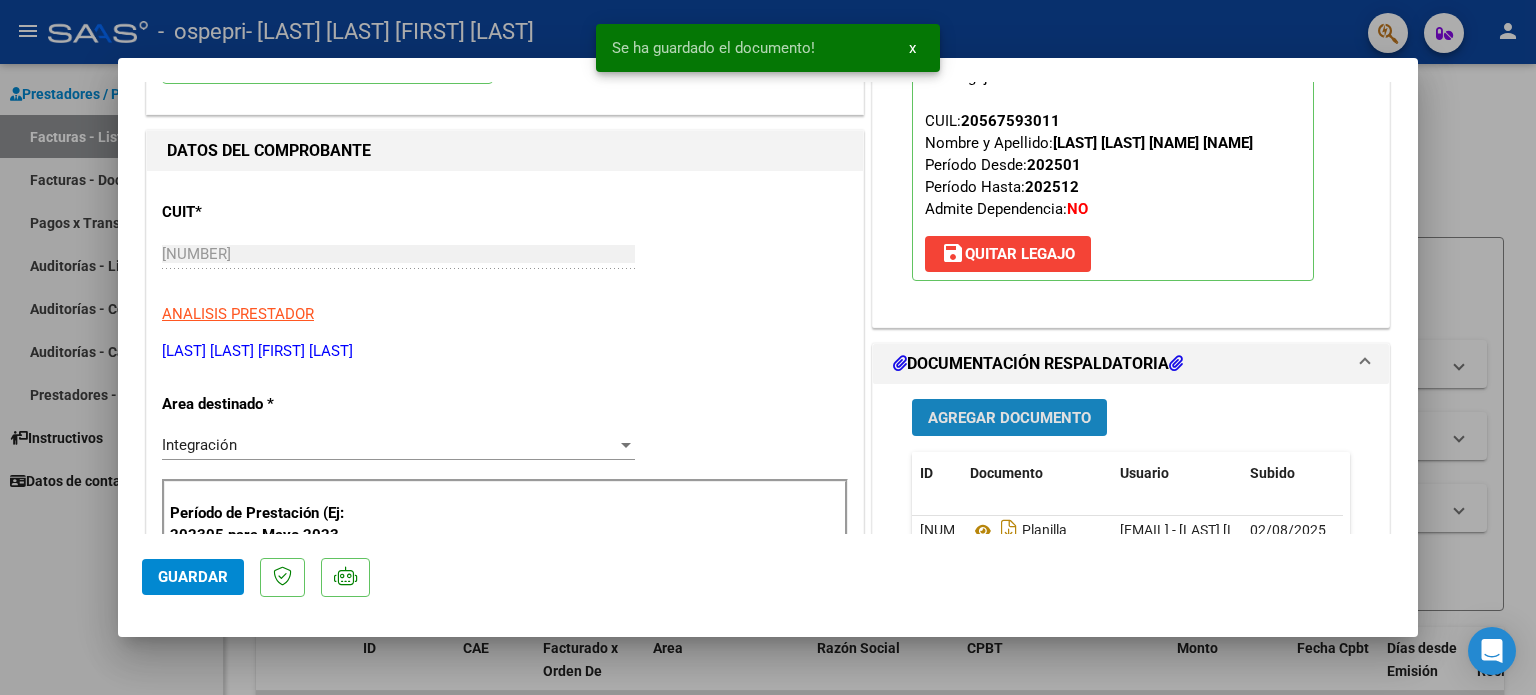 click on "Agregar Documento" at bounding box center (1009, 418) 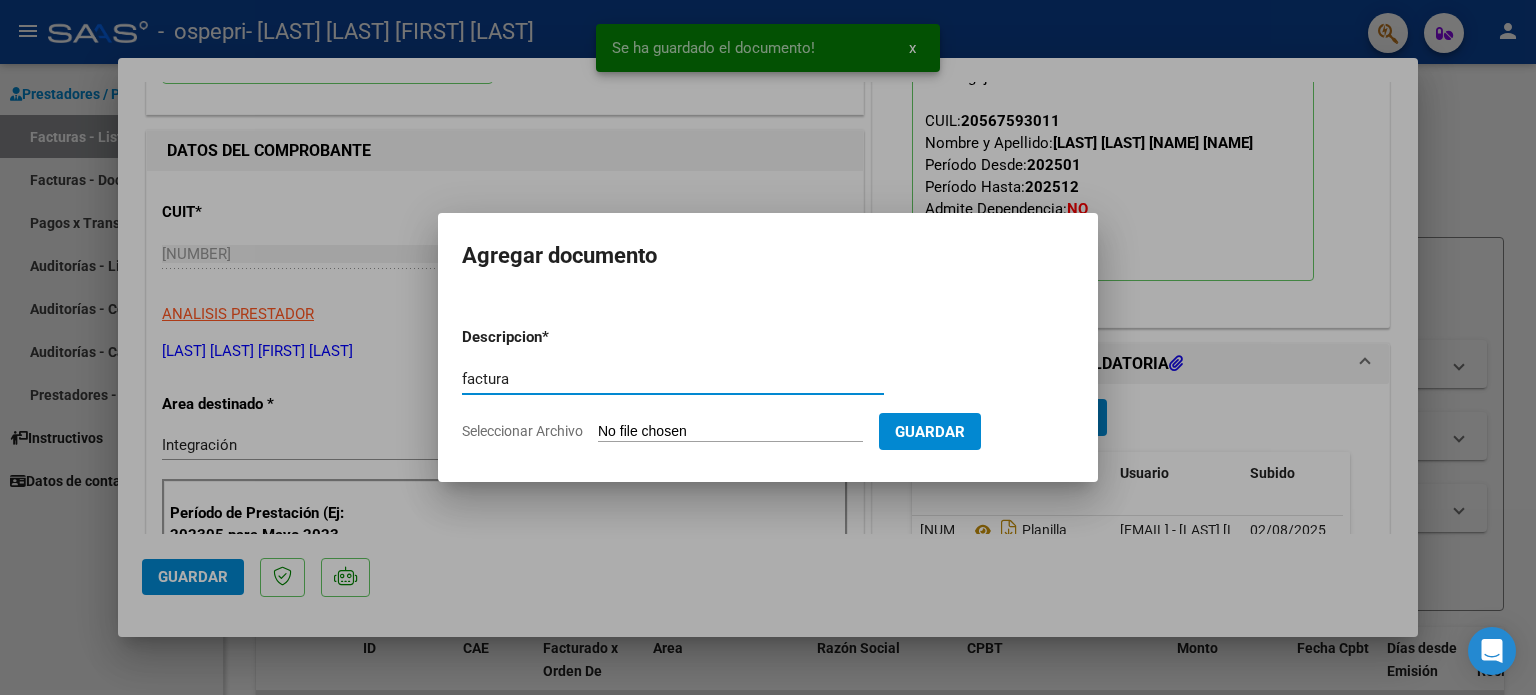 type on "factura" 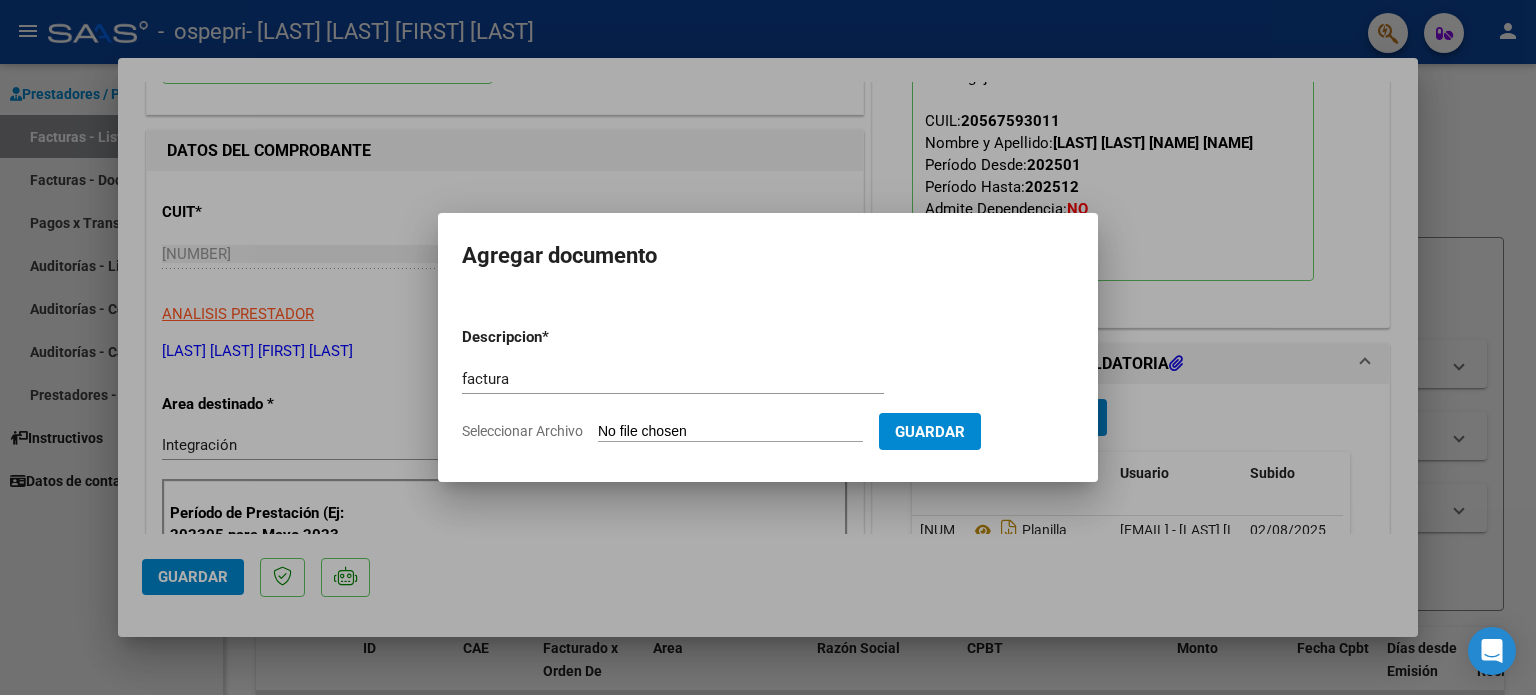 type on "[NUMBER]" 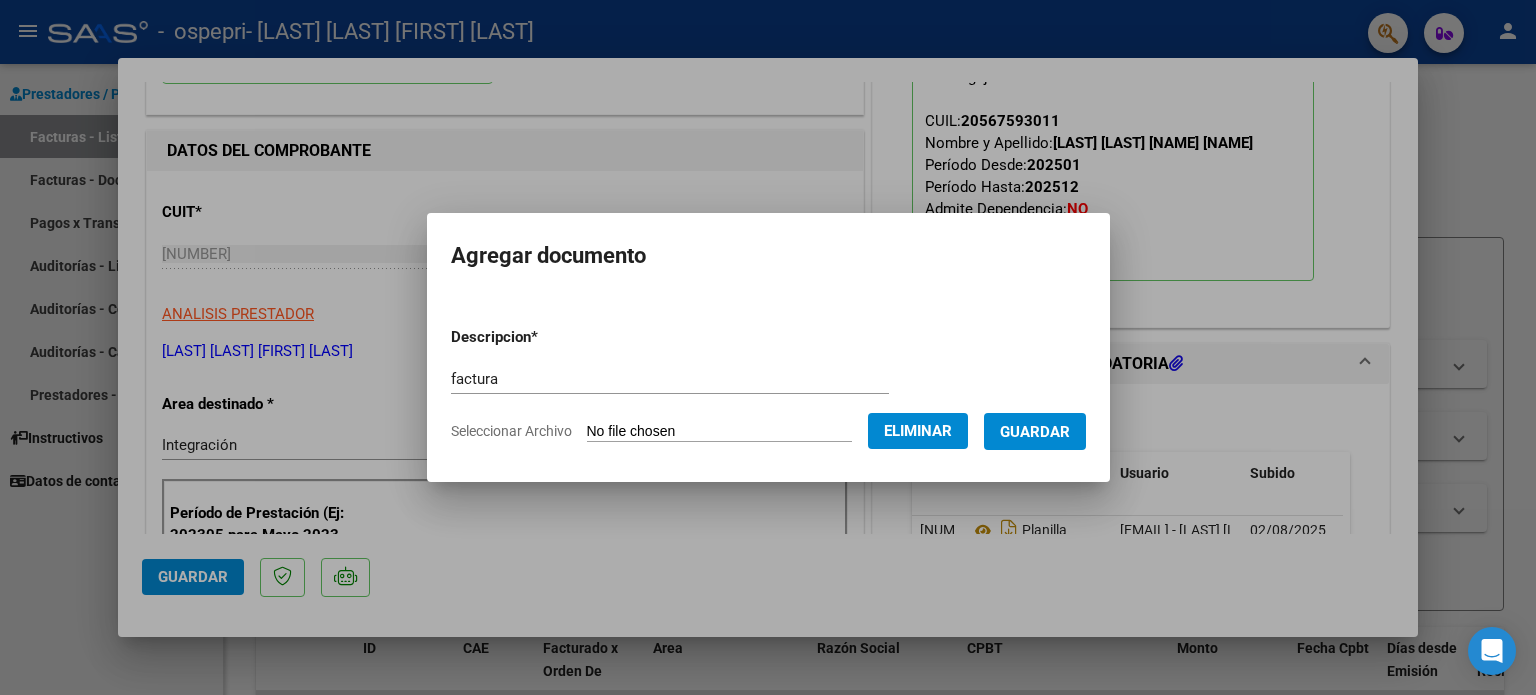 click on "Guardar" at bounding box center (1035, 432) 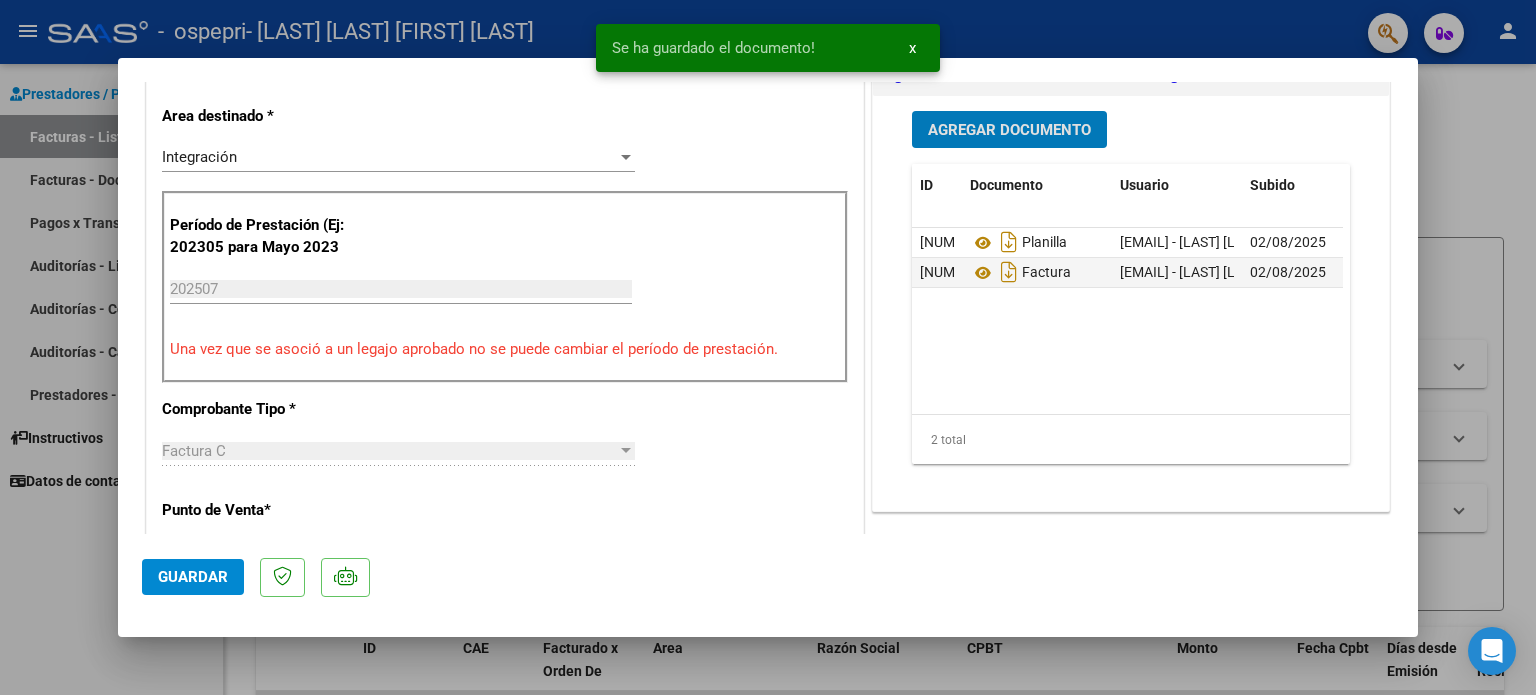 scroll, scrollTop: 500, scrollLeft: 0, axis: vertical 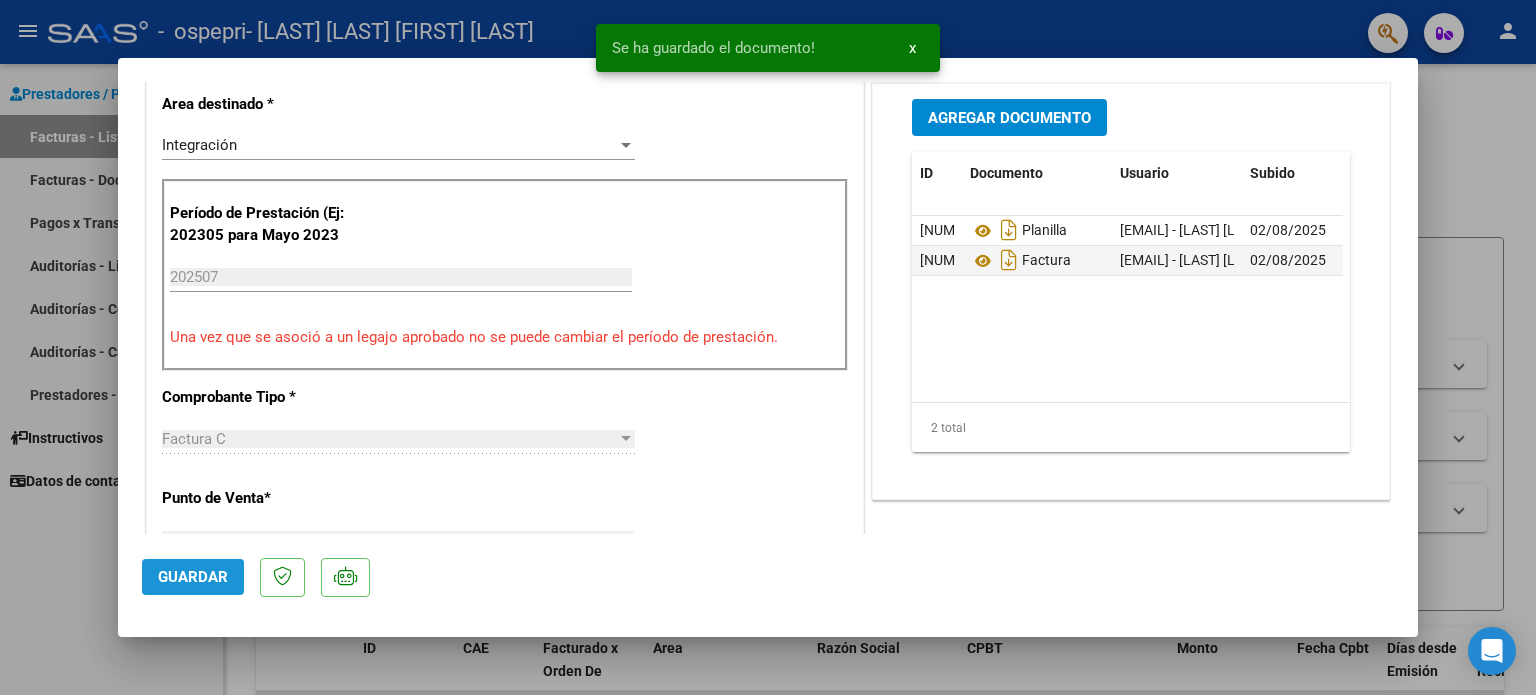 click on "Guardar" 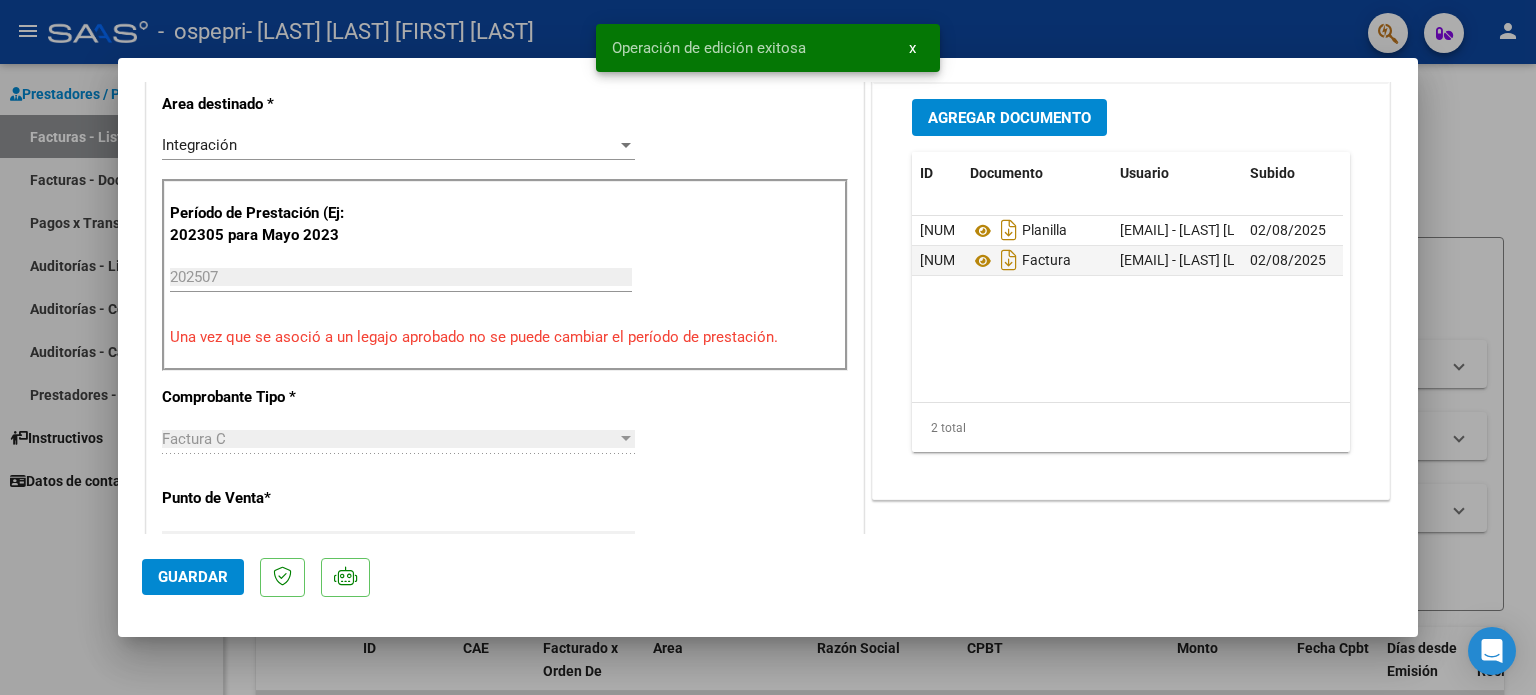click at bounding box center (768, 347) 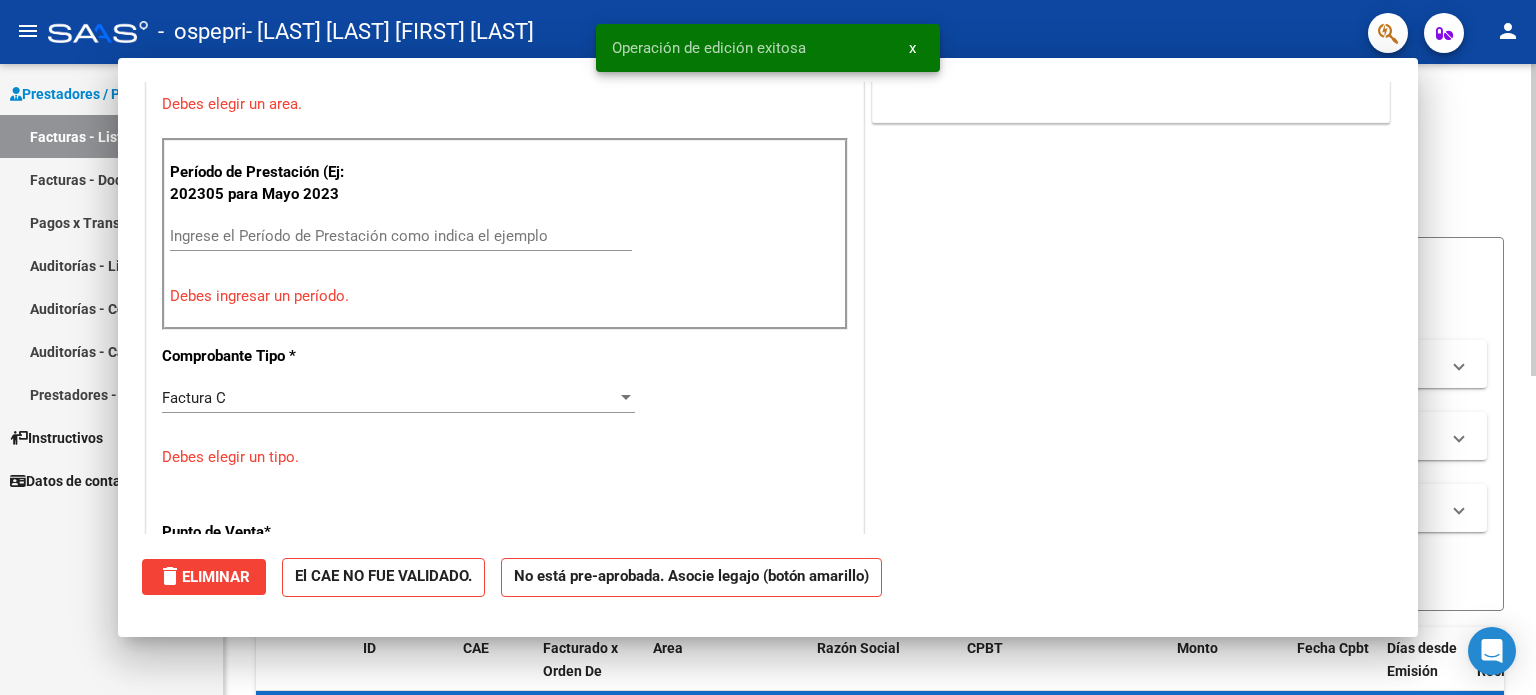 scroll, scrollTop: 0, scrollLeft: 0, axis: both 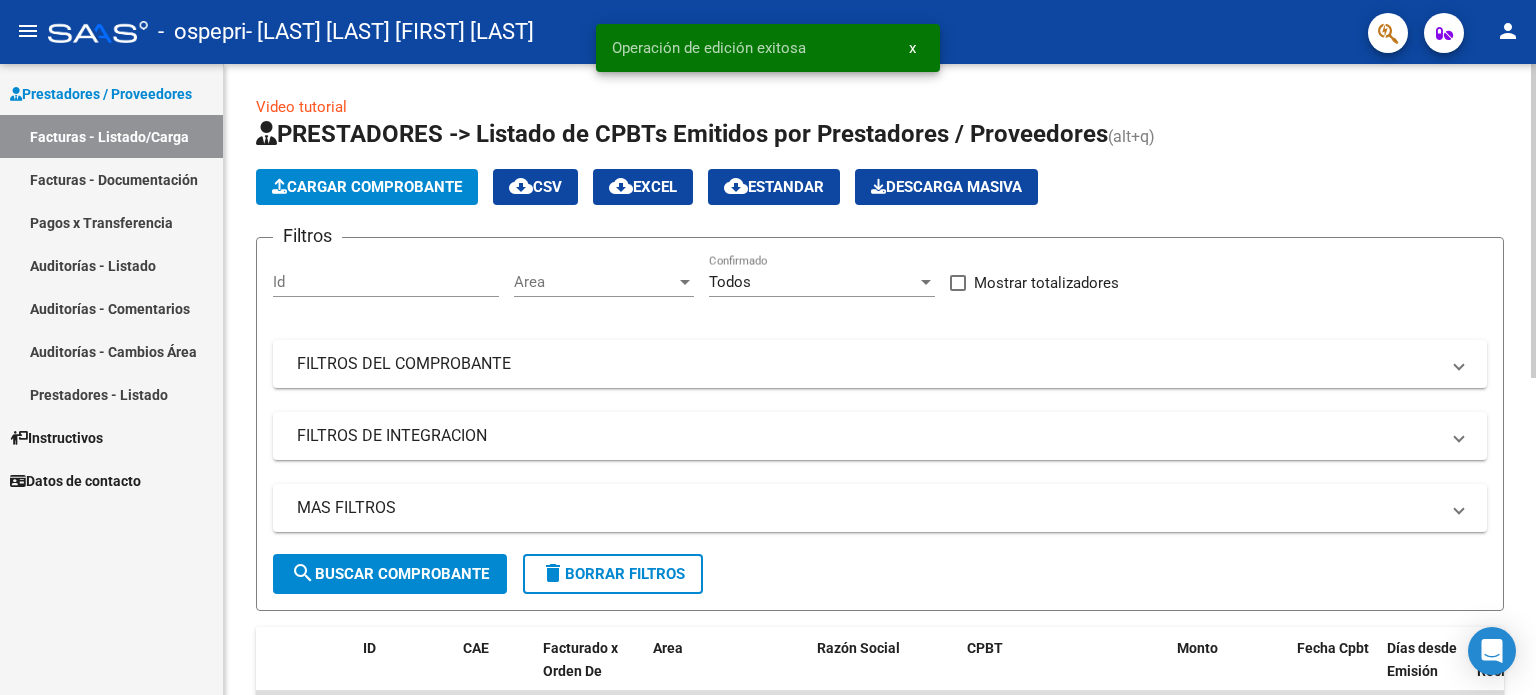 click on "Cargar Comprobante" 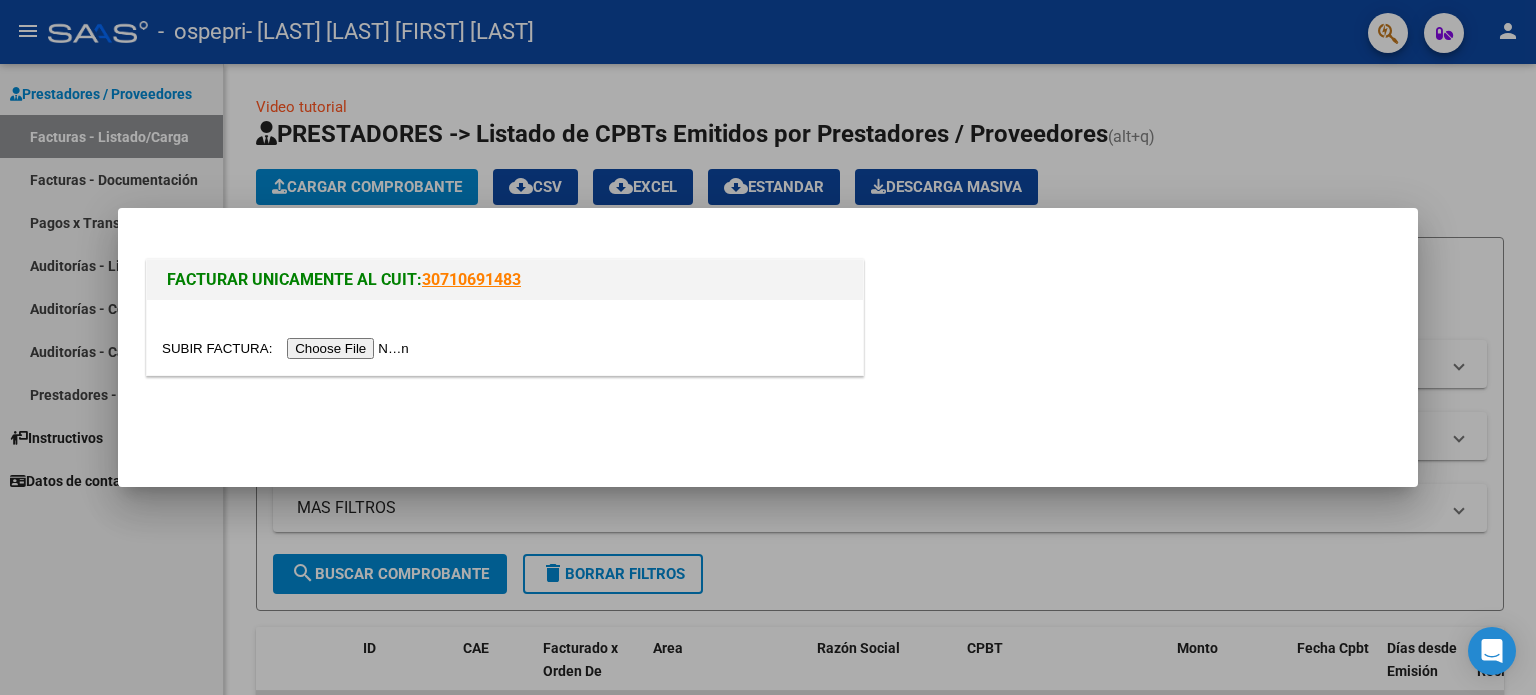 click at bounding box center (288, 348) 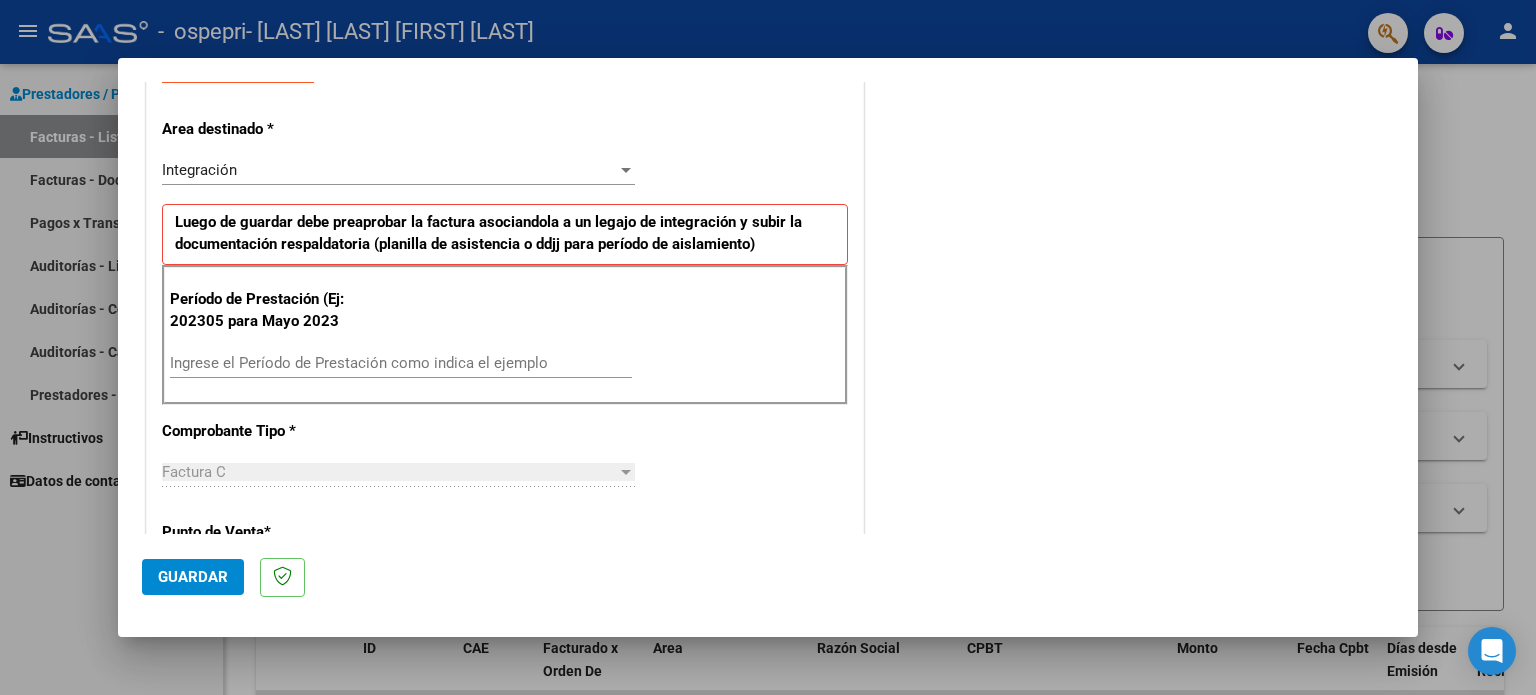 scroll, scrollTop: 400, scrollLeft: 0, axis: vertical 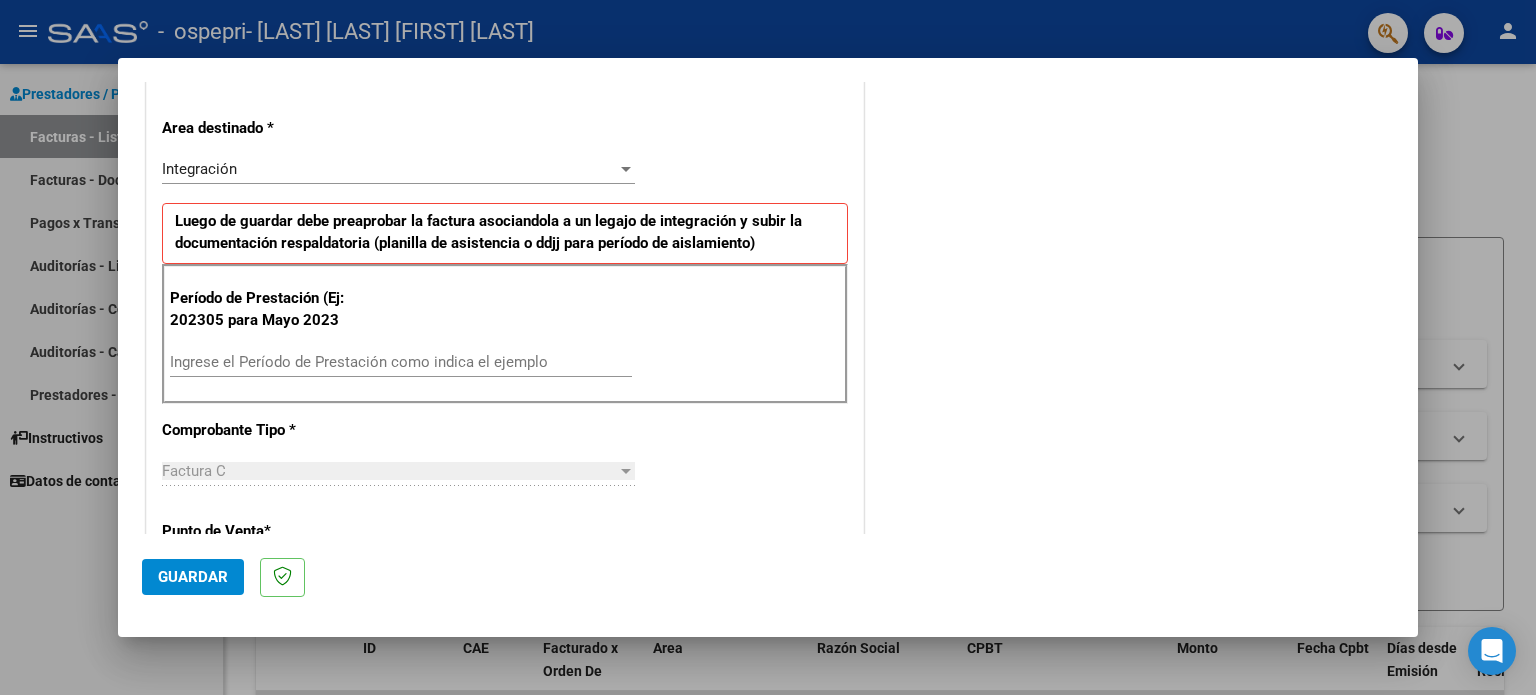 click on "Ingrese el Período de Prestación como indica el ejemplo" at bounding box center (401, 362) 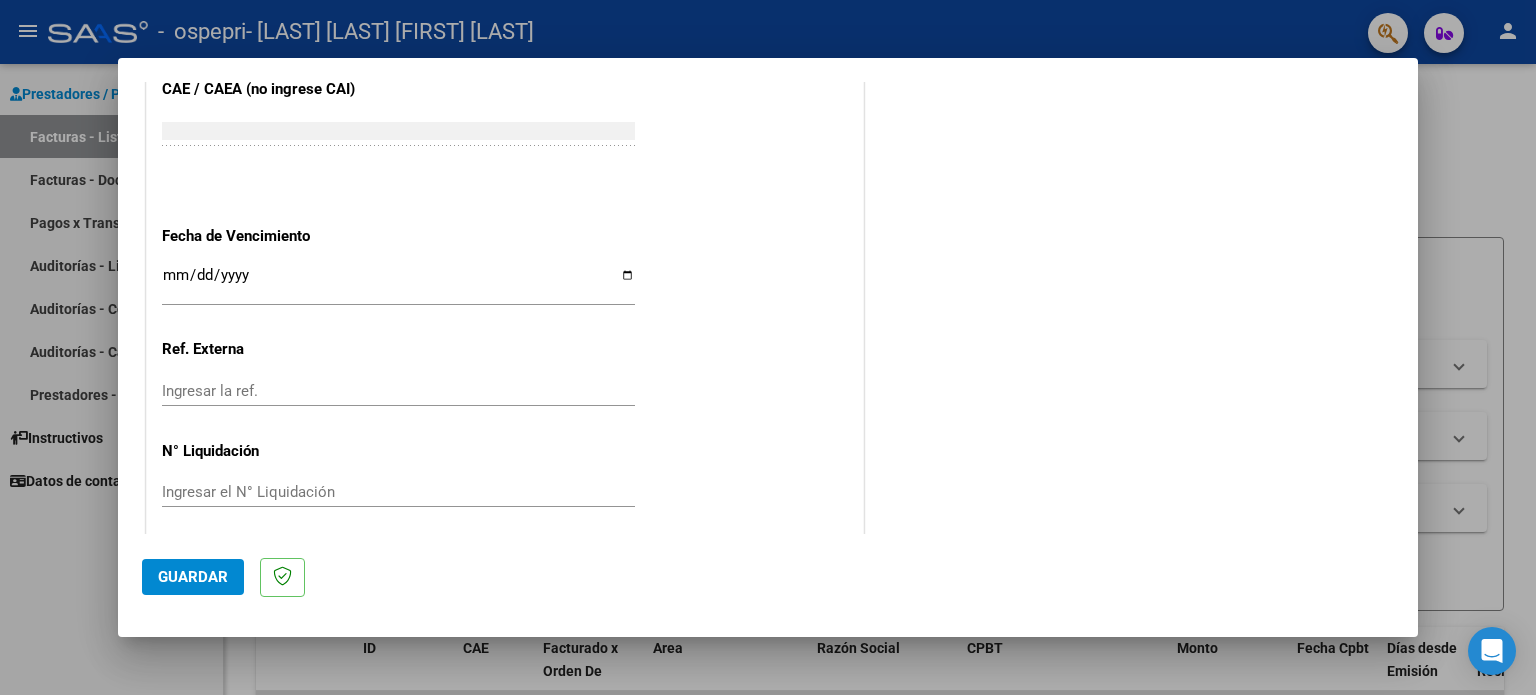 scroll, scrollTop: 1268, scrollLeft: 0, axis: vertical 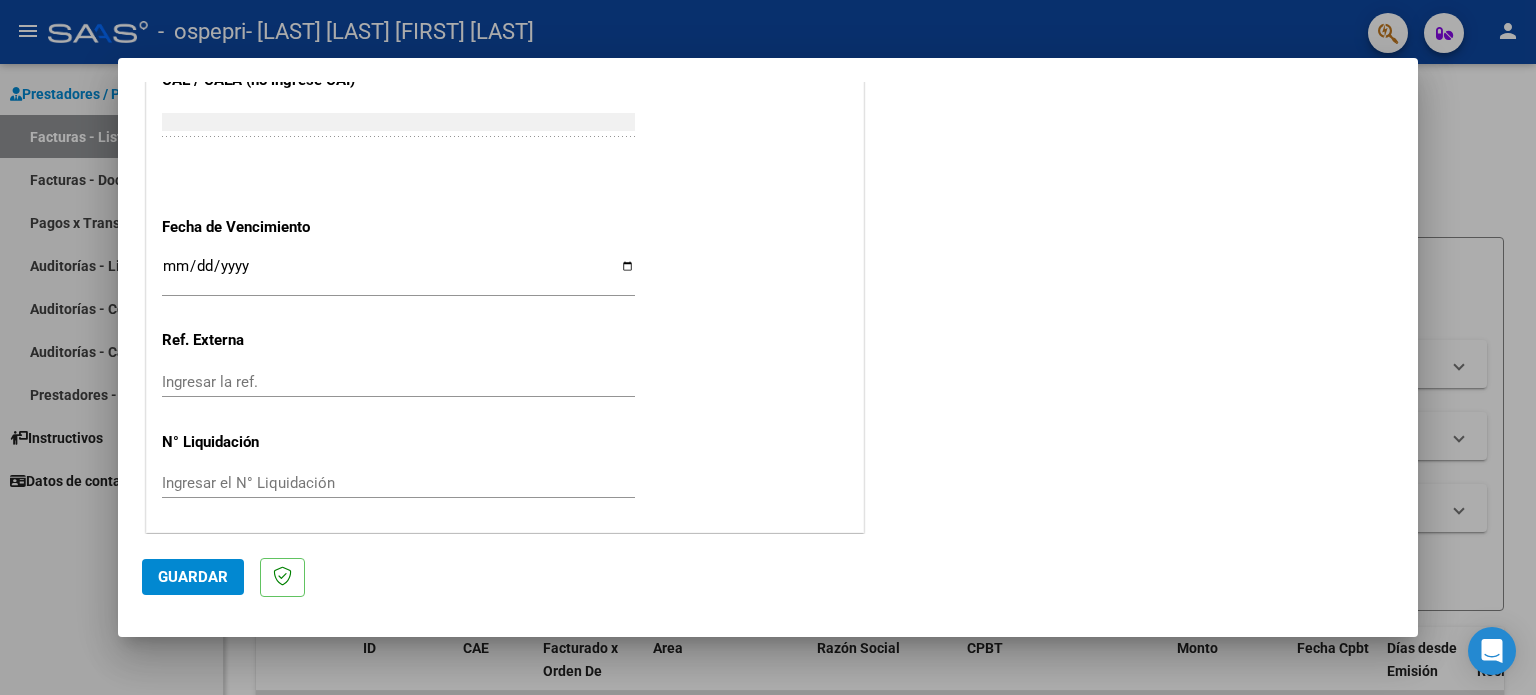 type on "202507" 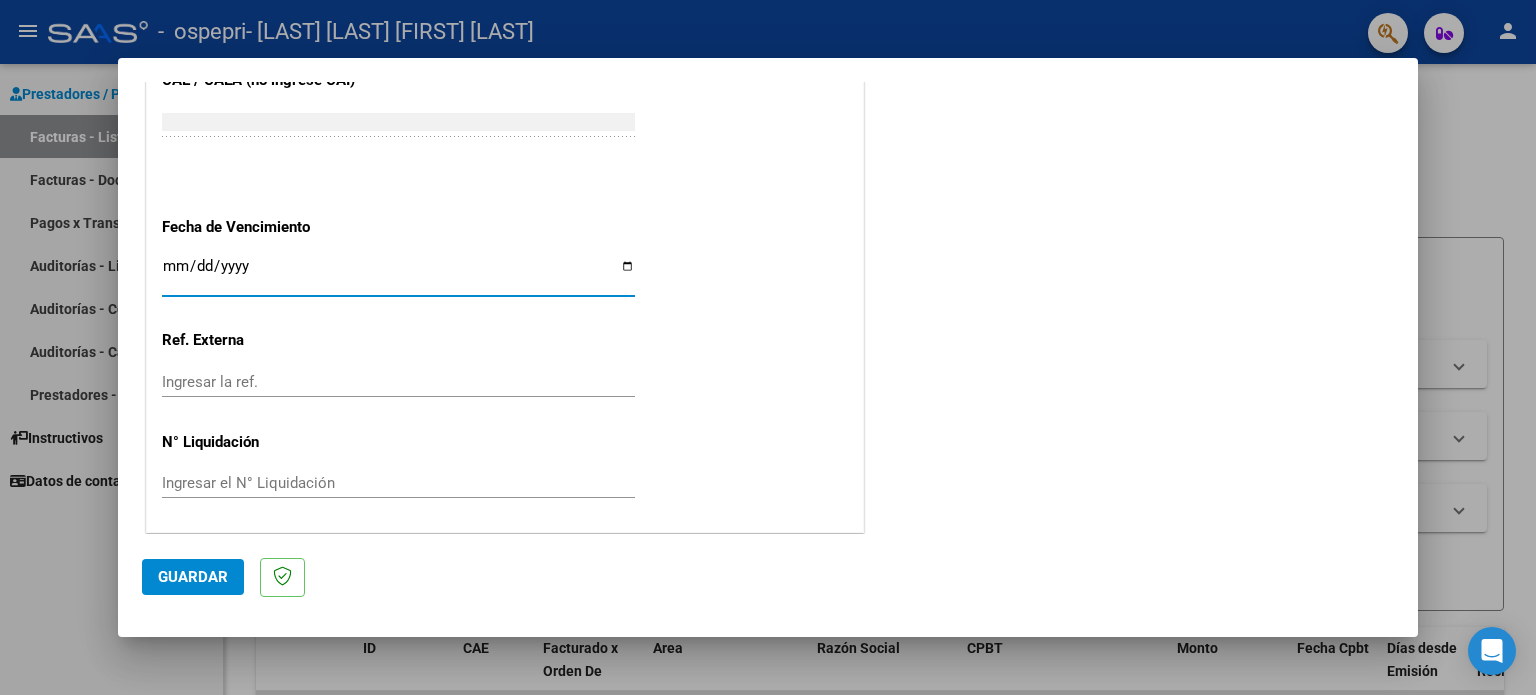 click on "Ingresar la fecha" at bounding box center (398, 274) 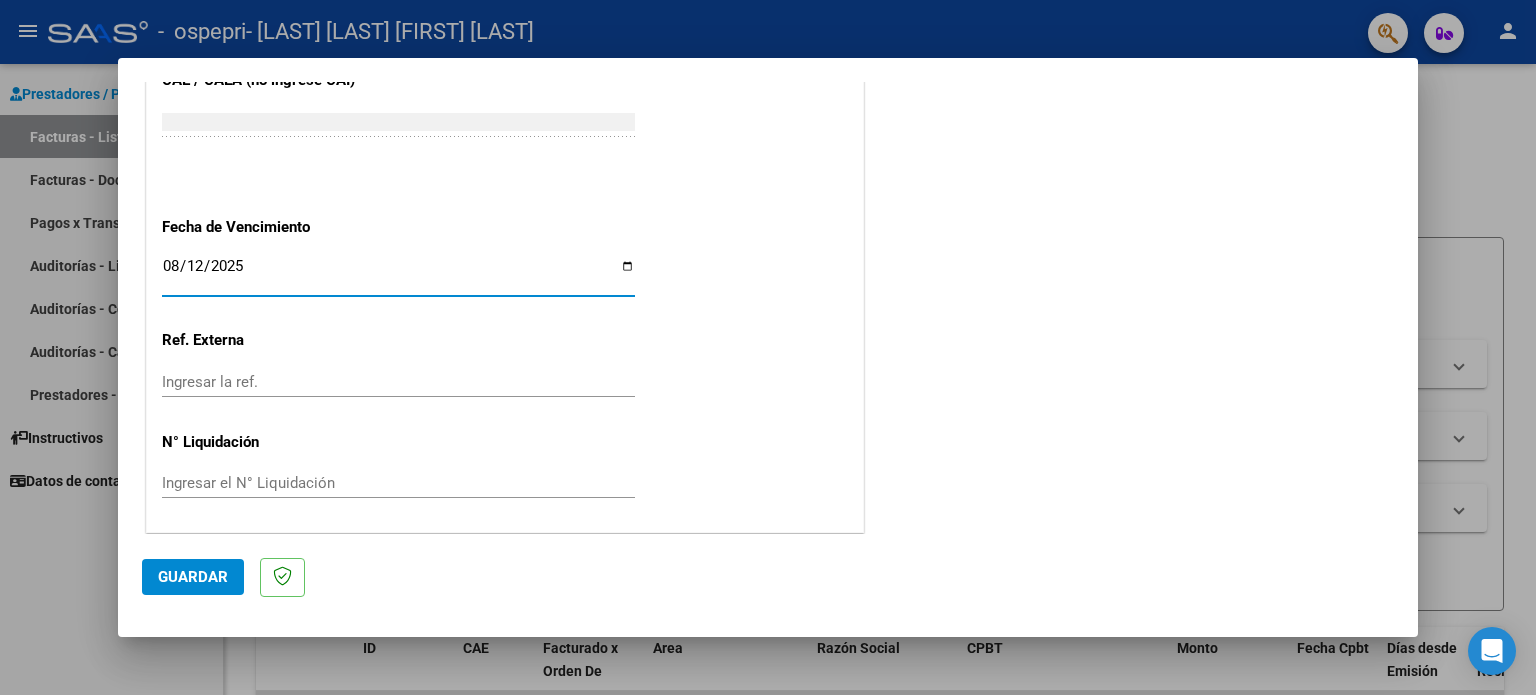 type on "2025-08-12" 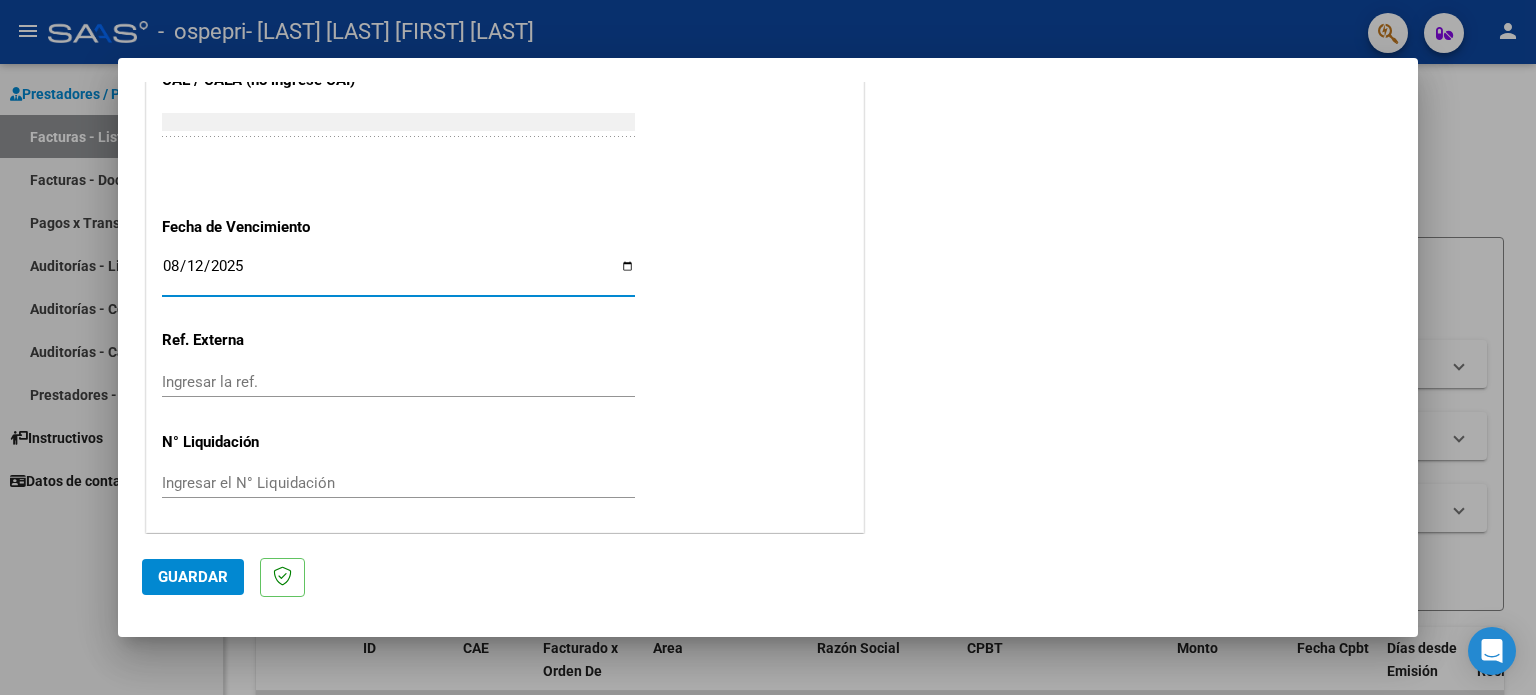 click on "Ingresar el N° Liquidación" at bounding box center [398, 483] 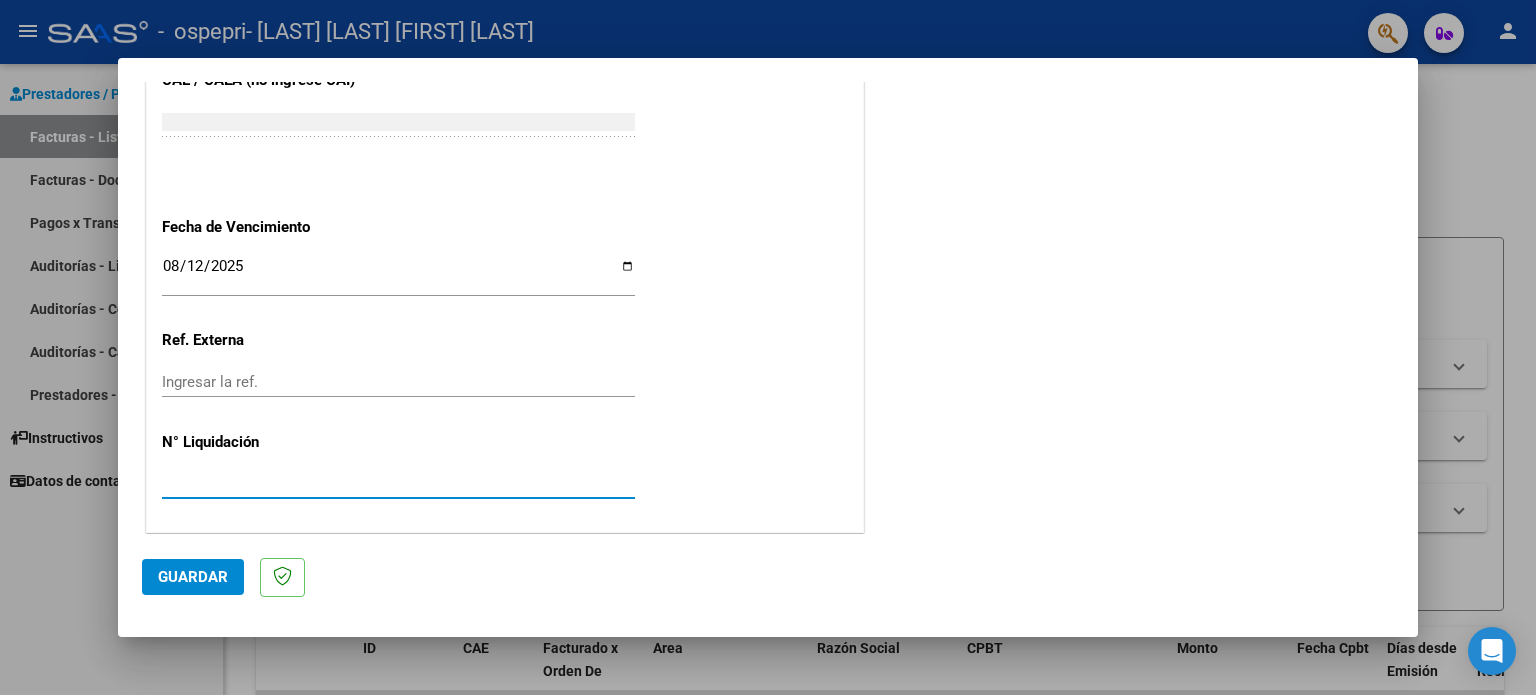type on "[NUMBER]" 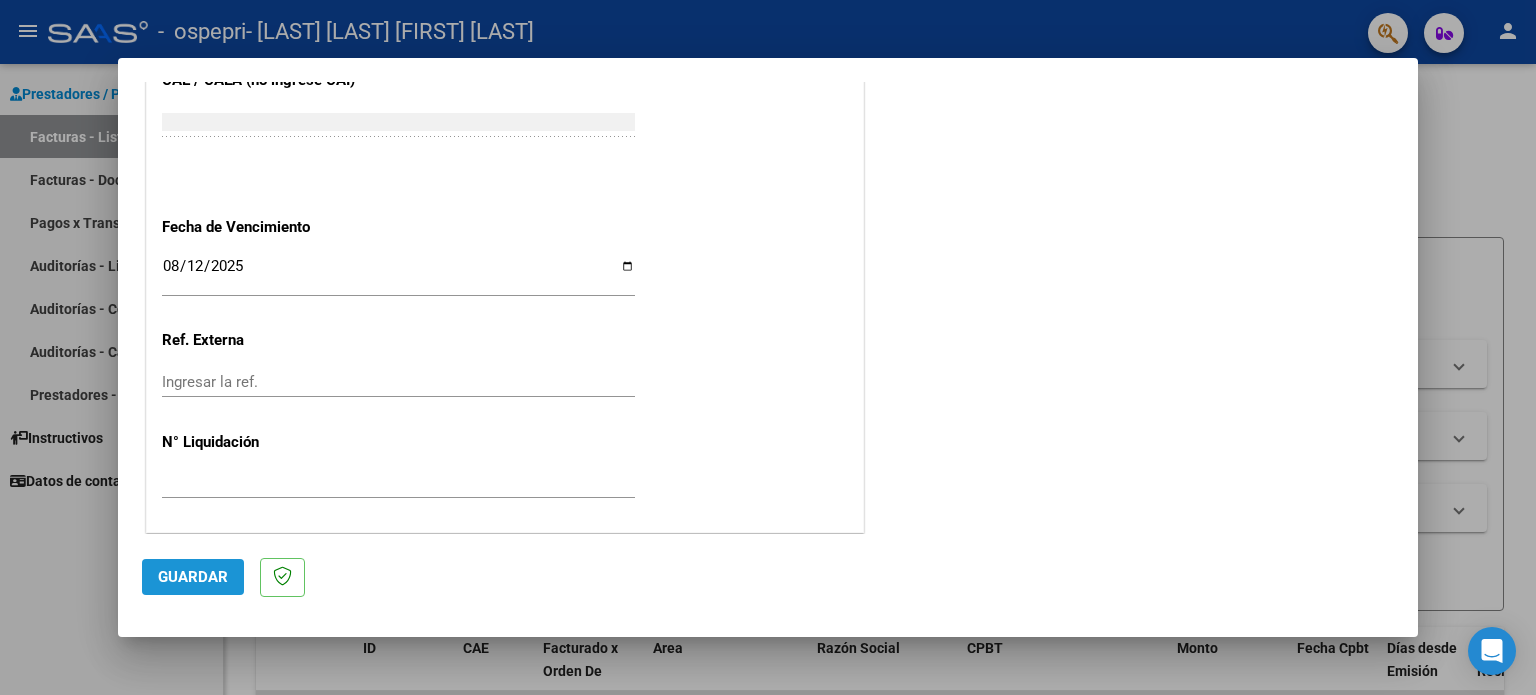 click on "Guardar" 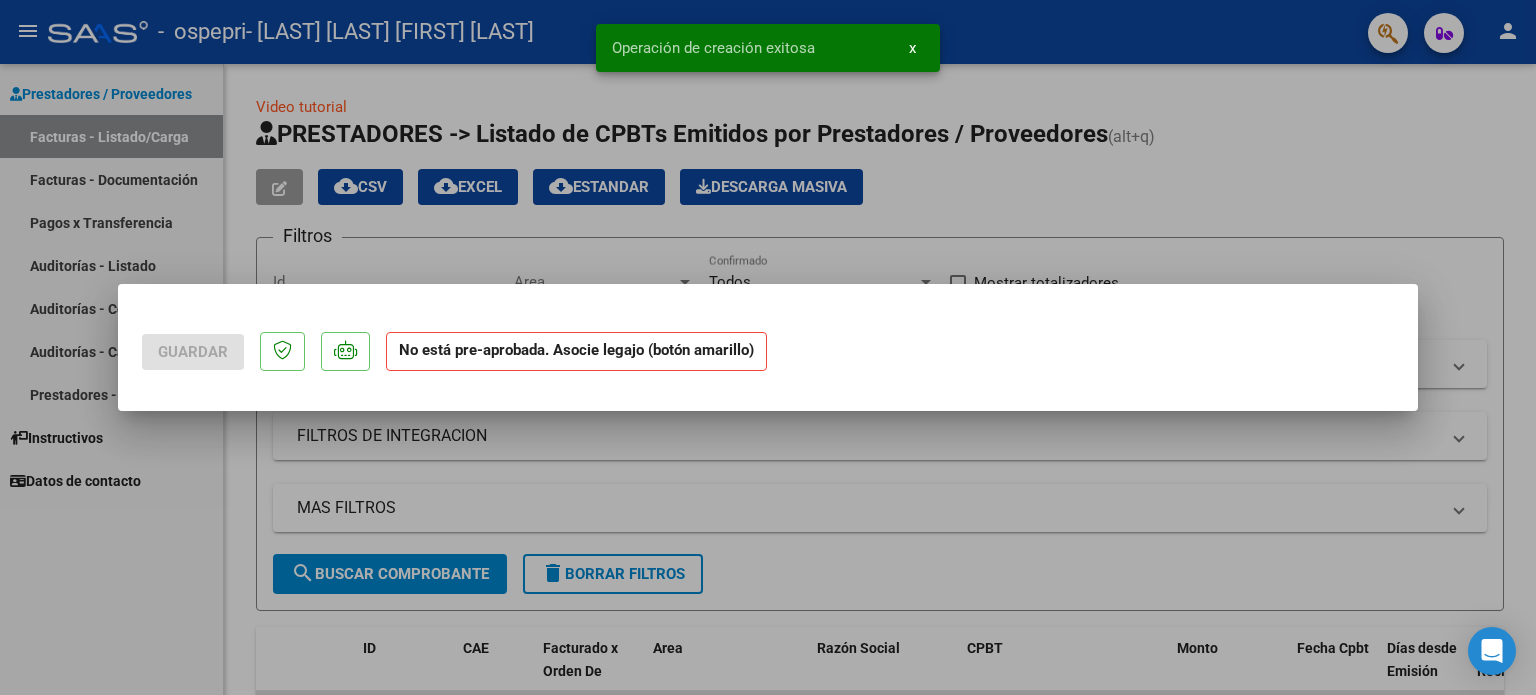 scroll, scrollTop: 0, scrollLeft: 0, axis: both 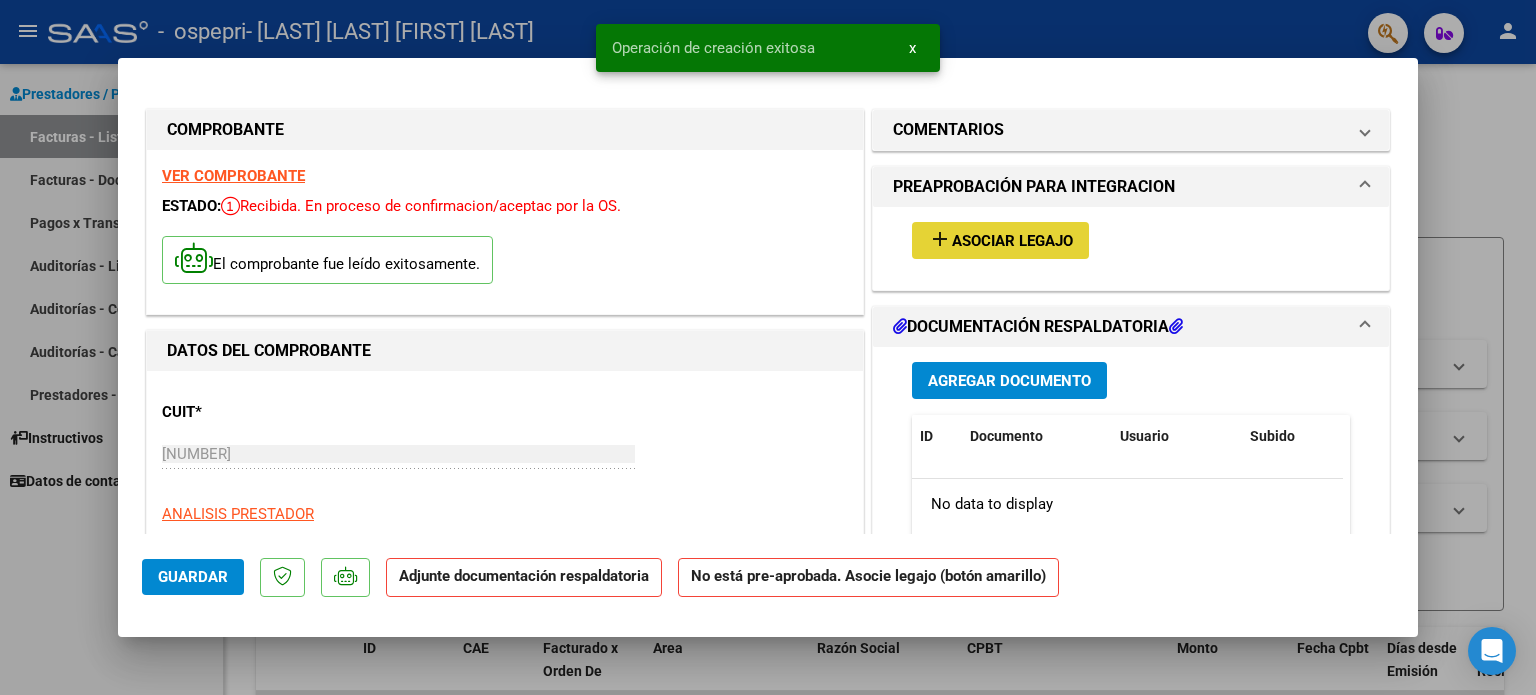 click on "Asociar Legajo" at bounding box center [1012, 241] 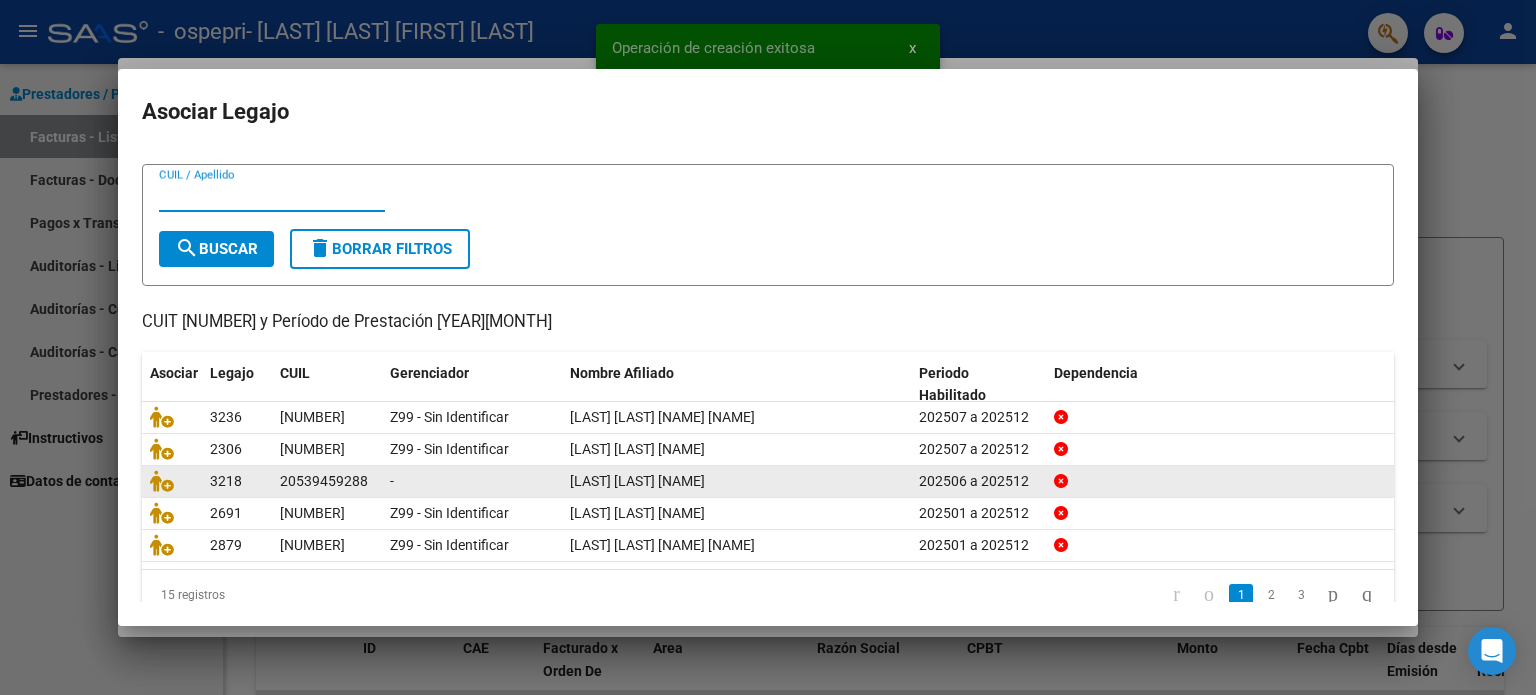 scroll, scrollTop: 67, scrollLeft: 0, axis: vertical 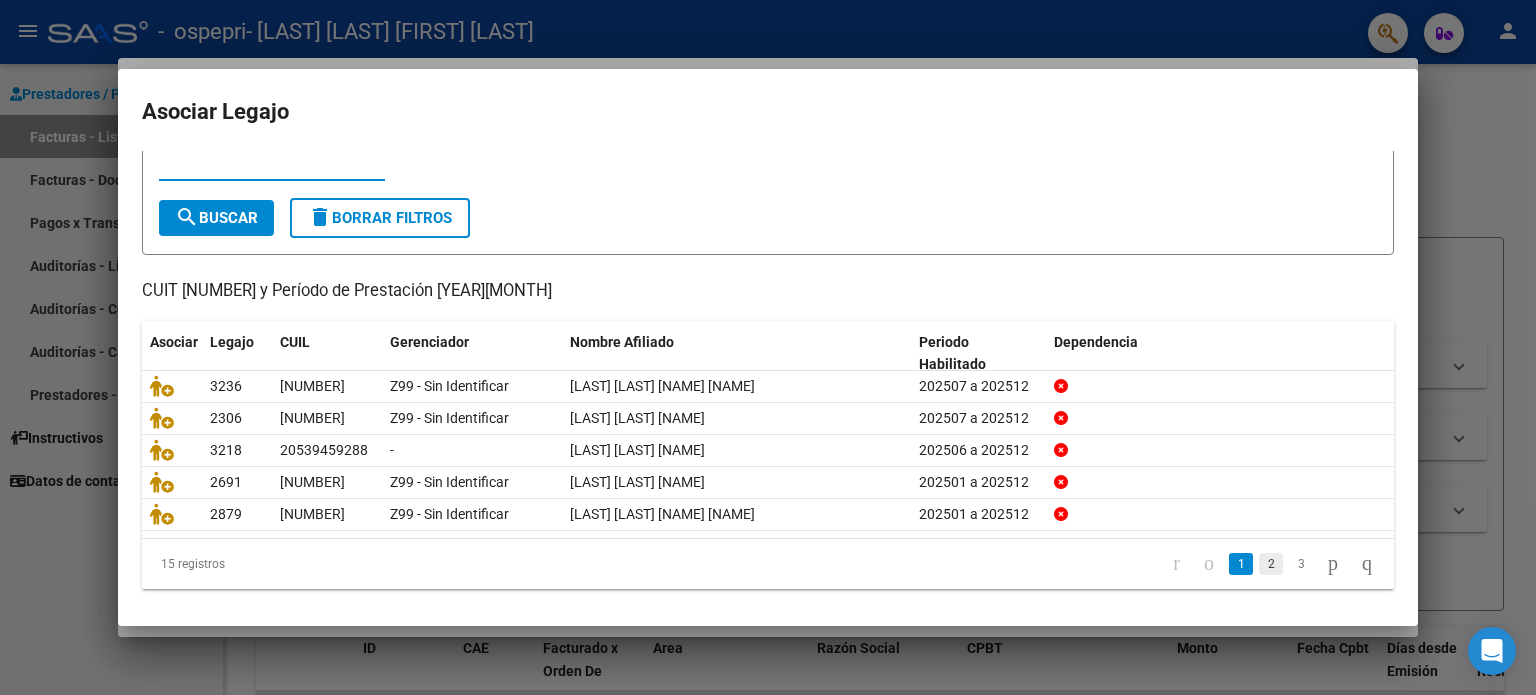 click on "2" 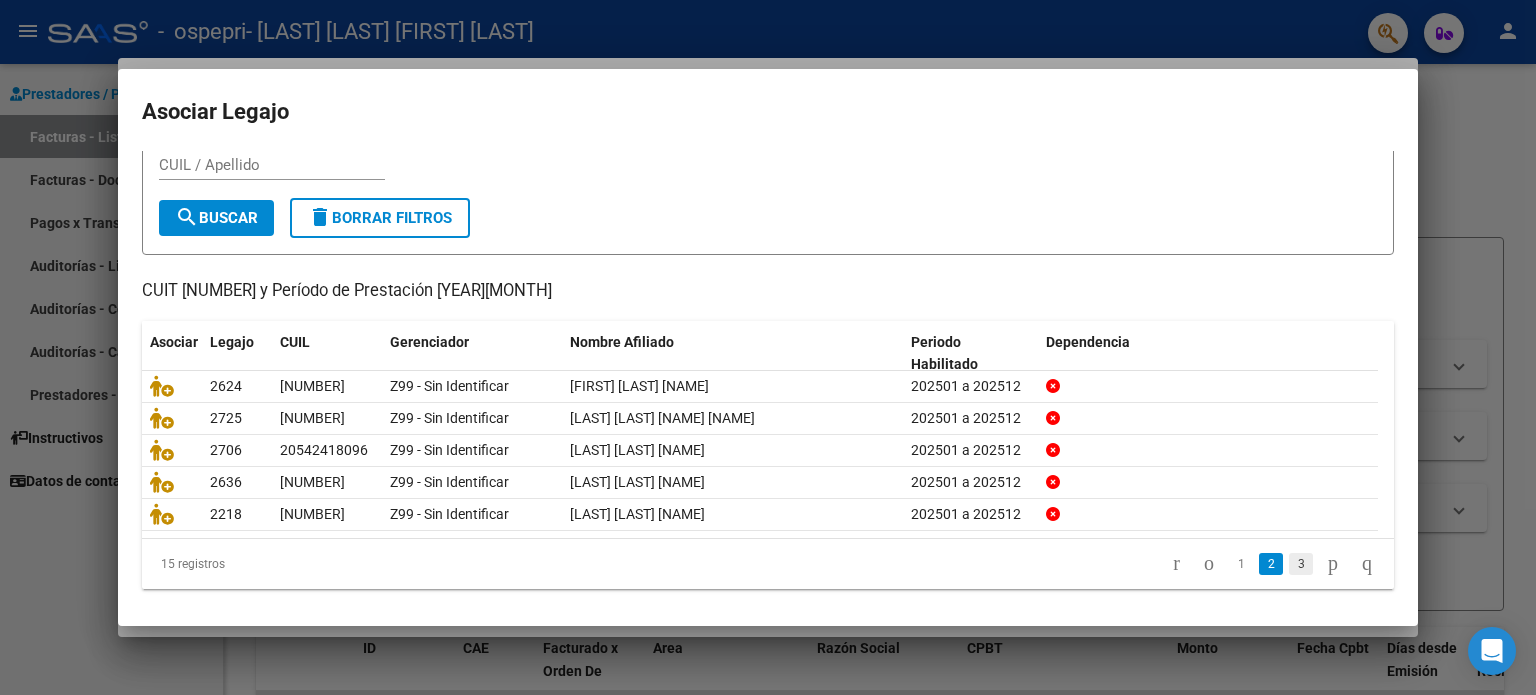 click on "3" 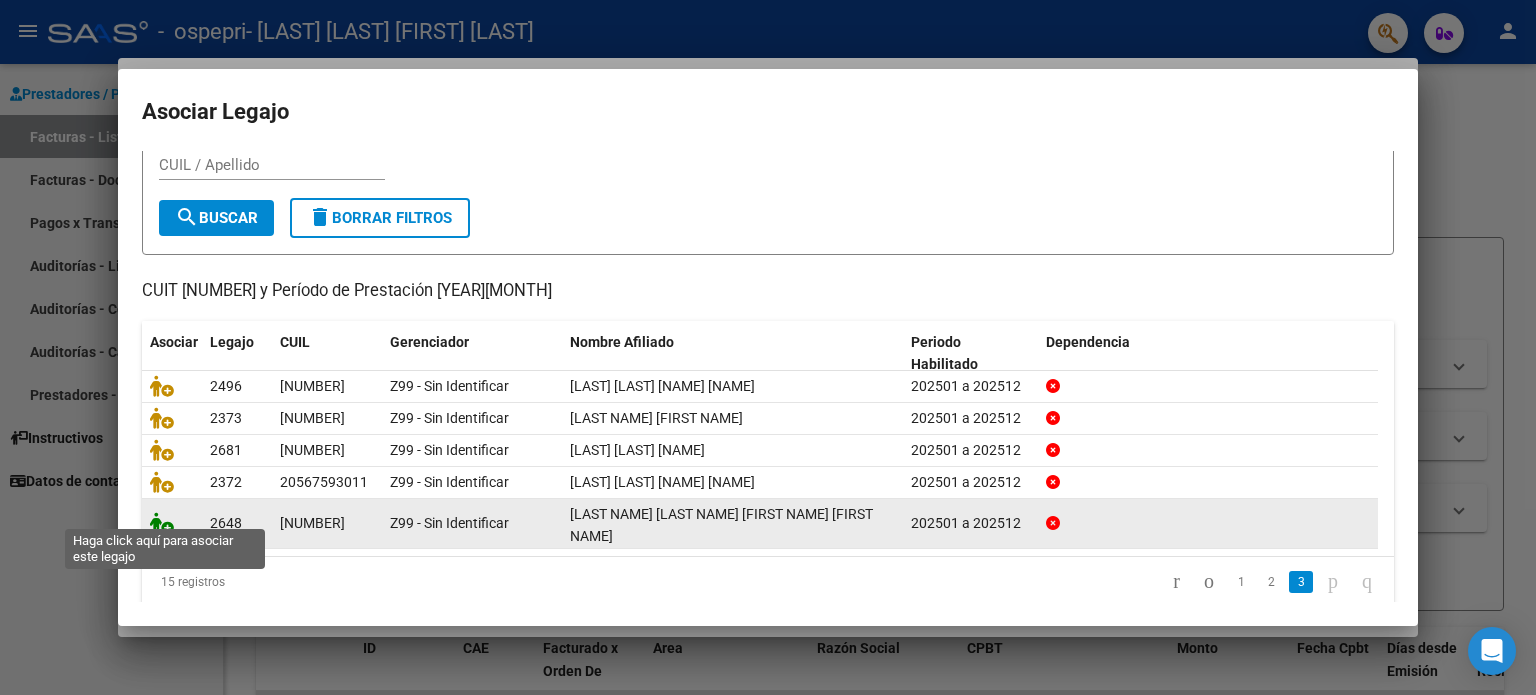 click 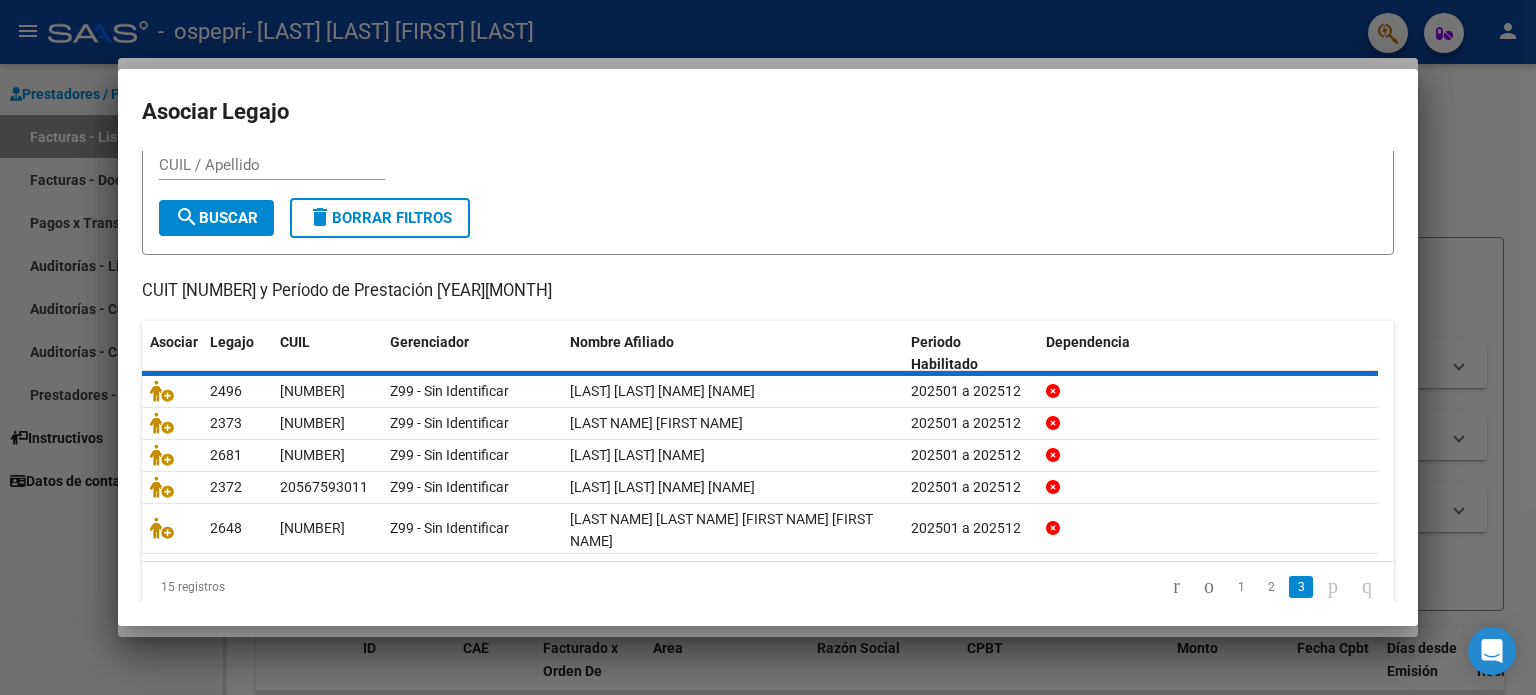 scroll, scrollTop: 0, scrollLeft: 0, axis: both 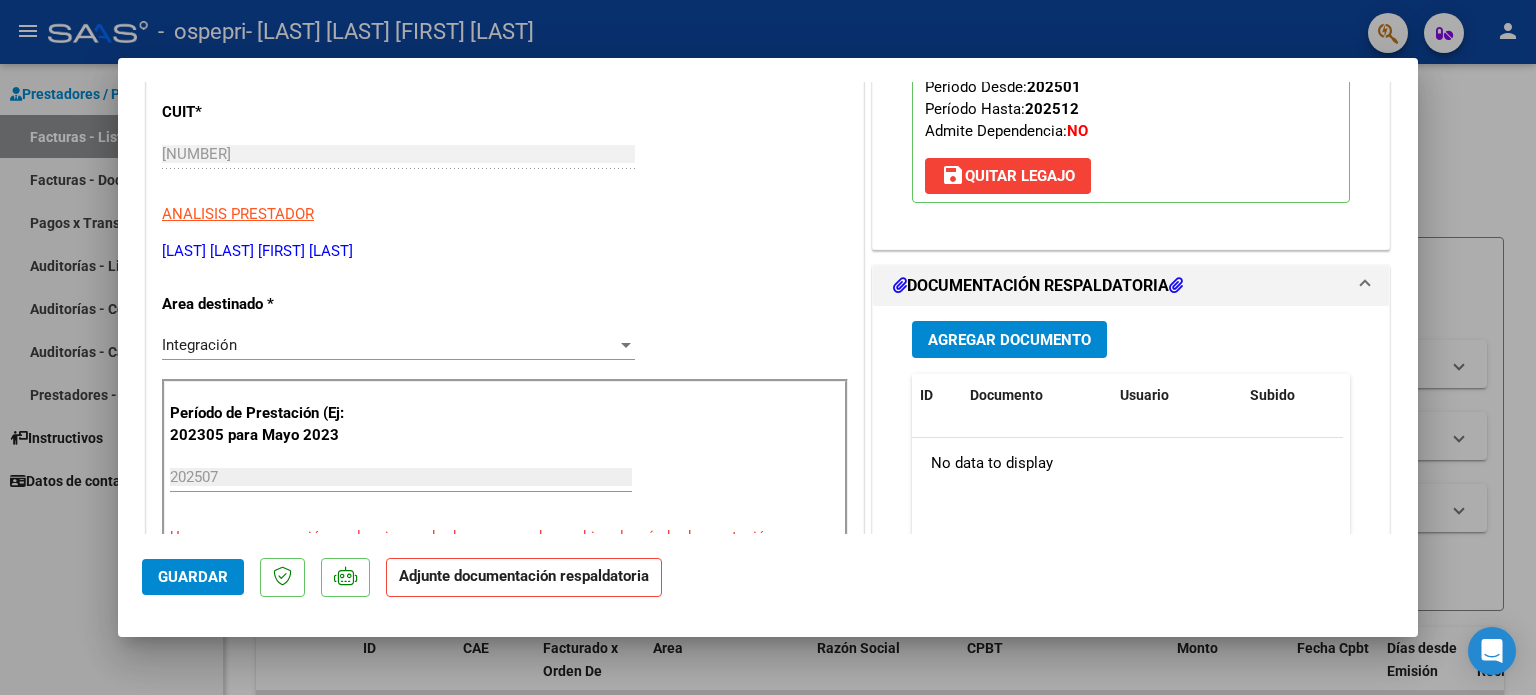 click on "Agregar Documento" at bounding box center (1009, 339) 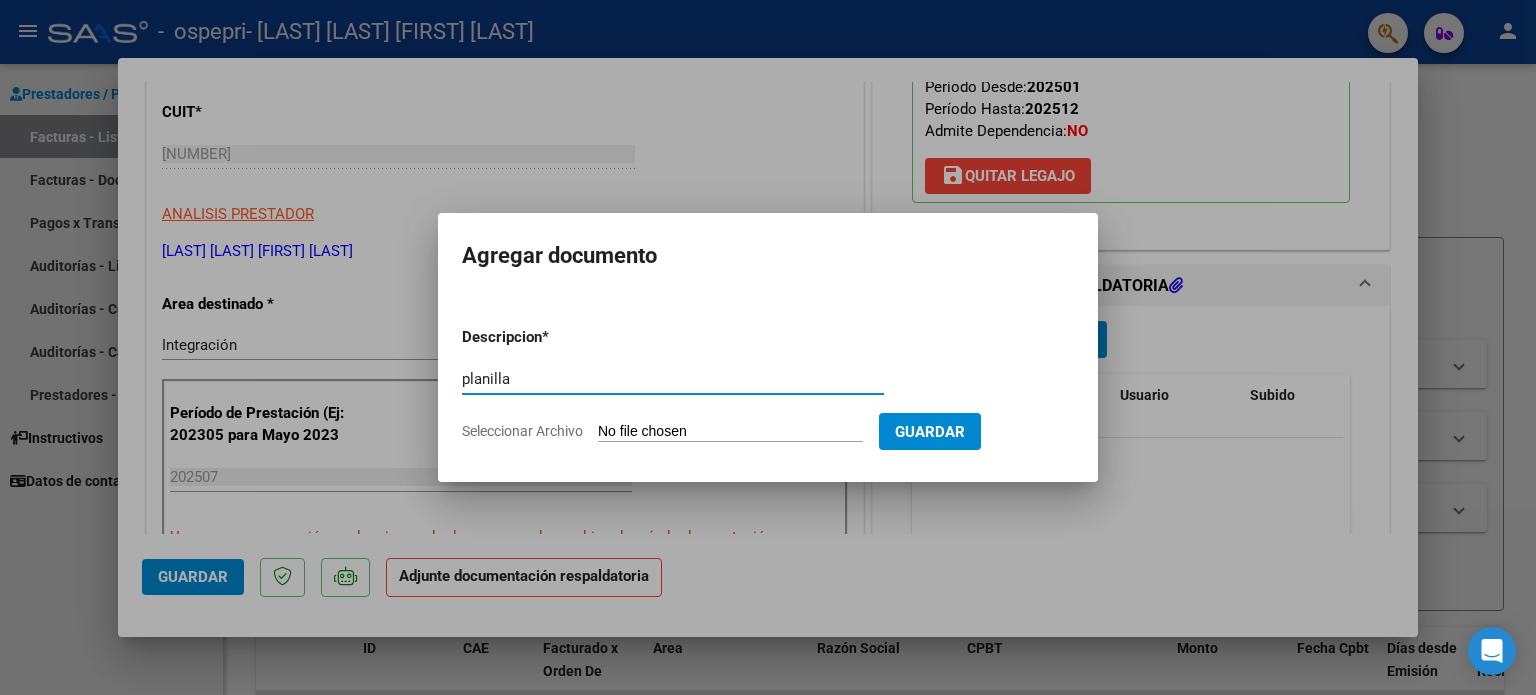 type on "planilla" 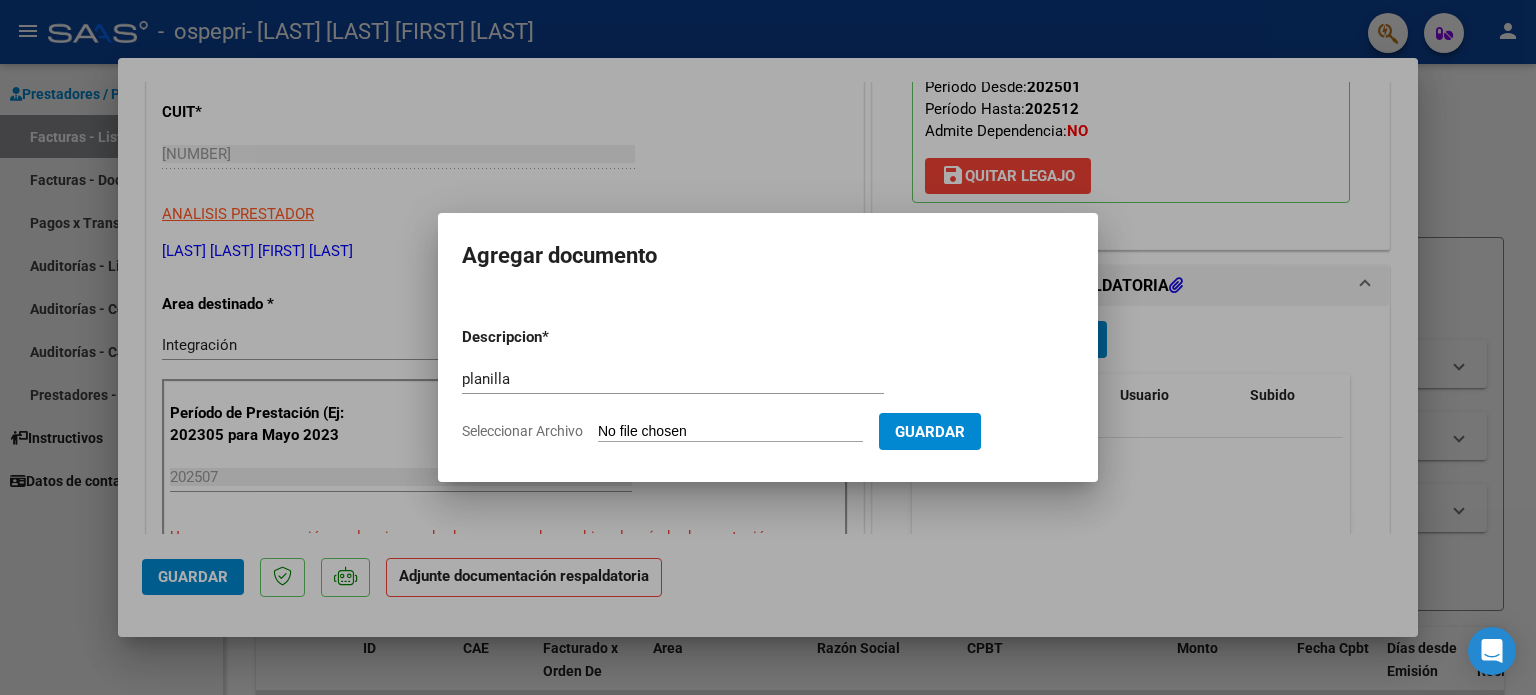 type on "C:\fakepath\Plantilla asiste Vidal.pdf" 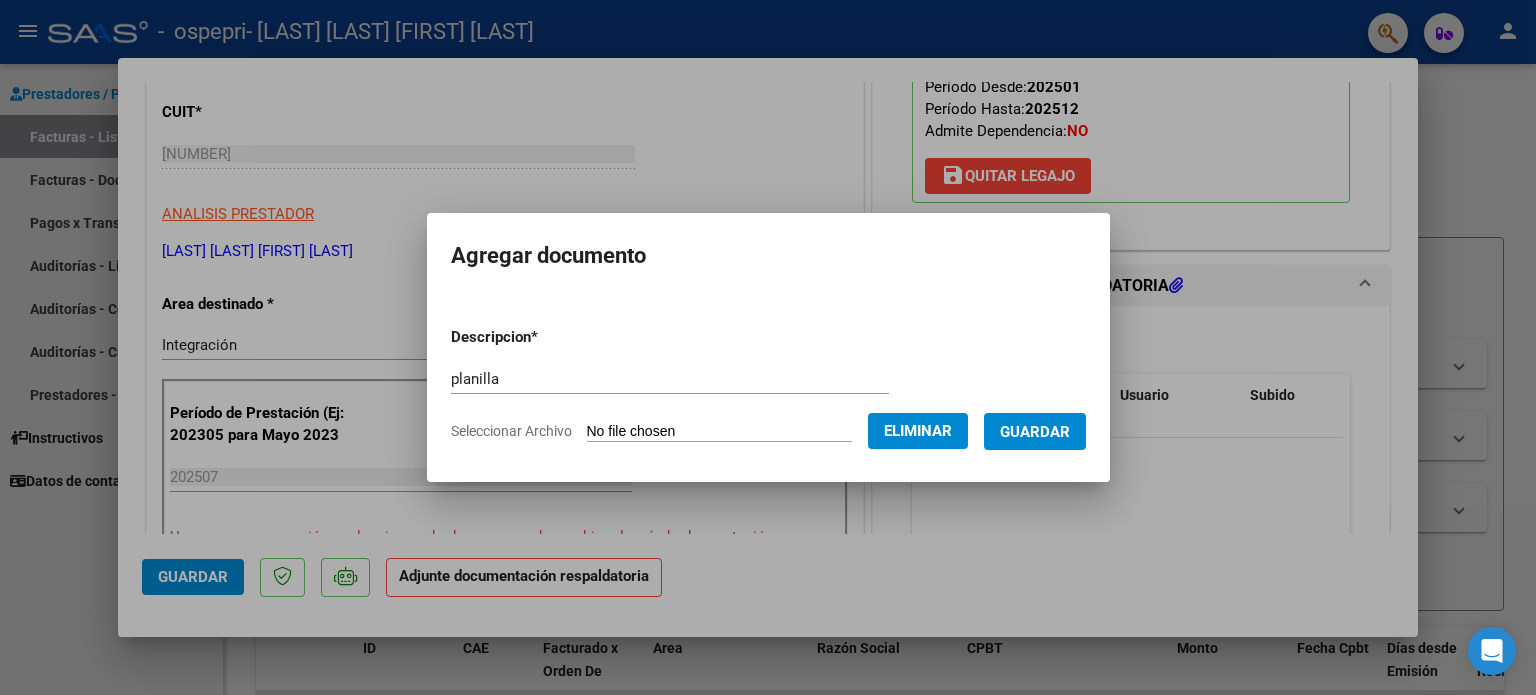 click on "Guardar" at bounding box center (1035, 432) 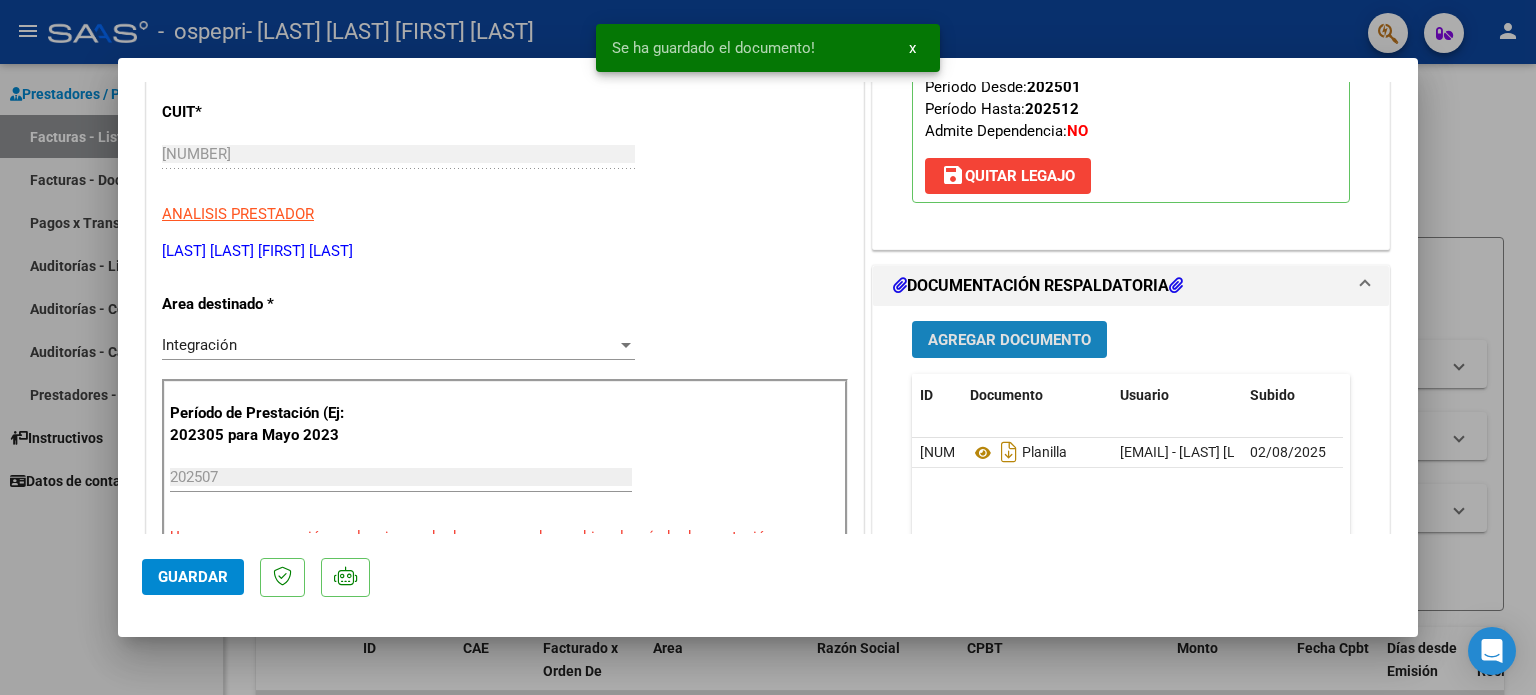 click on "Agregar Documento" at bounding box center [1009, 340] 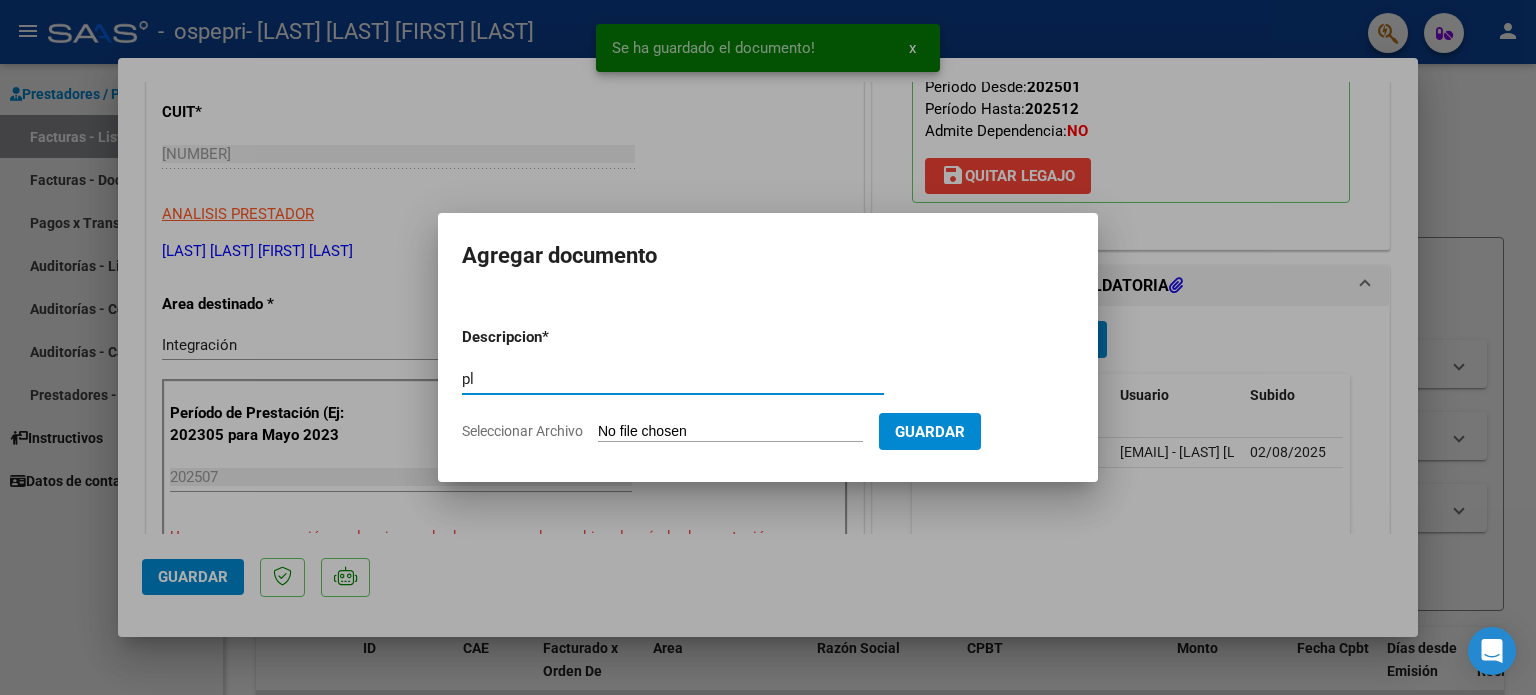 type on "p" 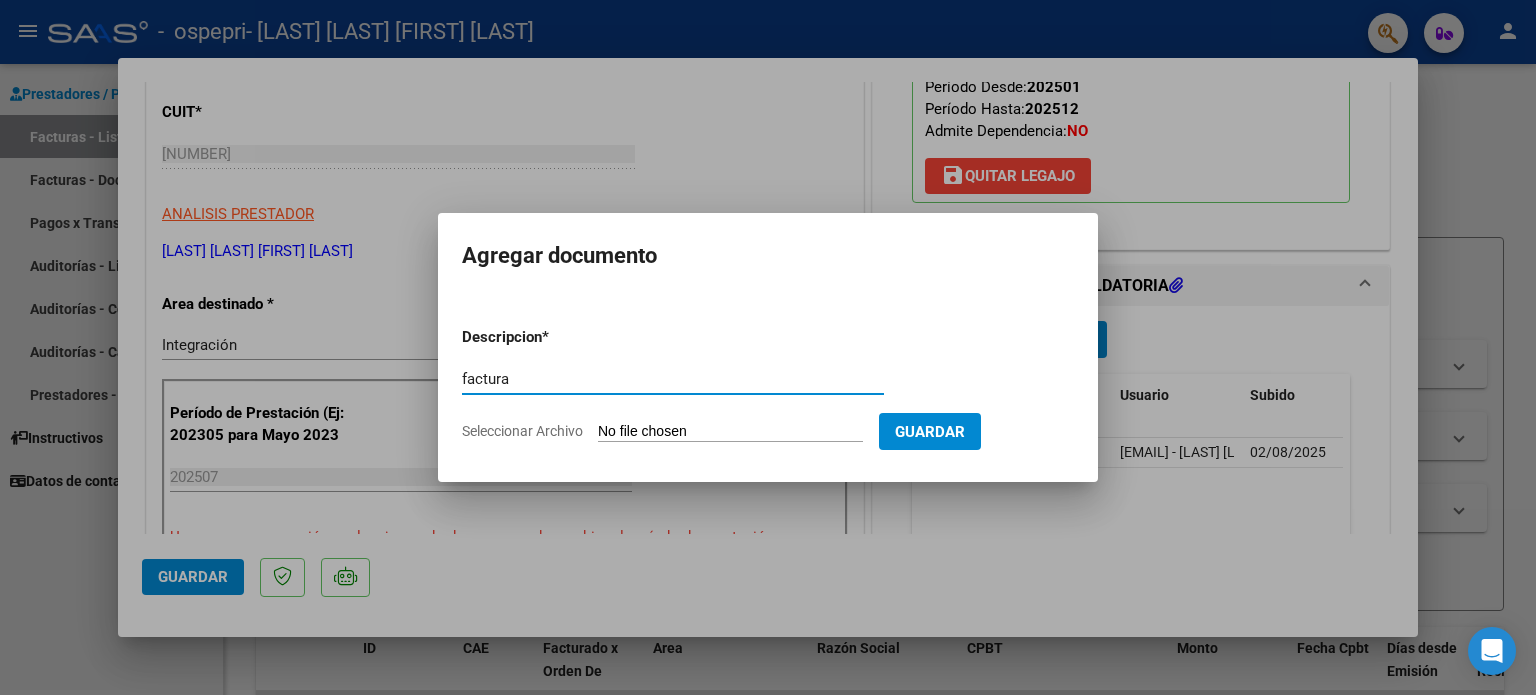 type on "factura" 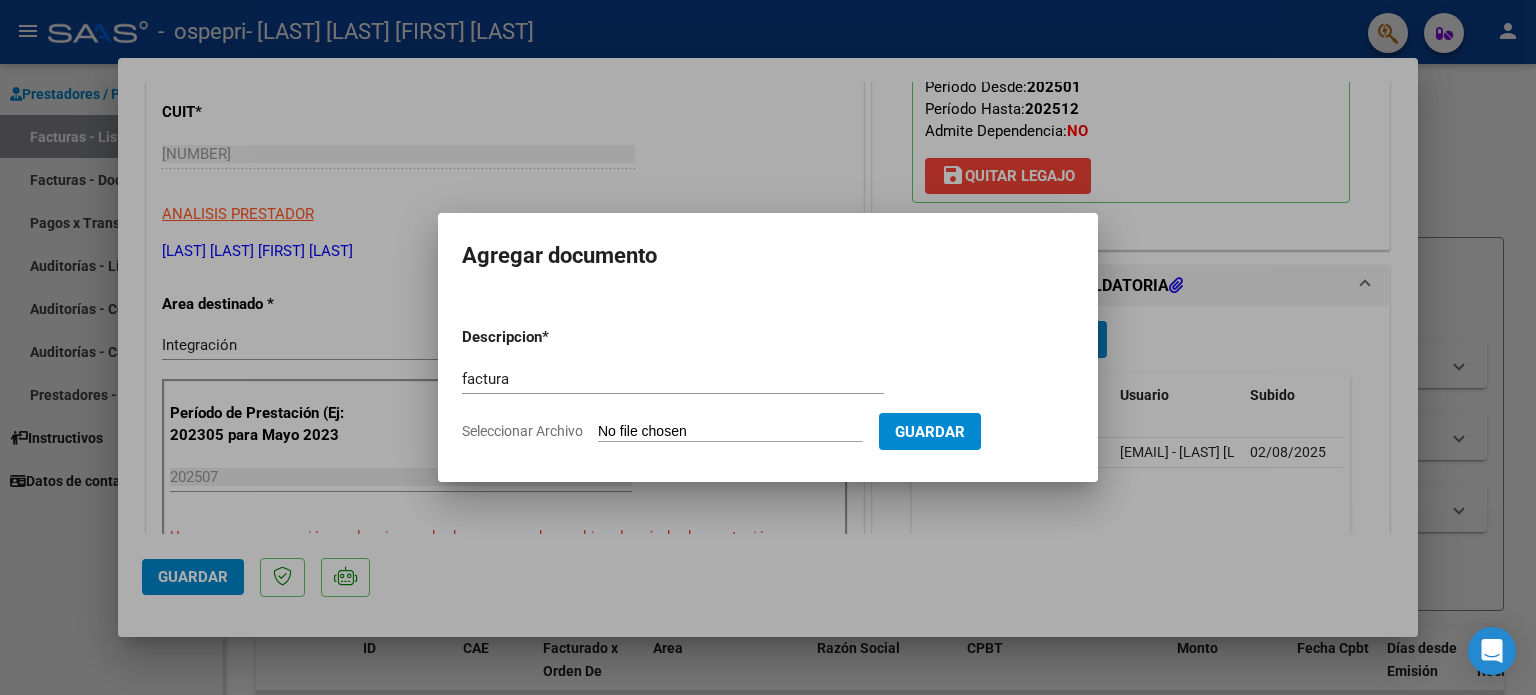 click on "Seleccionar Archivo" at bounding box center [730, 432] 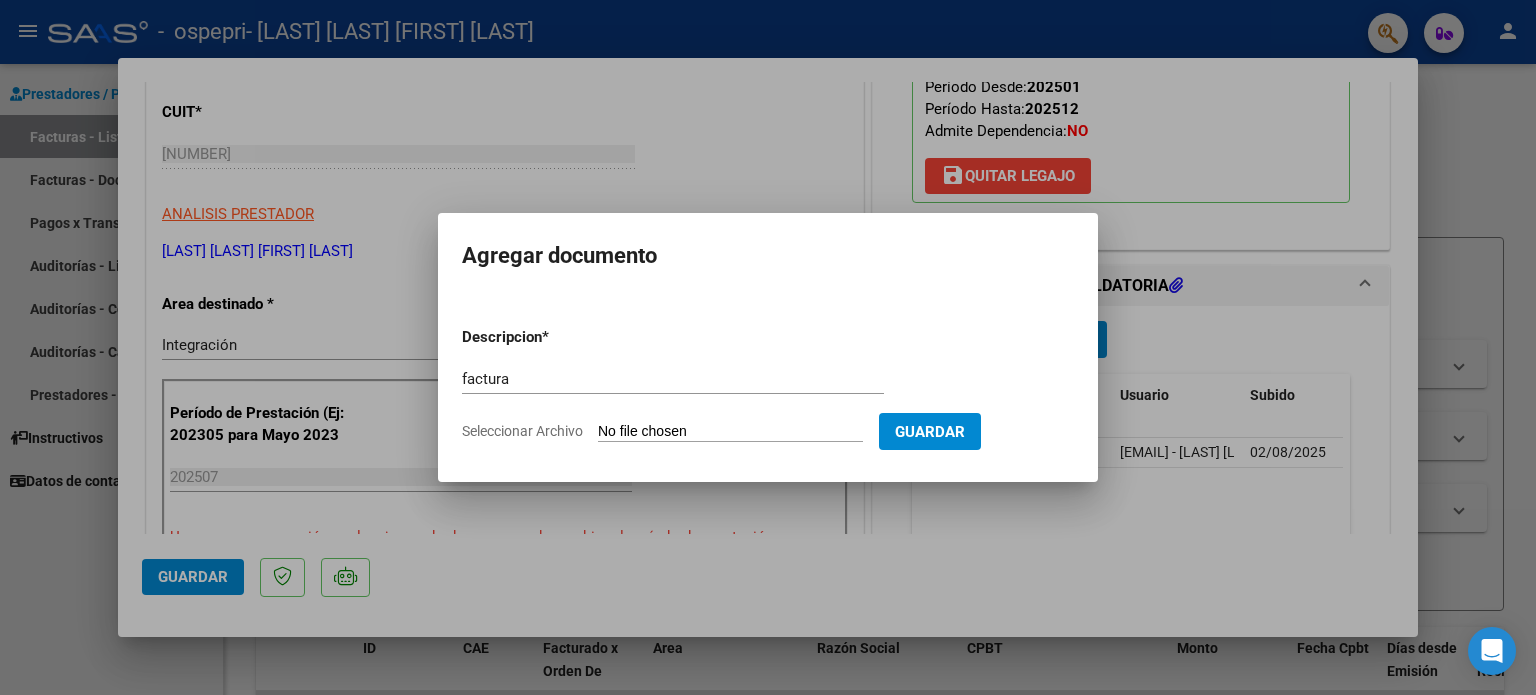 type on "C:\fakepath\27416110749_011_00001_00000755.pdf" 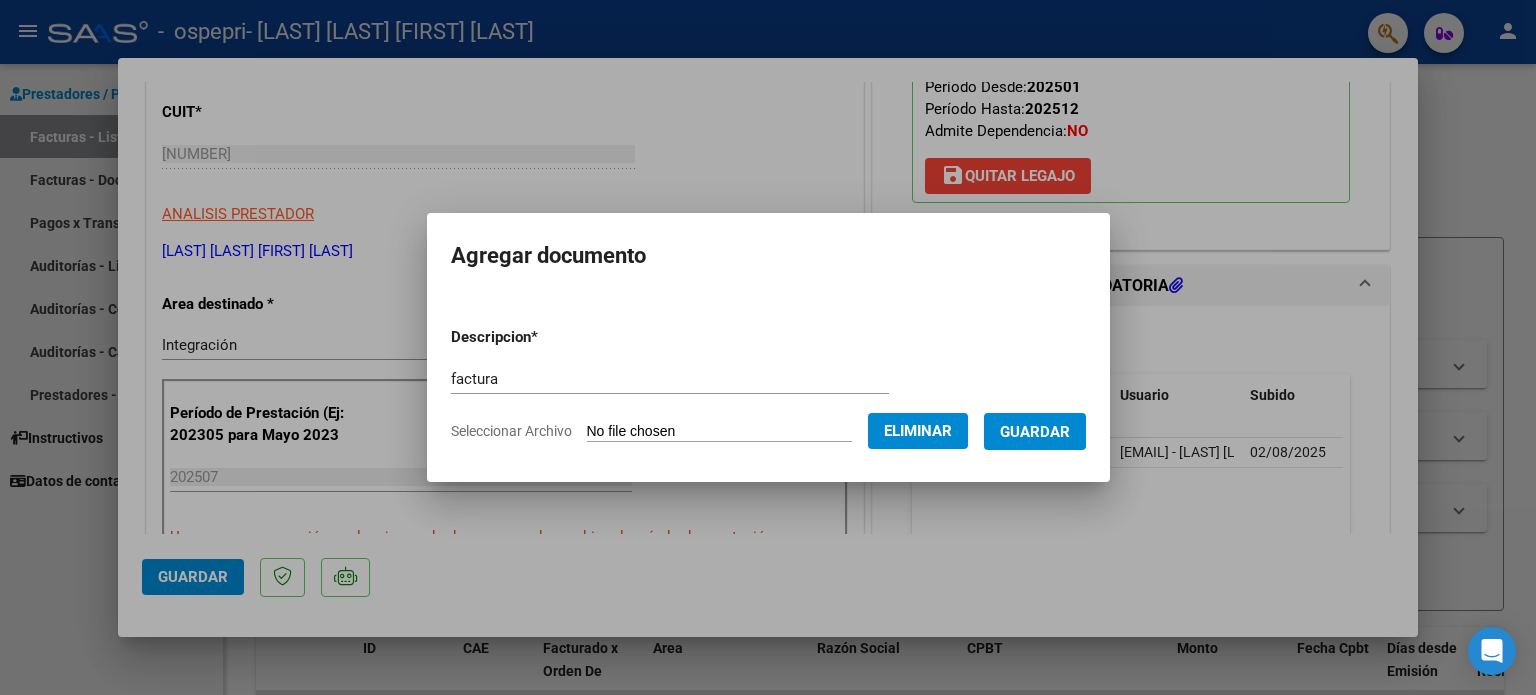 click on "Guardar" at bounding box center [1035, 432] 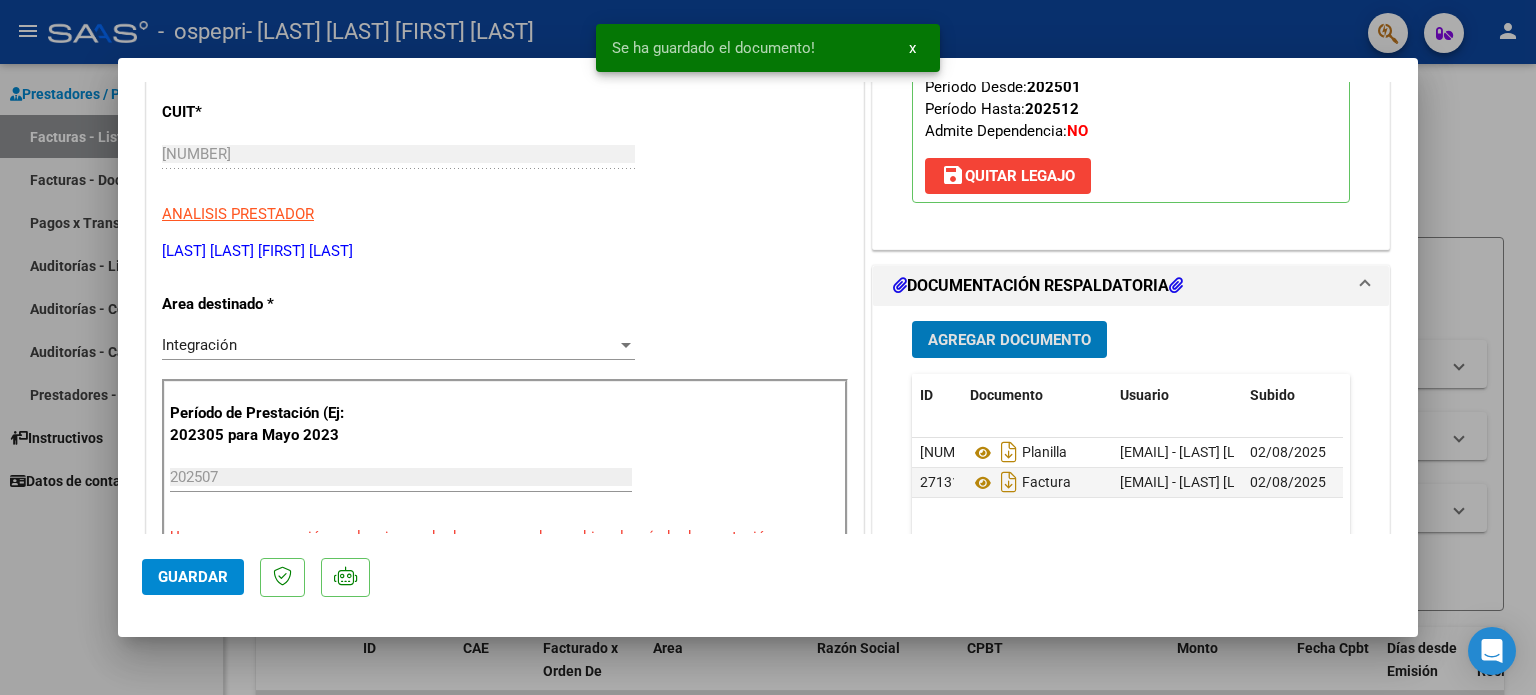 click on "Guardar" 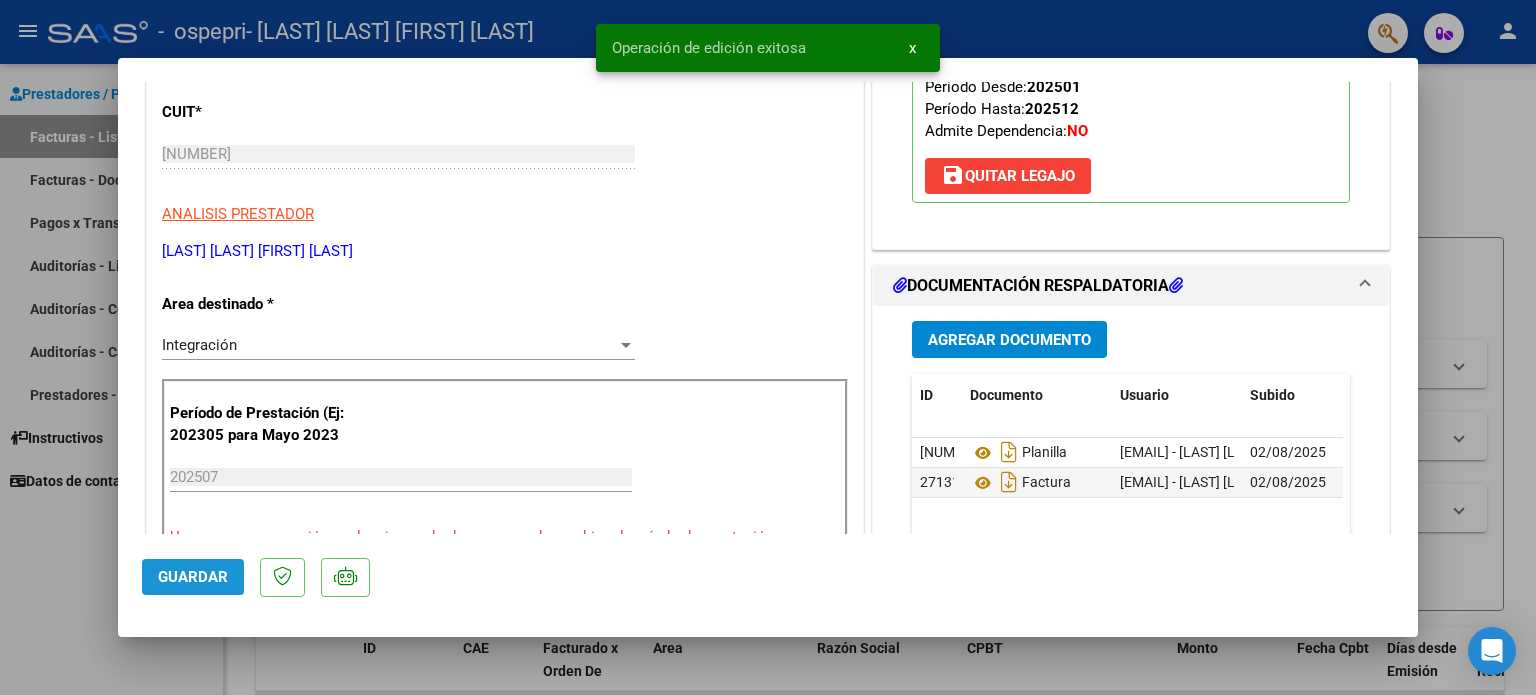 click on "Guardar" 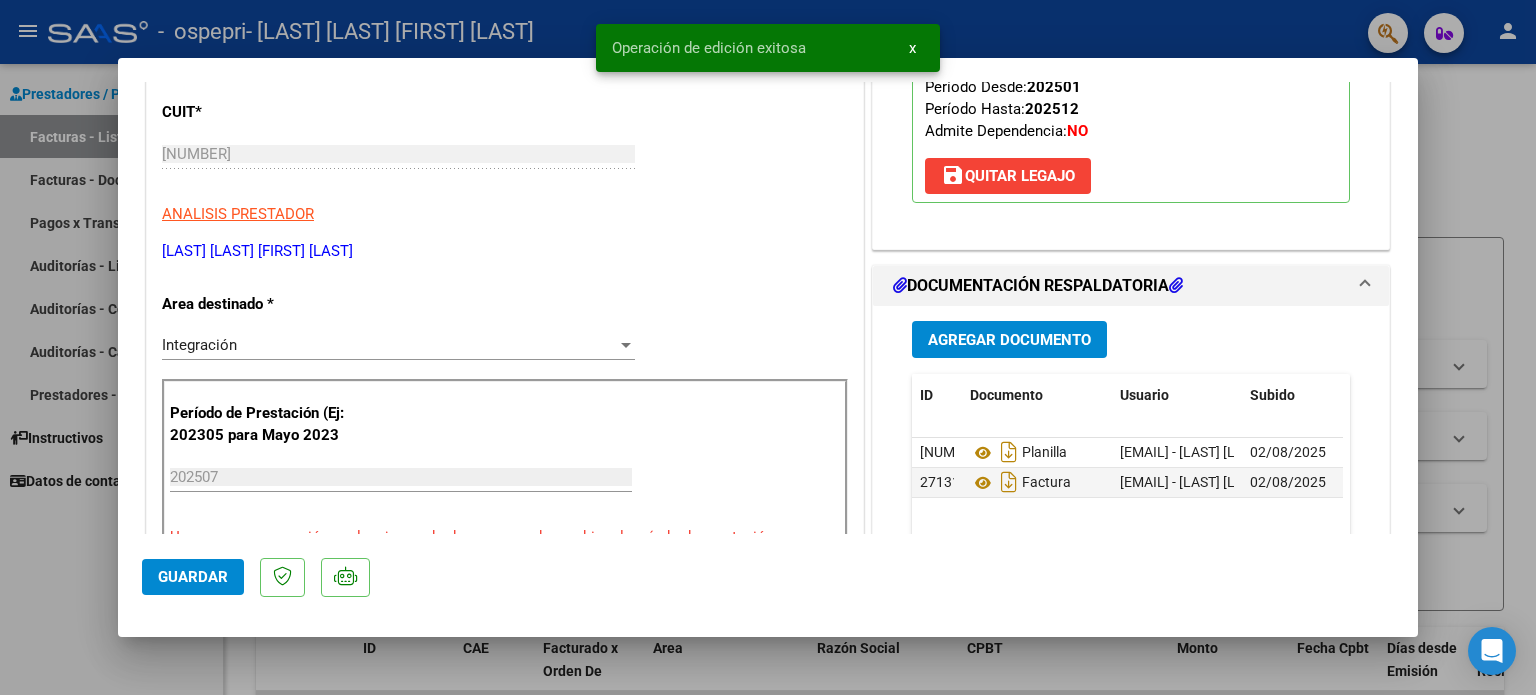 click at bounding box center (768, 347) 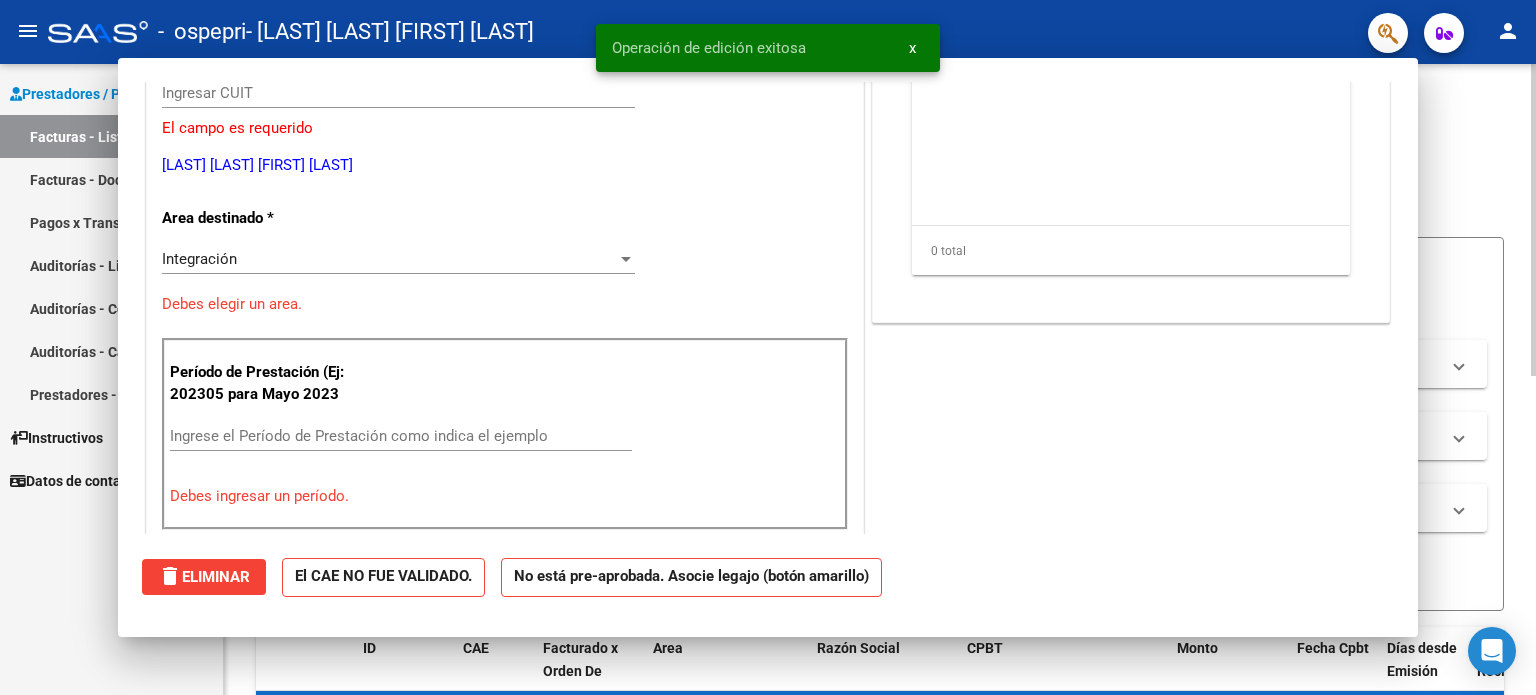 scroll, scrollTop: 0, scrollLeft: 0, axis: both 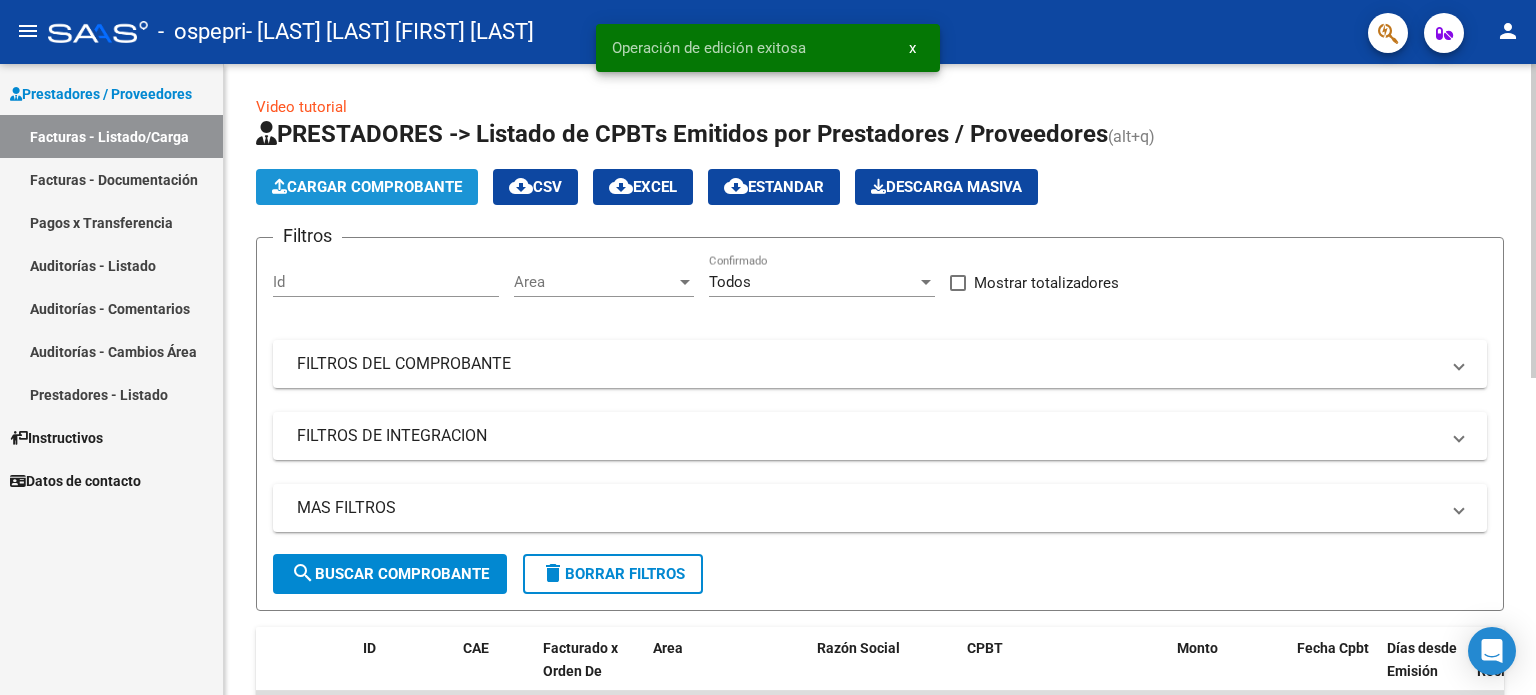 click on "Cargar Comprobante" 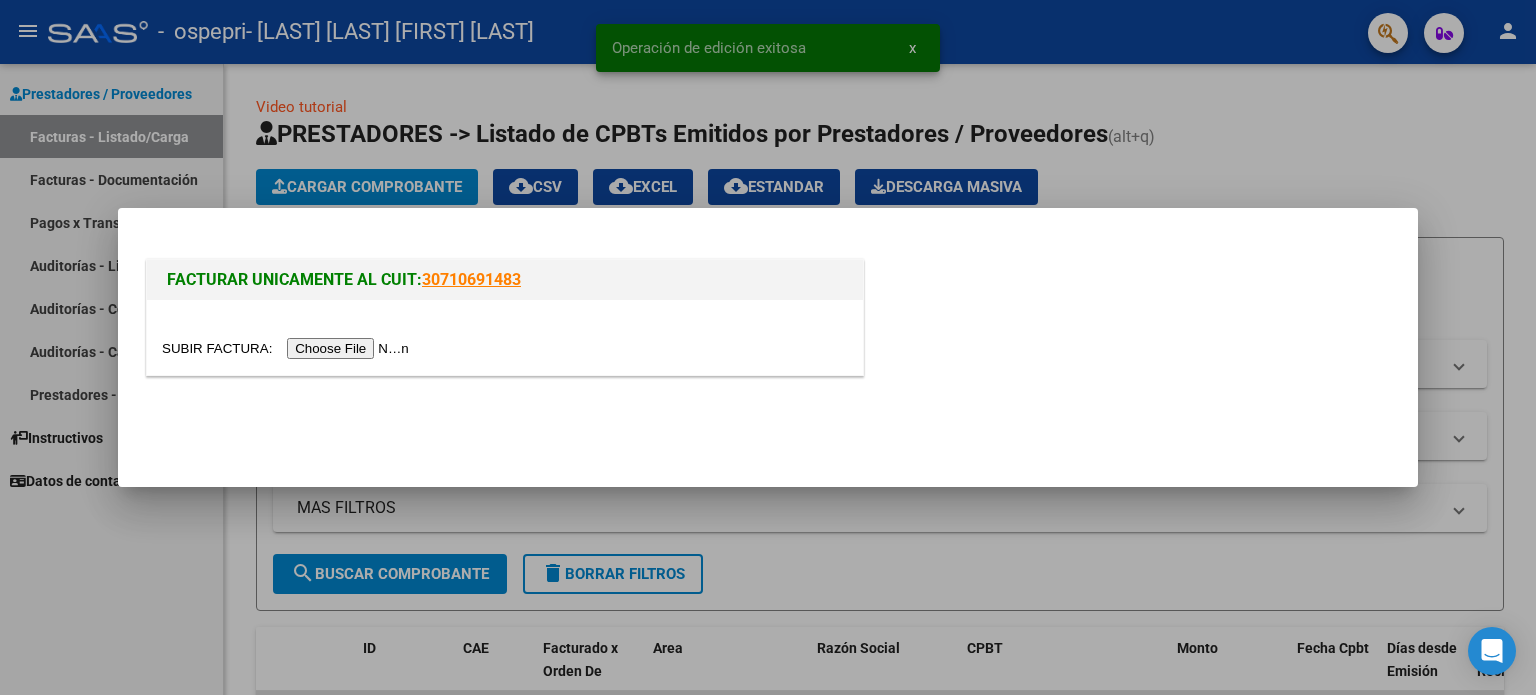 click at bounding box center [288, 348] 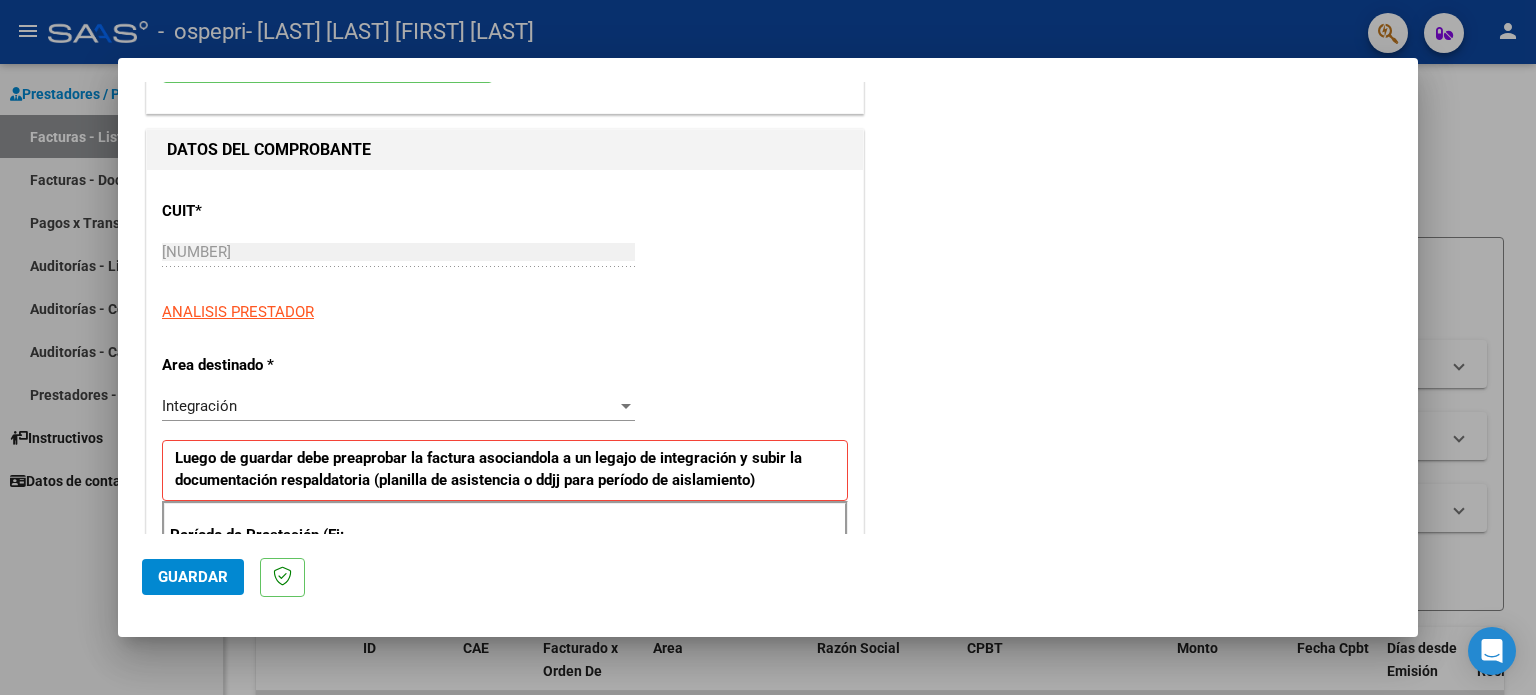 scroll, scrollTop: 300, scrollLeft: 0, axis: vertical 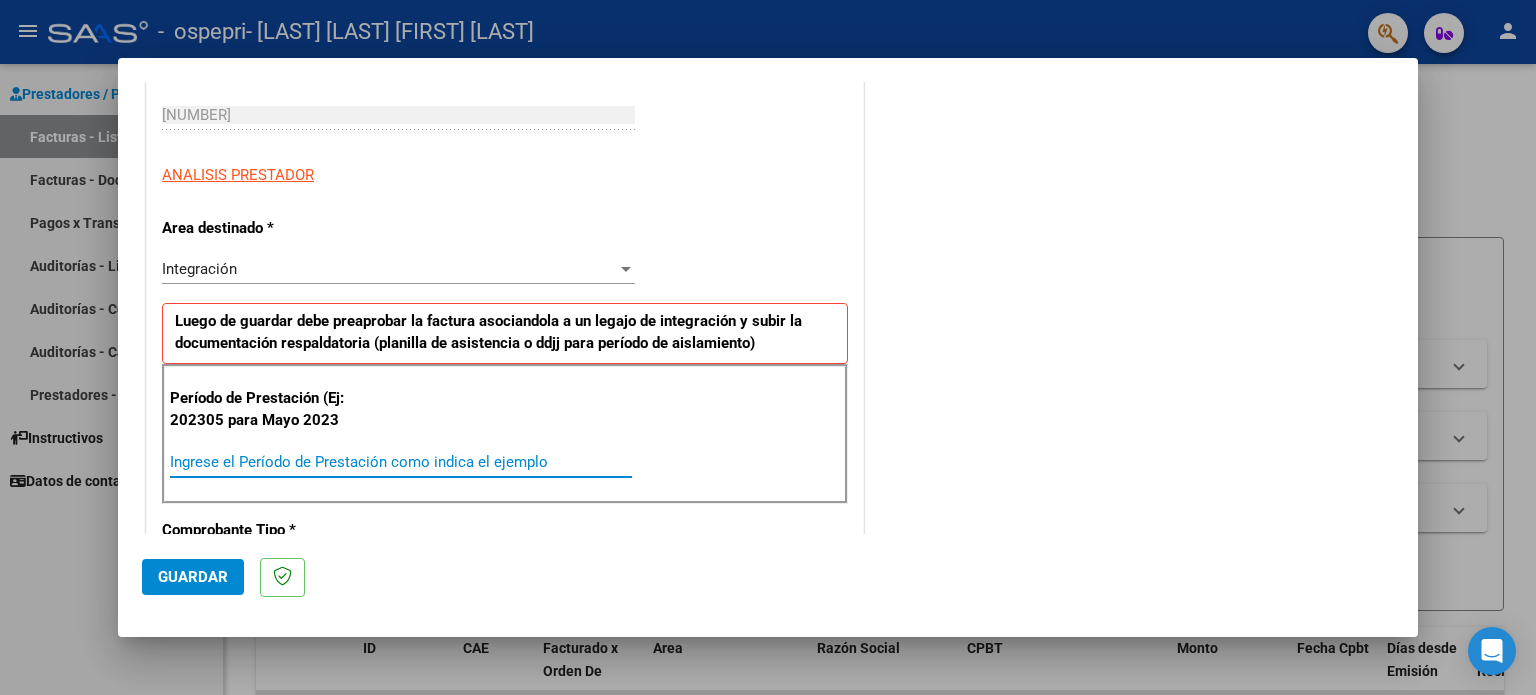 click on "Ingrese el Período de Prestación como indica el ejemplo" at bounding box center [401, 462] 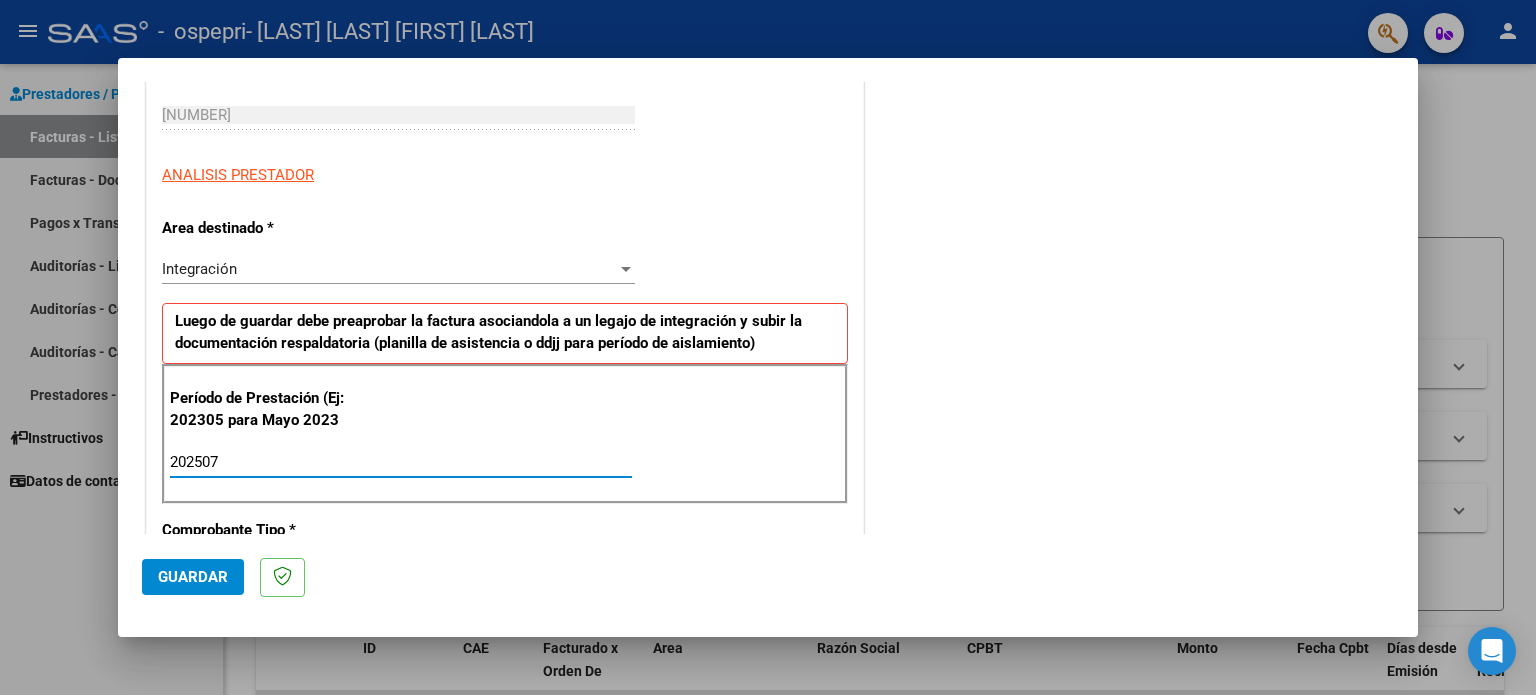 type on "202507" 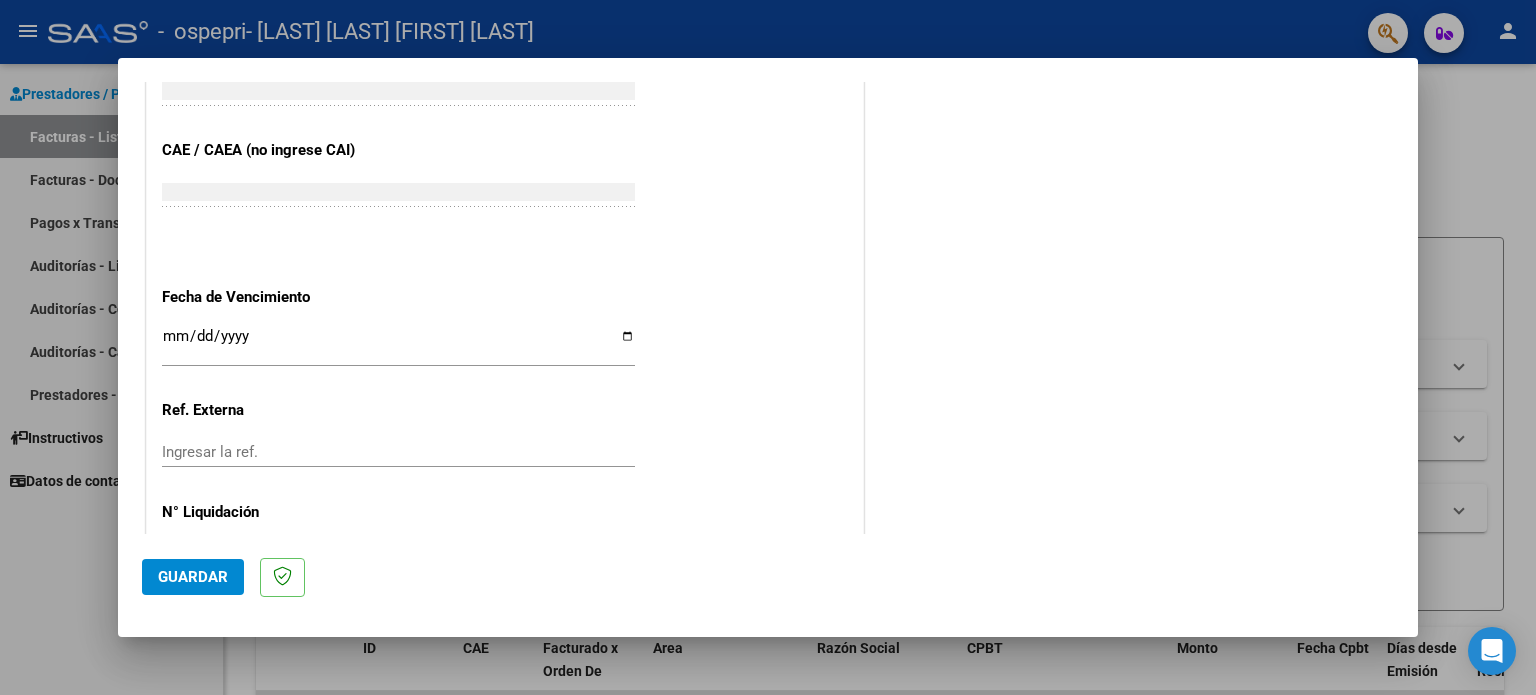 scroll, scrollTop: 1200, scrollLeft: 0, axis: vertical 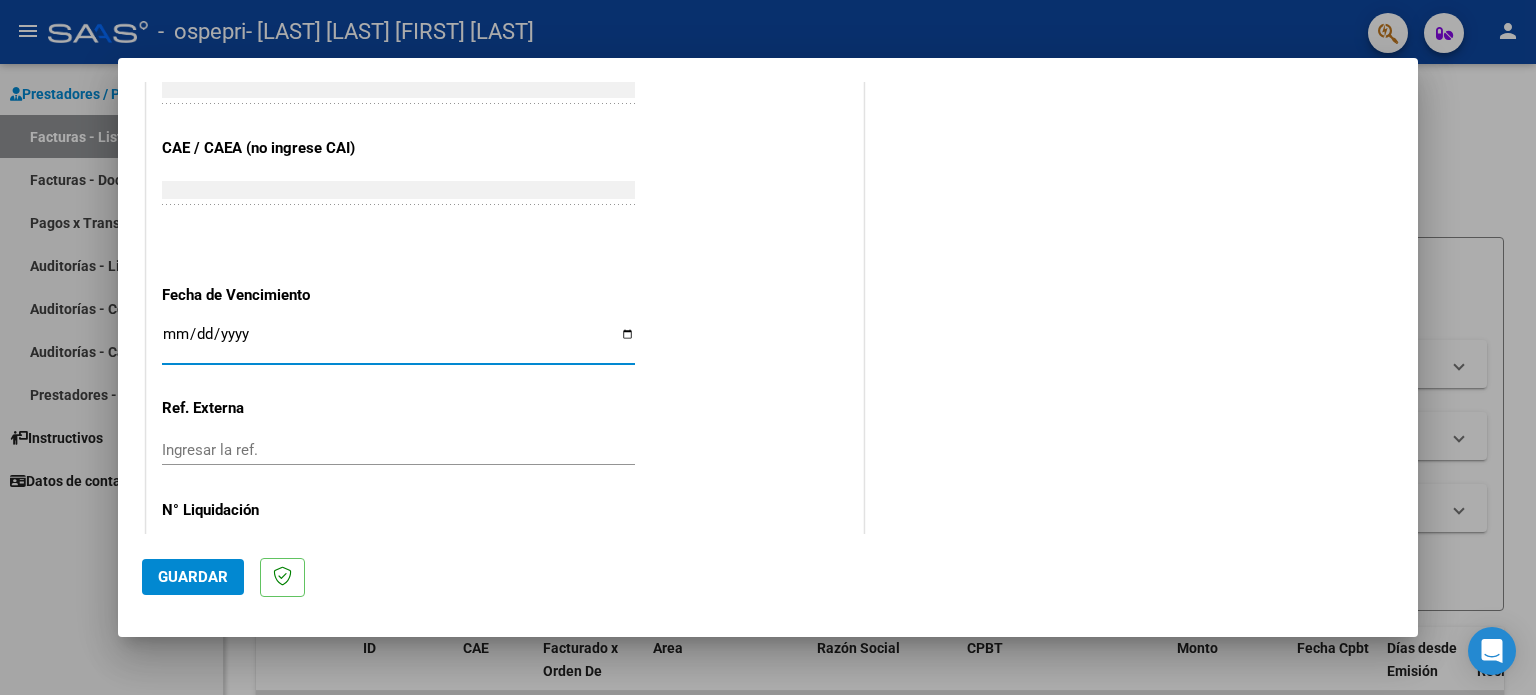 click on "Ingresar la fecha" at bounding box center (398, 342) 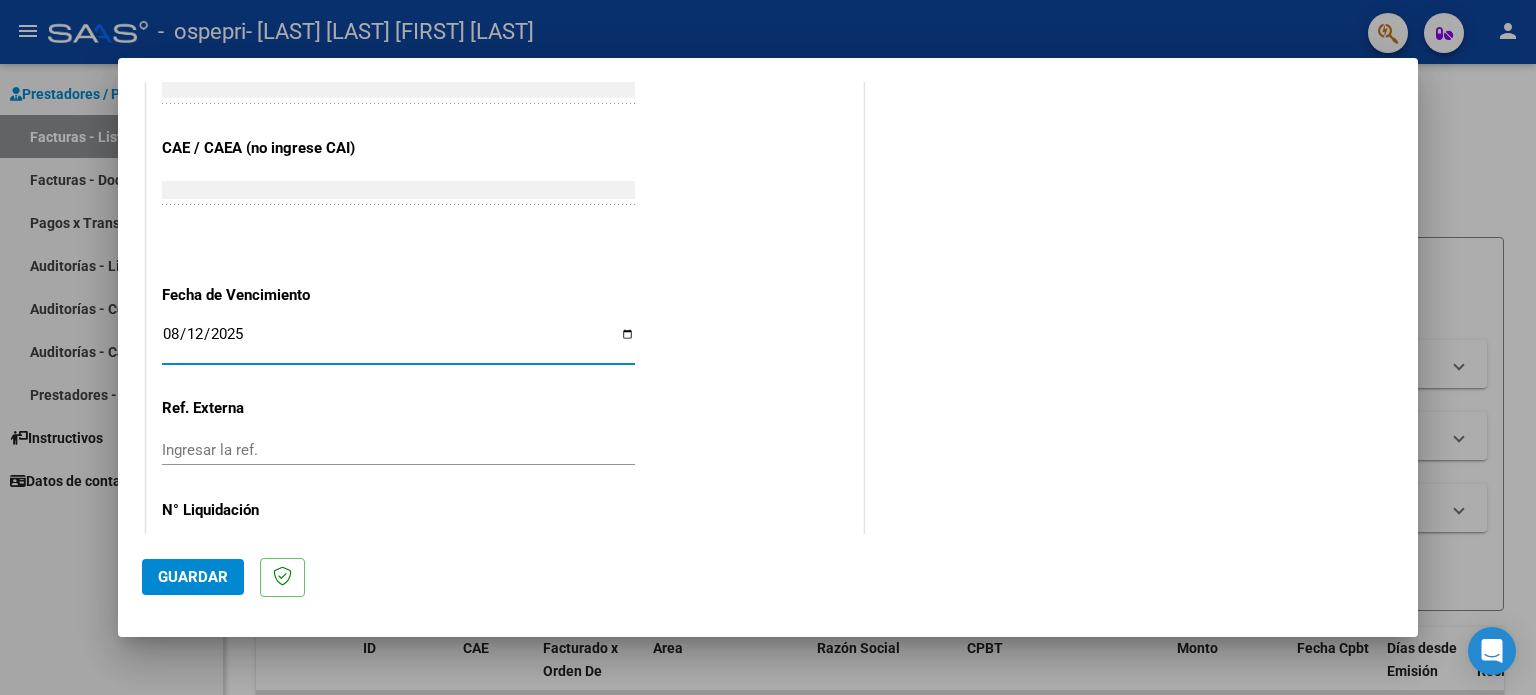type on "2025-08-12" 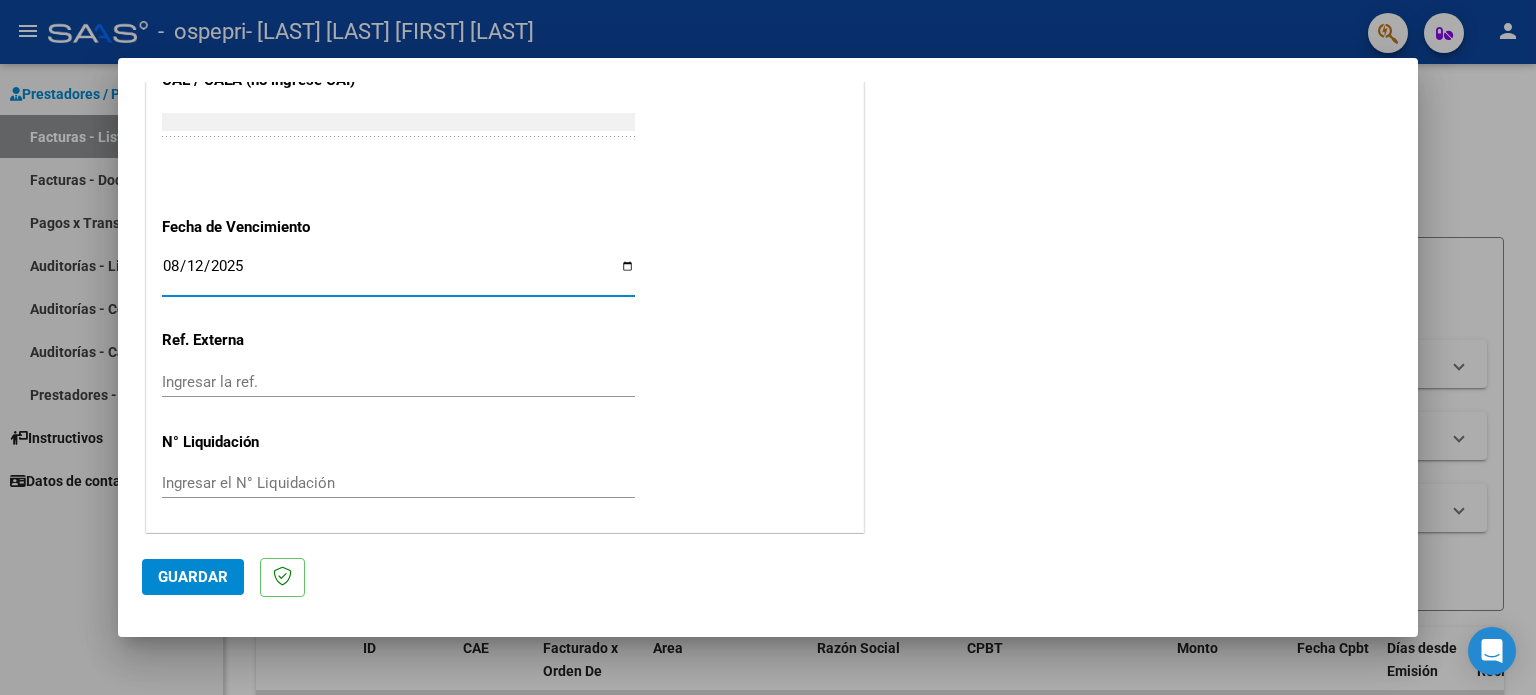 click on "Ingresar el N° Liquidación" at bounding box center [398, 483] 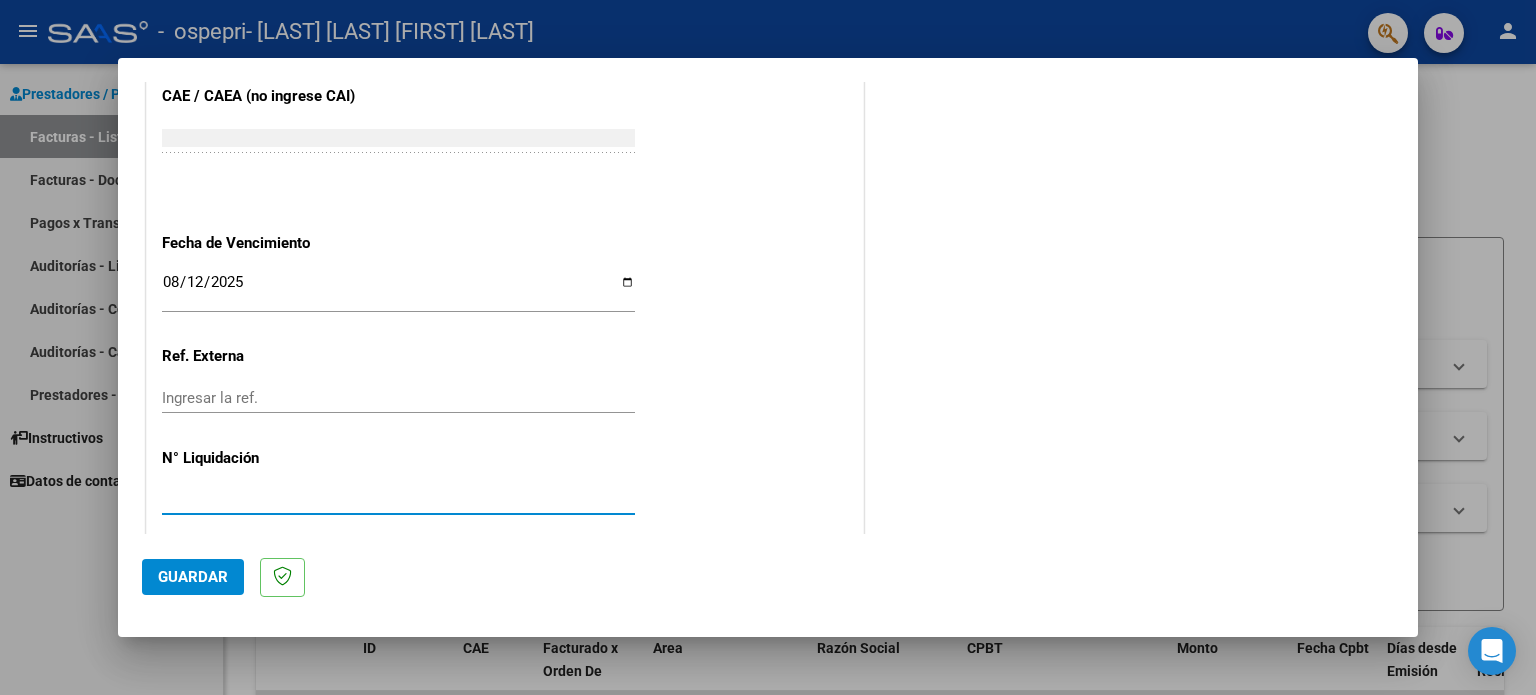 scroll, scrollTop: 1268, scrollLeft: 0, axis: vertical 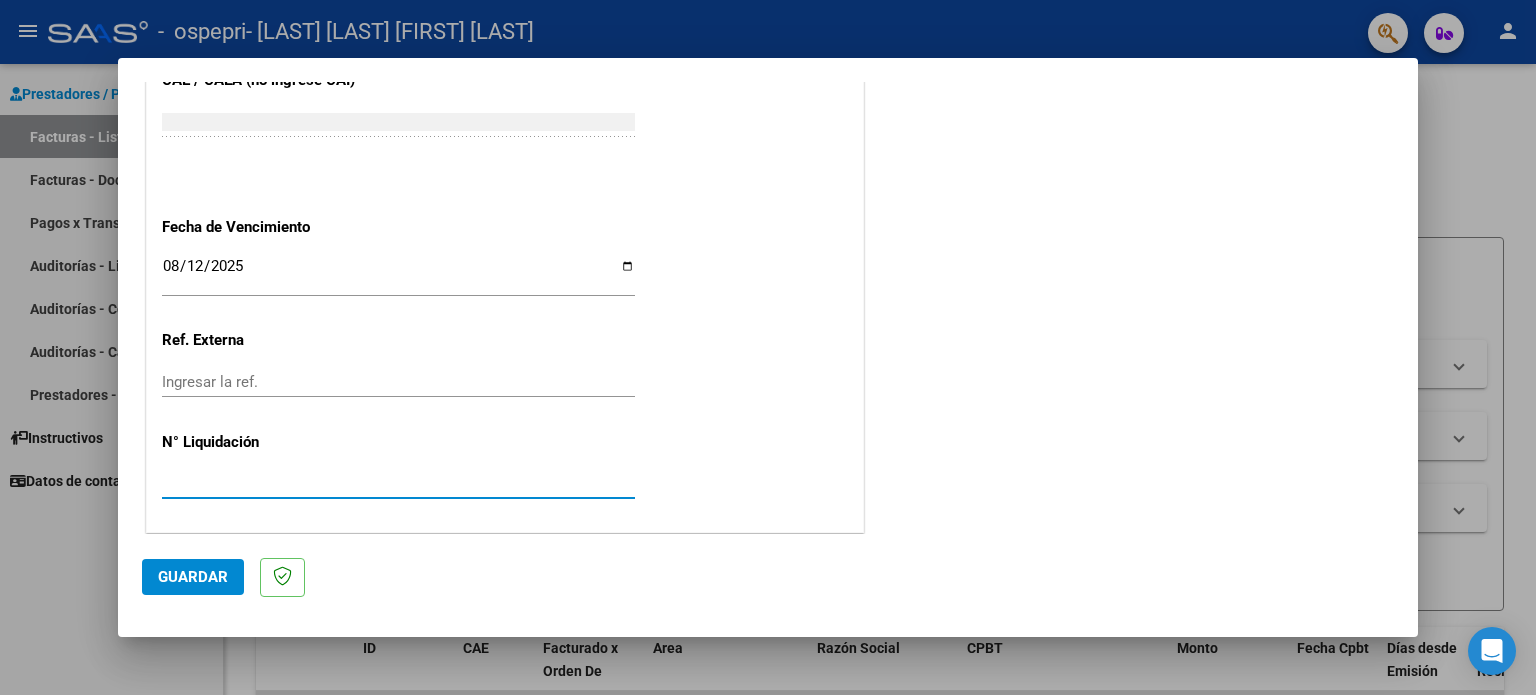 type on "[NUMBER]" 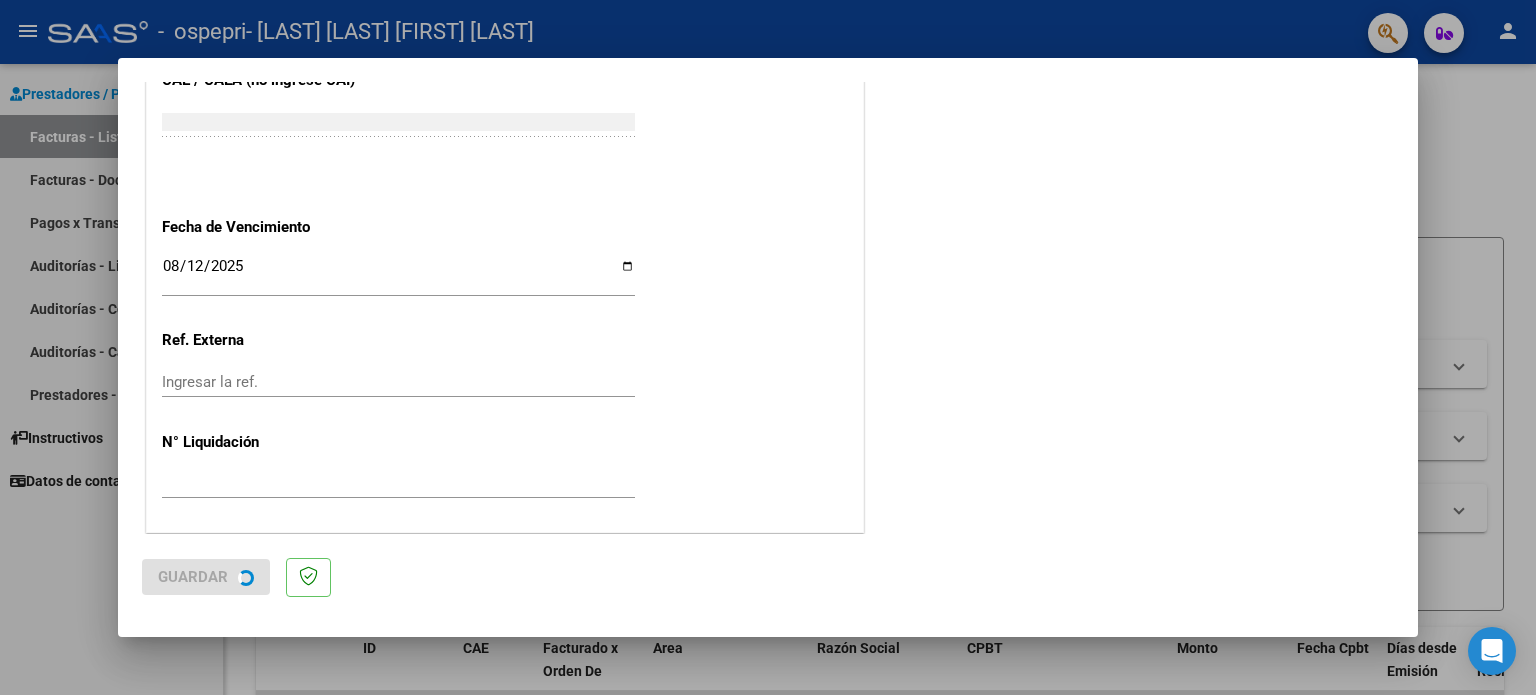 scroll, scrollTop: 0, scrollLeft: 0, axis: both 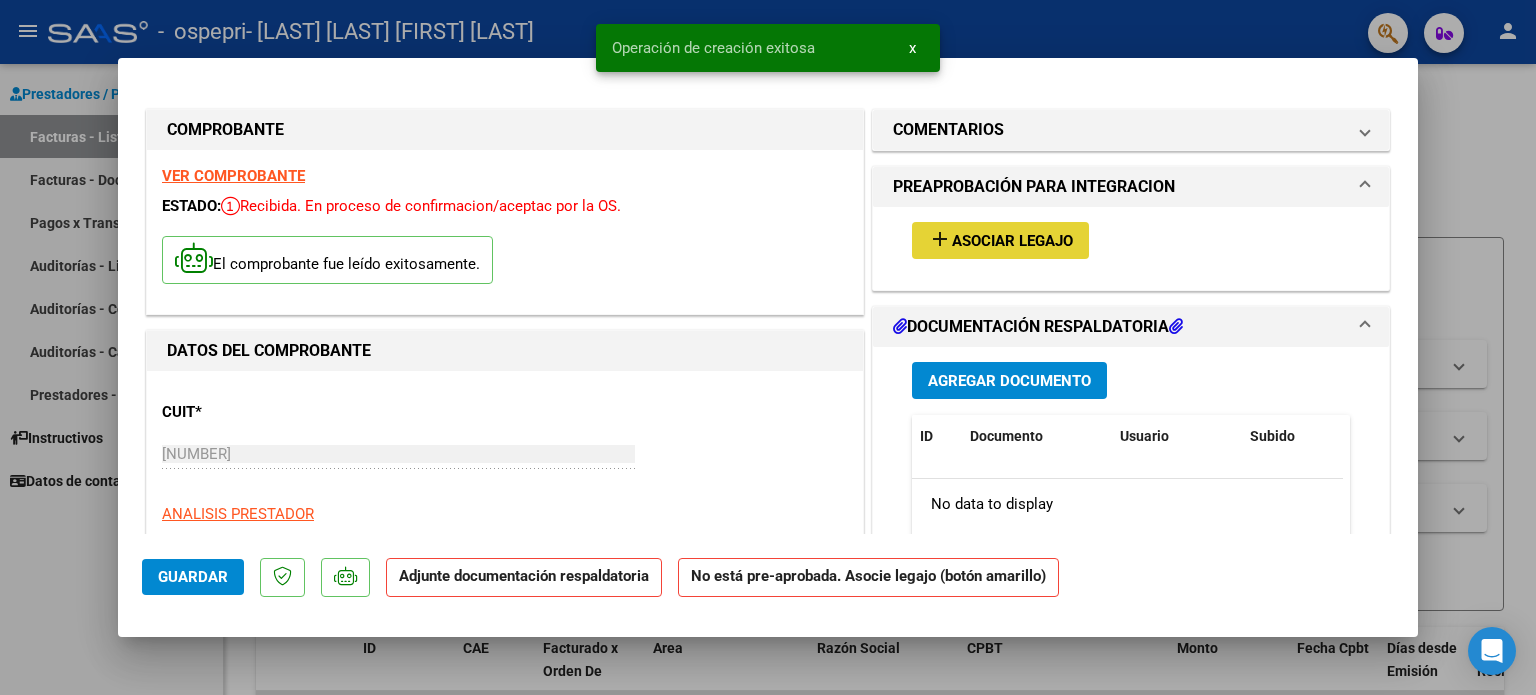 click on "Asociar Legajo" at bounding box center [1012, 241] 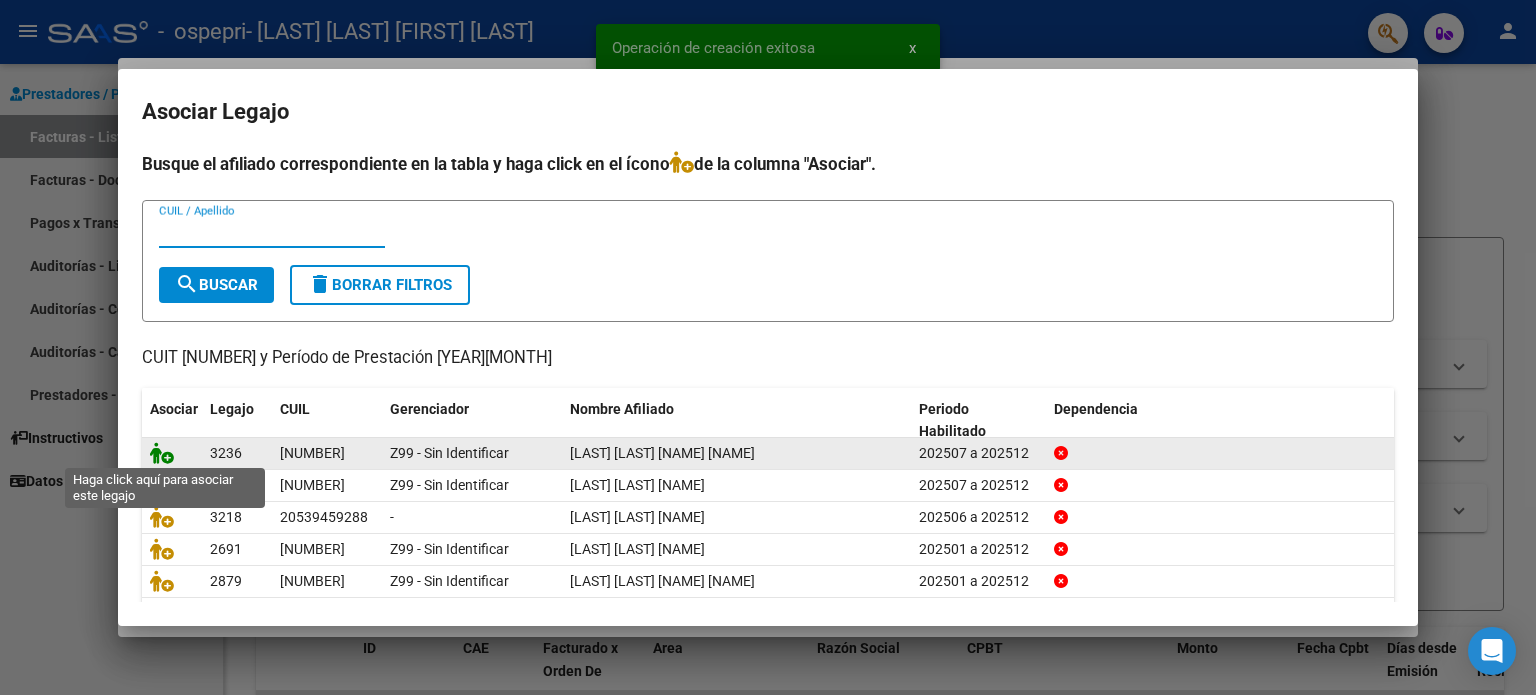 click 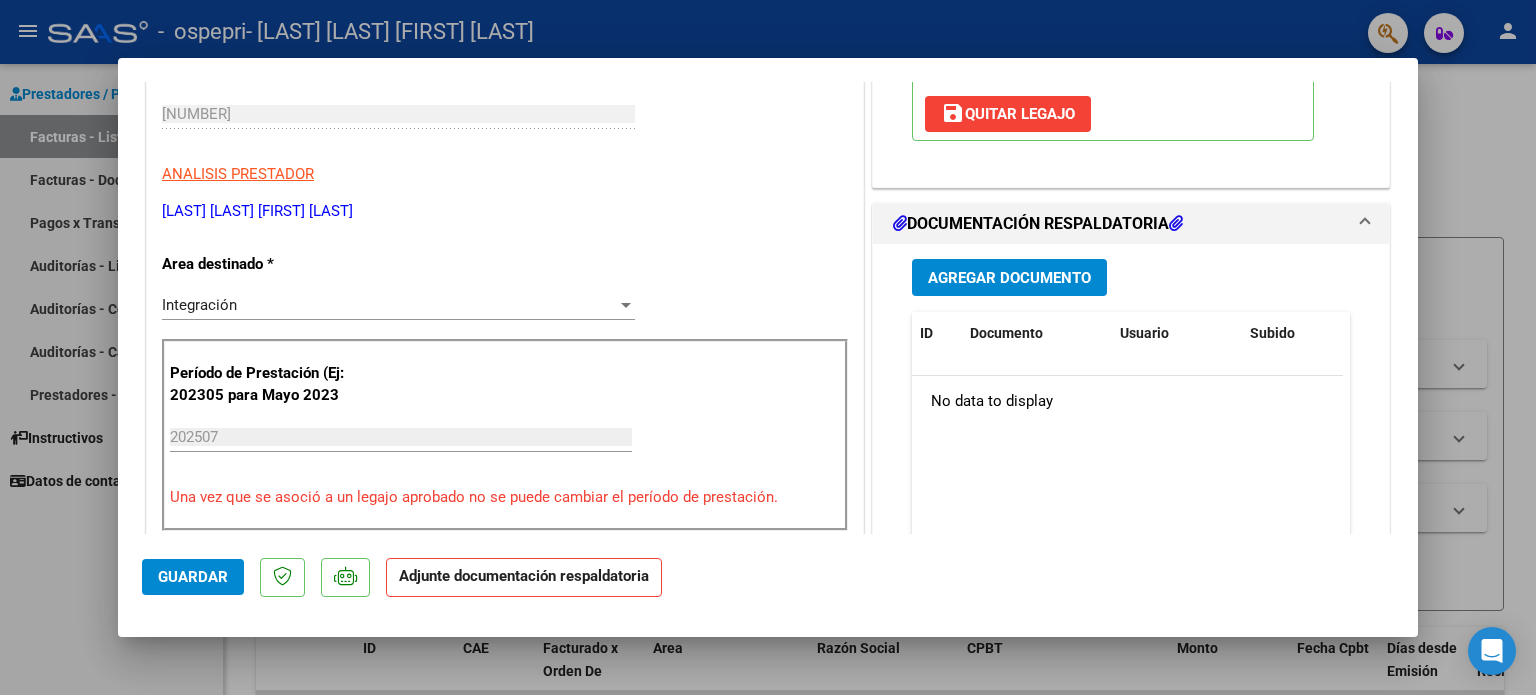 scroll, scrollTop: 400, scrollLeft: 0, axis: vertical 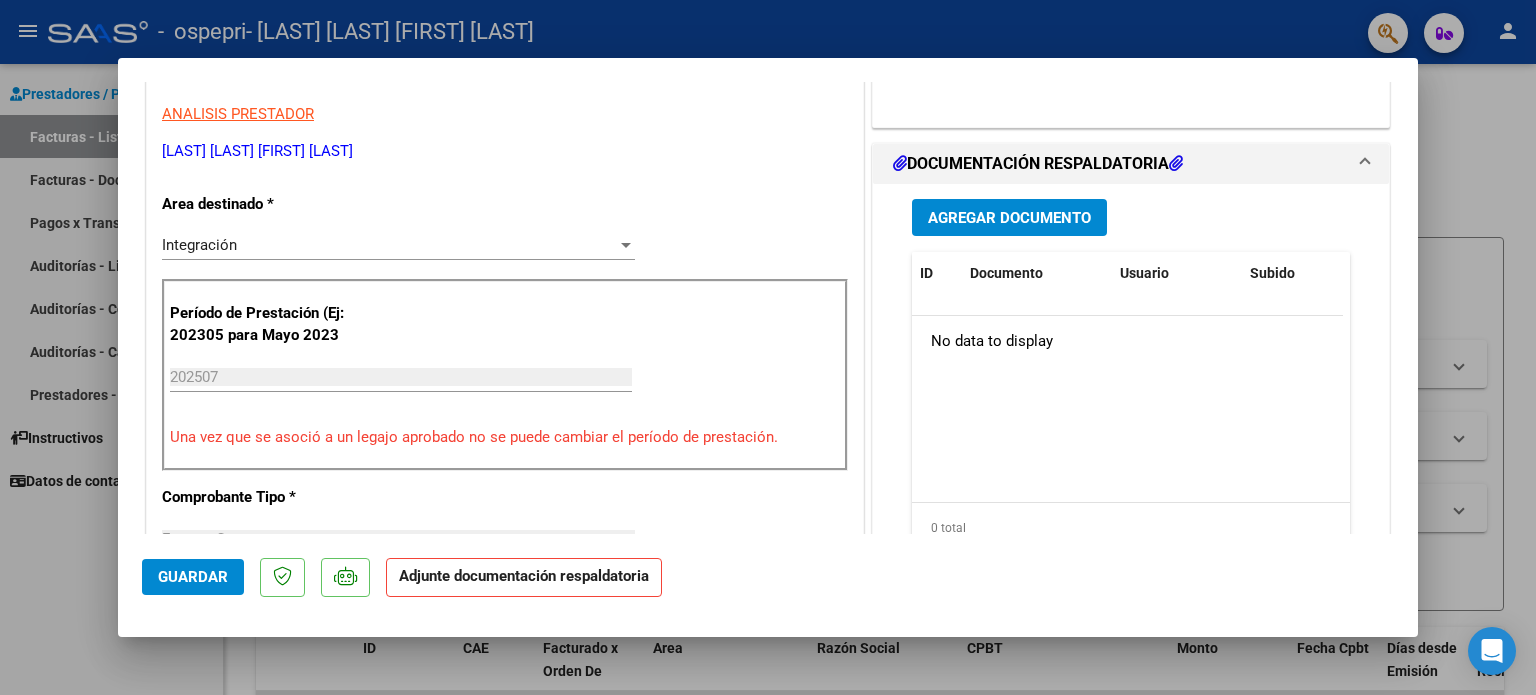 click on "Agregar Documento" at bounding box center [1009, 218] 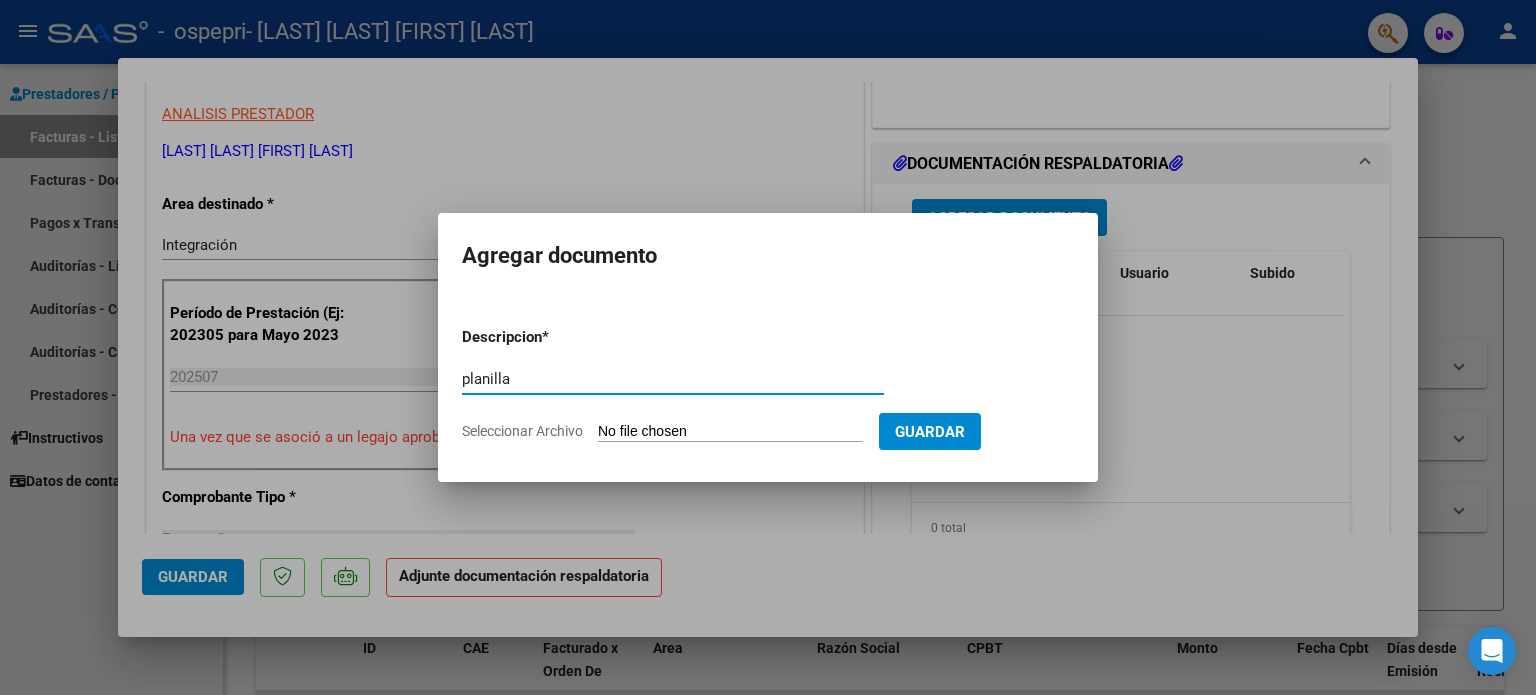 type on "planilla" 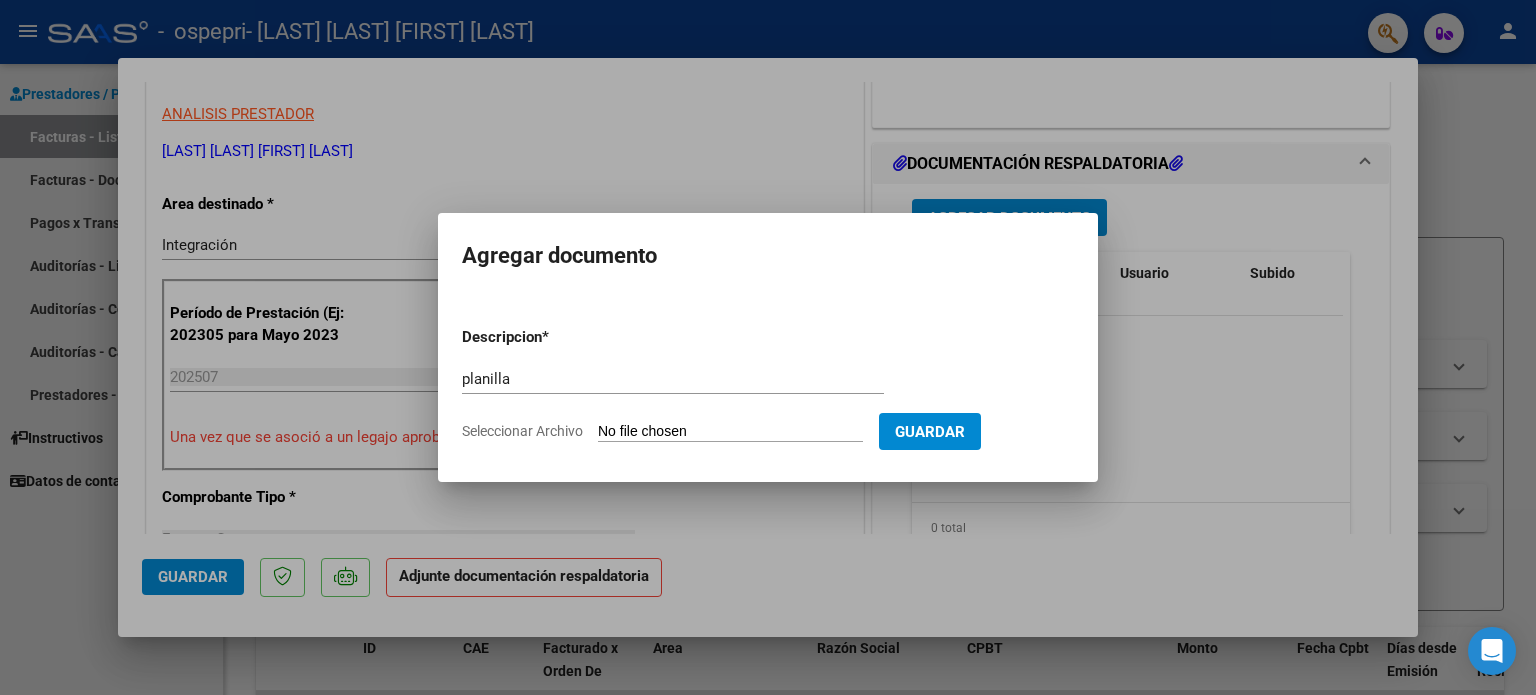 type on "[NUMBER]" 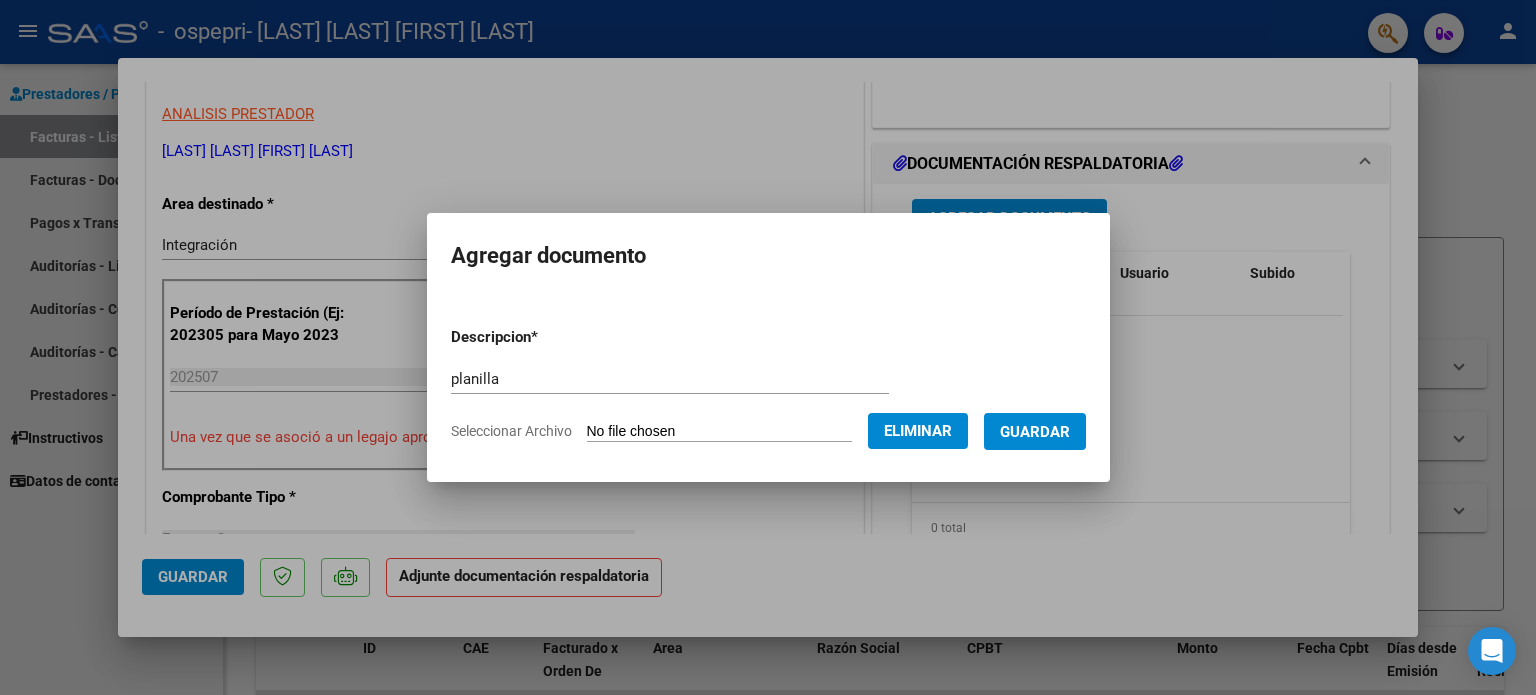 click on "Guardar" at bounding box center [1035, 431] 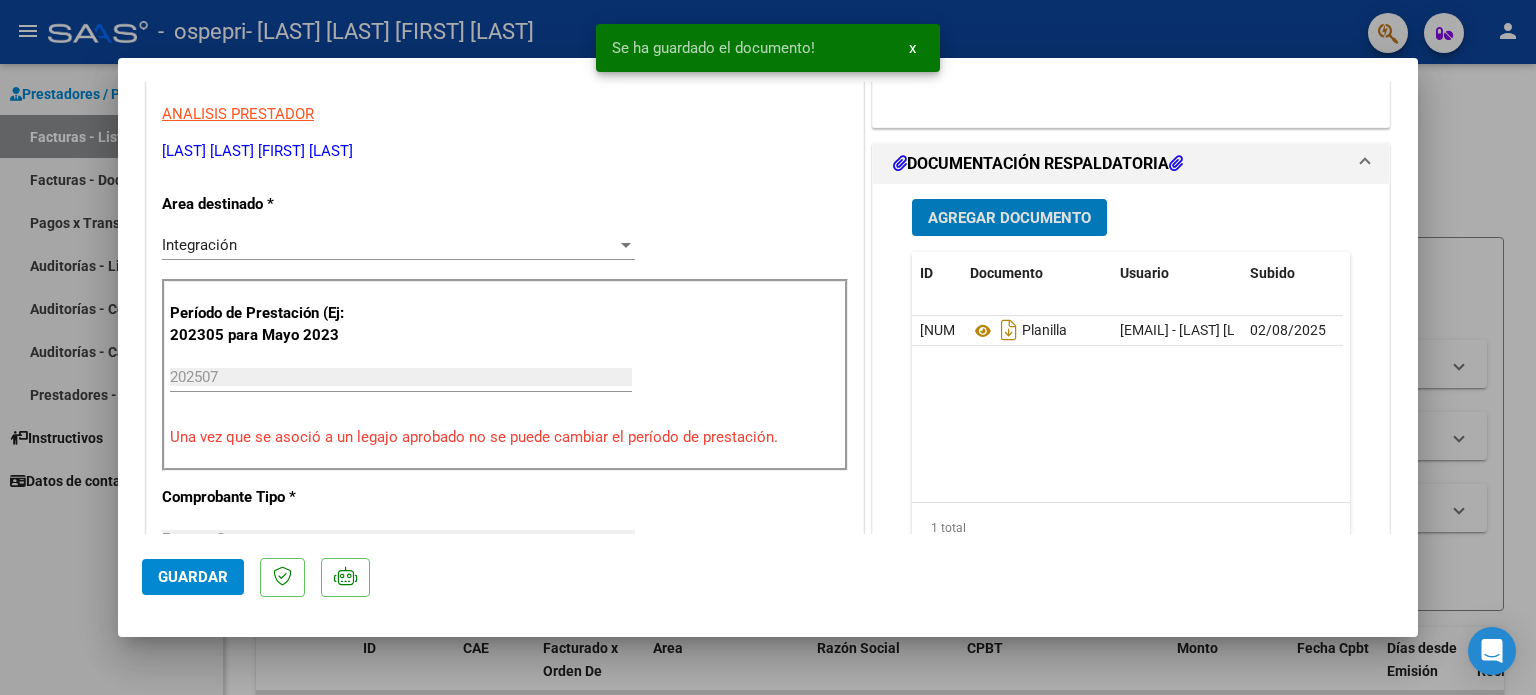 click on "Agregar Documento" at bounding box center (1009, 217) 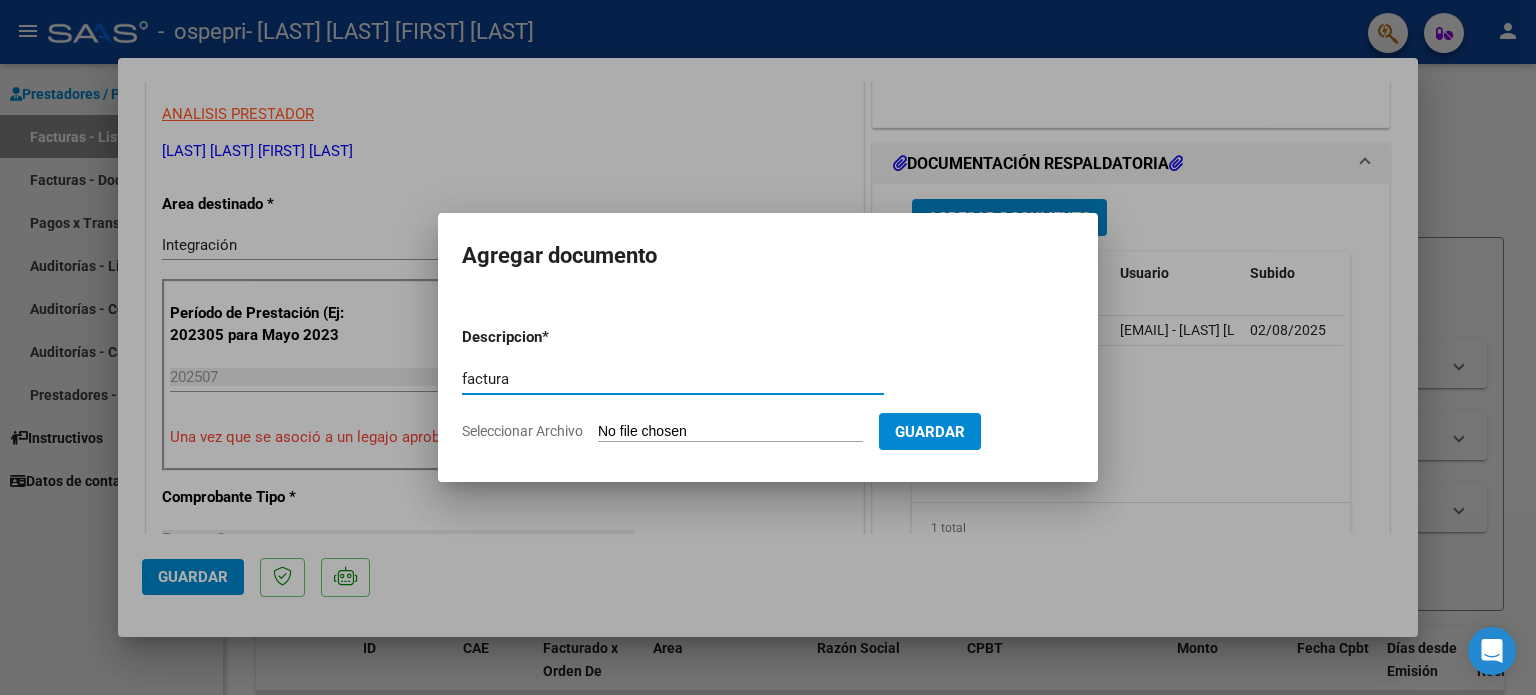 type on "factura" 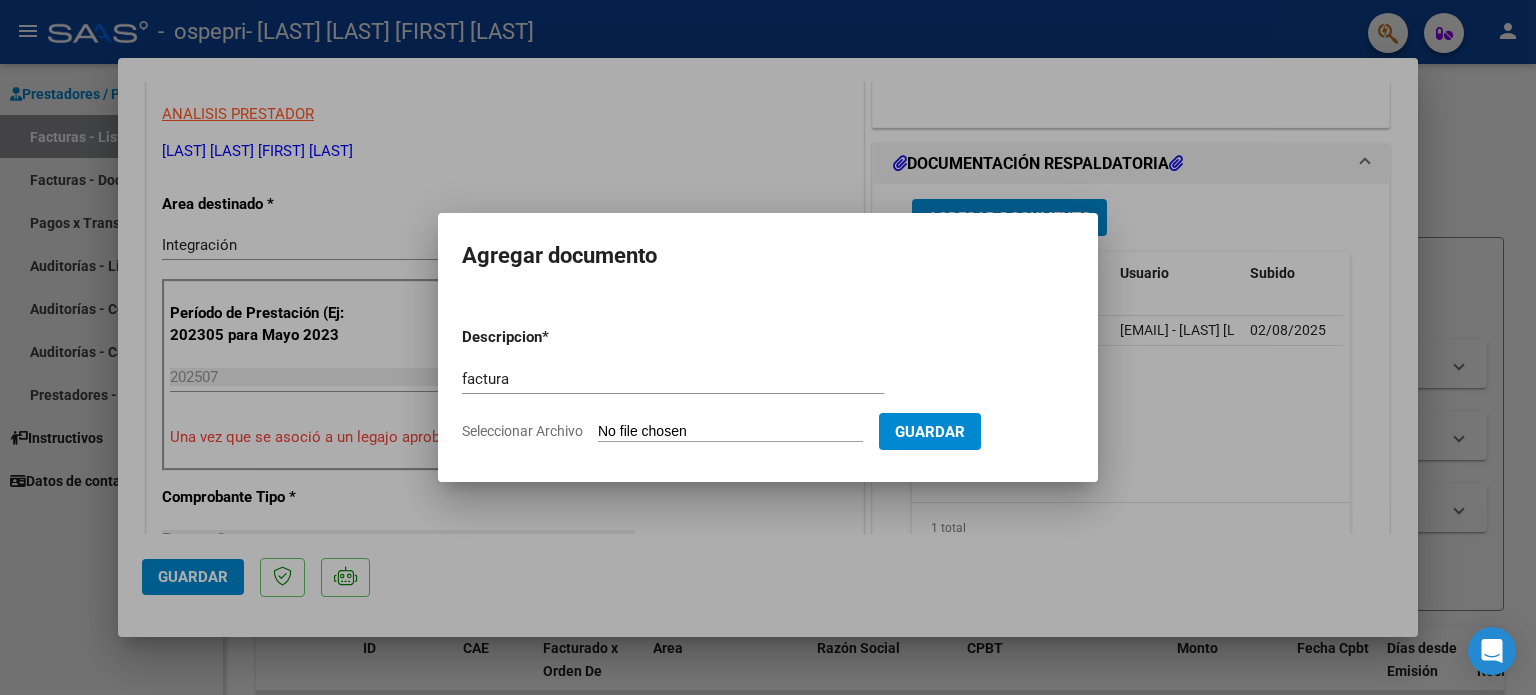 type on "[NUMBER]" 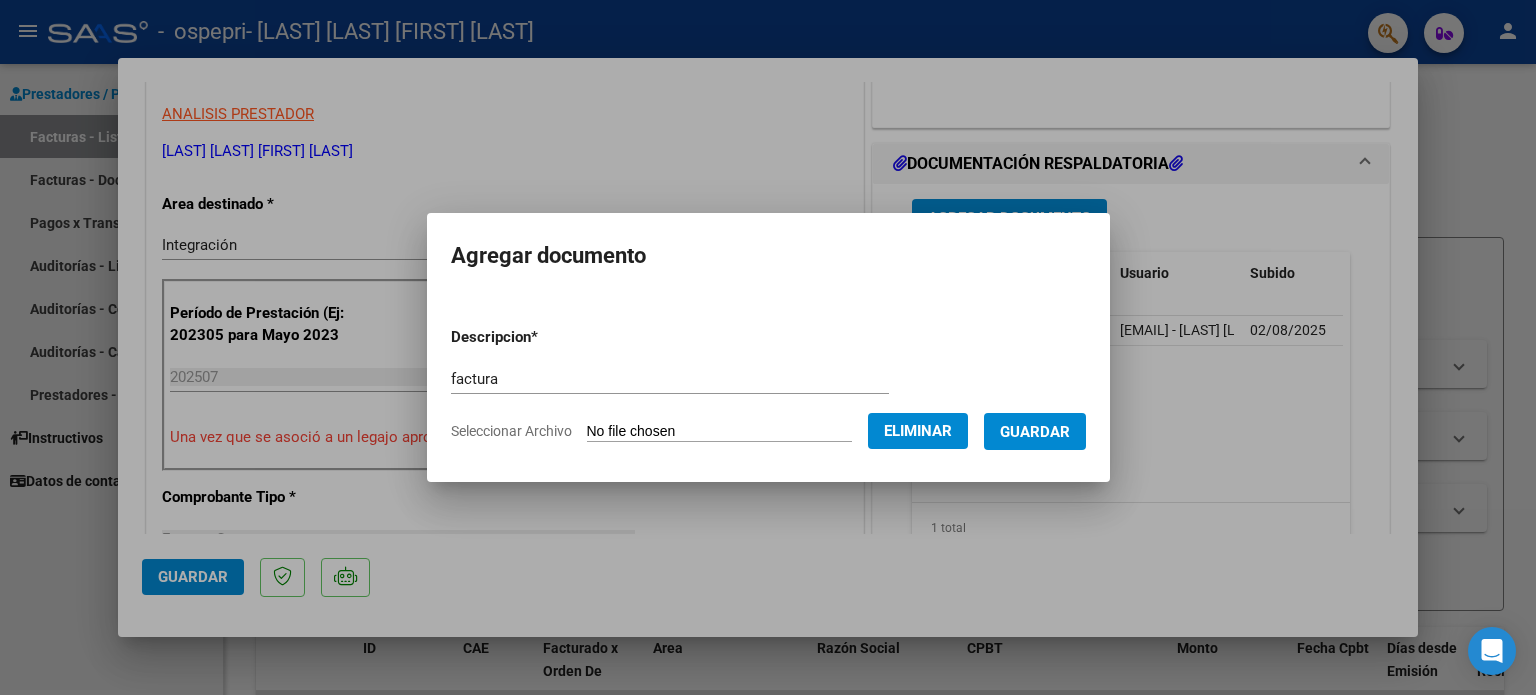 click on "Guardar" at bounding box center (1035, 432) 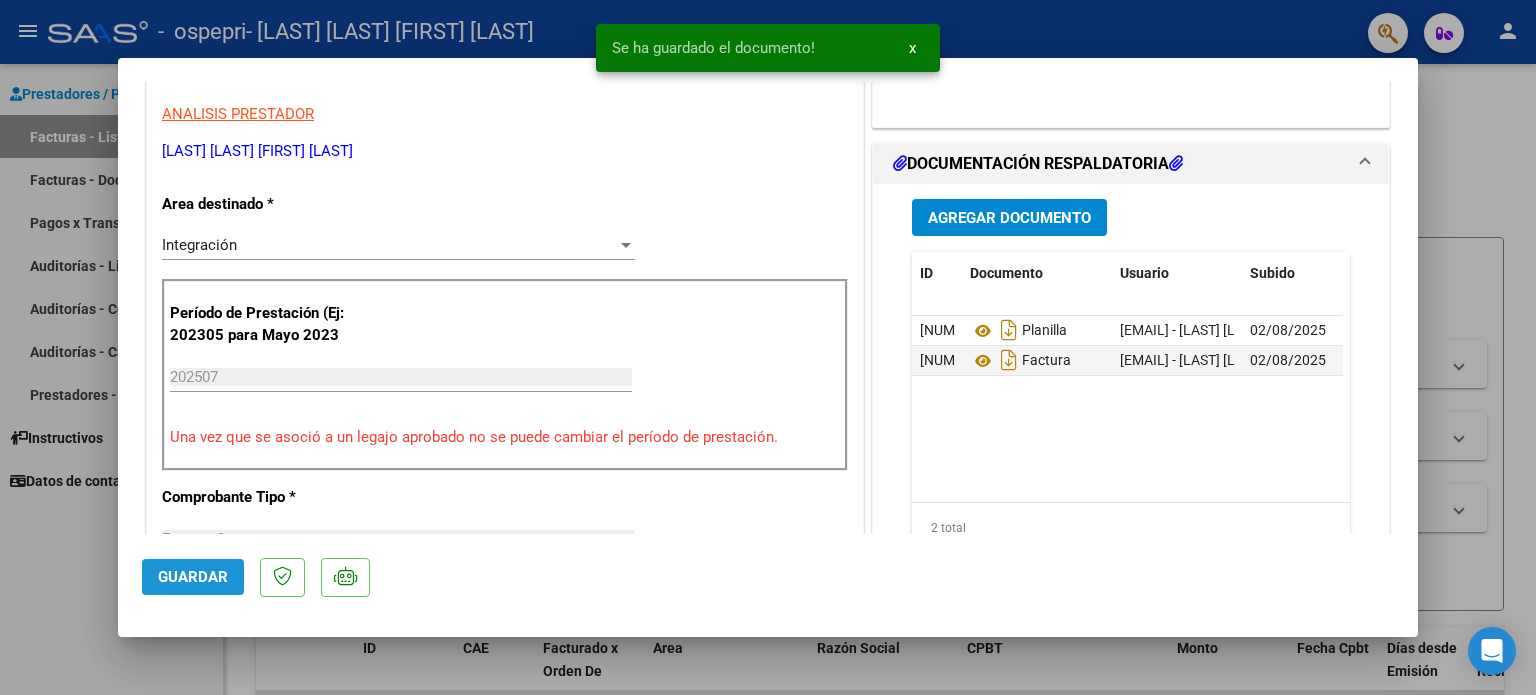click on "Guardar" 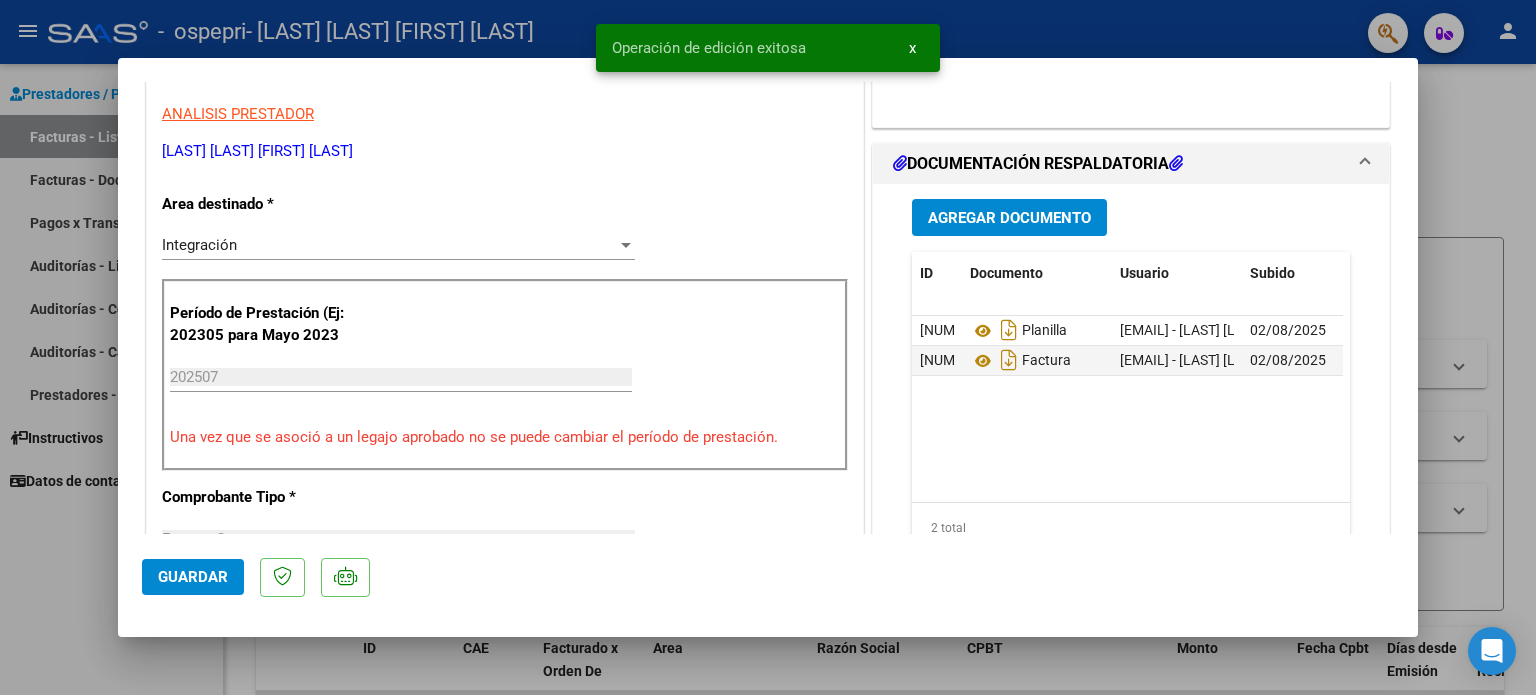 click on "Guardar" 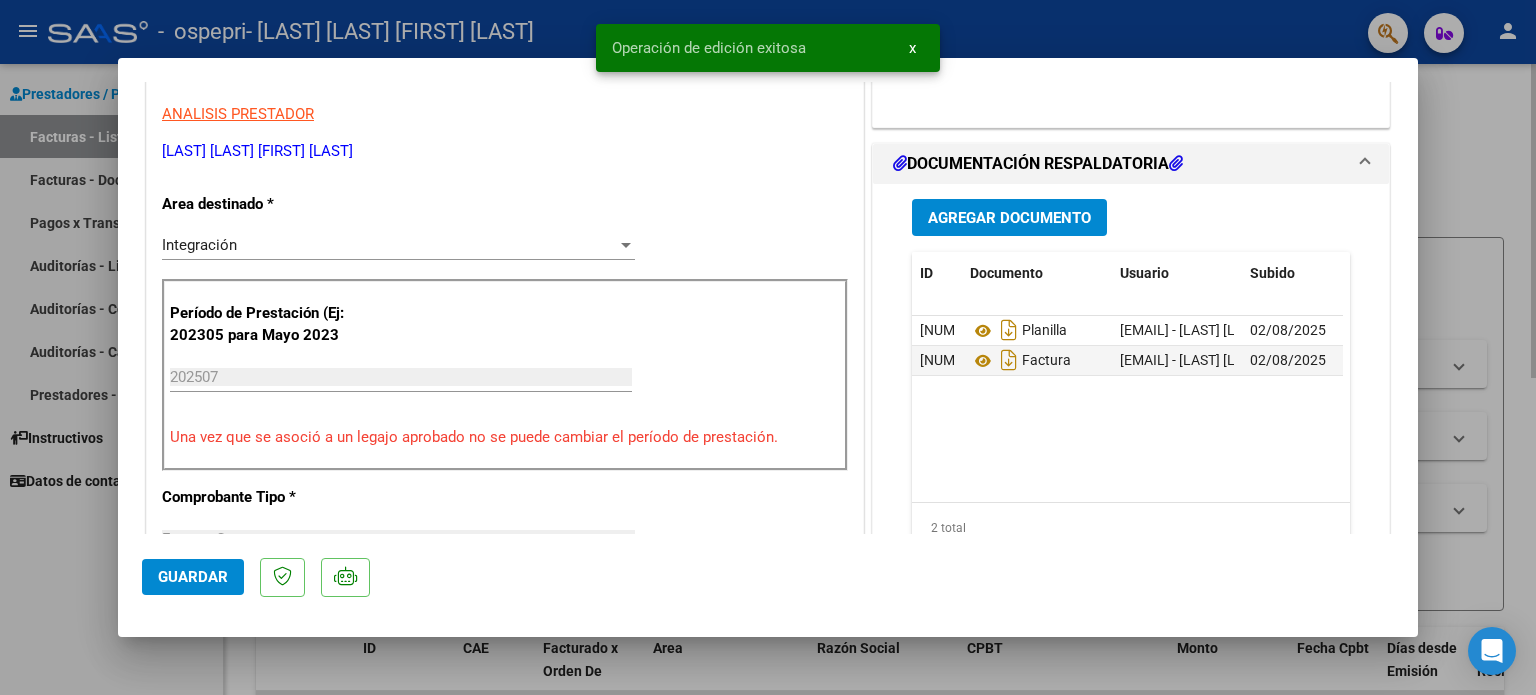 click at bounding box center [768, 347] 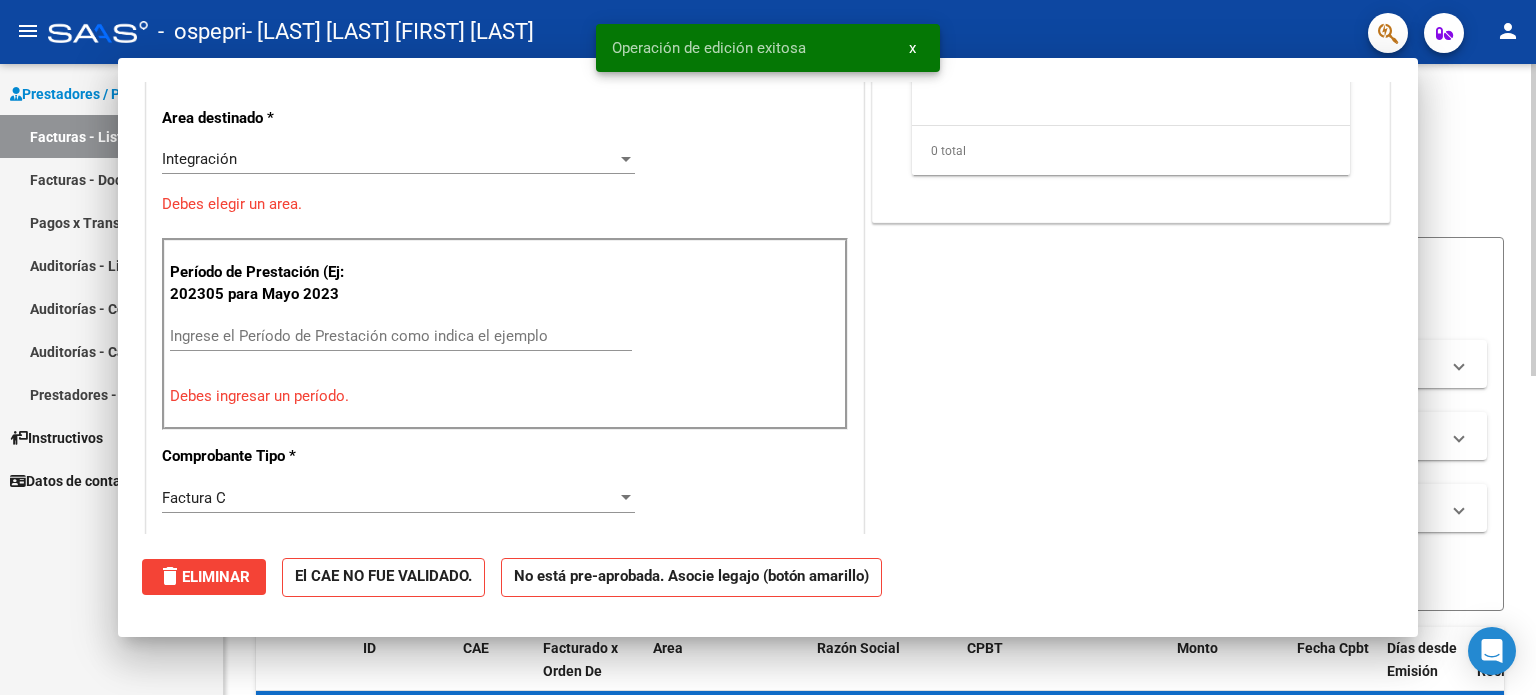 scroll, scrollTop: 0, scrollLeft: 0, axis: both 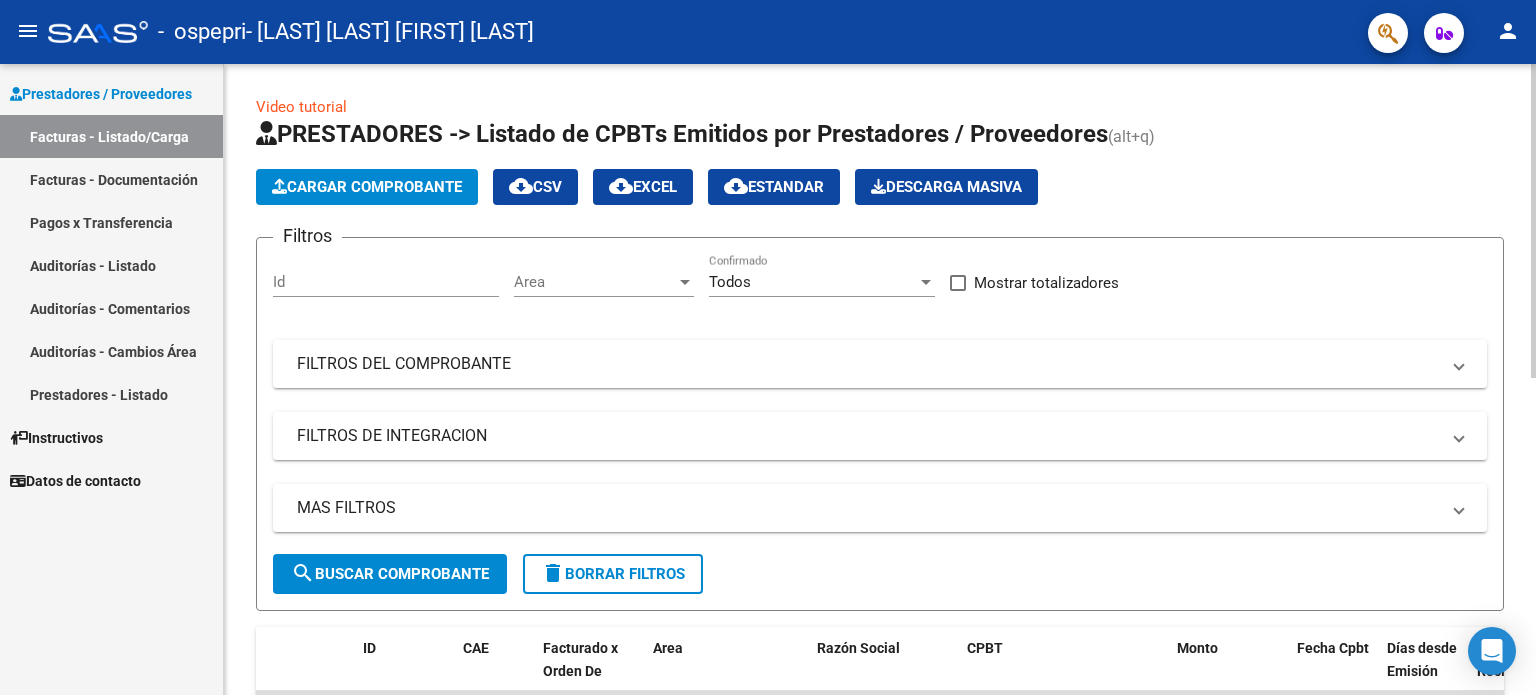 click on "Cargar Comprobante" 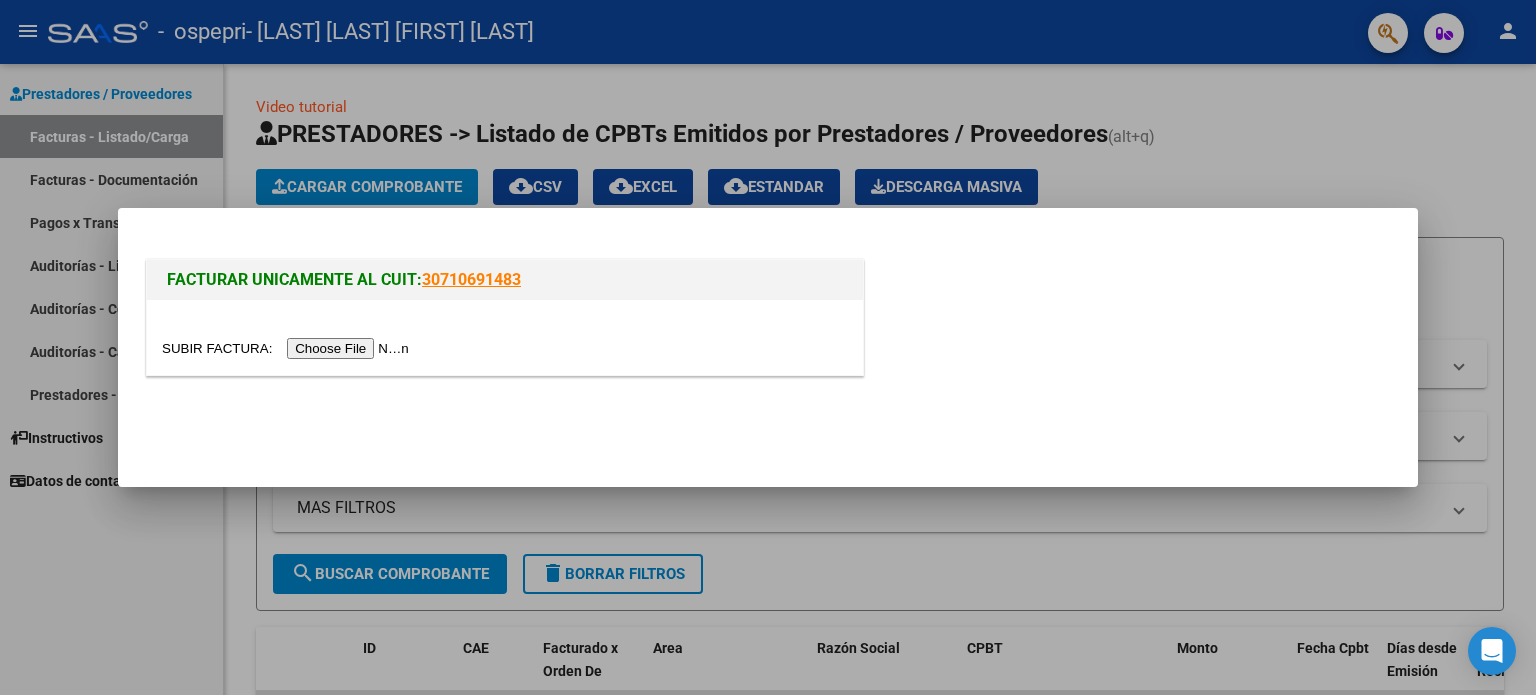 click at bounding box center [288, 348] 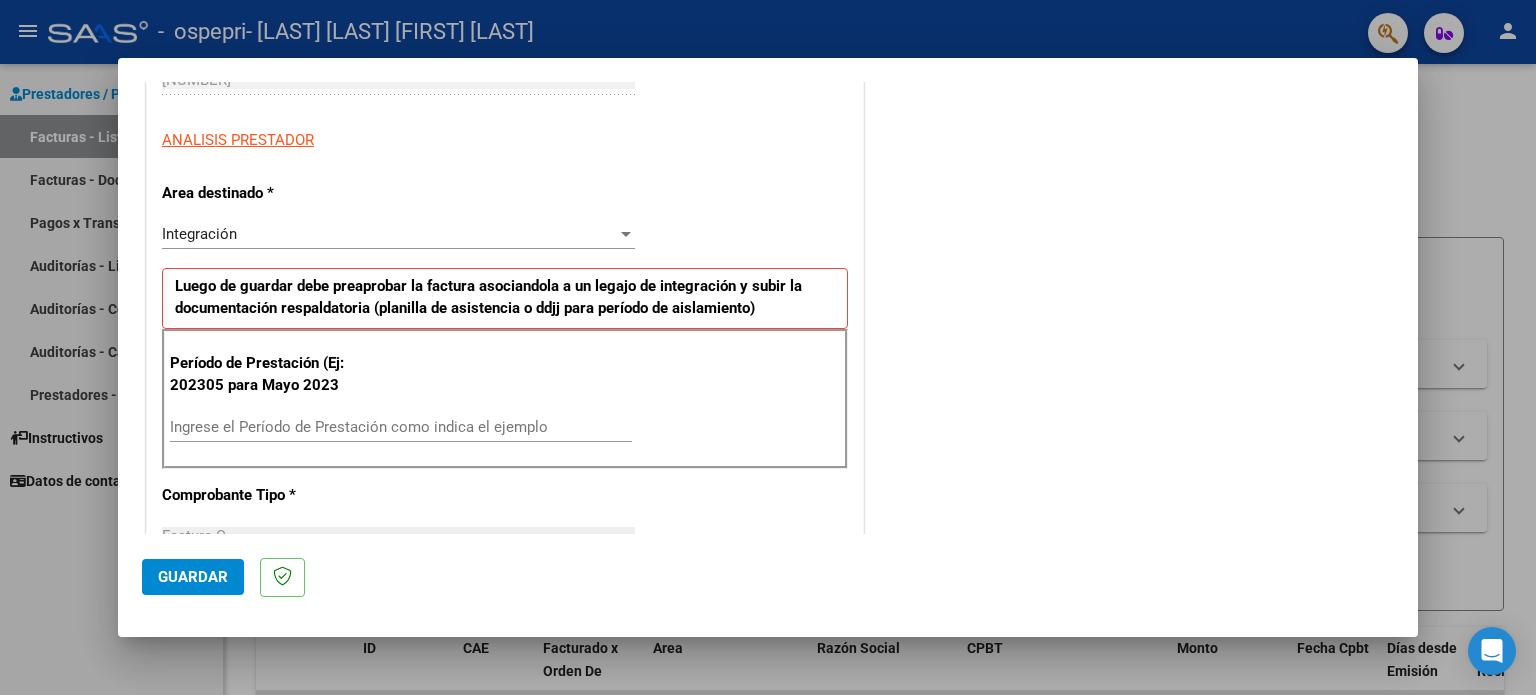 scroll, scrollTop: 400, scrollLeft: 0, axis: vertical 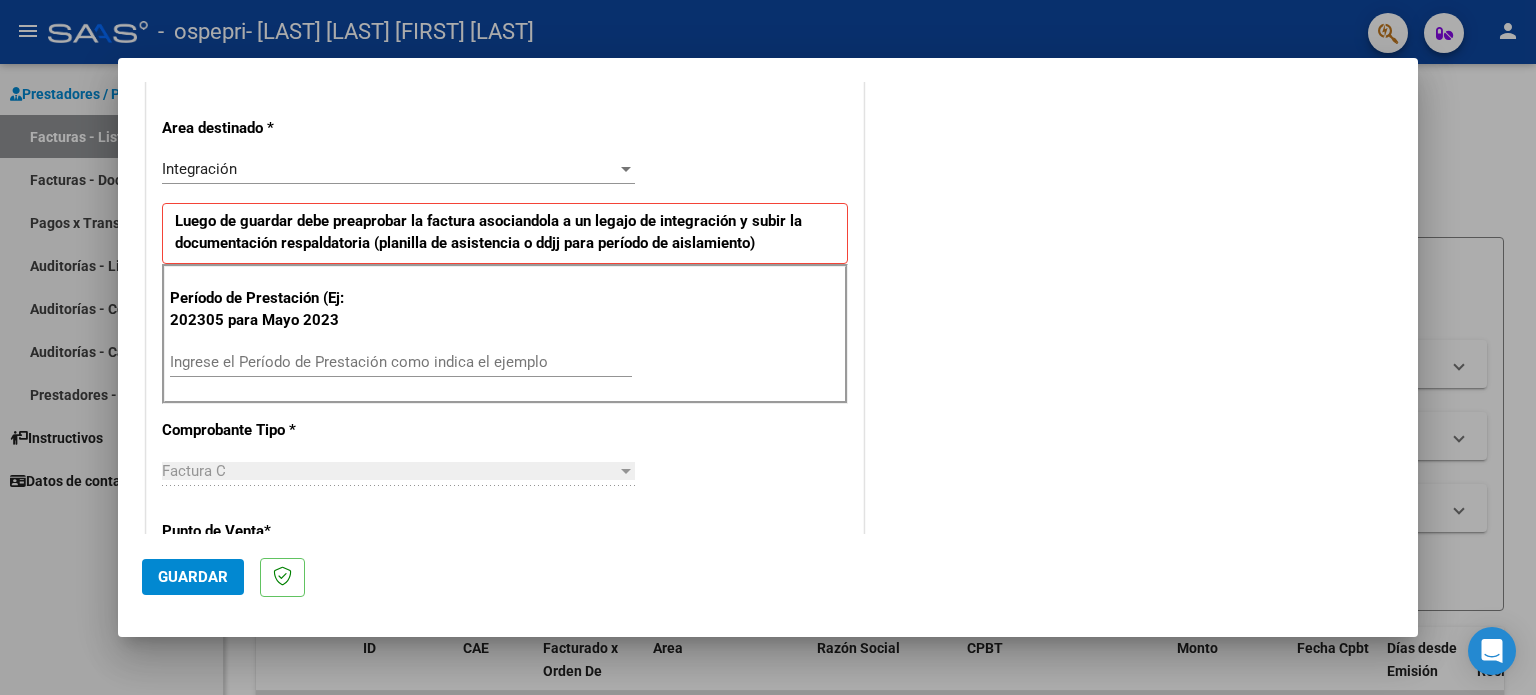 click on "Ingrese el Período de Prestación como indica el ejemplo" at bounding box center (401, 362) 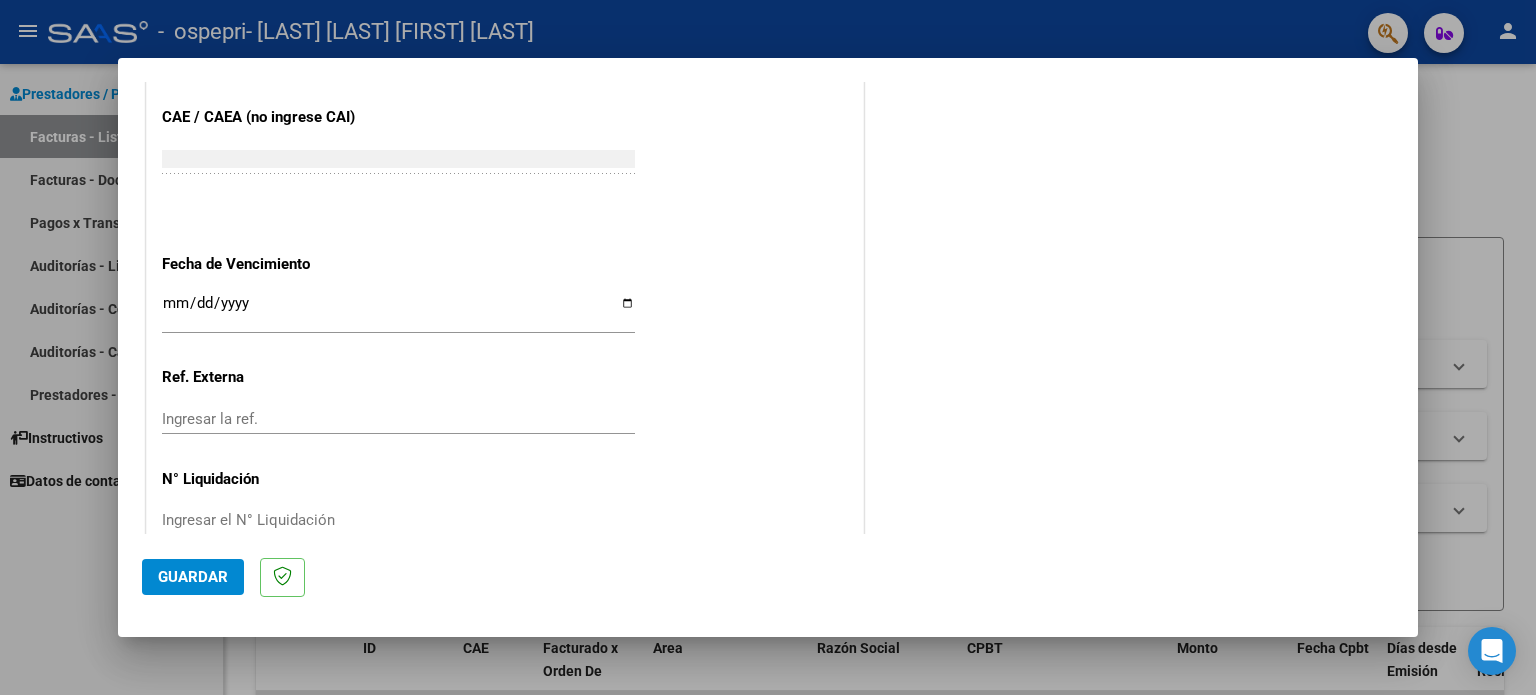 scroll, scrollTop: 1268, scrollLeft: 0, axis: vertical 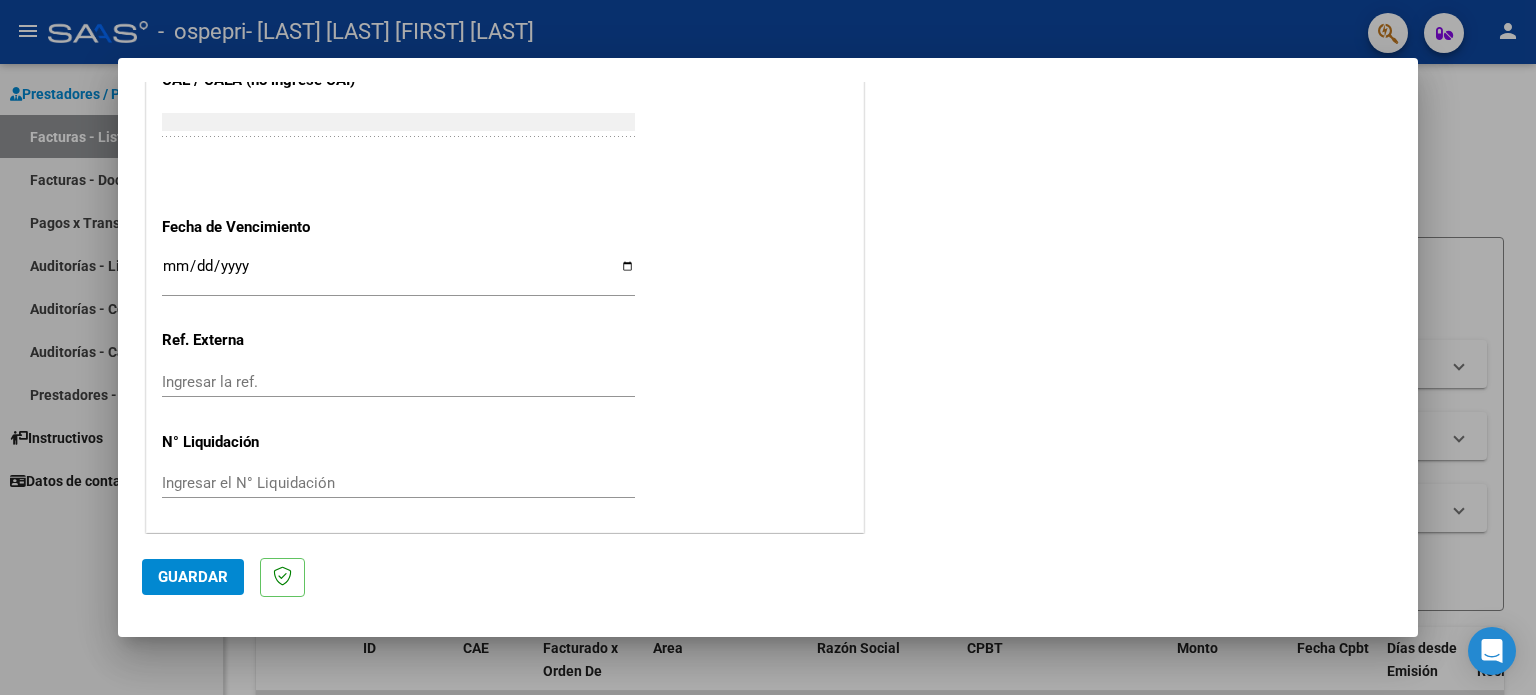 click on "Ingresar la fecha" at bounding box center [398, 274] 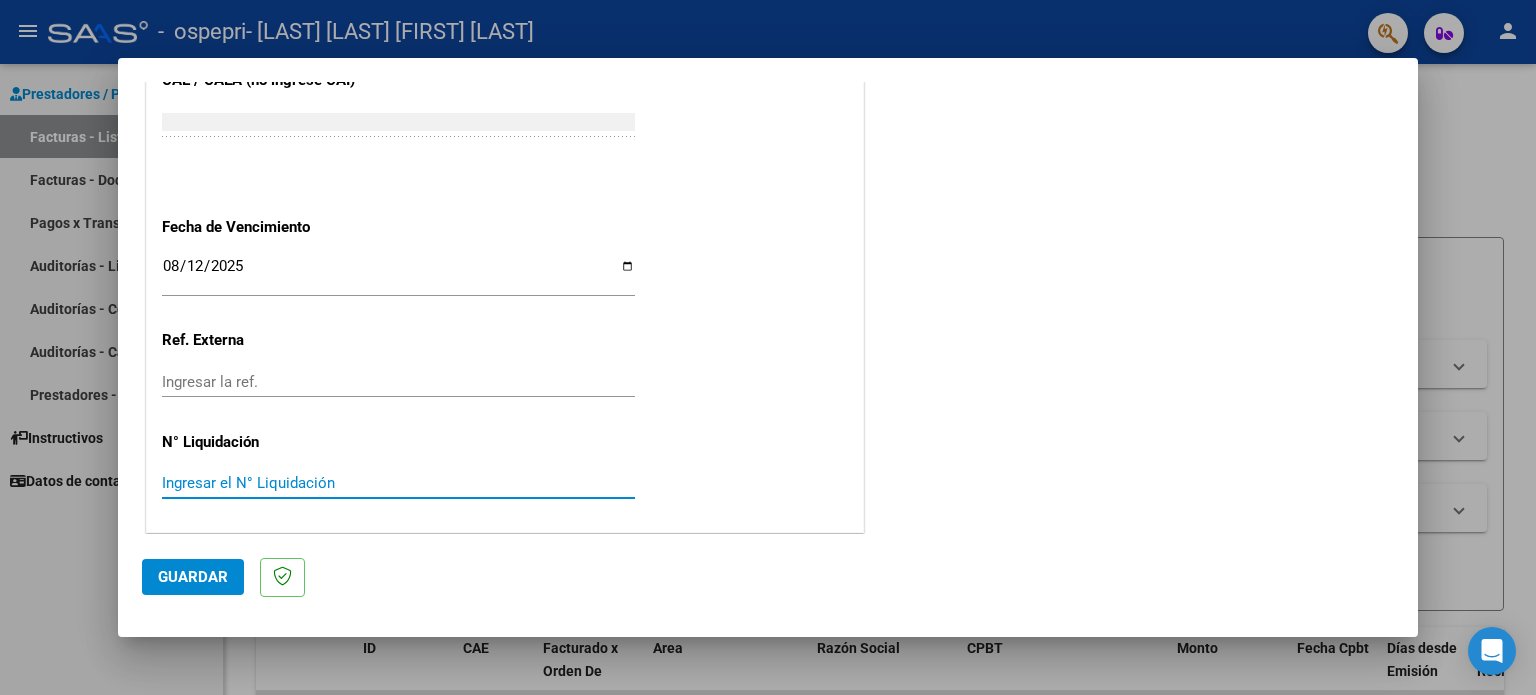 click on "Ingresar el N° Liquidación" at bounding box center [398, 483] 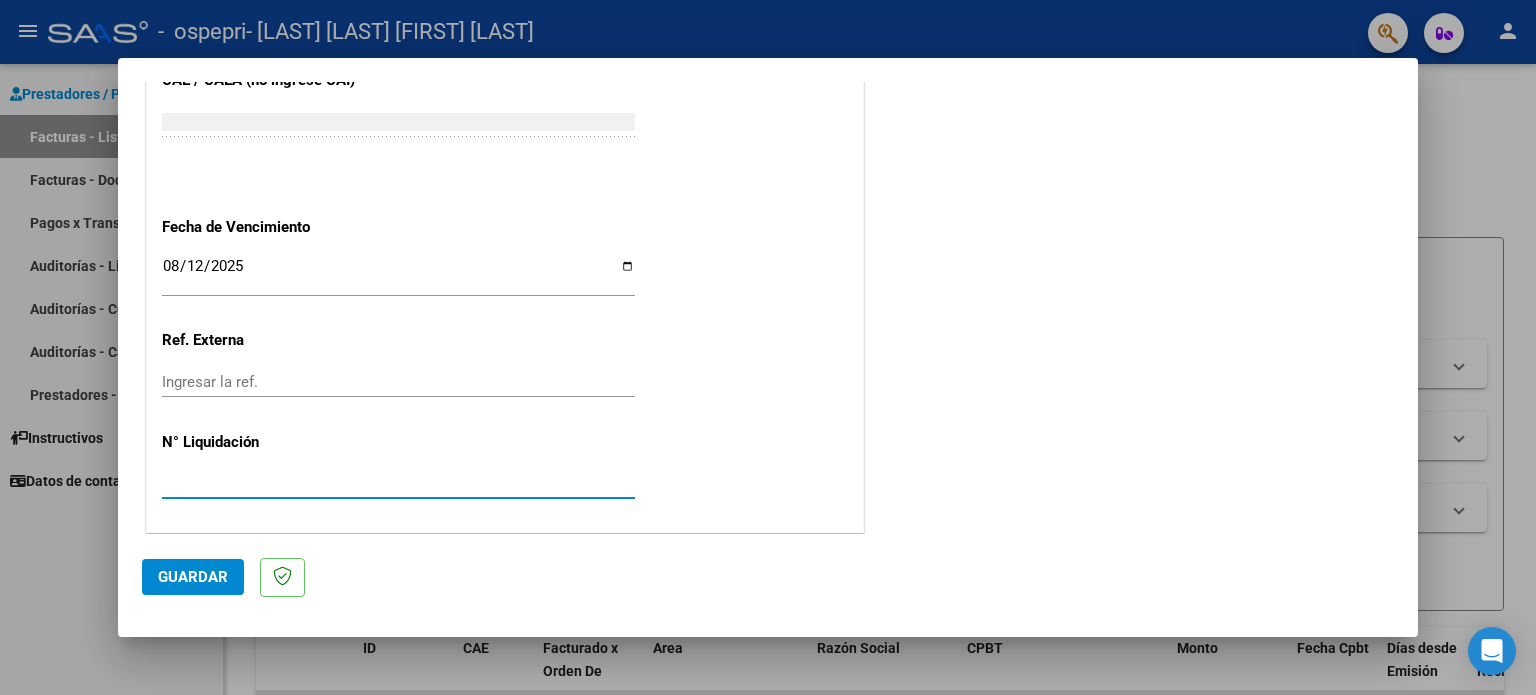 click on "Guardar" 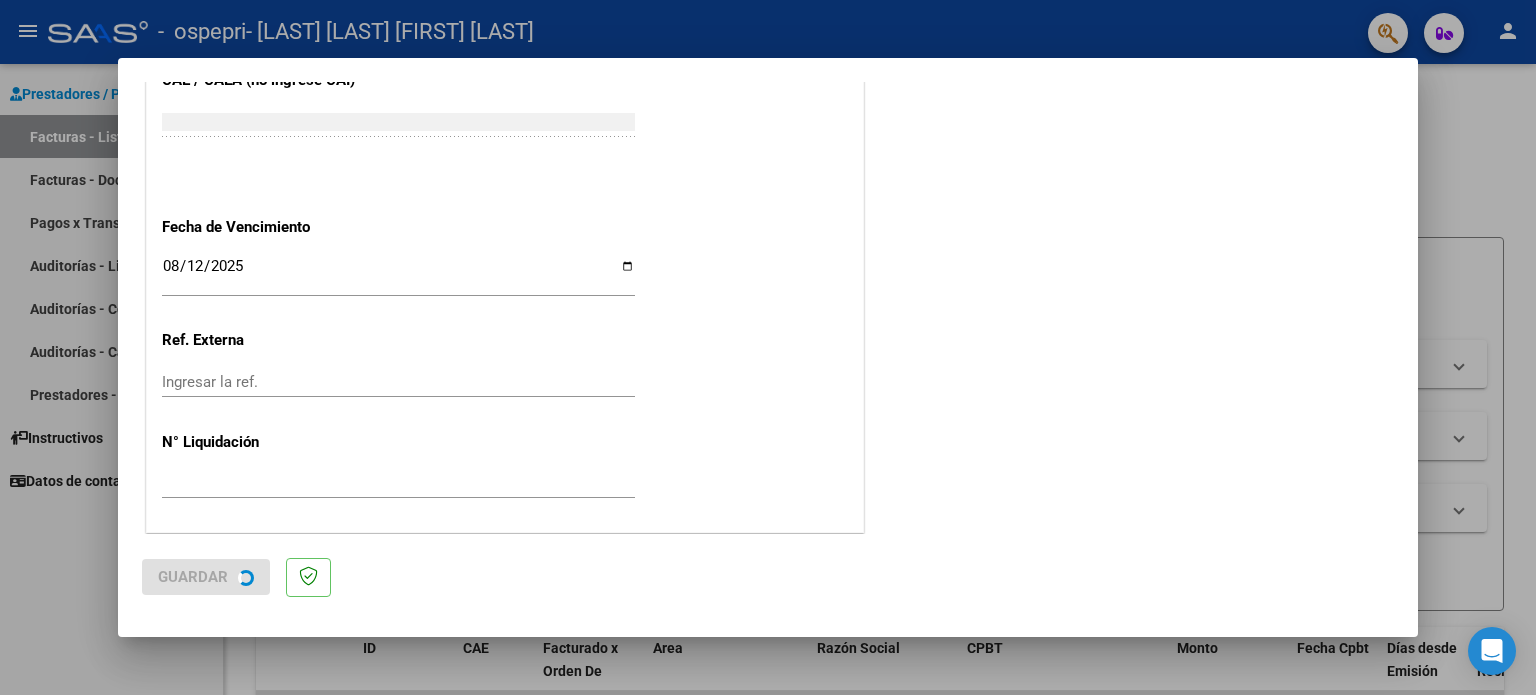scroll, scrollTop: 0, scrollLeft: 0, axis: both 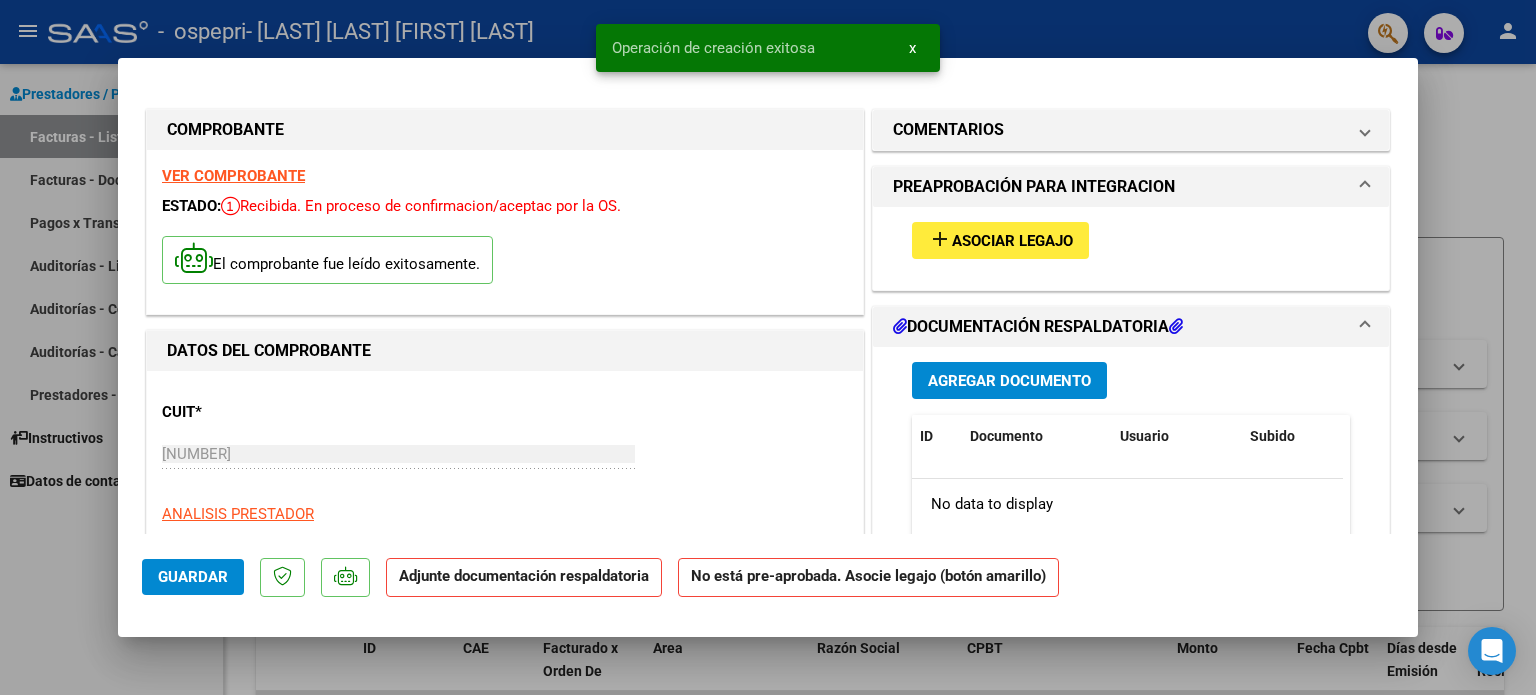 click on "Asociar Legajo" at bounding box center (1012, 241) 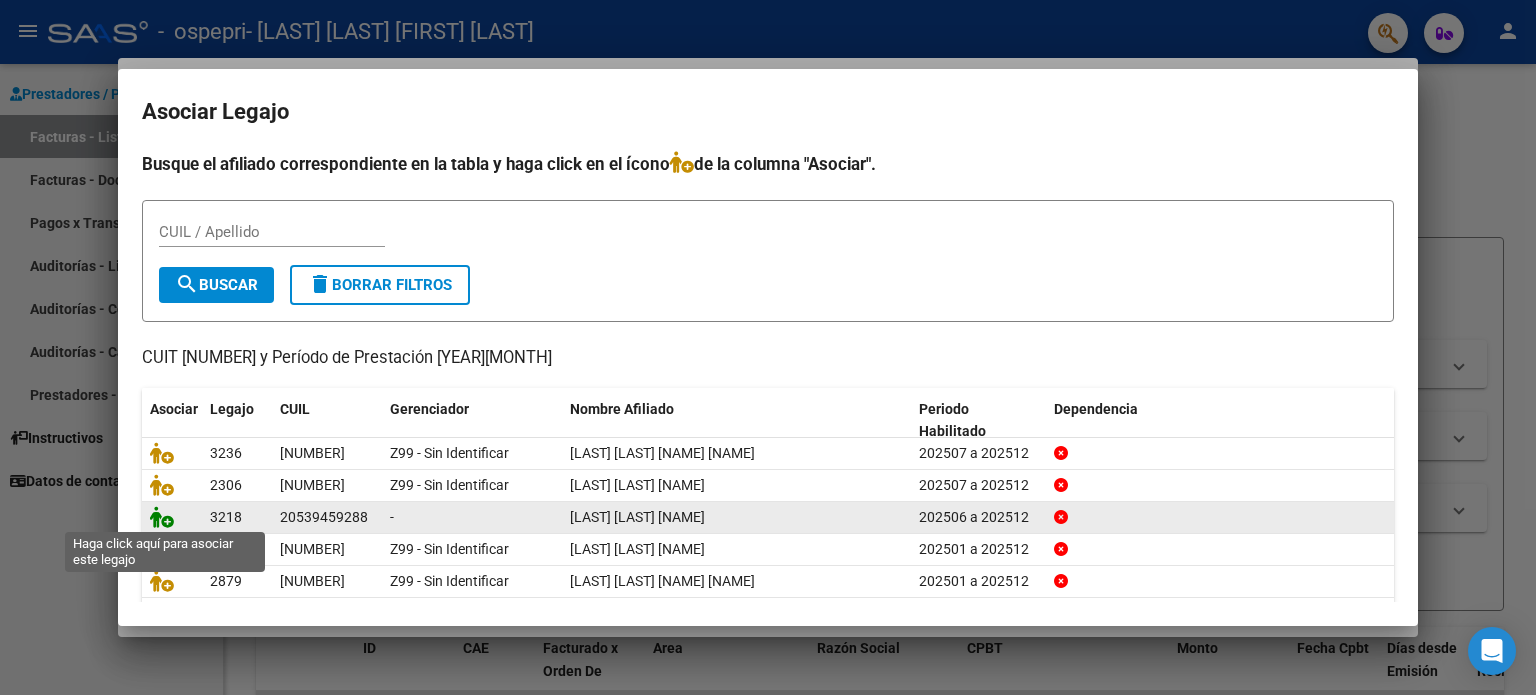 click 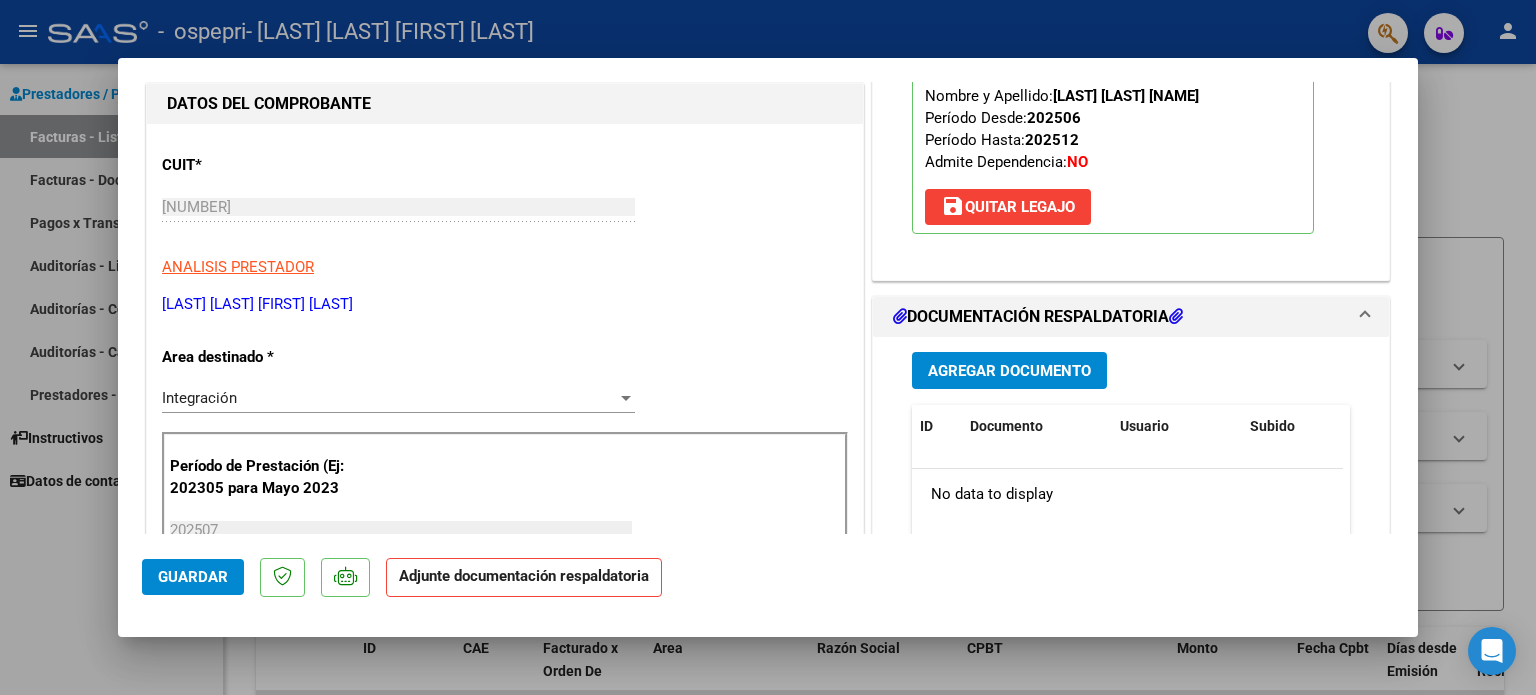 scroll, scrollTop: 300, scrollLeft: 0, axis: vertical 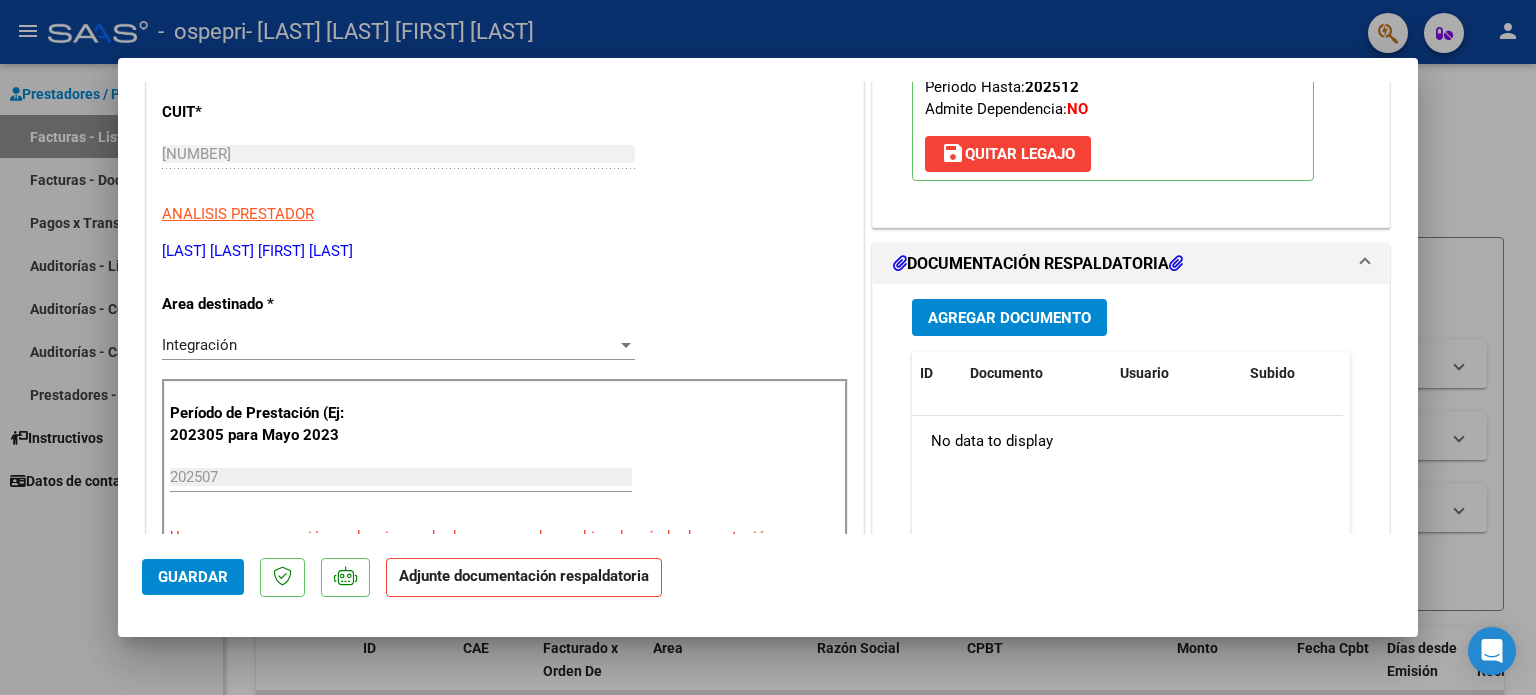 click on "Agregar Documento" at bounding box center (1009, 318) 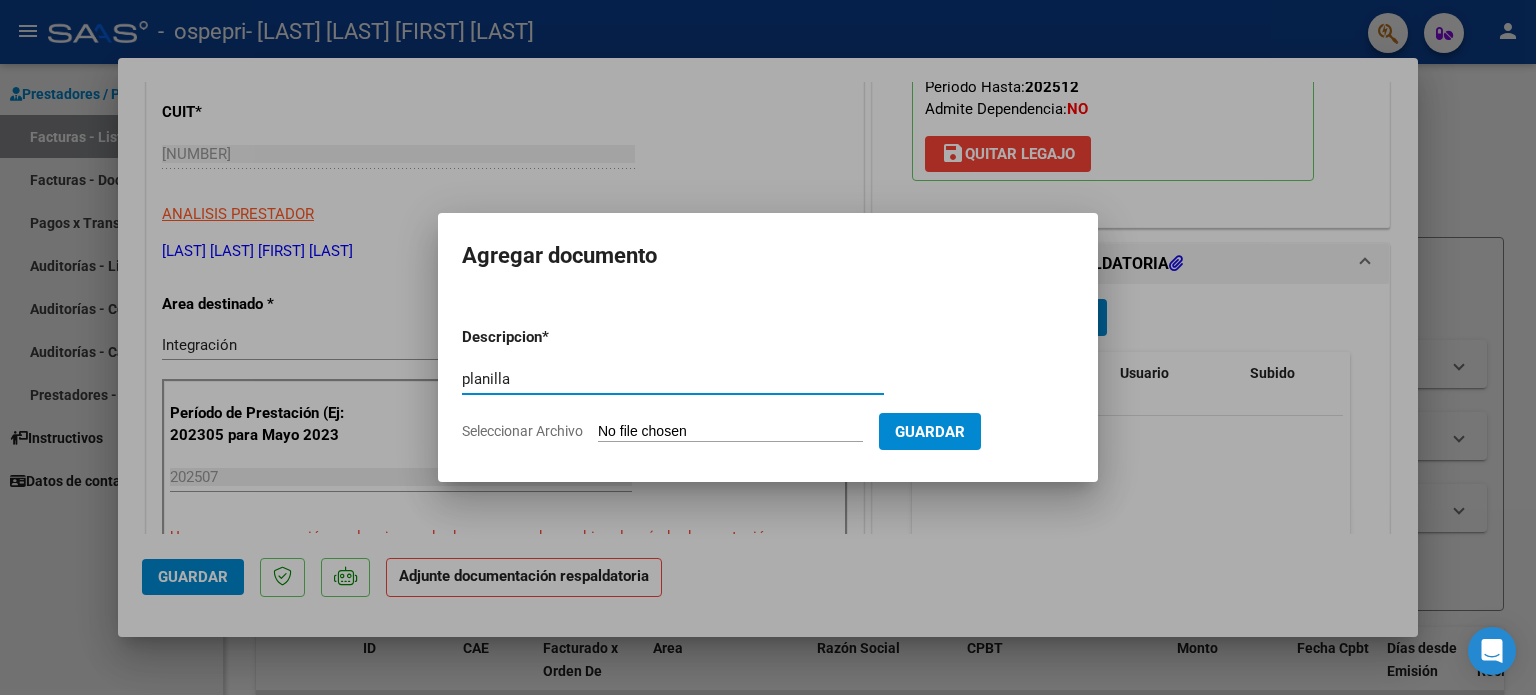 click on "Seleccionar Archivo" at bounding box center [730, 432] 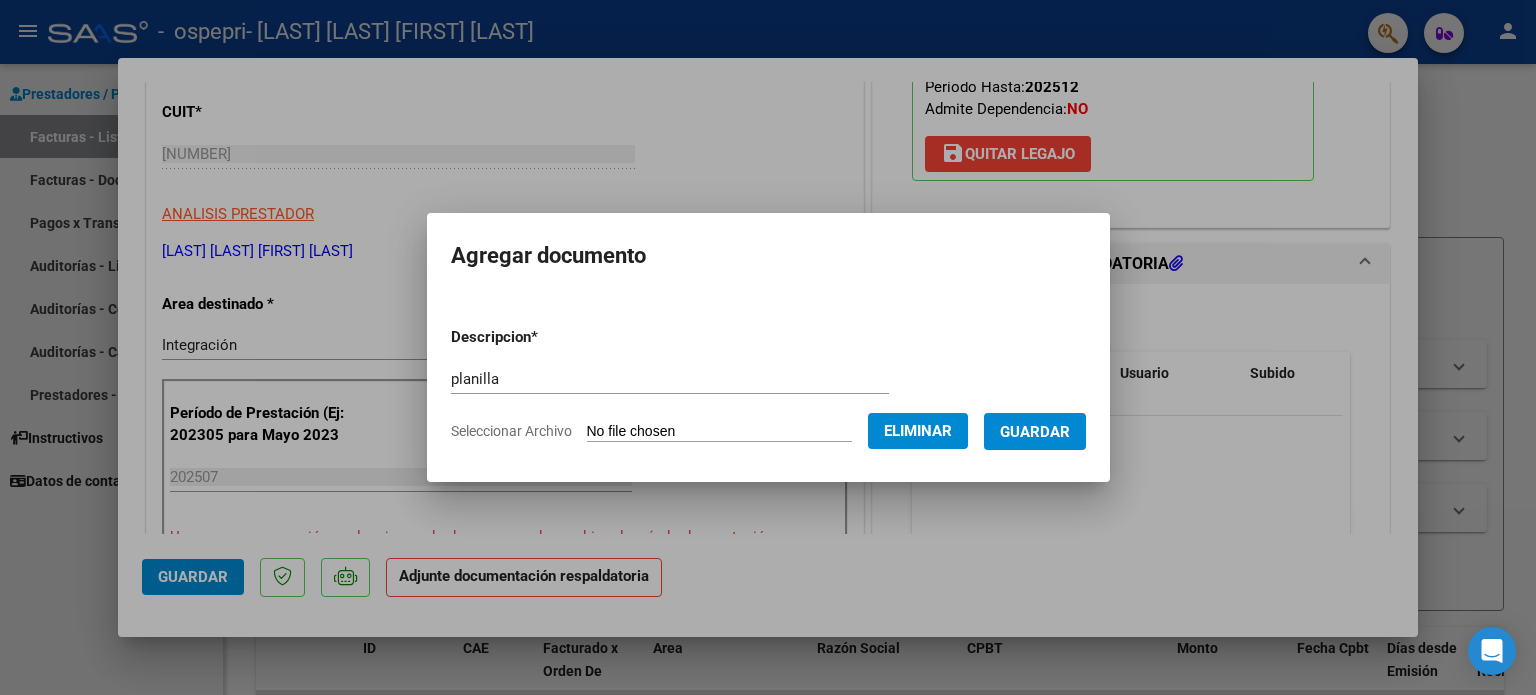 click on "Guardar" at bounding box center (1035, 432) 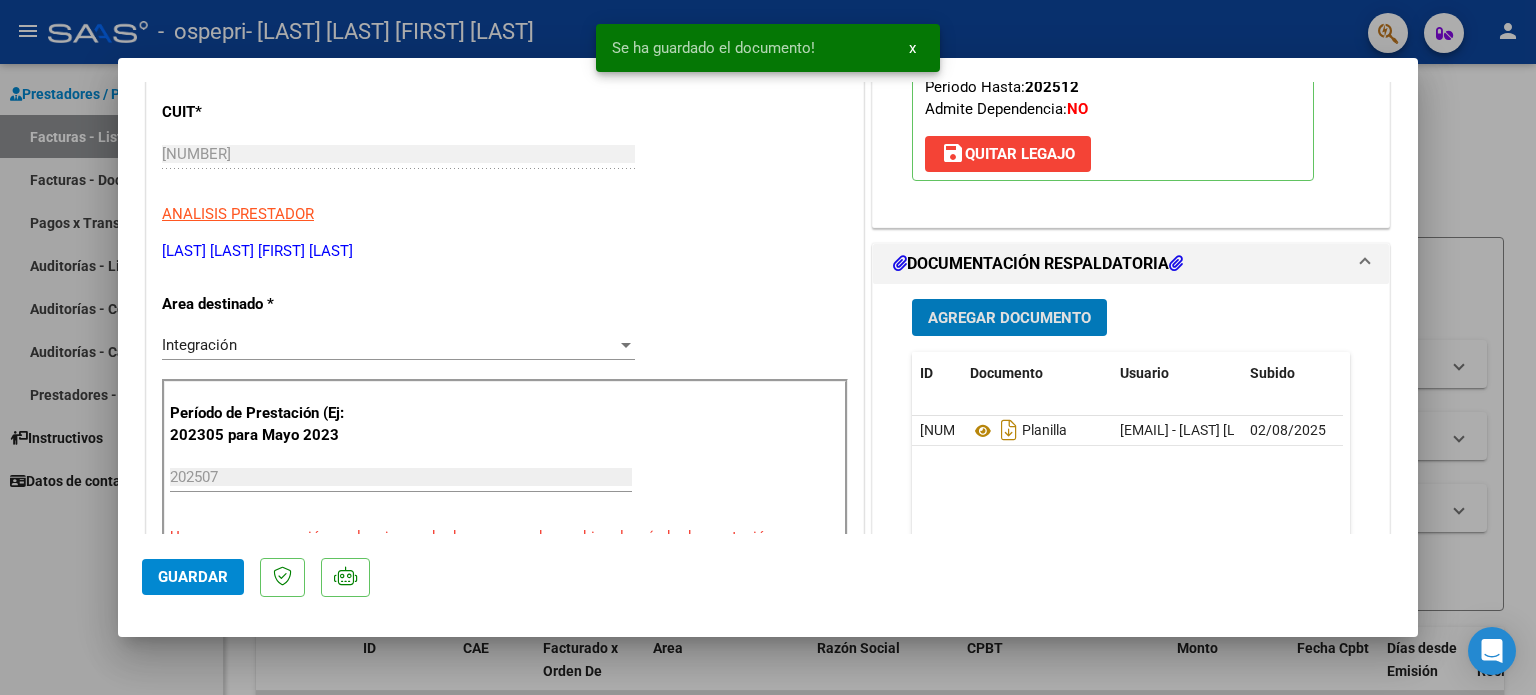 click on "Agregar Documento" at bounding box center [1009, 318] 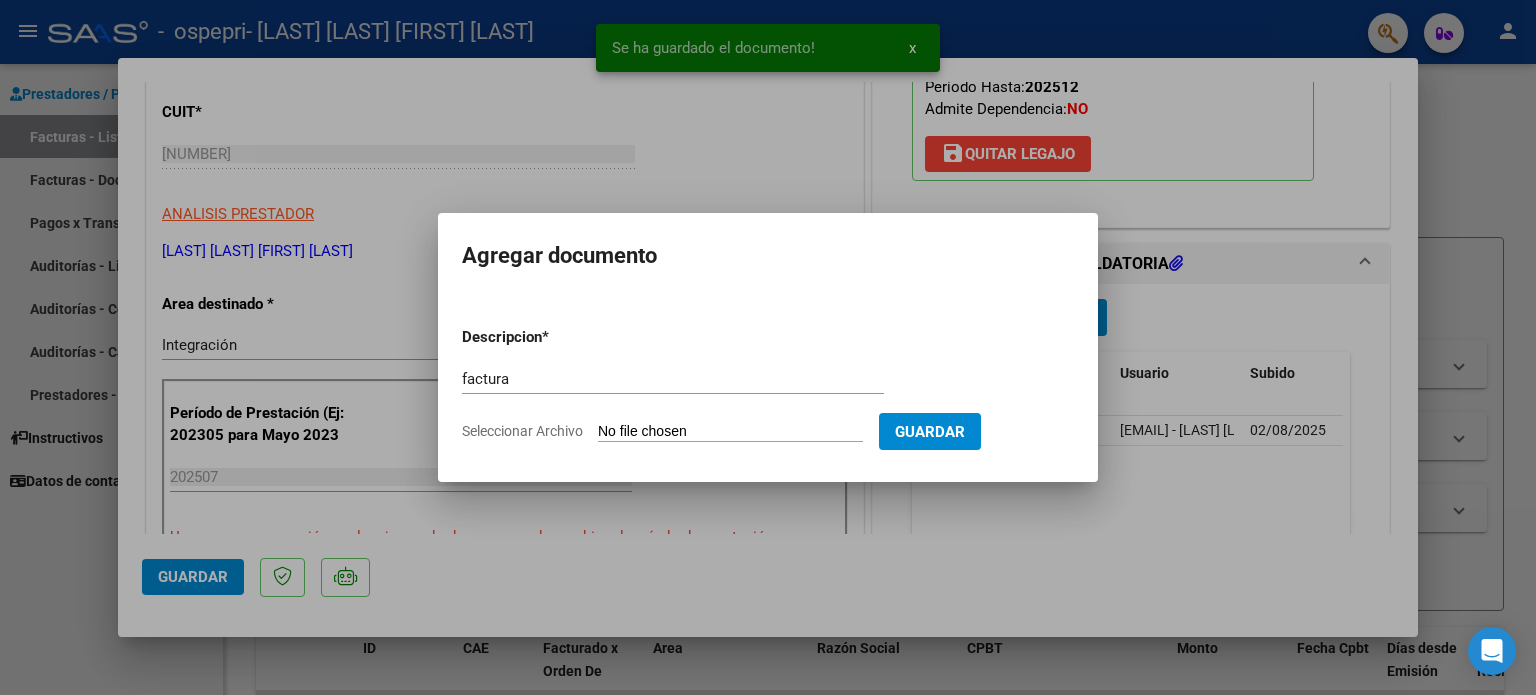 click on "Seleccionar Archivo" at bounding box center [730, 432] 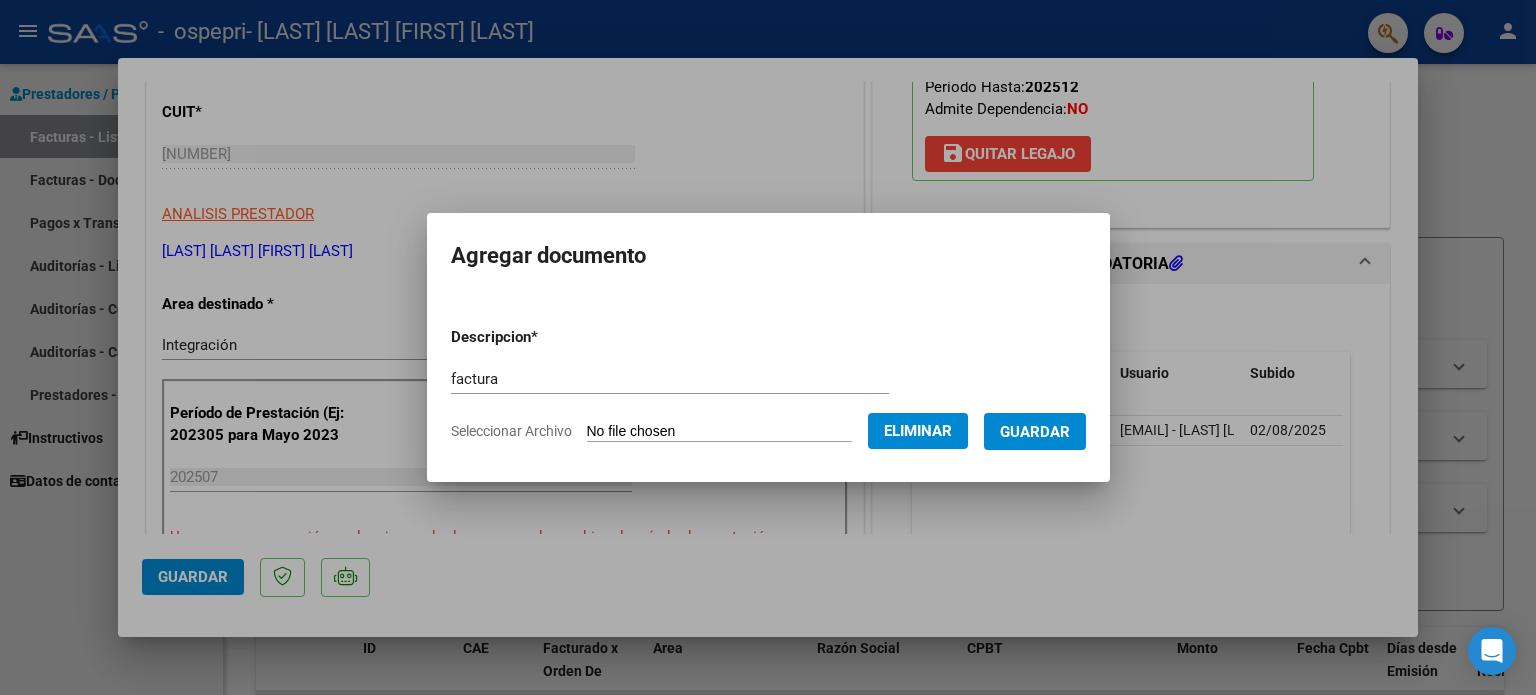 click on "Guardar" at bounding box center [1035, 432] 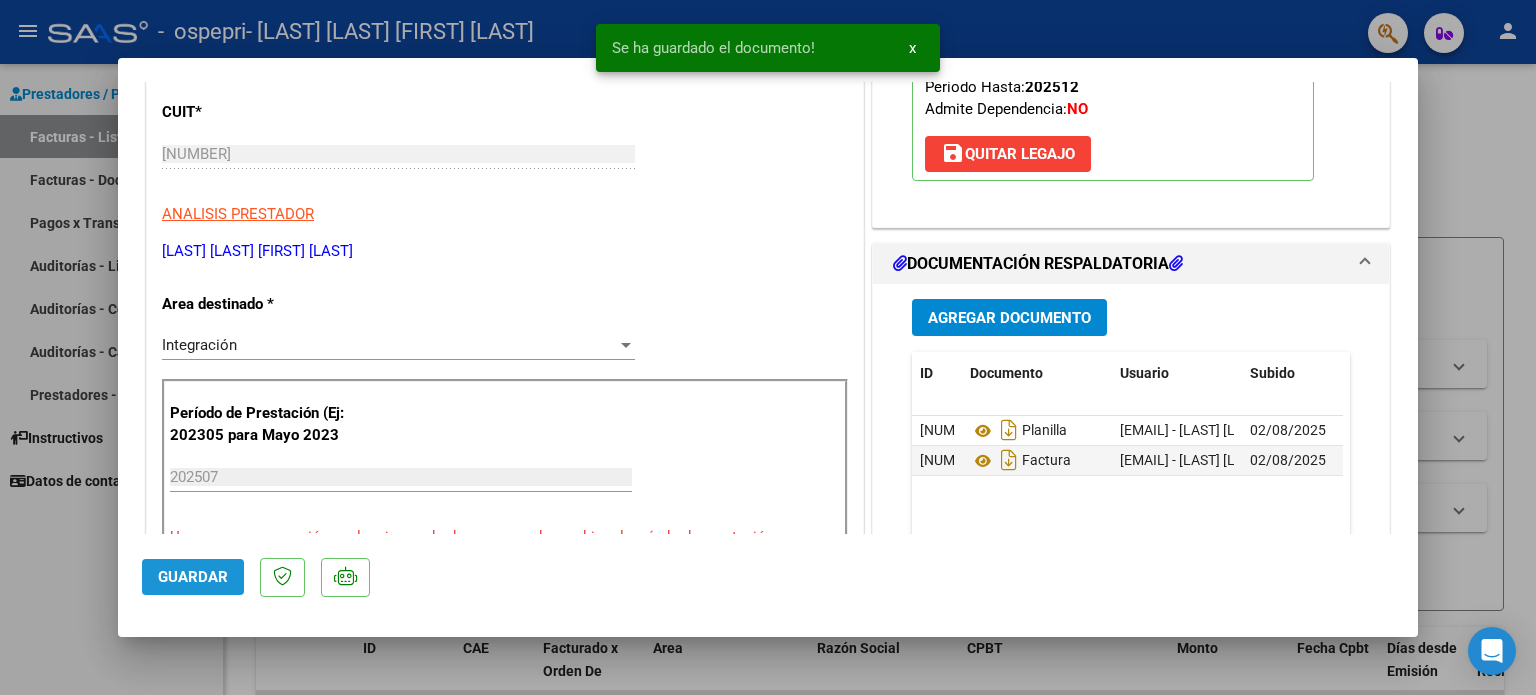 click on "Guardar" 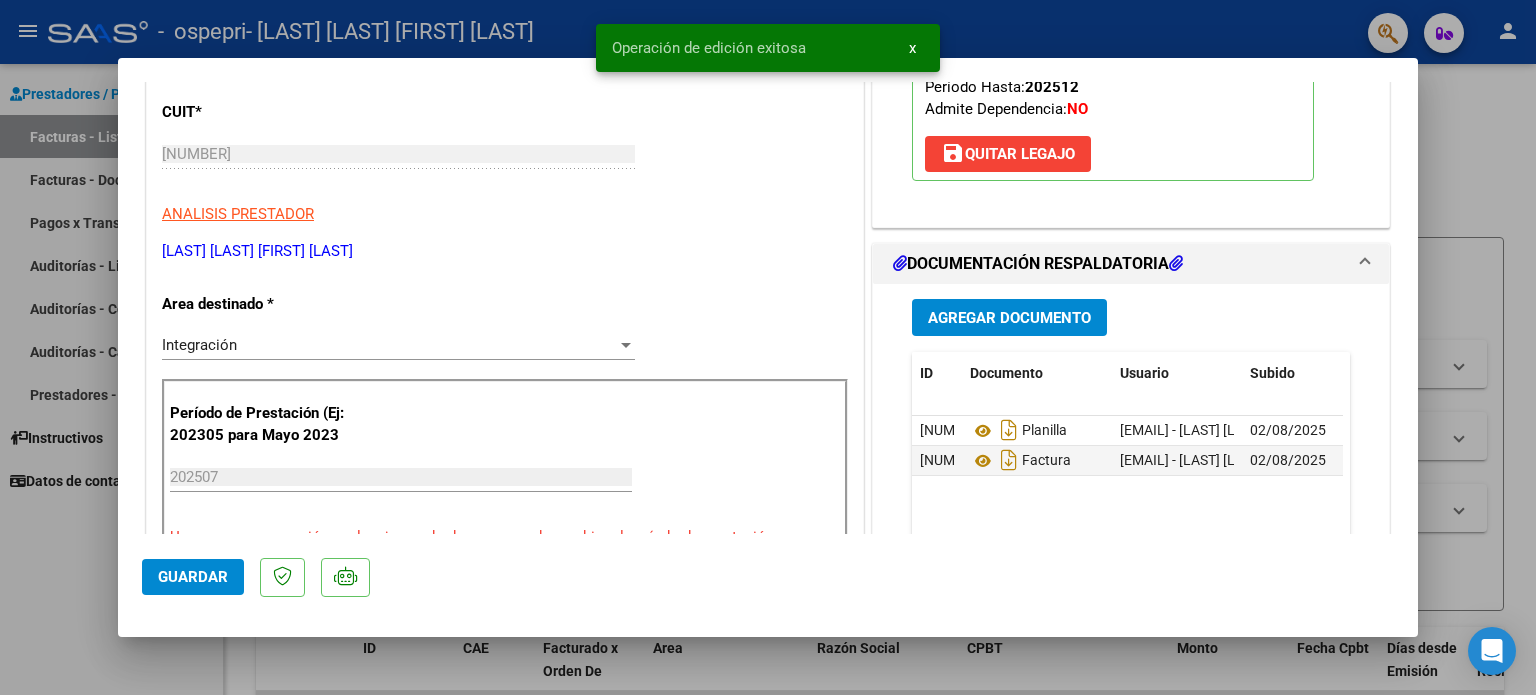 click at bounding box center [768, 347] 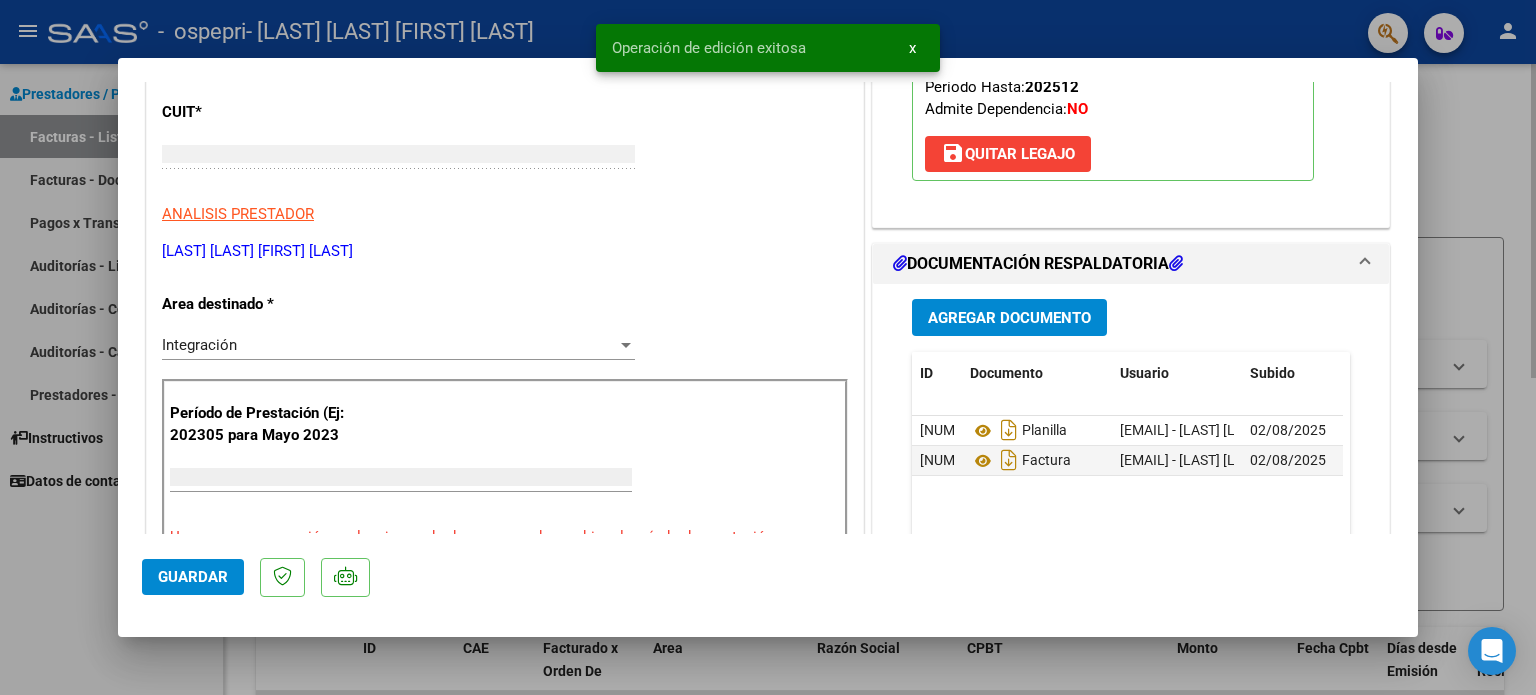 scroll, scrollTop: 0, scrollLeft: 0, axis: both 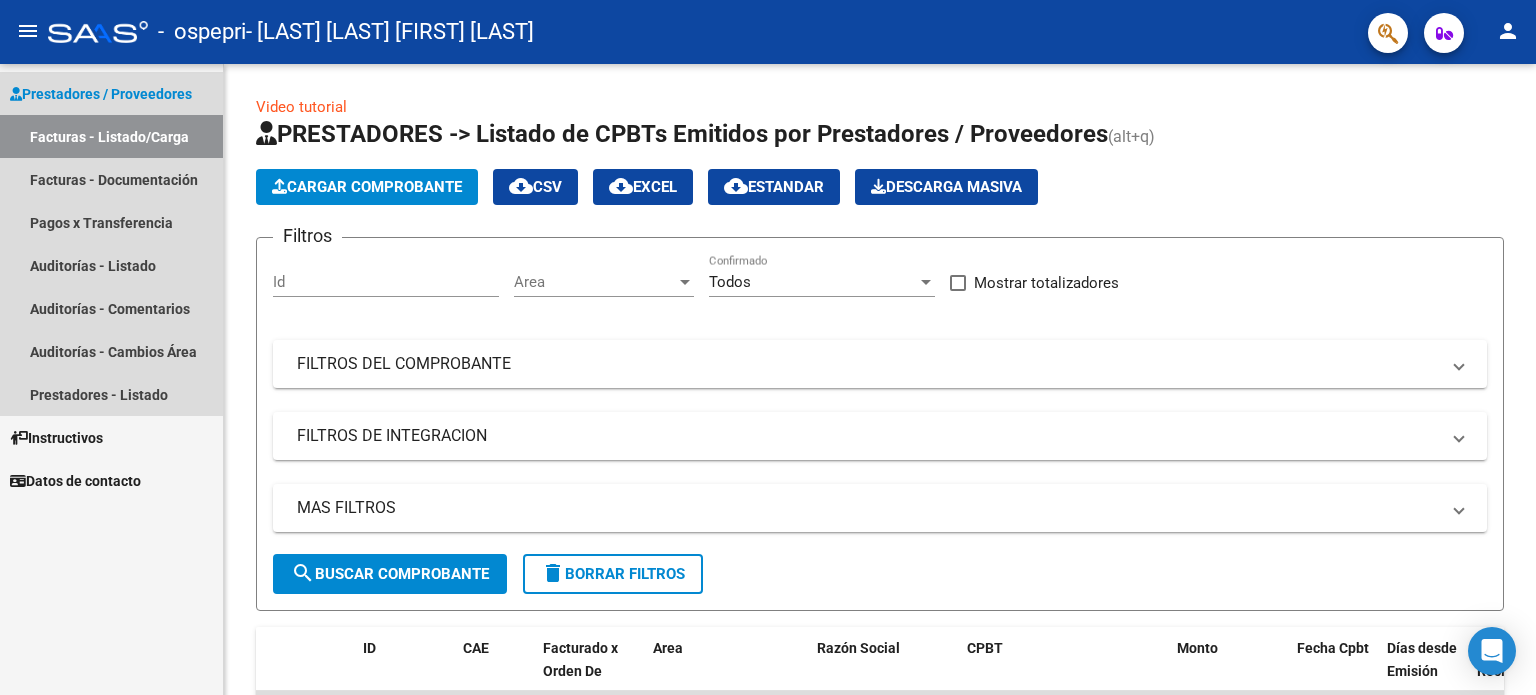 click on "Facturas - Listado/Carga" at bounding box center (111, 136) 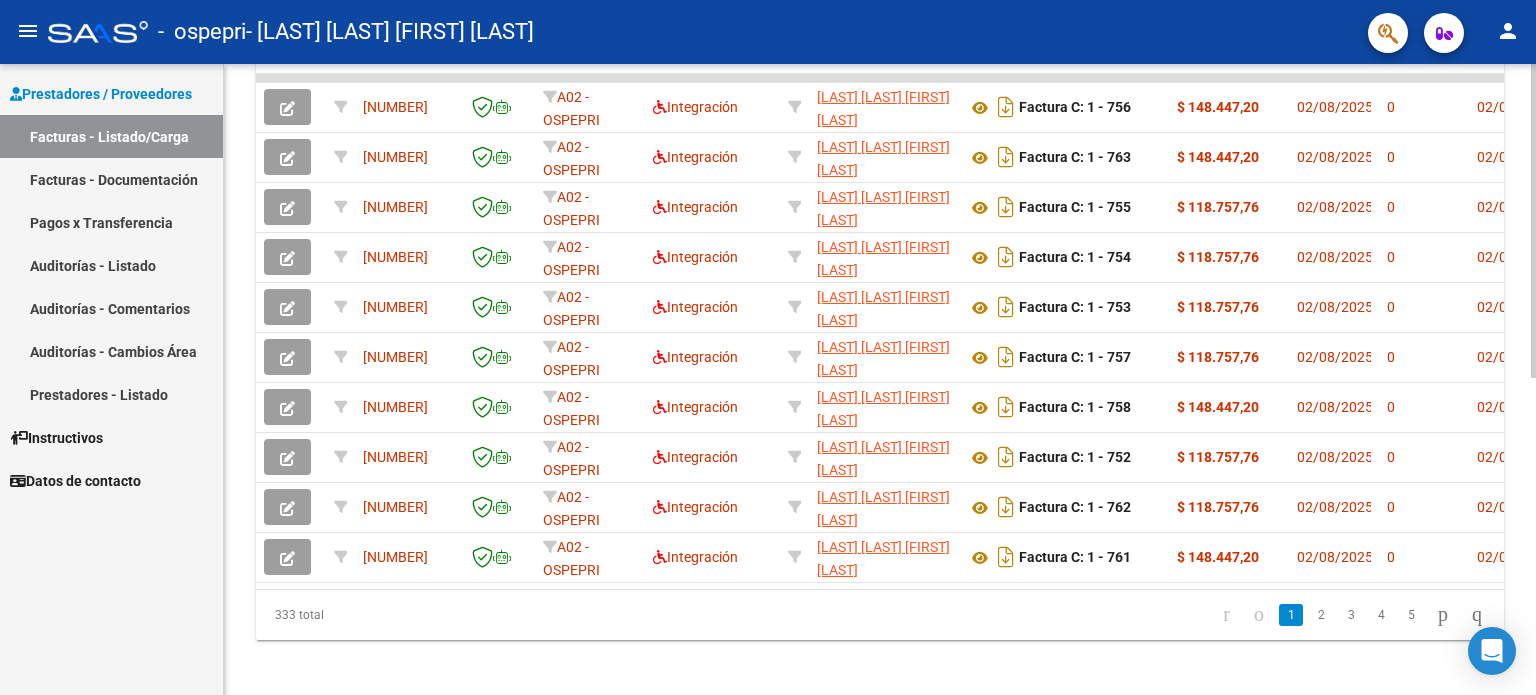 scroll, scrollTop: 638, scrollLeft: 0, axis: vertical 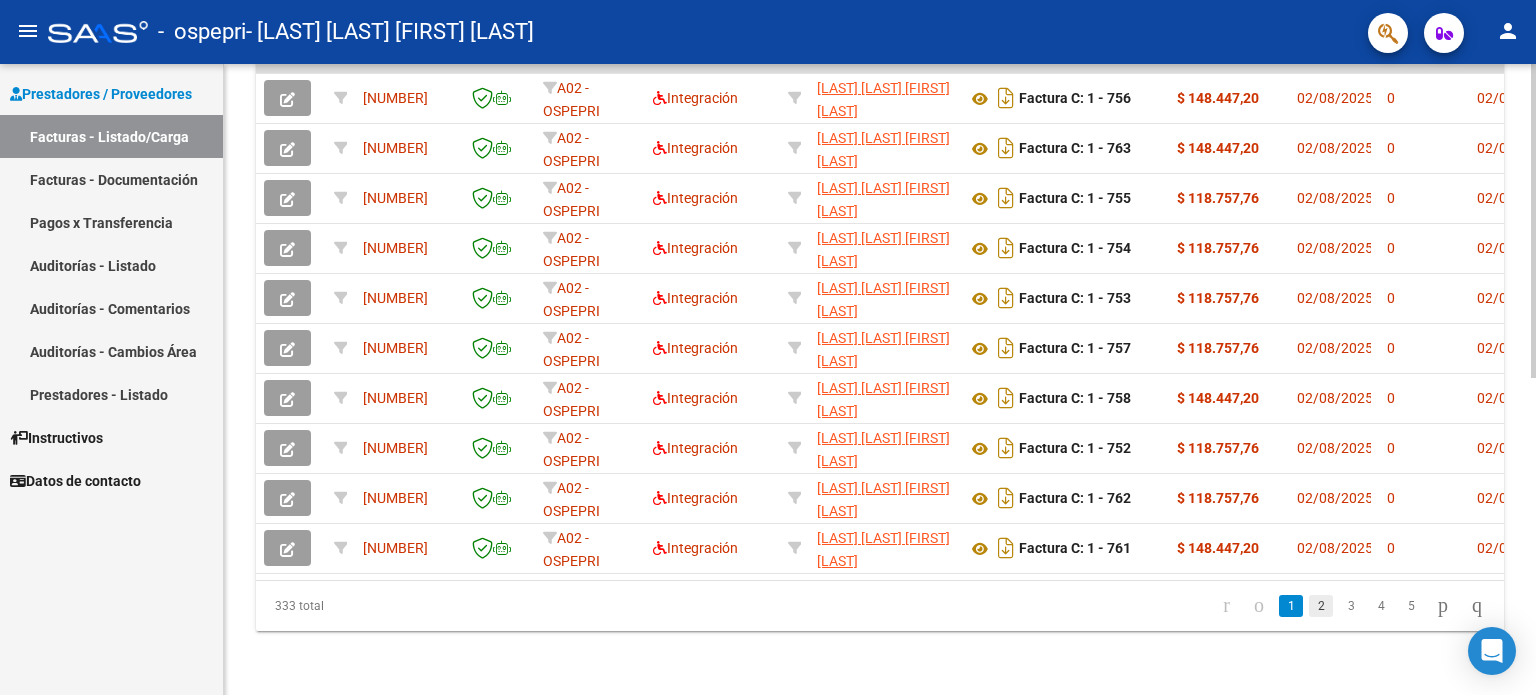click on "2" 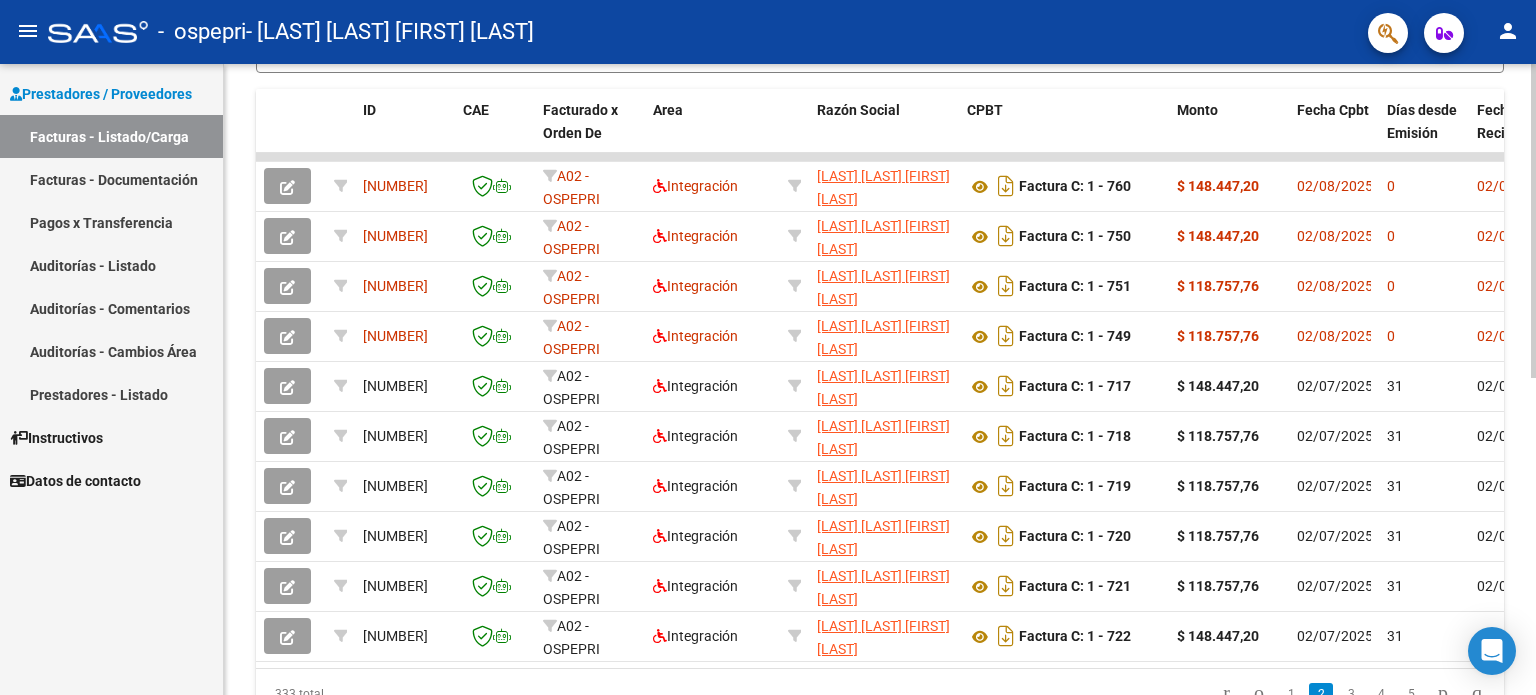 scroll, scrollTop: 638, scrollLeft: 0, axis: vertical 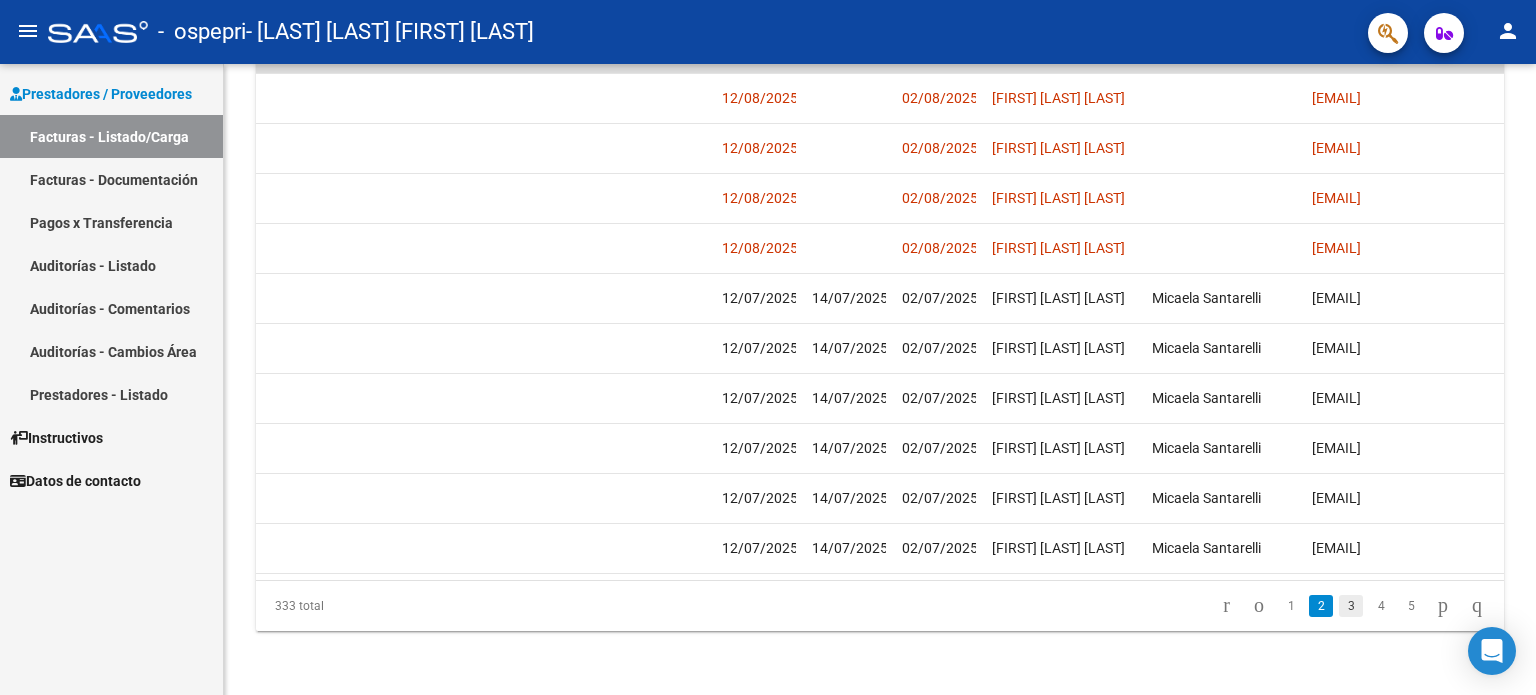 click on "3" 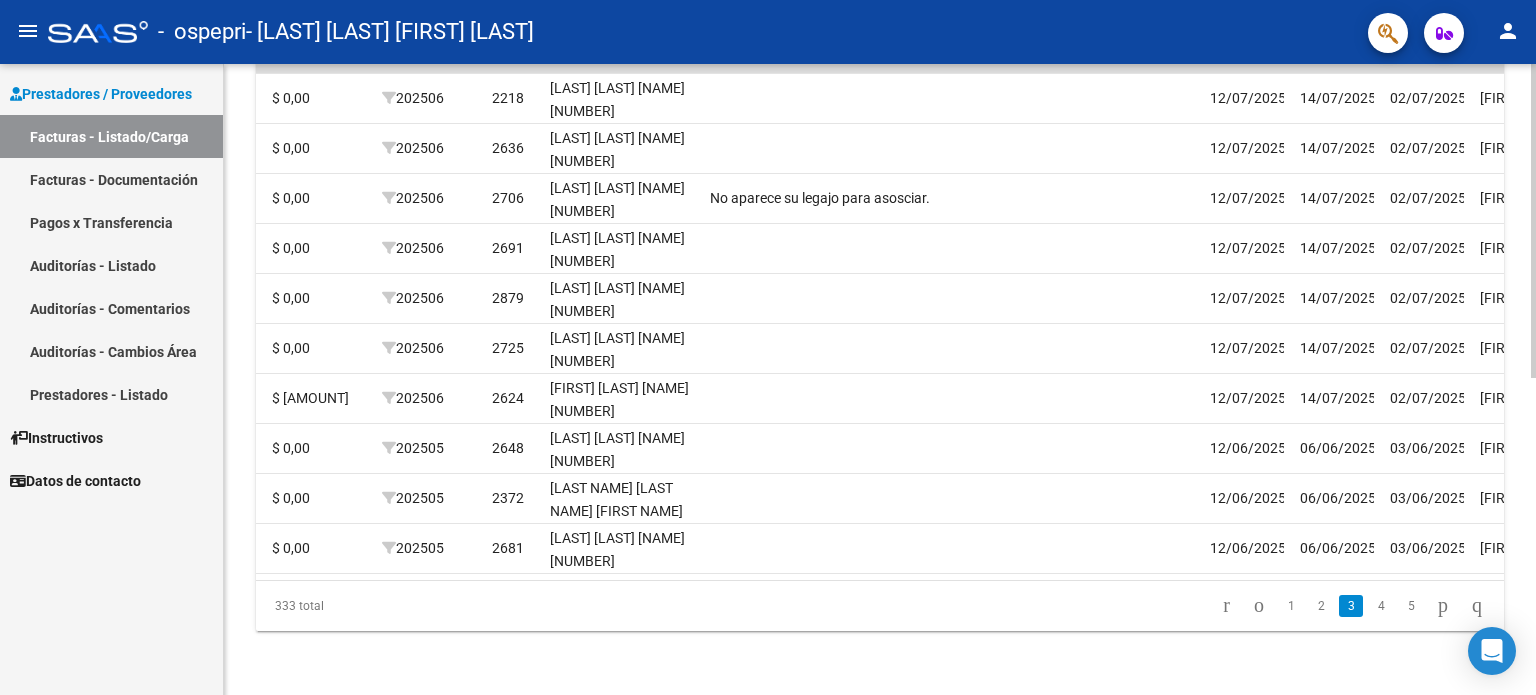 scroll, scrollTop: 0, scrollLeft: 2263, axis: horizontal 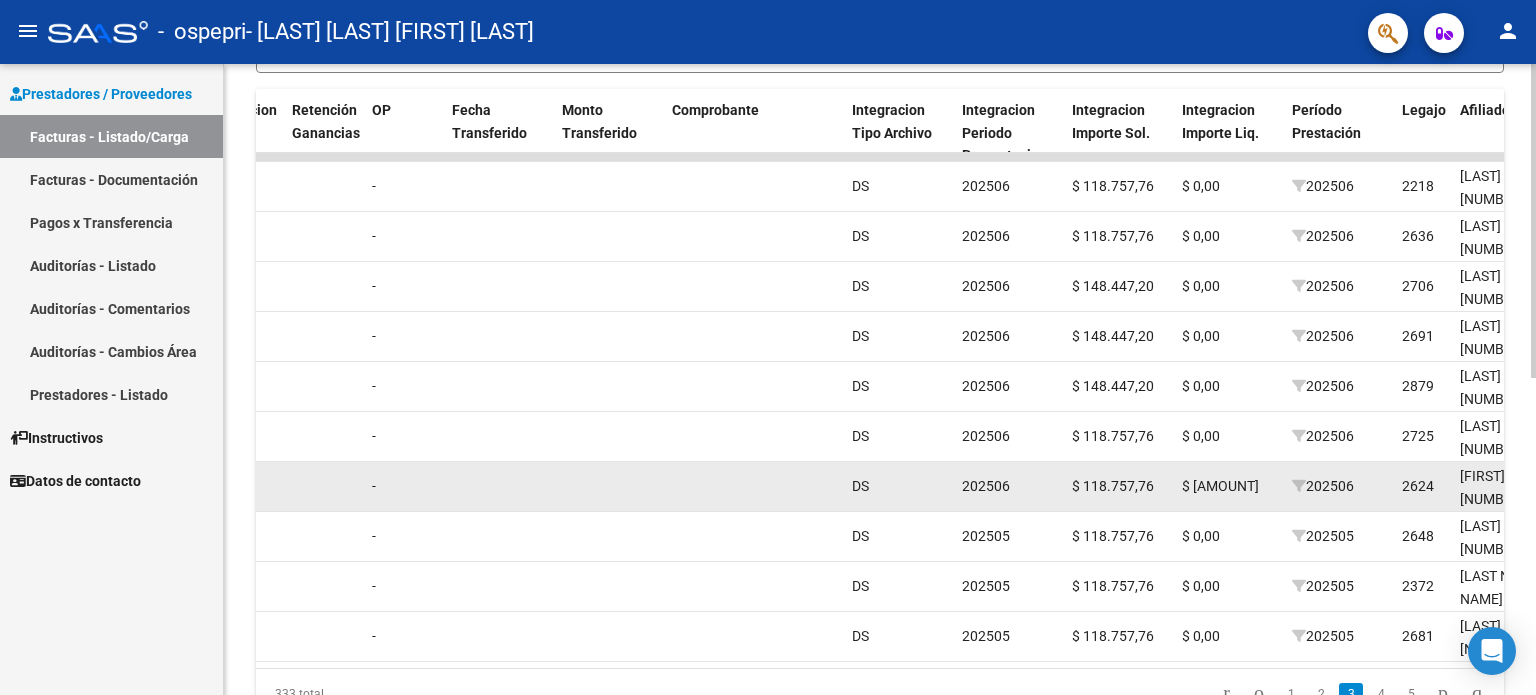 click on "$ [AMOUNT]" 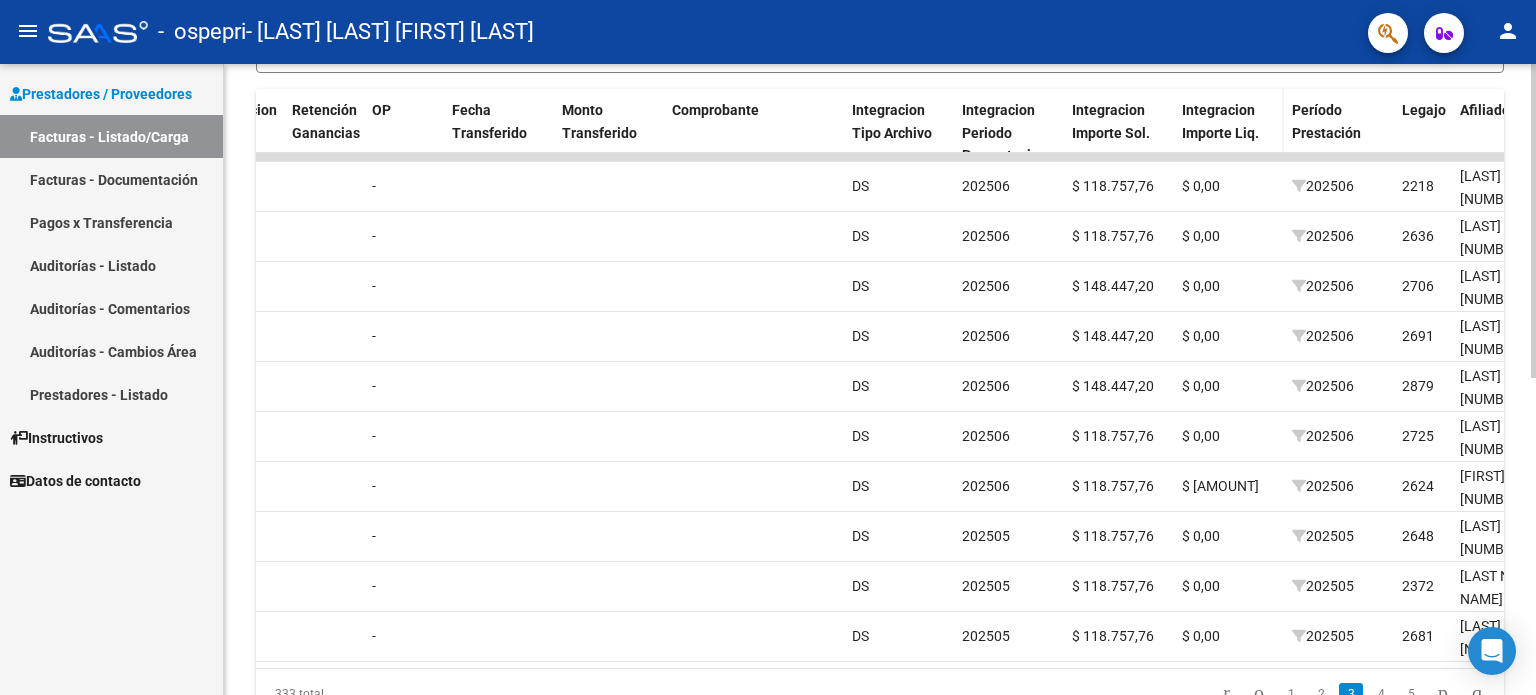 click on "Integracion Importe Liq." 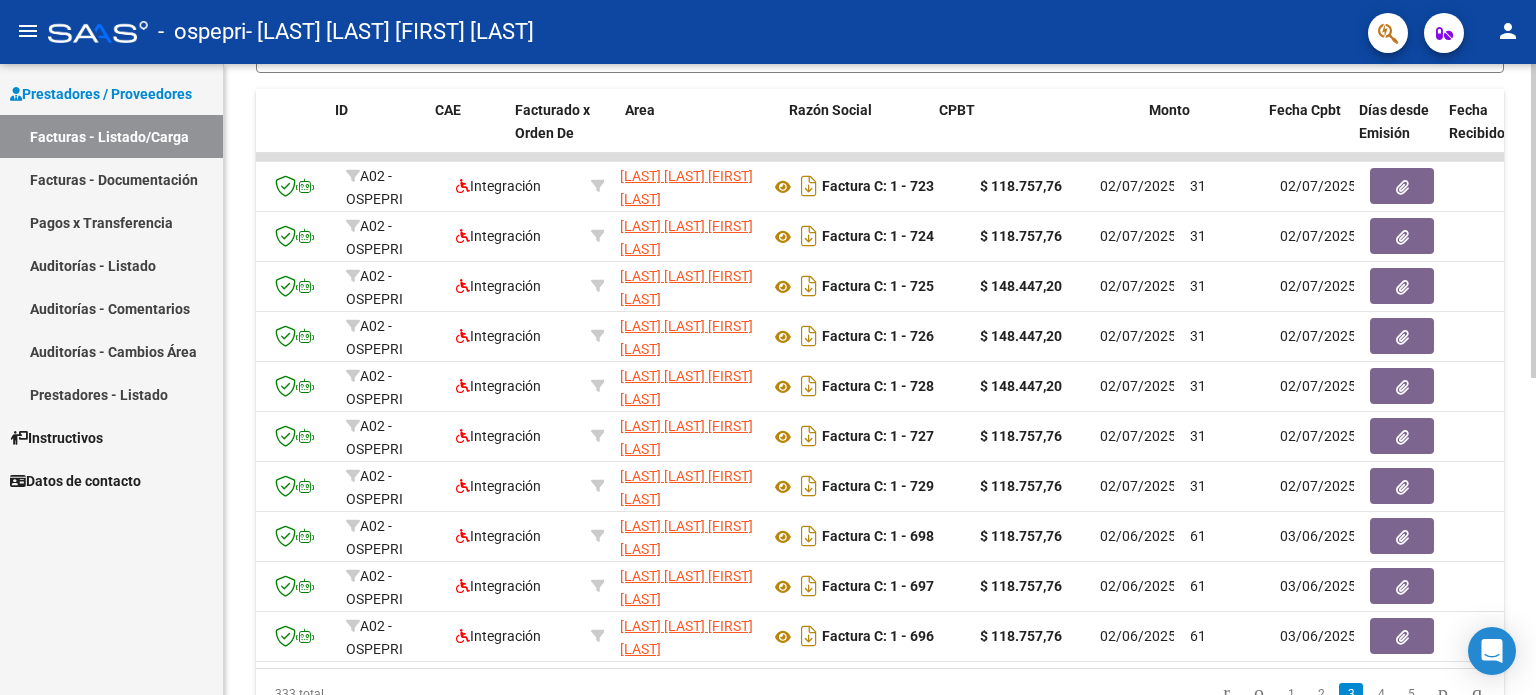 scroll, scrollTop: 0, scrollLeft: 0, axis: both 